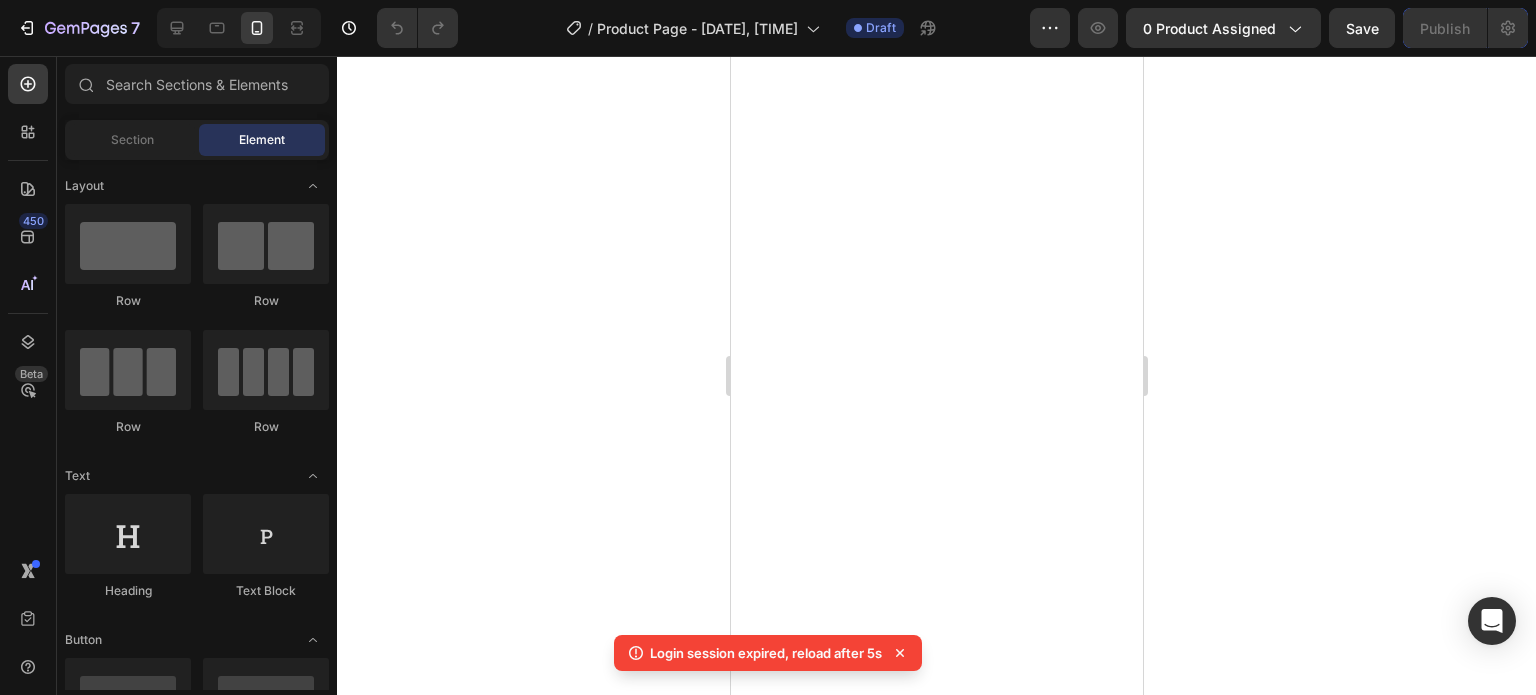 scroll, scrollTop: 0, scrollLeft: 0, axis: both 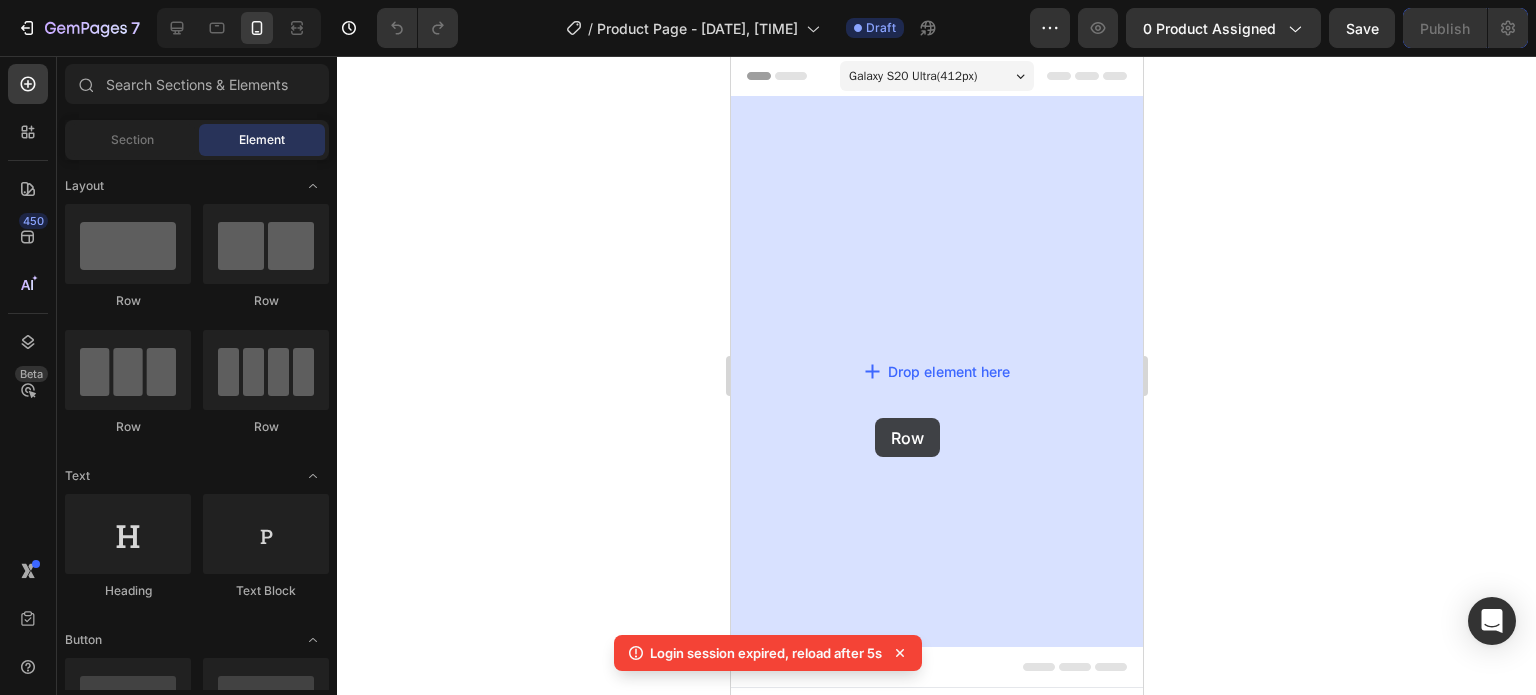 drag, startPoint x: 945, startPoint y: 332, endPoint x: 874, endPoint y: 418, distance: 111.5213 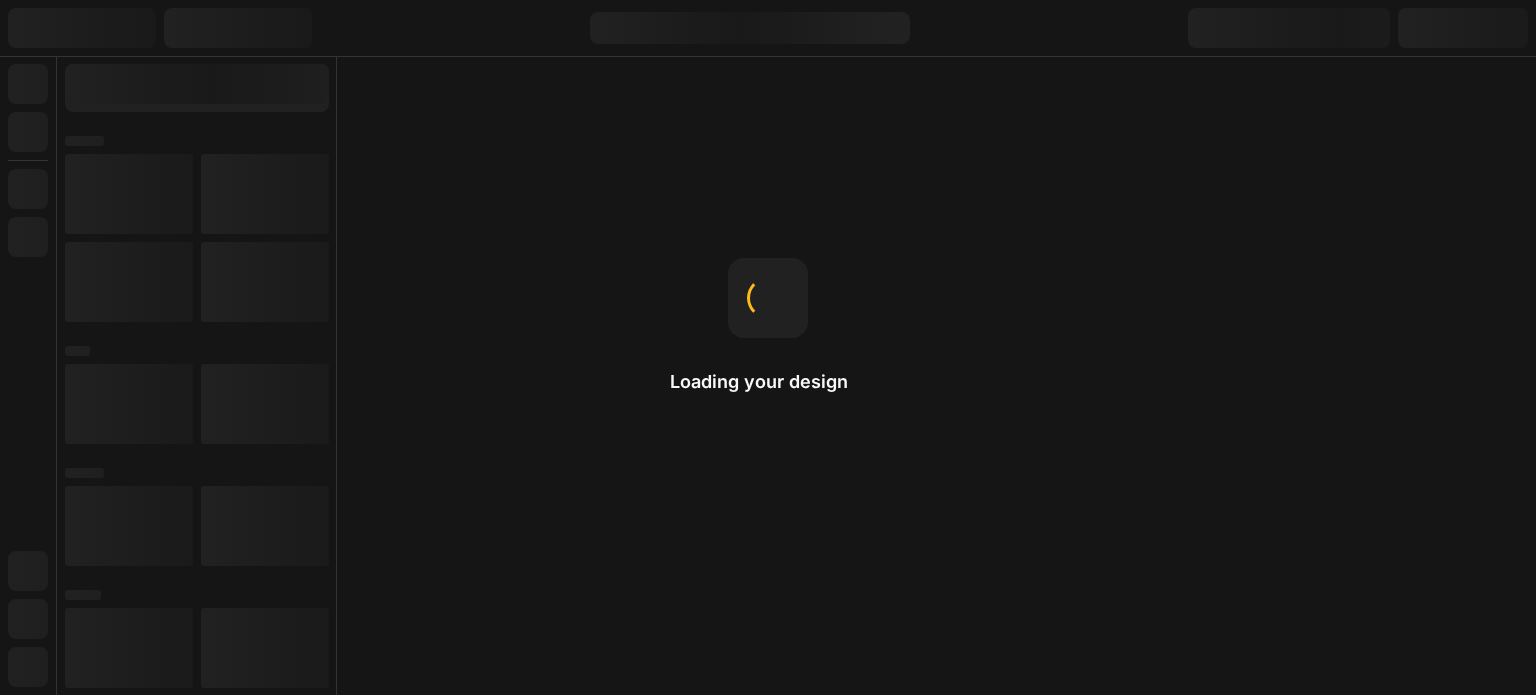 scroll, scrollTop: 0, scrollLeft: 0, axis: both 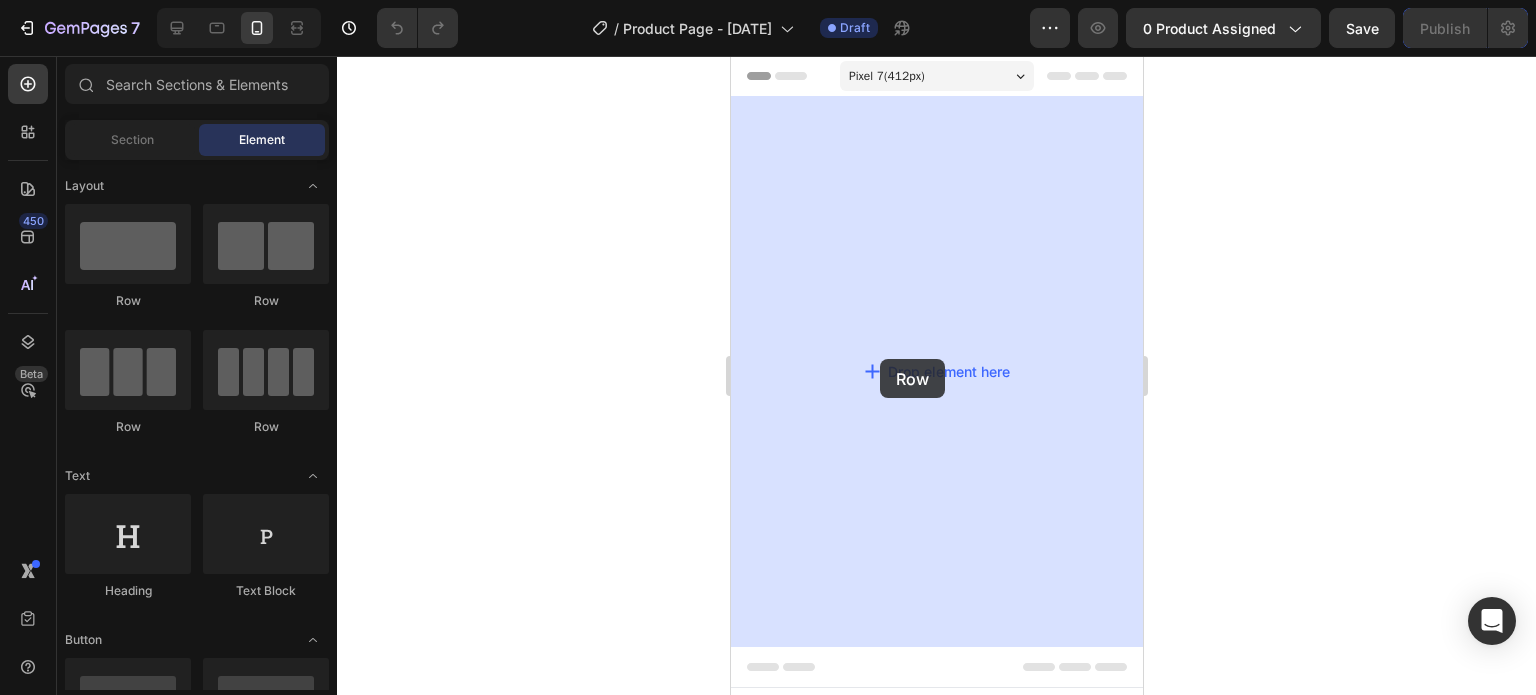 drag, startPoint x: 878, startPoint y: 314, endPoint x: 880, endPoint y: 360, distance: 46.043457 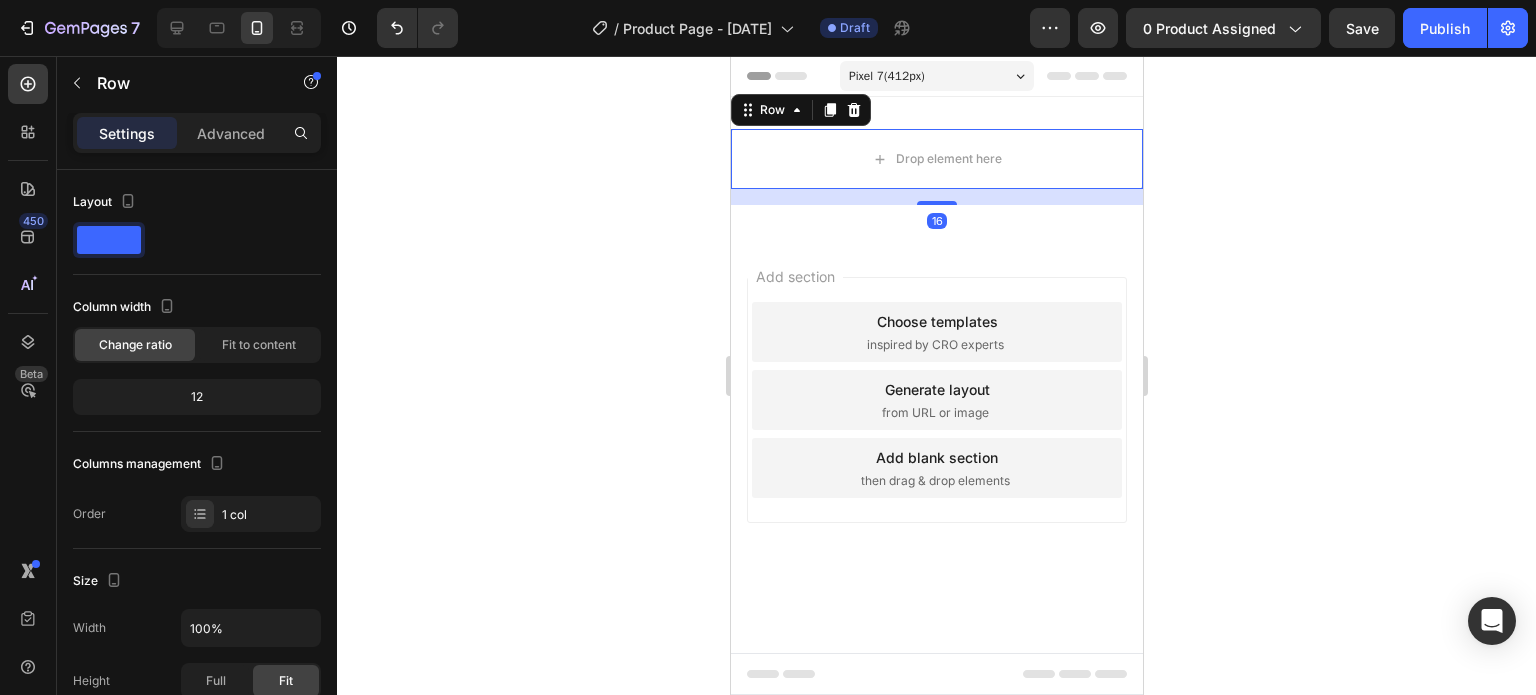 click on "Pixel 7  ( 412 px)" at bounding box center [886, 76] 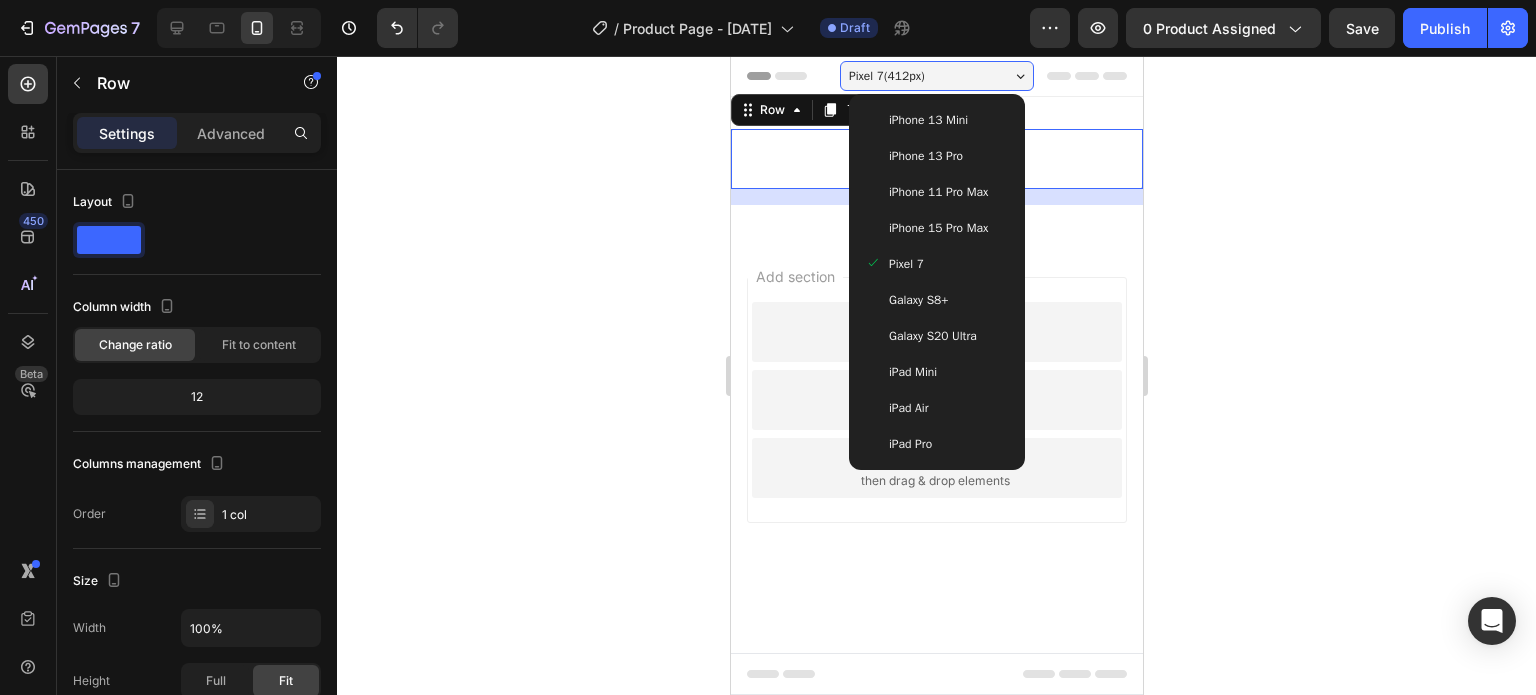click on "iPhone 13 Pro" at bounding box center (925, 156) 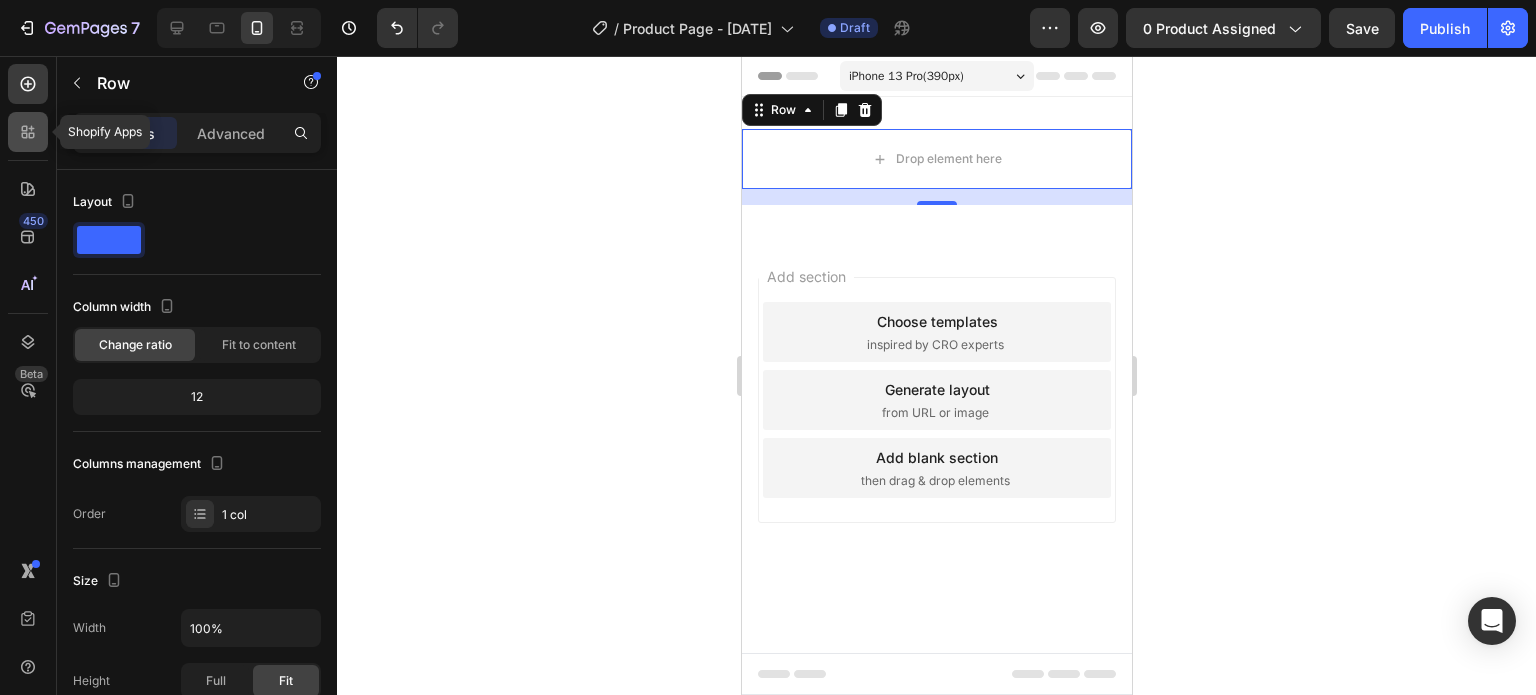 click 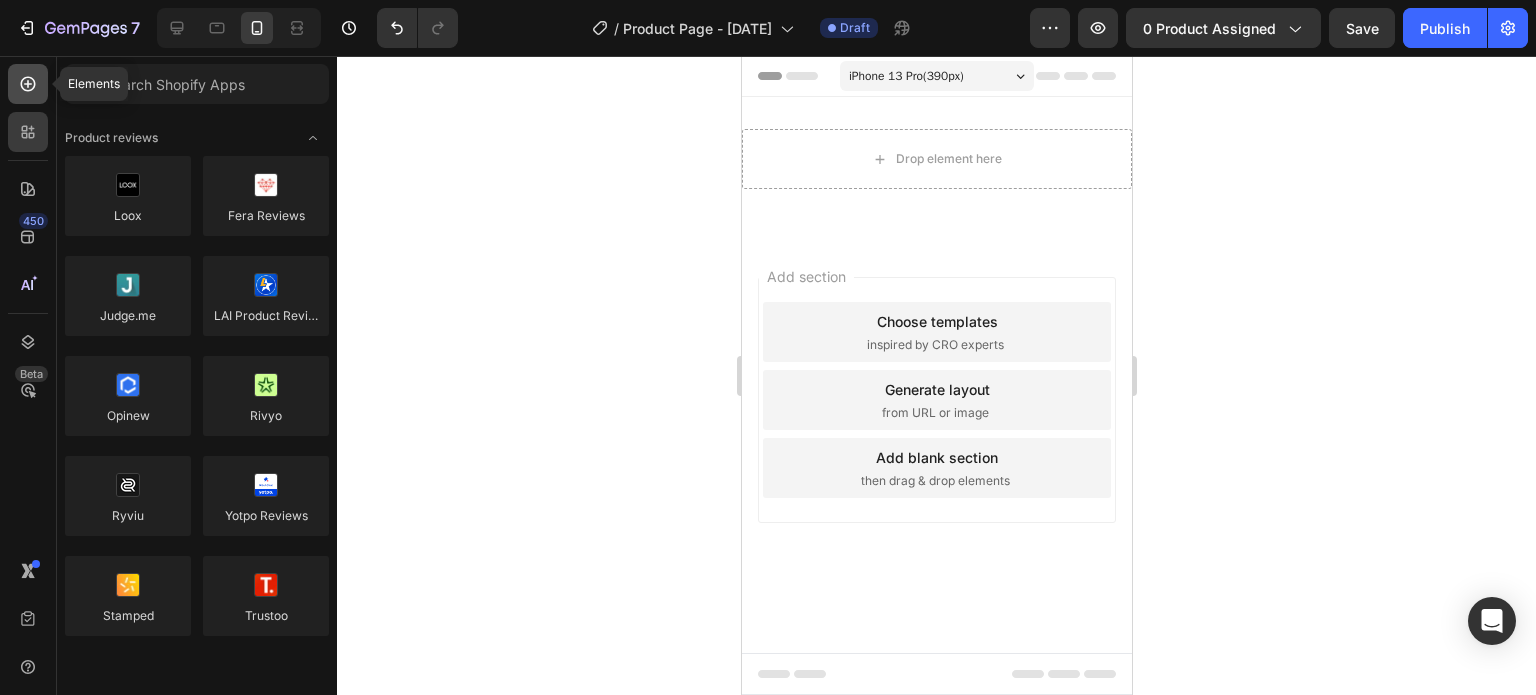 click 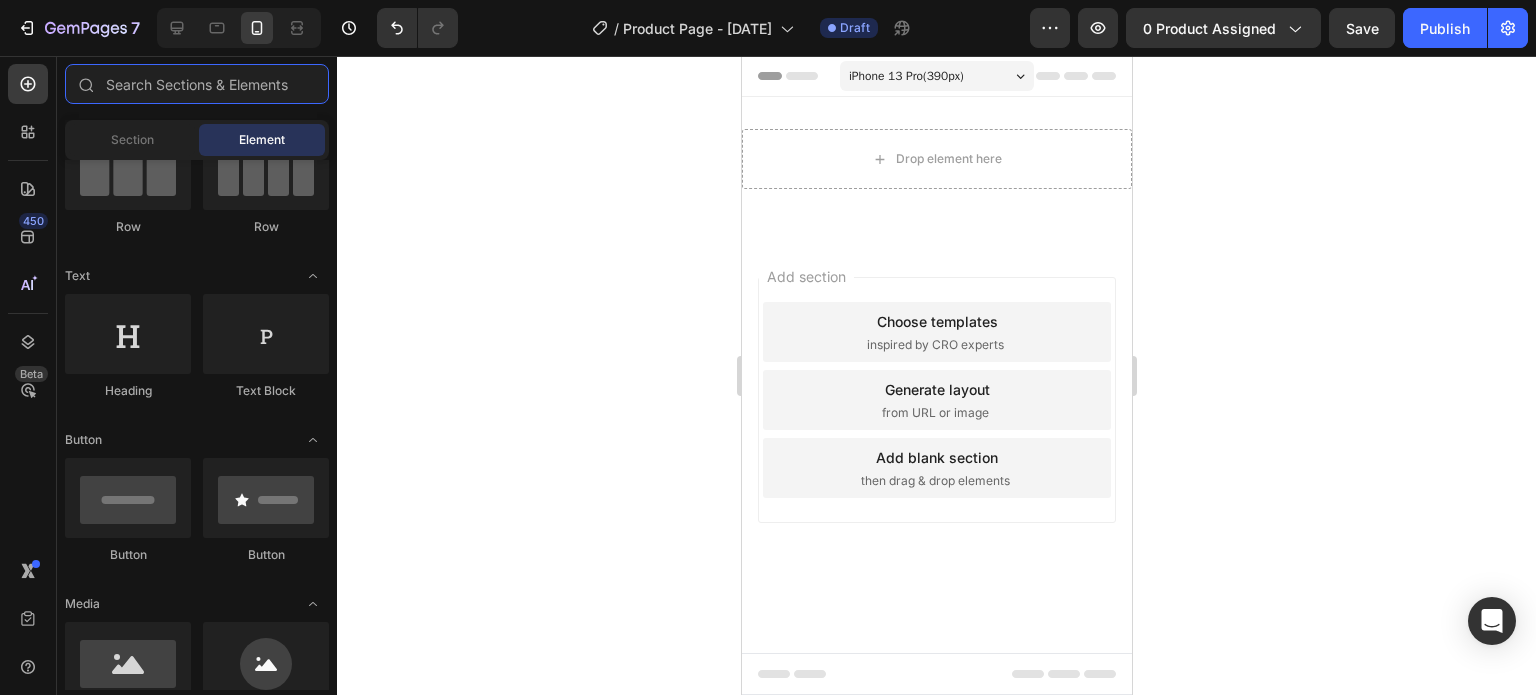 scroll, scrollTop: 0, scrollLeft: 0, axis: both 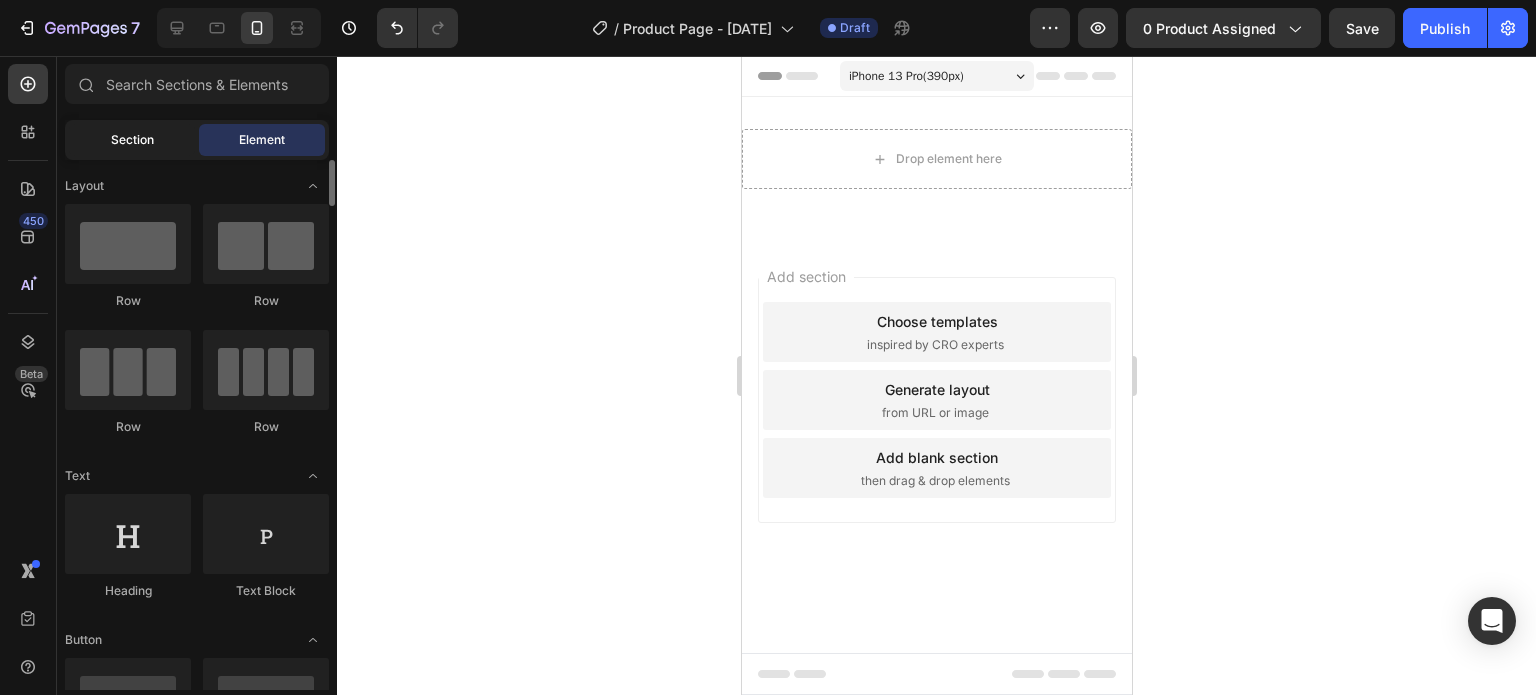 click on "Section" at bounding box center (132, 140) 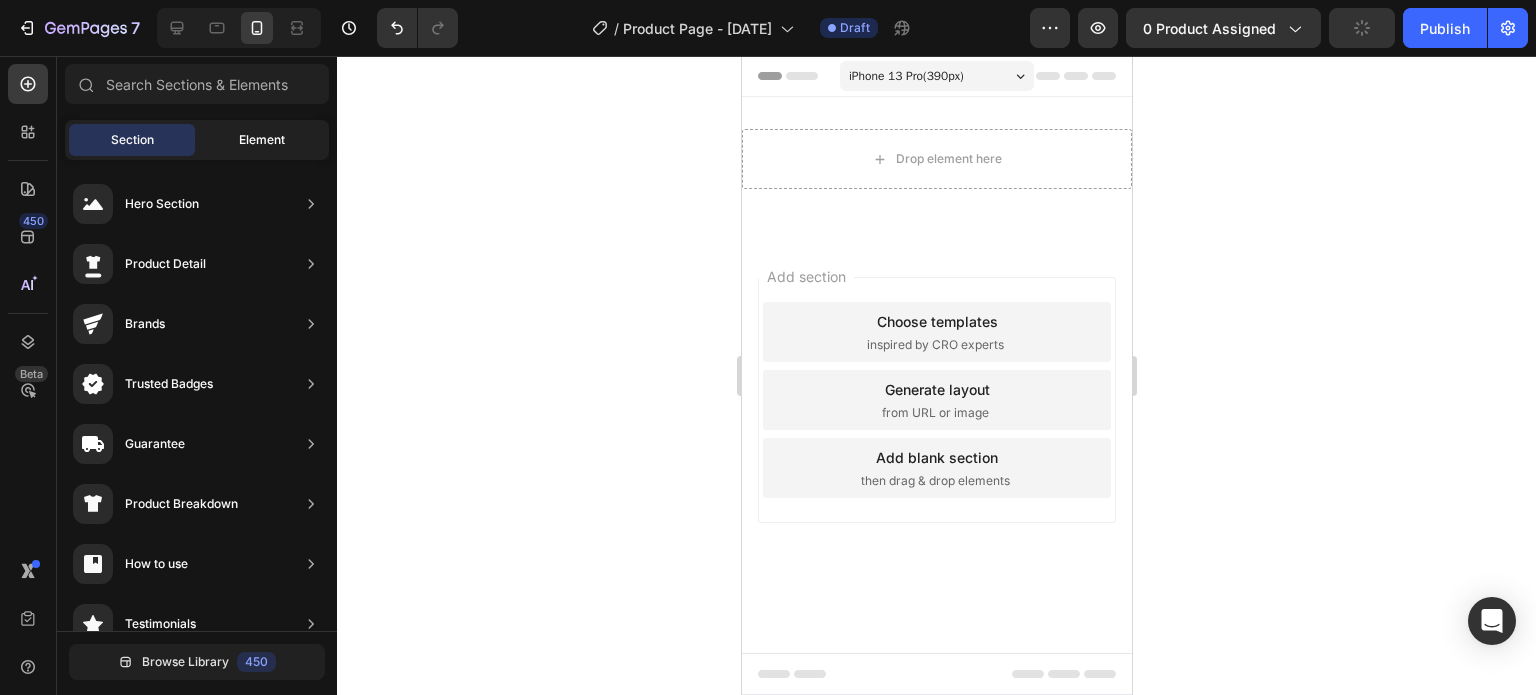 click on "Element" 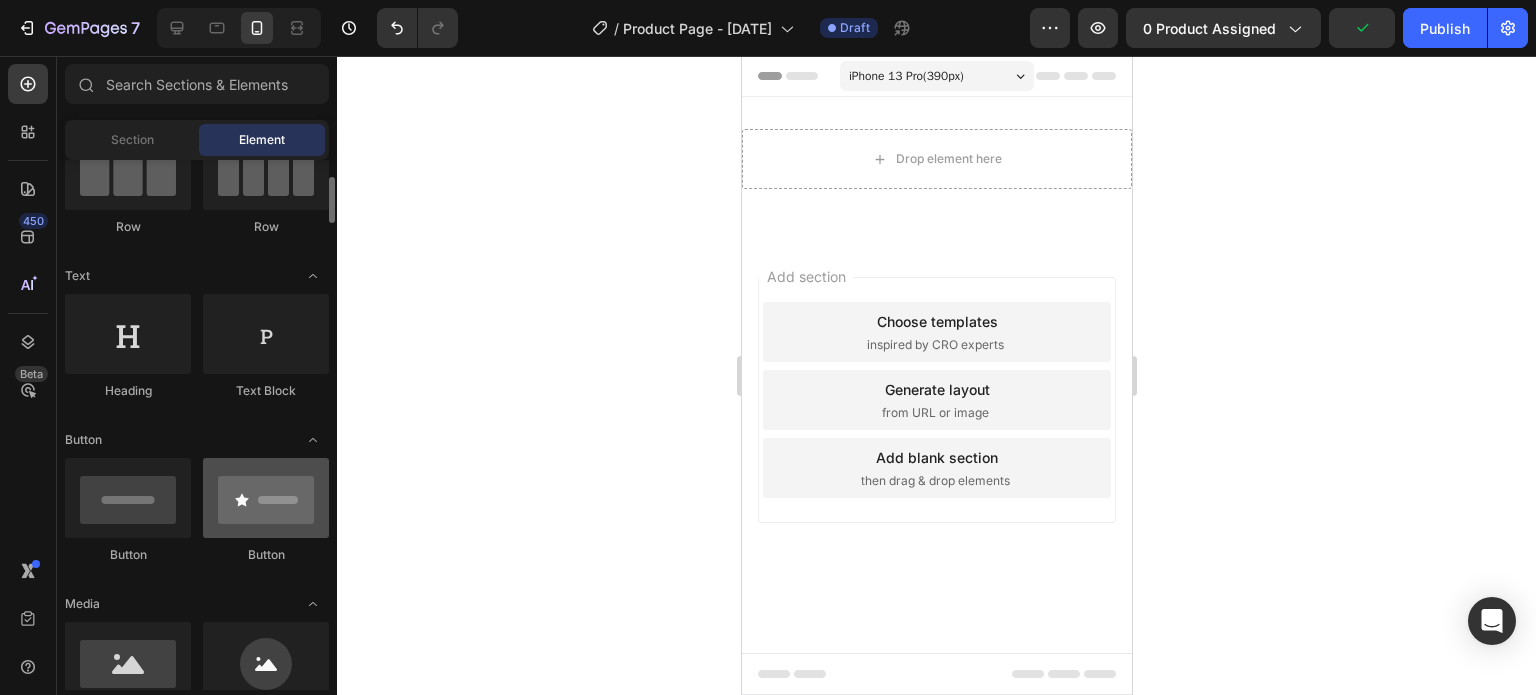 scroll, scrollTop: 300, scrollLeft: 0, axis: vertical 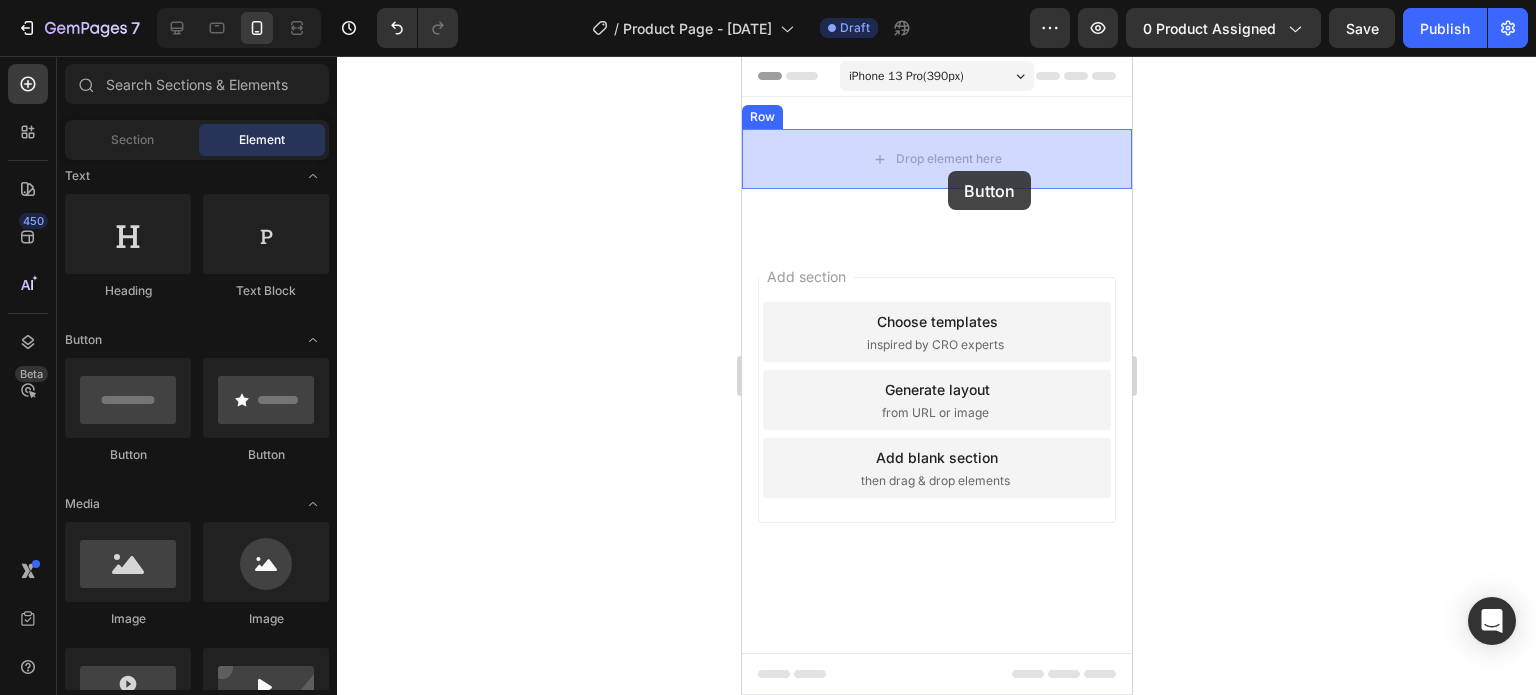 drag, startPoint x: 886, startPoint y: 459, endPoint x: 947, endPoint y: 171, distance: 294.3892 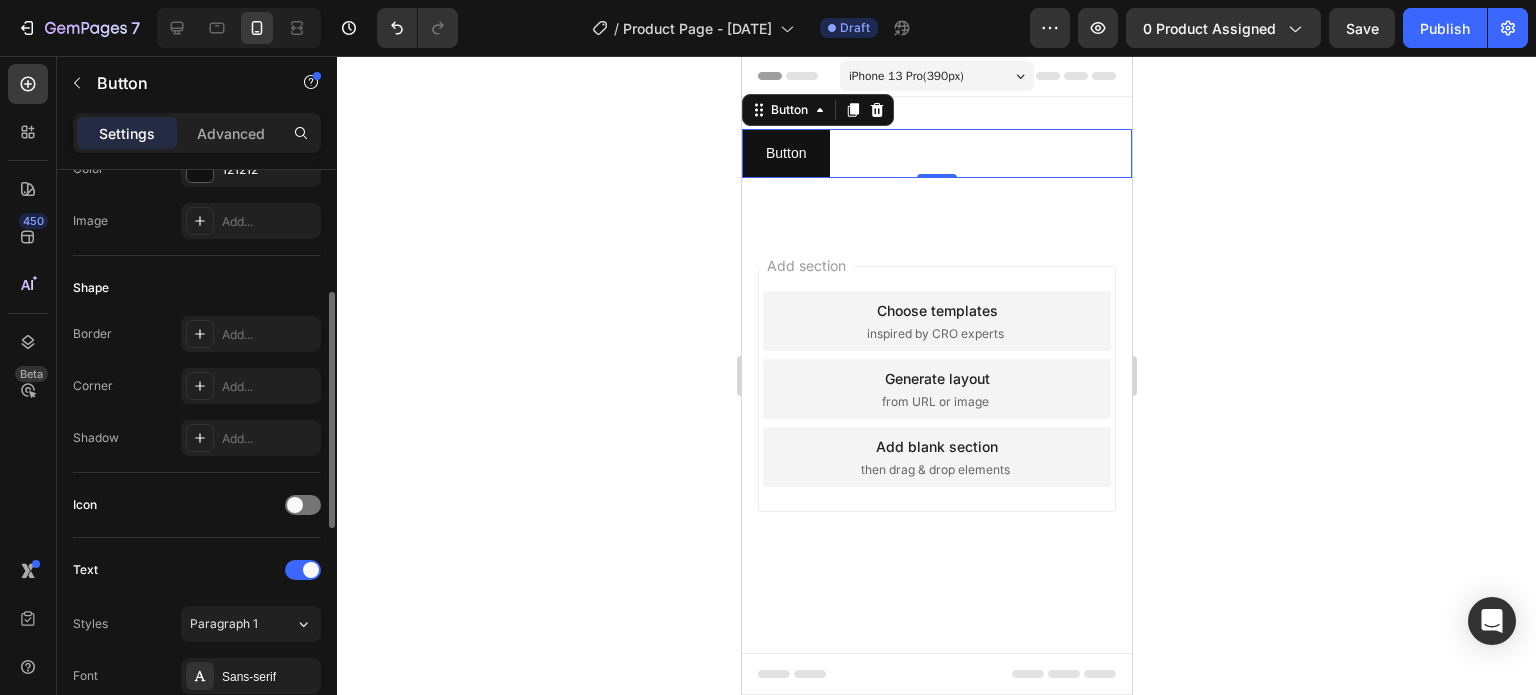 scroll, scrollTop: 600, scrollLeft: 0, axis: vertical 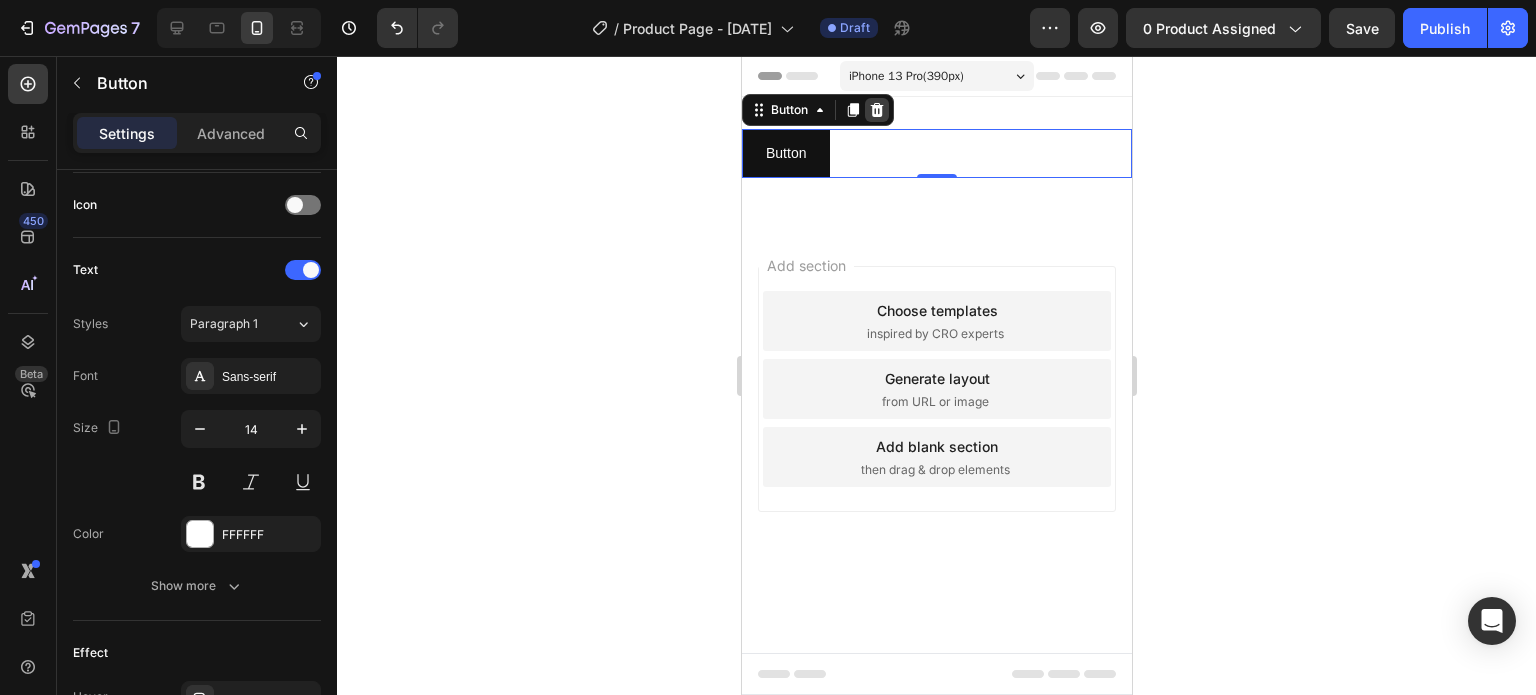 click 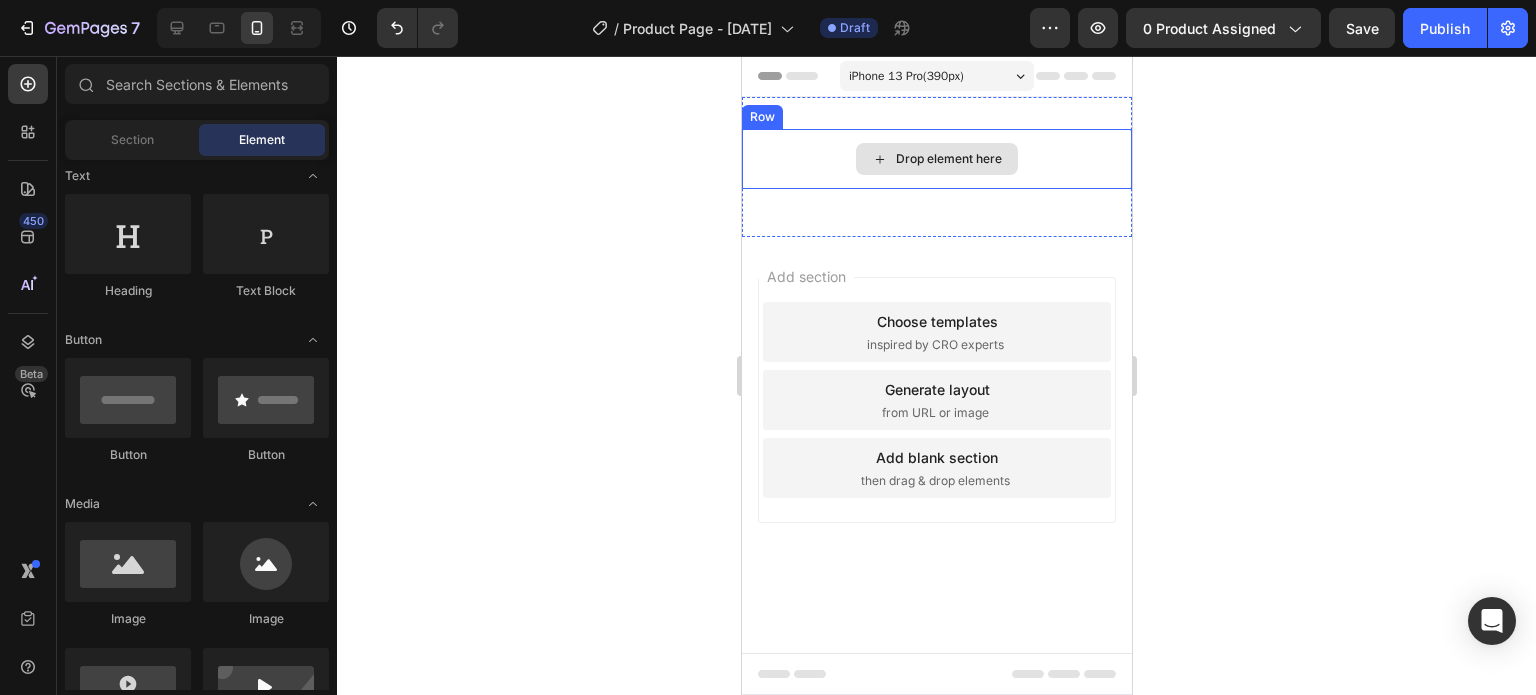 click on "Drop element here" at bounding box center (936, 159) 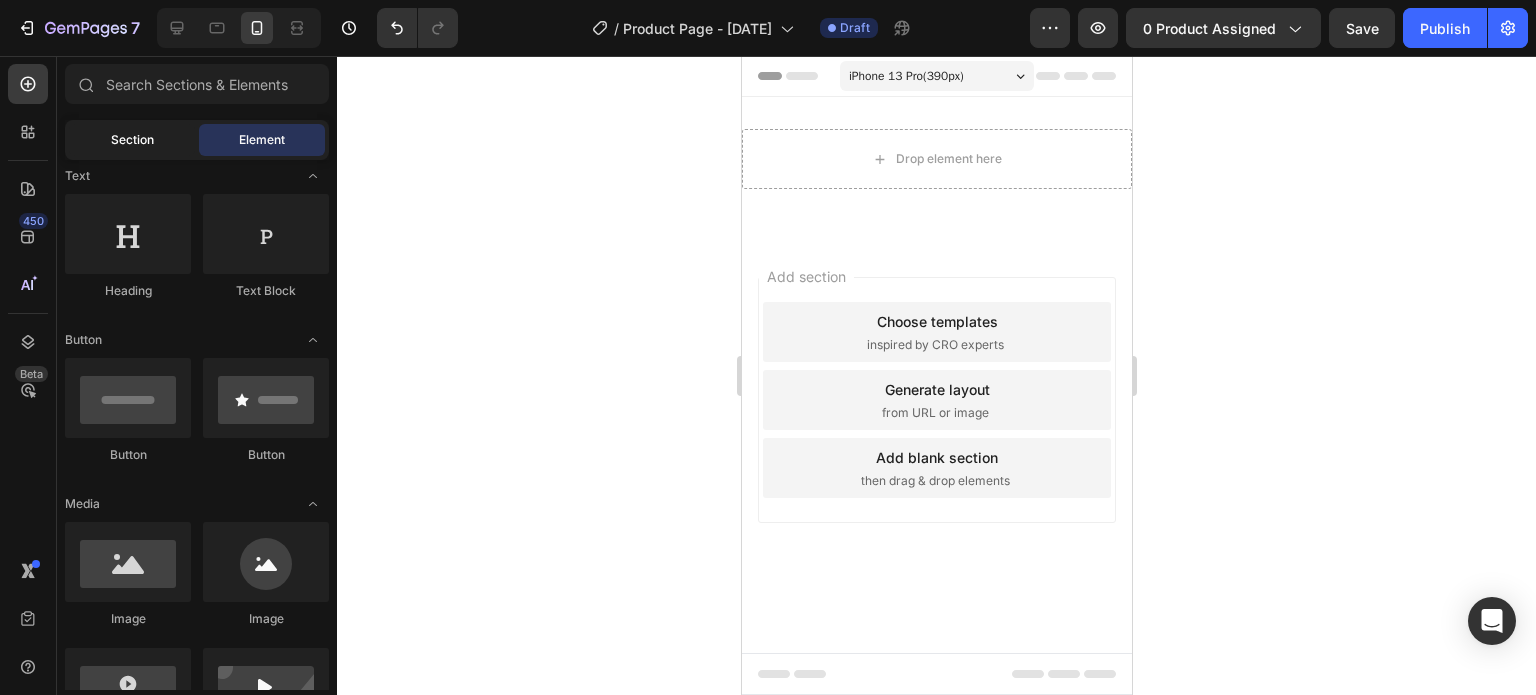 click on "Section" at bounding box center (132, 140) 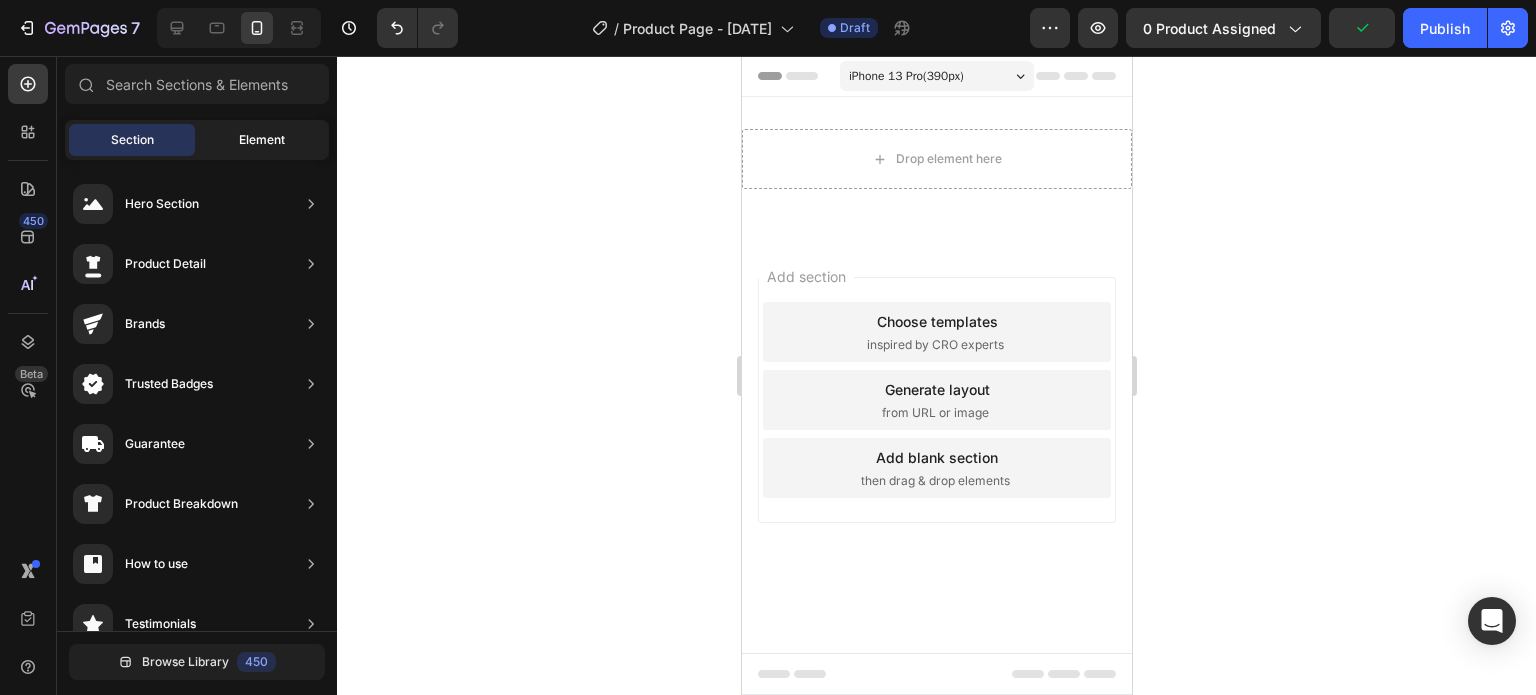 click on "Element" at bounding box center [262, 140] 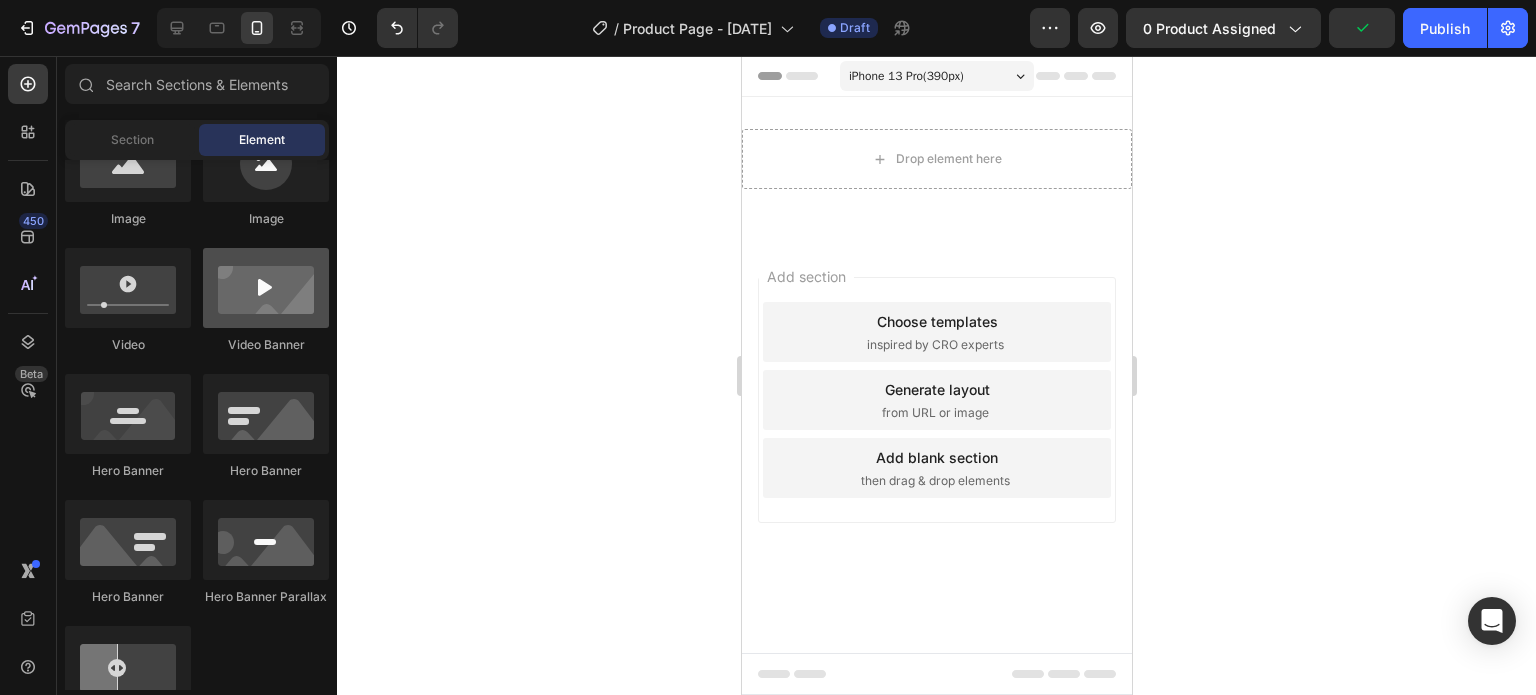scroll, scrollTop: 600, scrollLeft: 0, axis: vertical 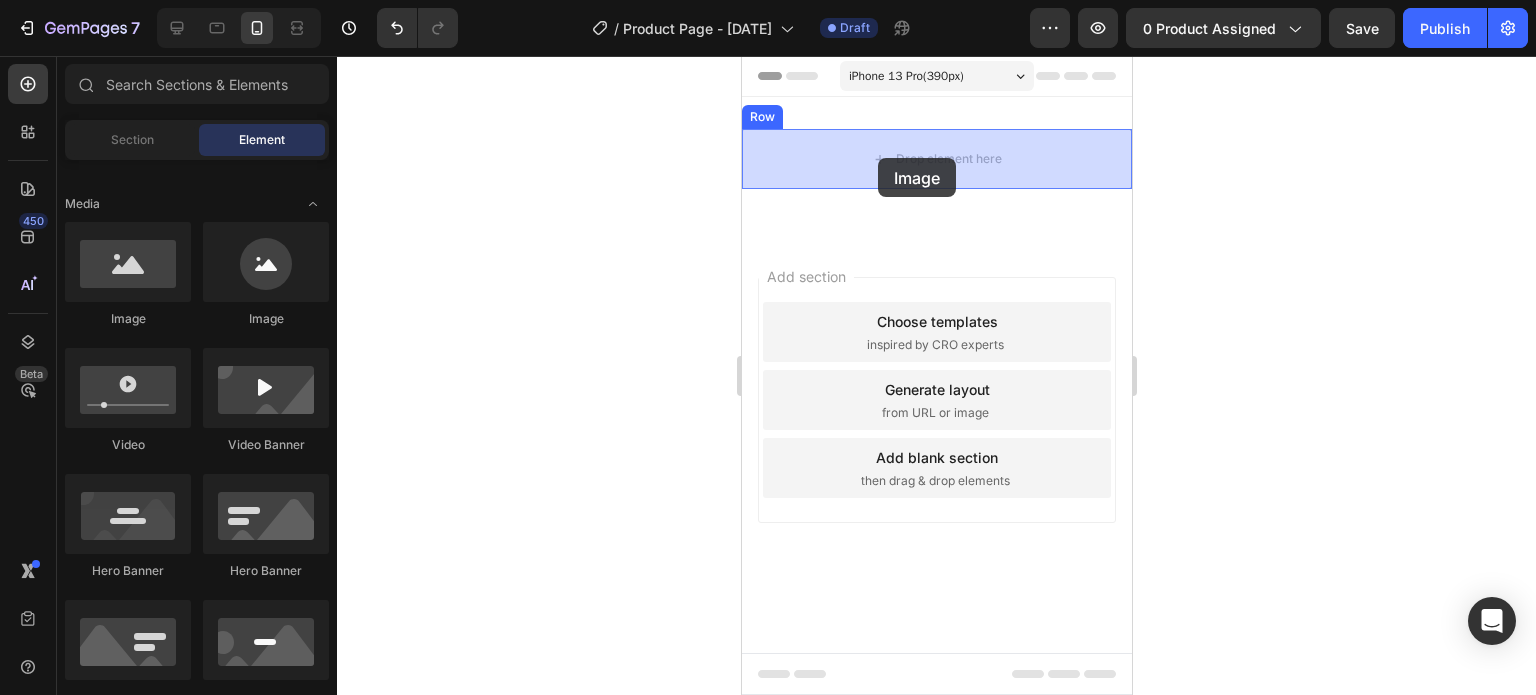 drag, startPoint x: 886, startPoint y: 347, endPoint x: 877, endPoint y: 158, distance: 189.21416 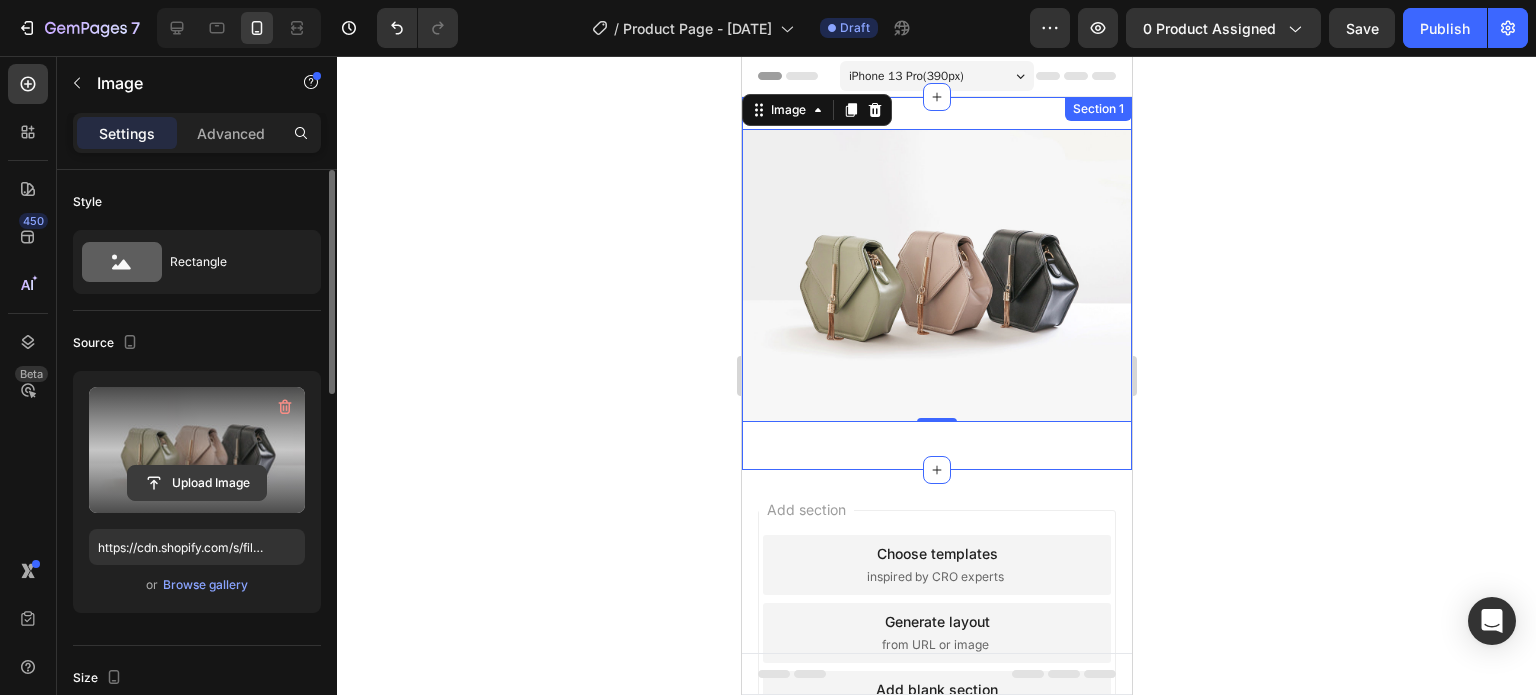 click 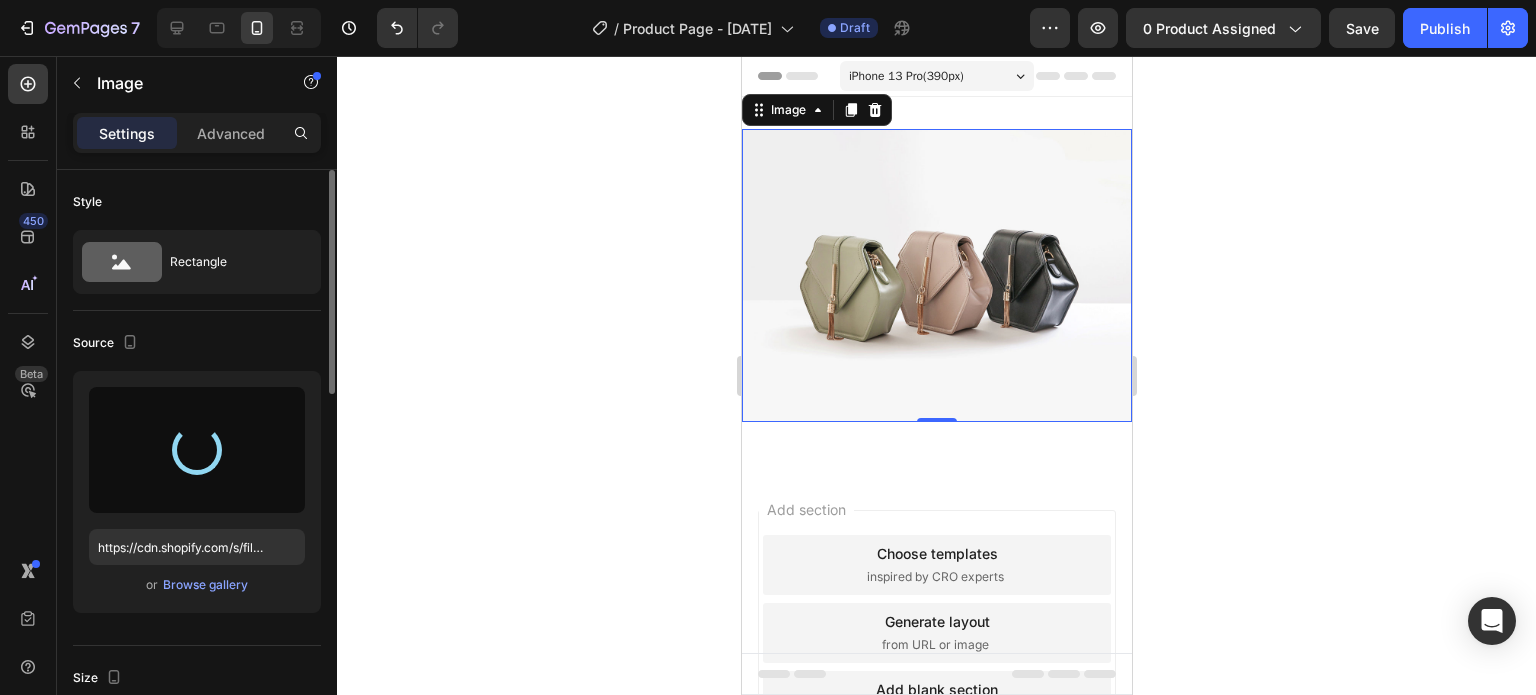 type on "https://cdn.shopify.com/s/files/1/0763/2145/6357/files/gempages_577619676733899280-34a4854d-ac7a-4701-a64d-13d5650de332.png" 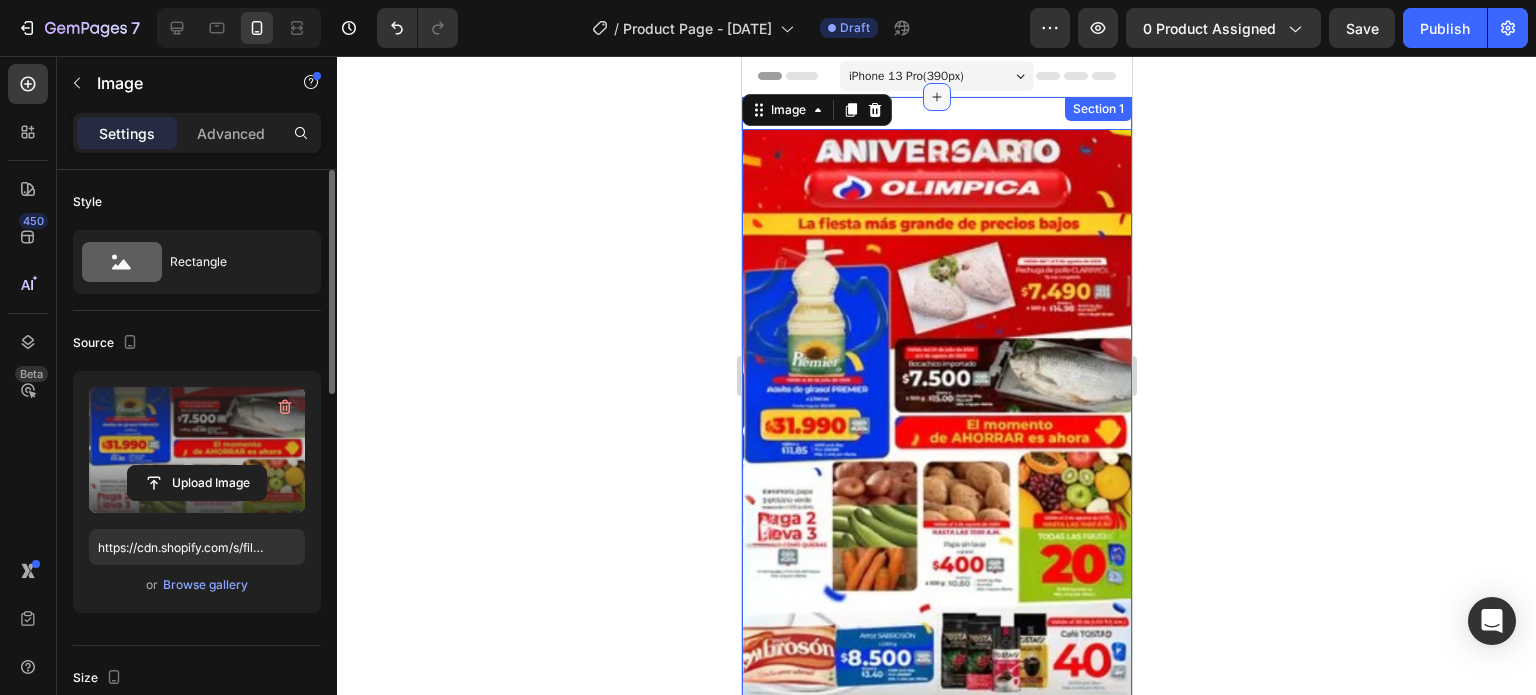 click at bounding box center [936, 97] 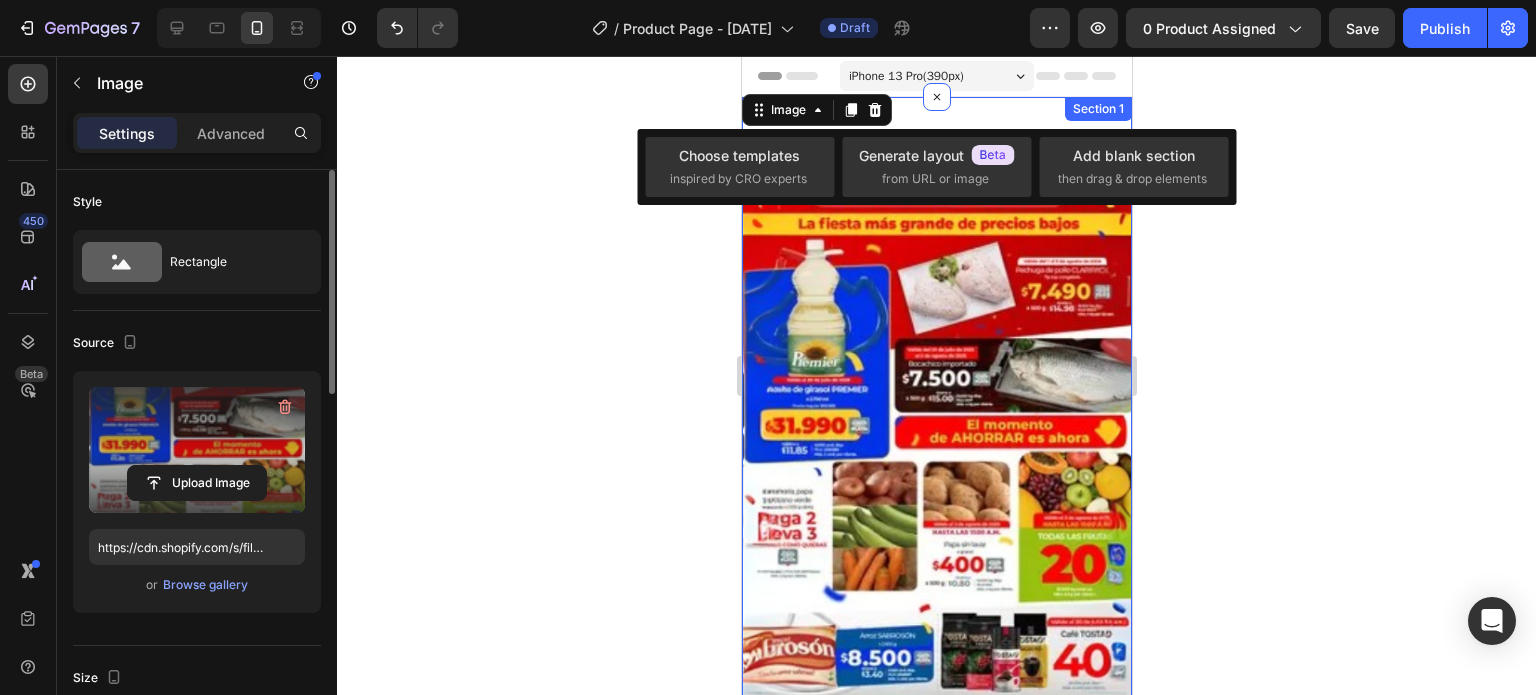 click on "Image   0 Row Section 1" at bounding box center [936, 443] 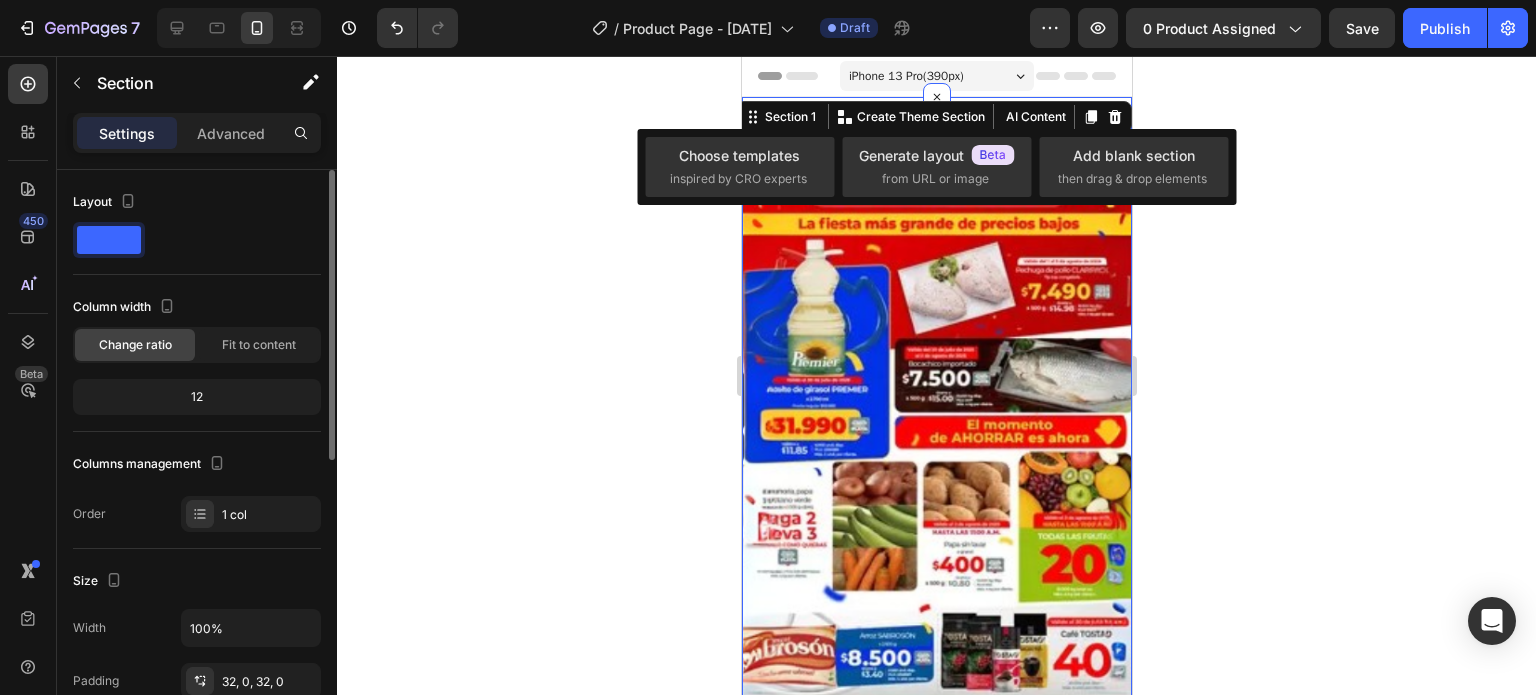 click at bounding box center [936, 435] 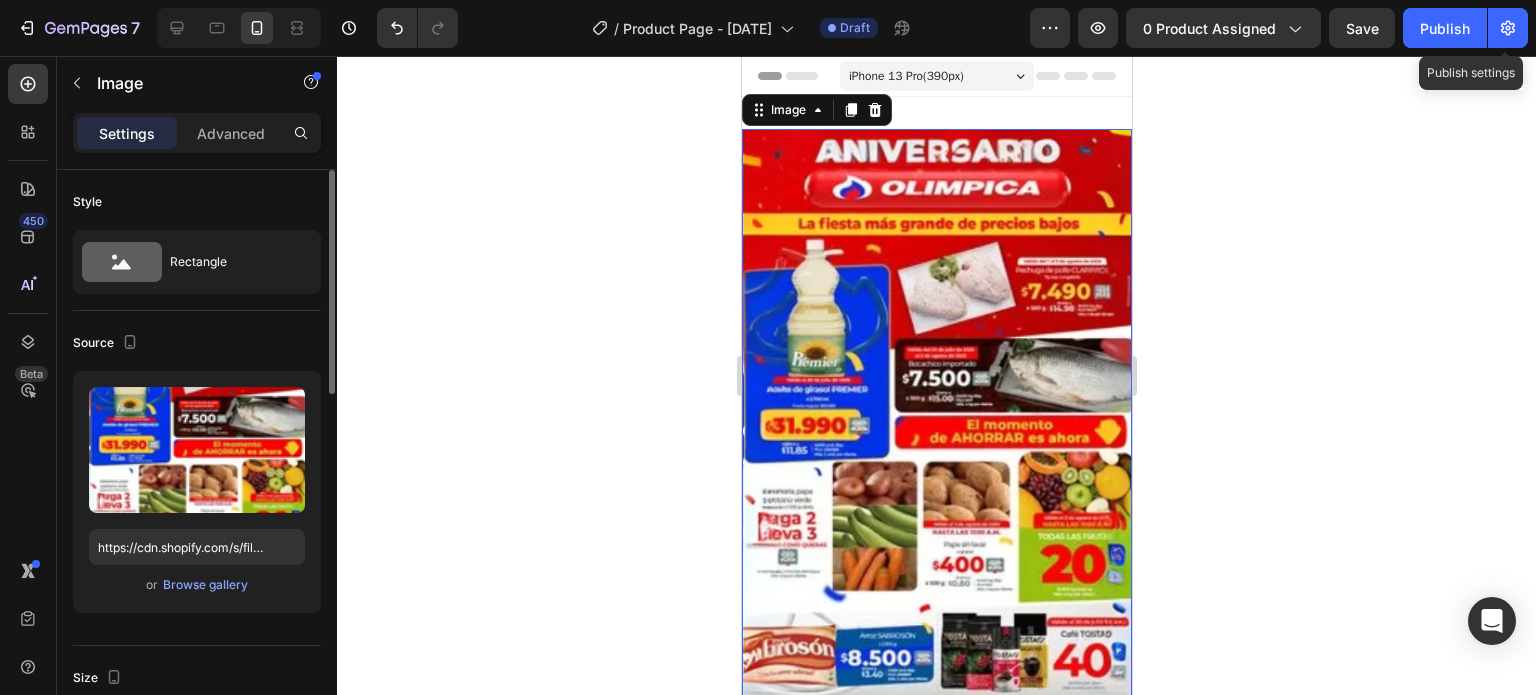 drag, startPoint x: 1514, startPoint y: 35, endPoint x: 1460, endPoint y: 123, distance: 103.24728 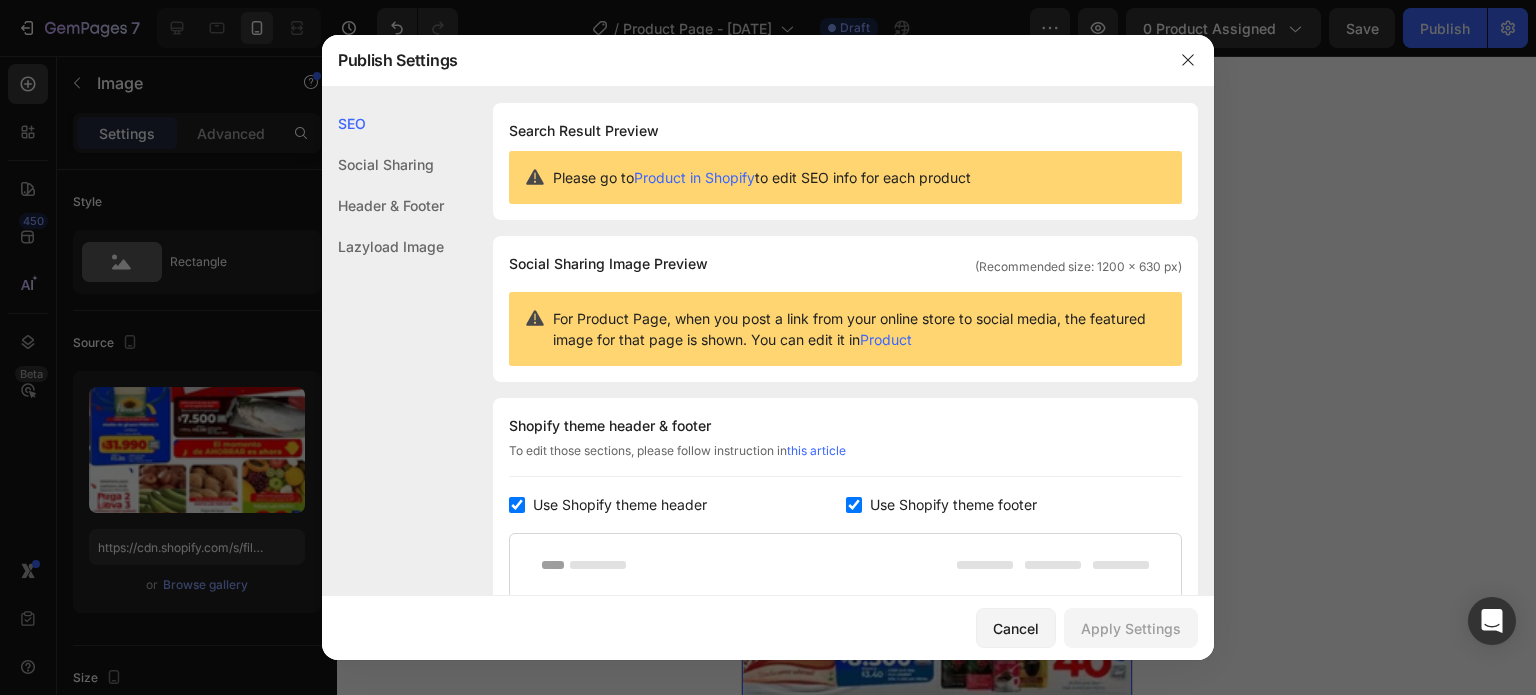 scroll, scrollTop: 200, scrollLeft: 0, axis: vertical 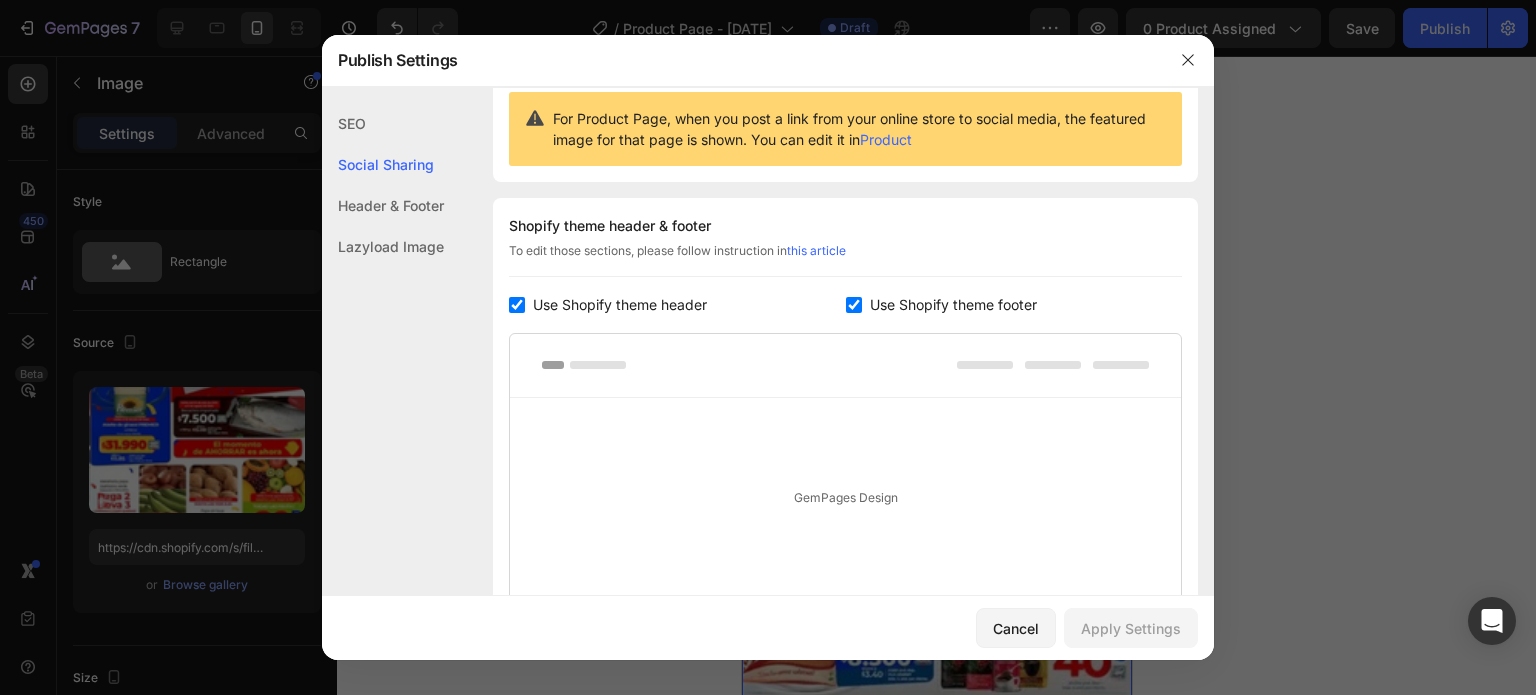 drag, startPoint x: 517, startPoint y: 302, endPoint x: 564, endPoint y: 302, distance: 47 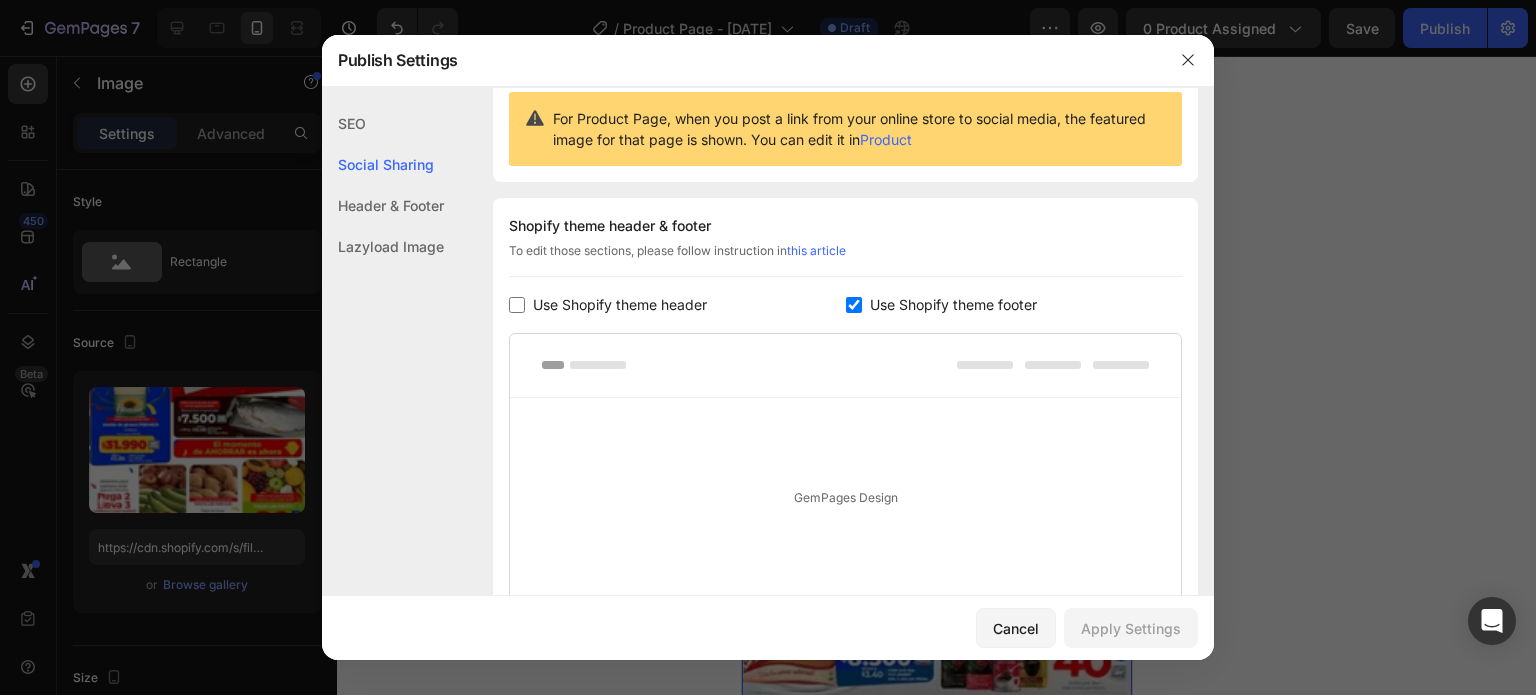 checkbox on "false" 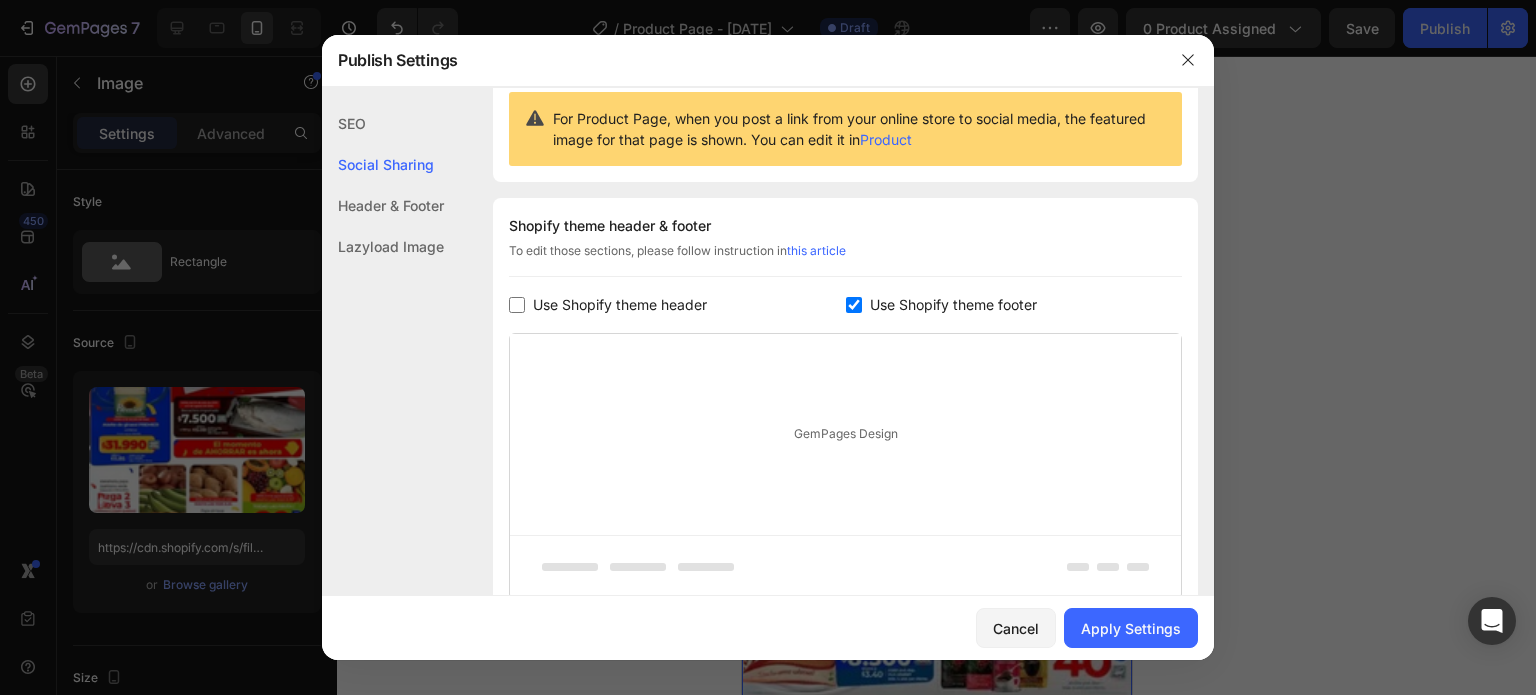 drag, startPoint x: 846, startPoint y: 302, endPoint x: 864, endPoint y: 341, distance: 42.953465 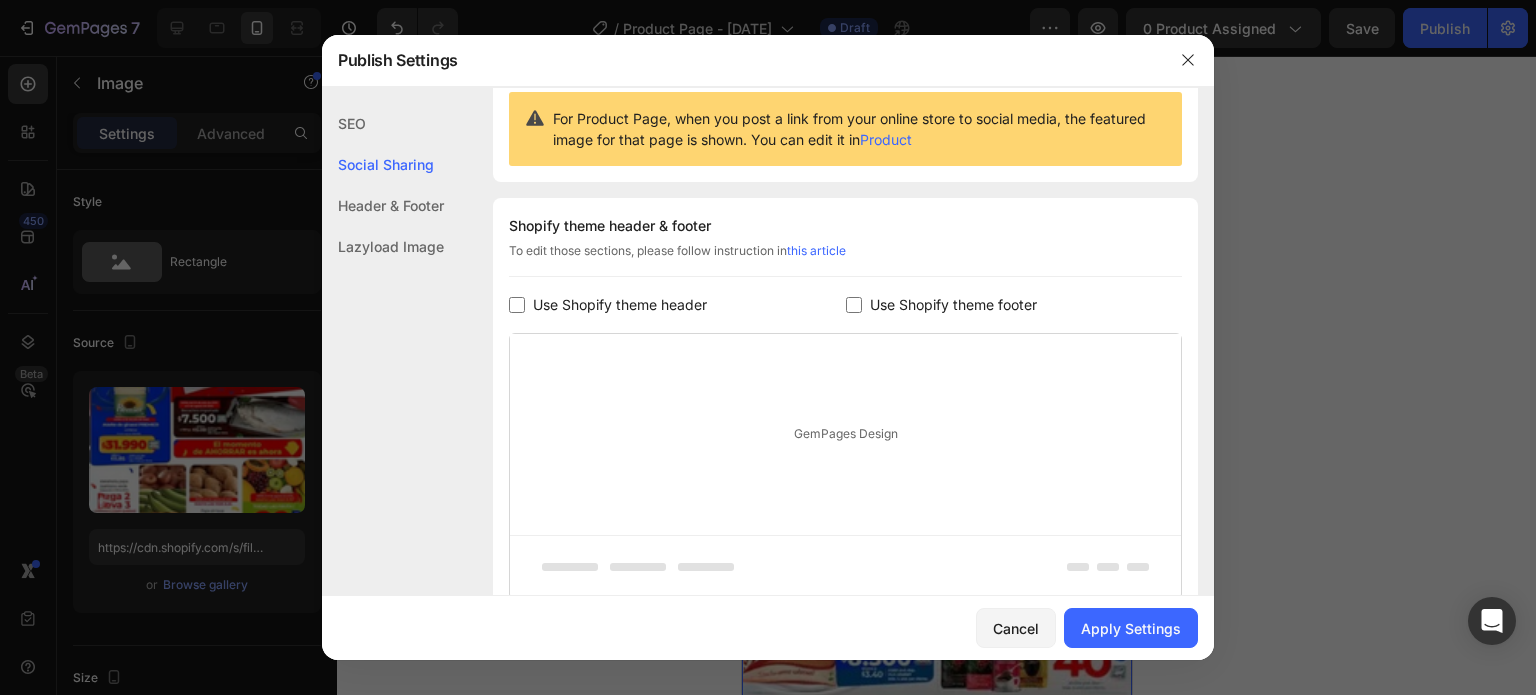 checkbox on "false" 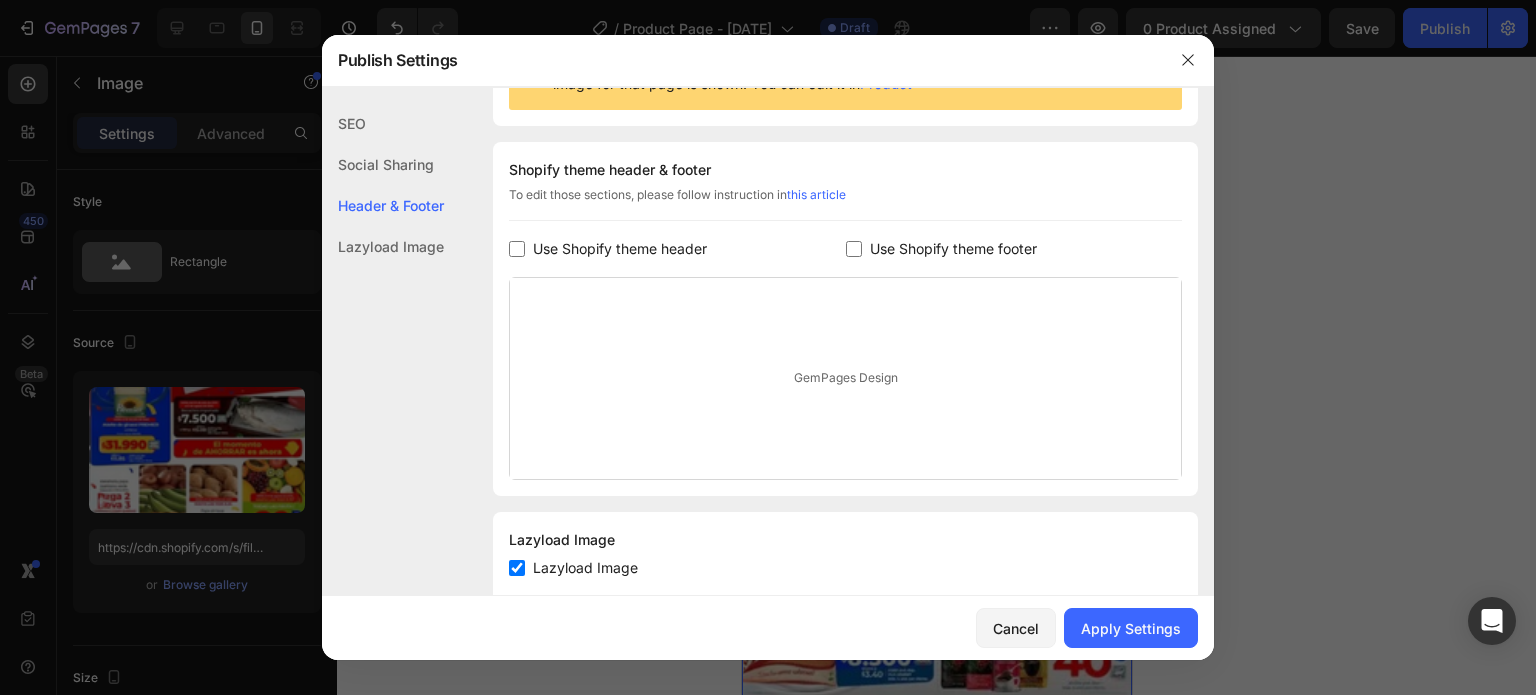 scroll, scrollTop: 302, scrollLeft: 0, axis: vertical 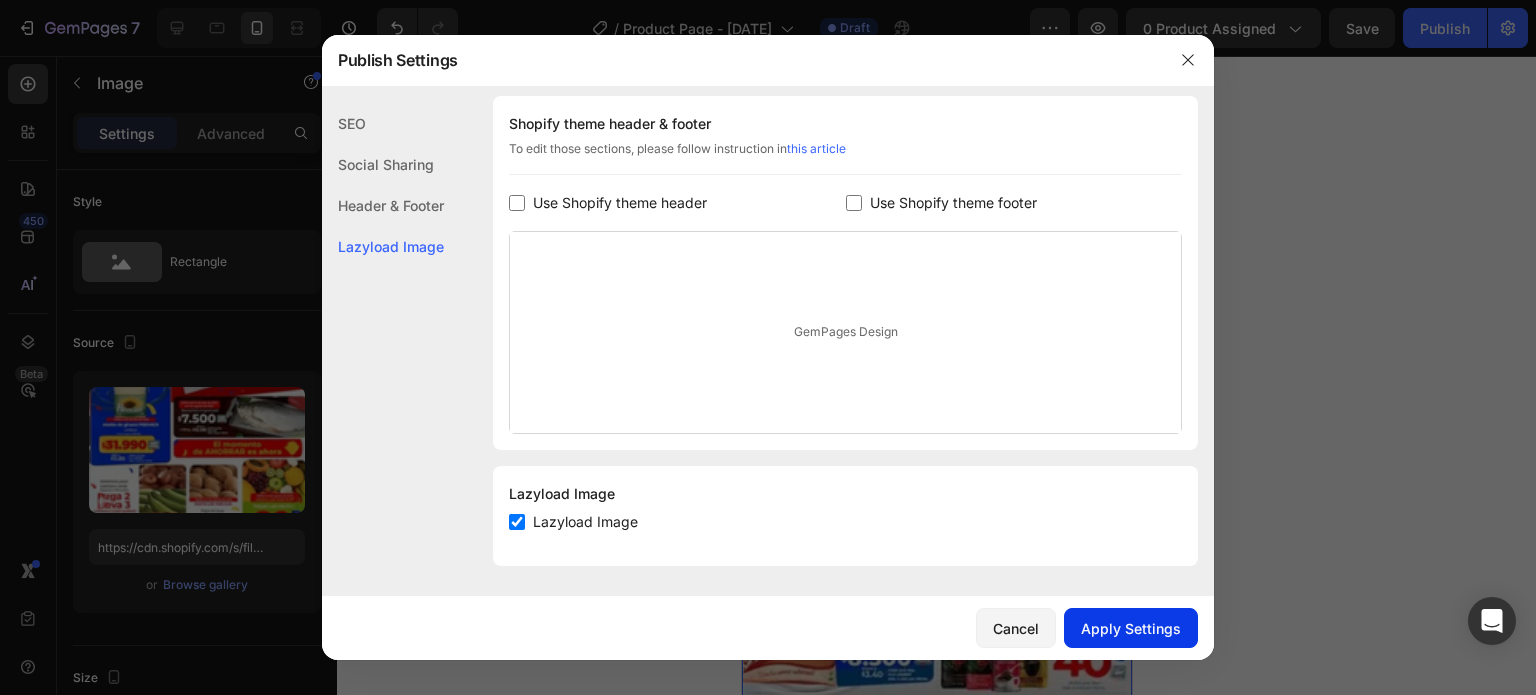 drag, startPoint x: 1110, startPoint y: 610, endPoint x: 1110, endPoint y: 623, distance: 13 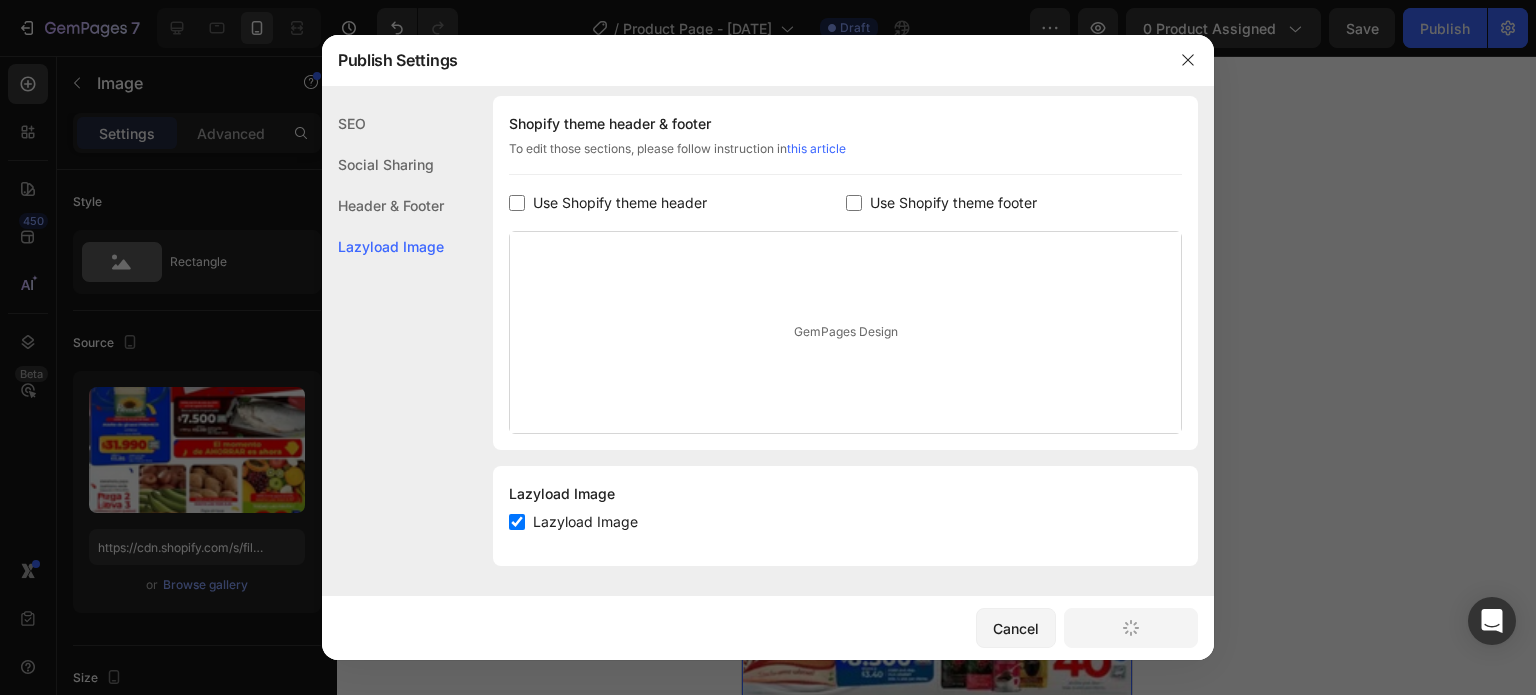 click on "Apply Settings" 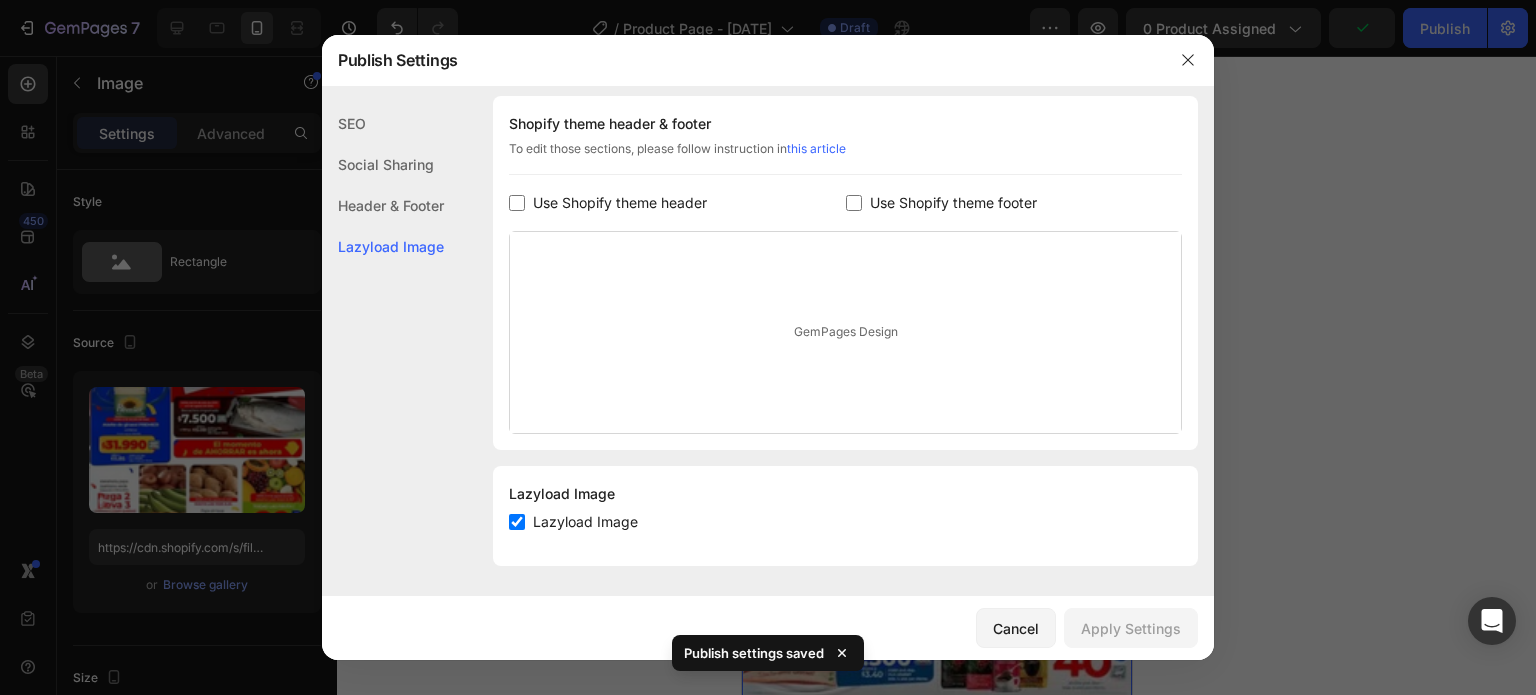 click at bounding box center (768, 347) 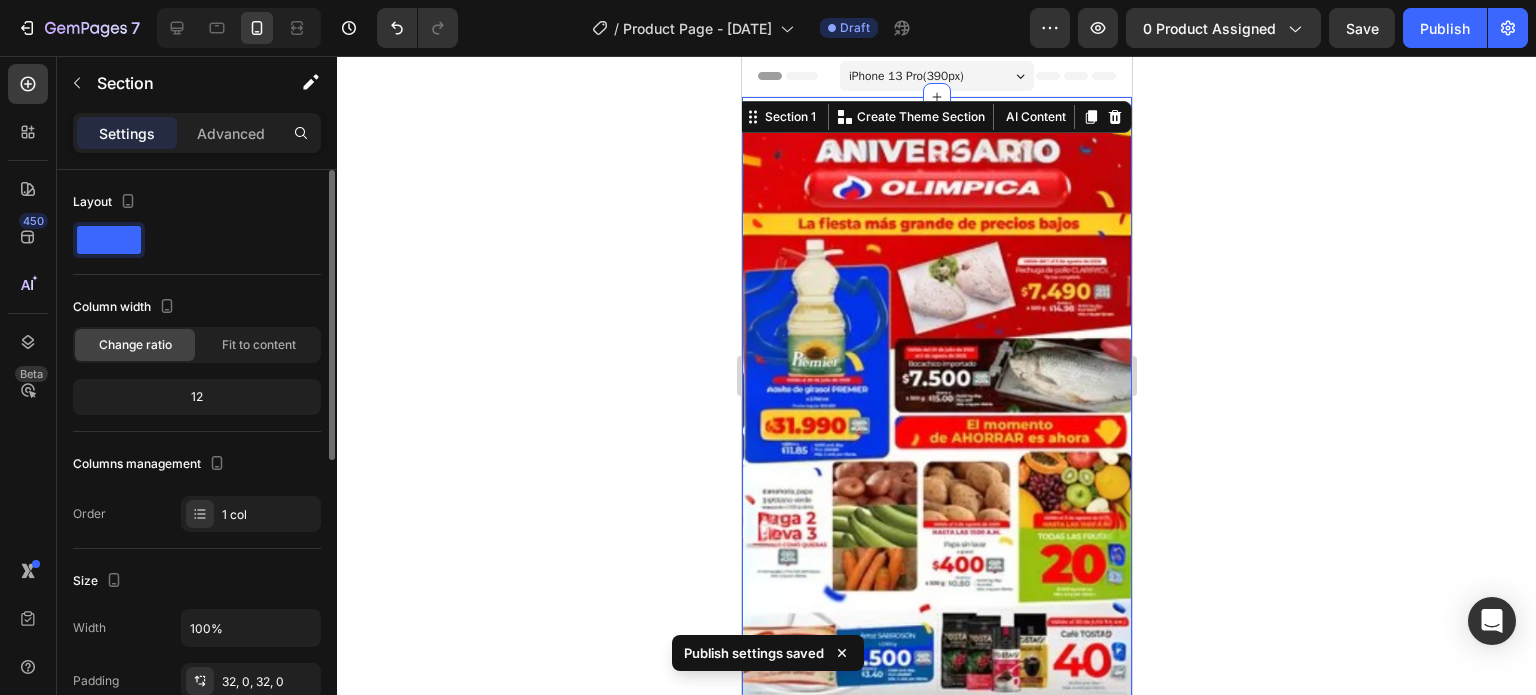 click on "Image Row Section 1   You can create reusable sections Create Theme Section AI Content Write with GemAI What would you like to describe here? Tone and Voice Persuasive Product Tennis Volador® | ENVIO GRATIS Show more Generate" at bounding box center [936, 443] 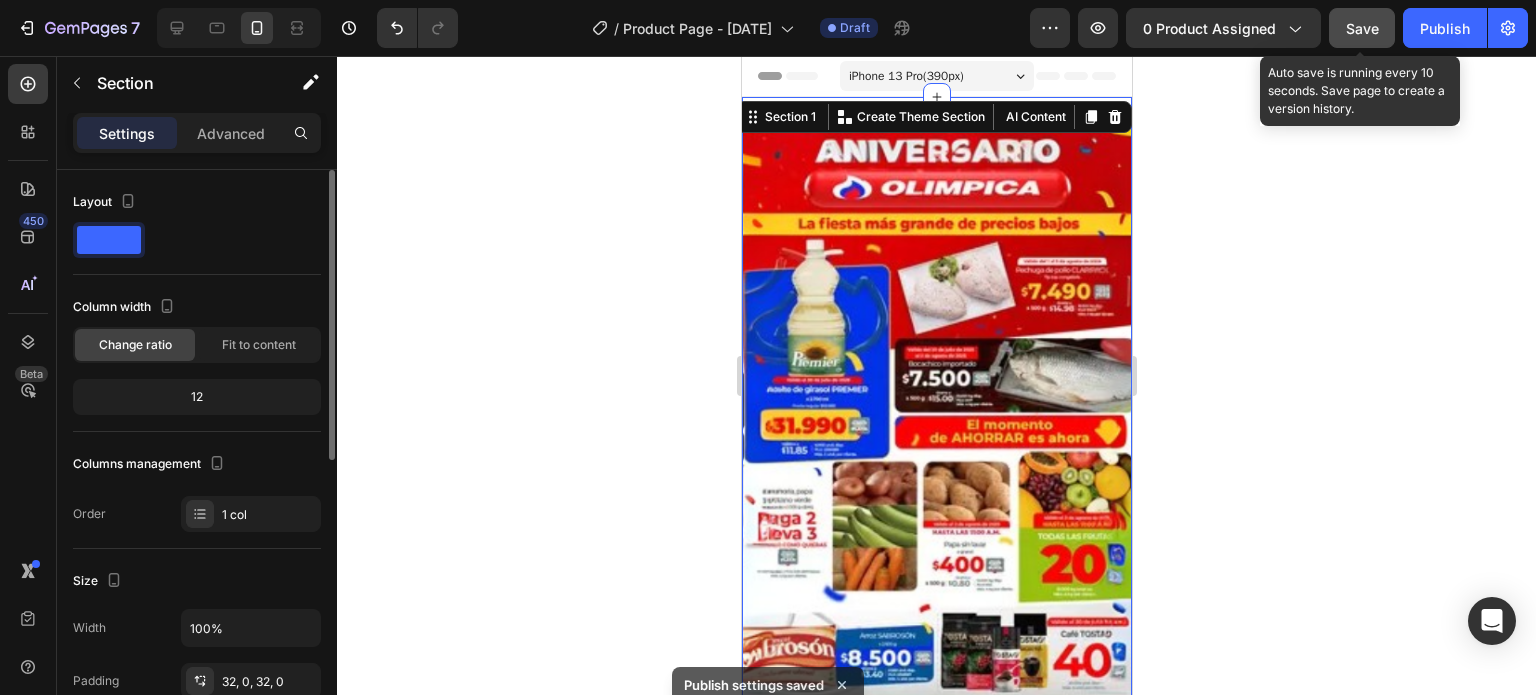 click on "Save" at bounding box center [1362, 28] 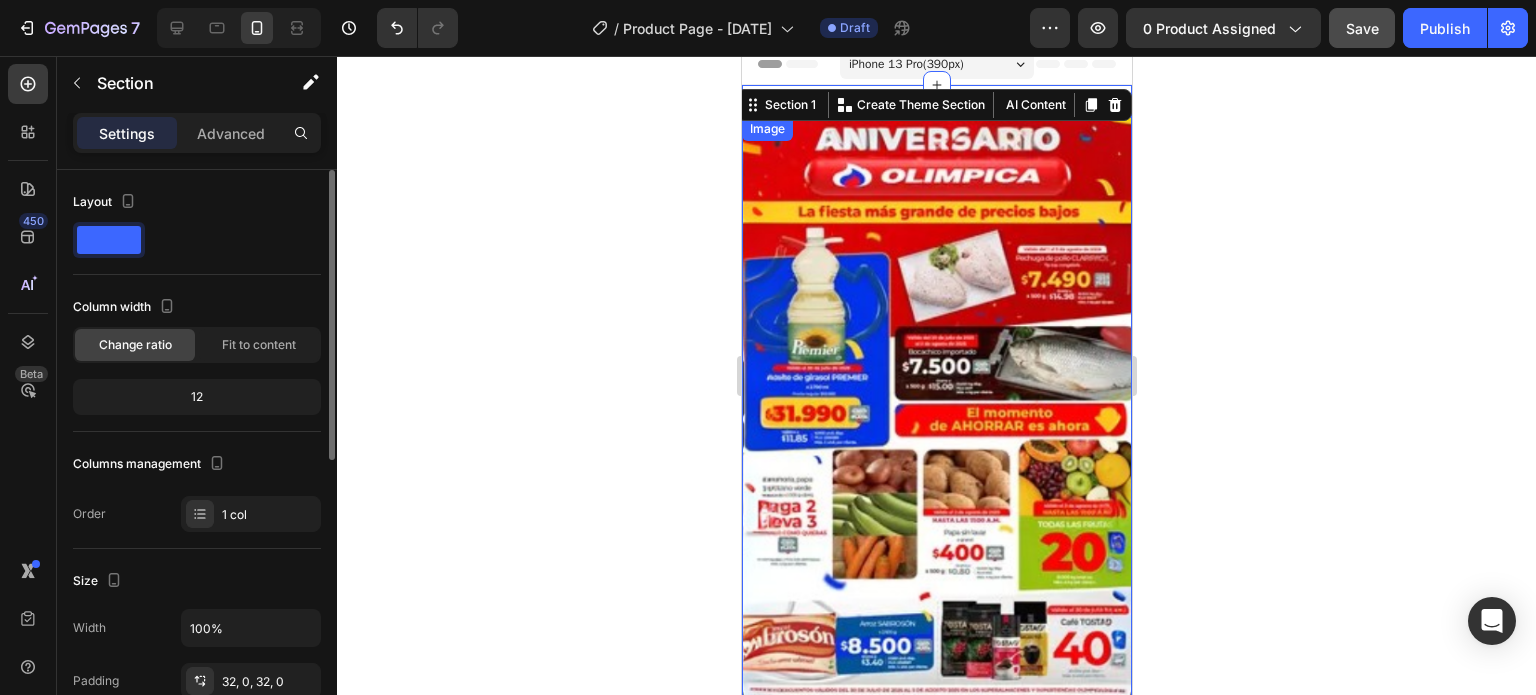 scroll, scrollTop: 0, scrollLeft: 0, axis: both 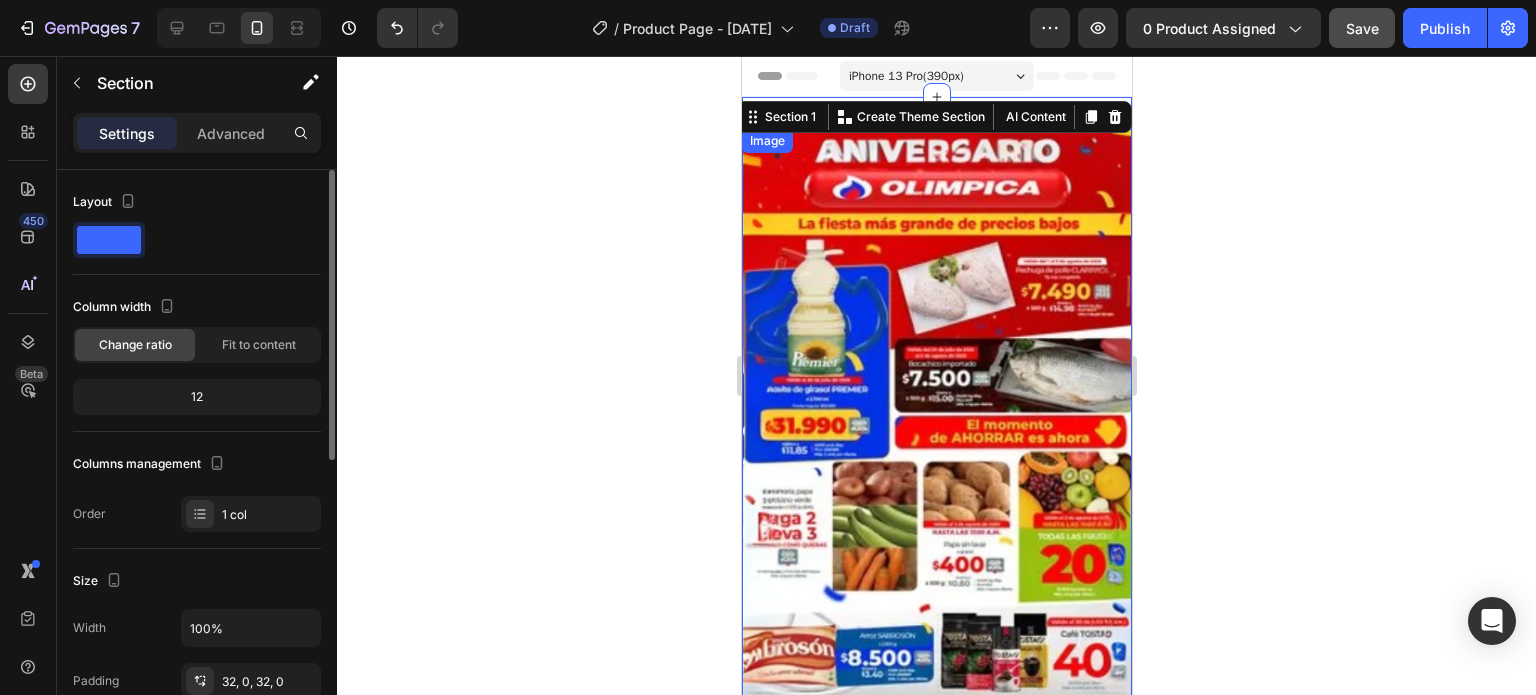 click at bounding box center [936, 435] 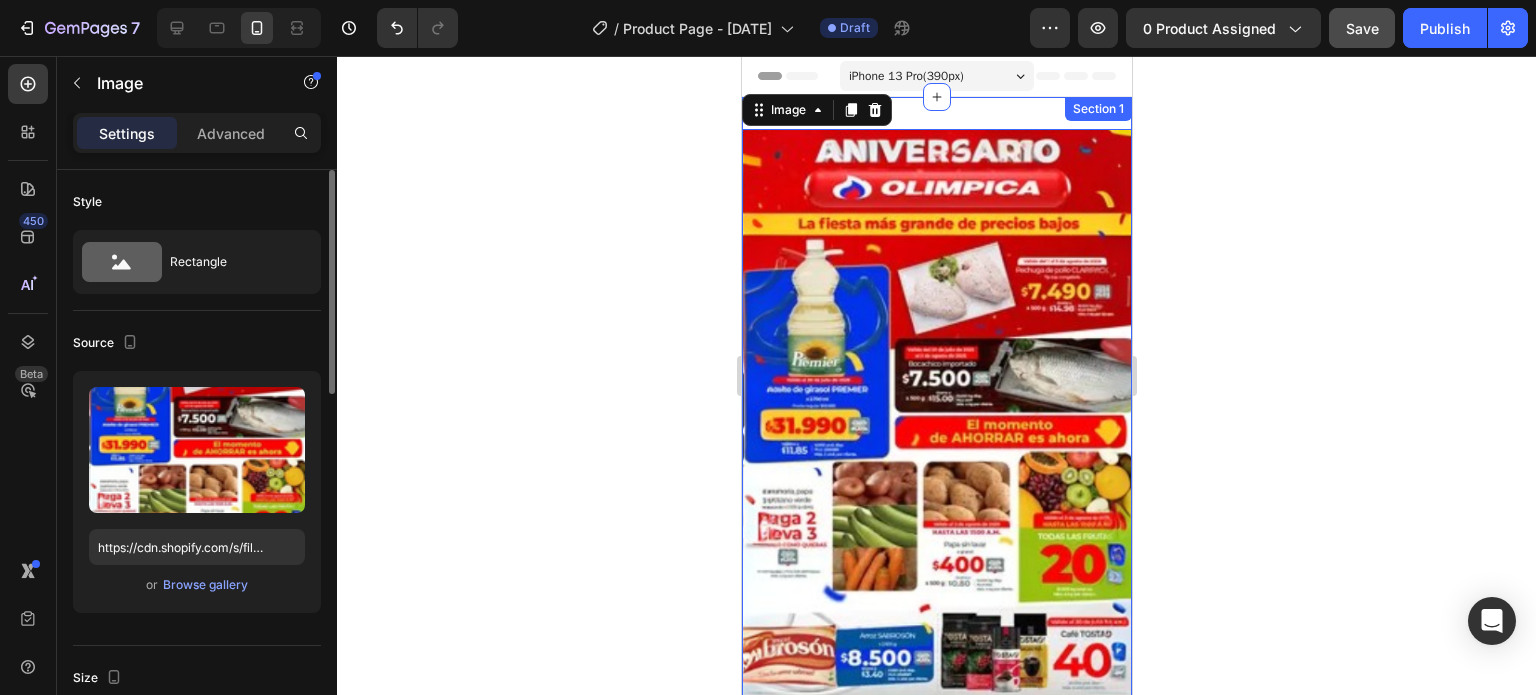 click on "Image   0 Row Section 1" at bounding box center [936, 443] 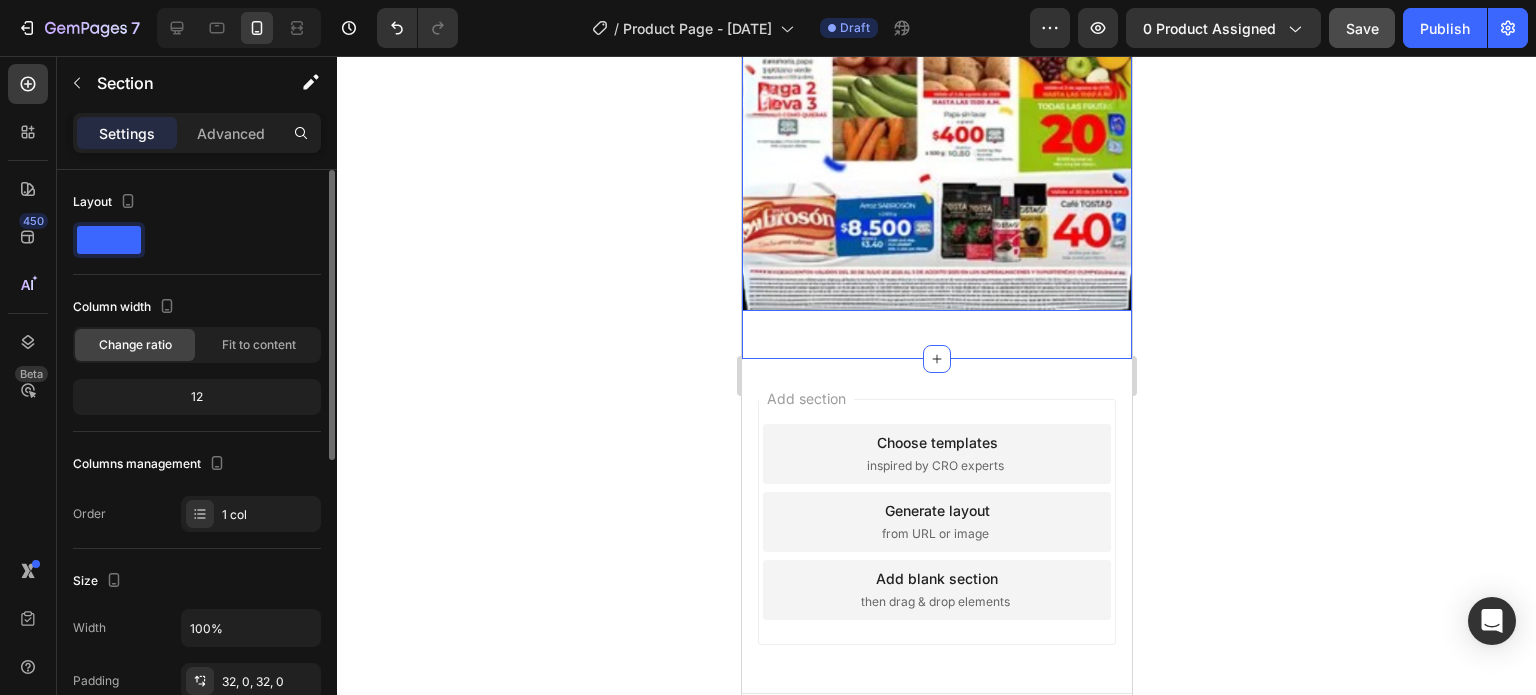 scroll, scrollTop: 445, scrollLeft: 0, axis: vertical 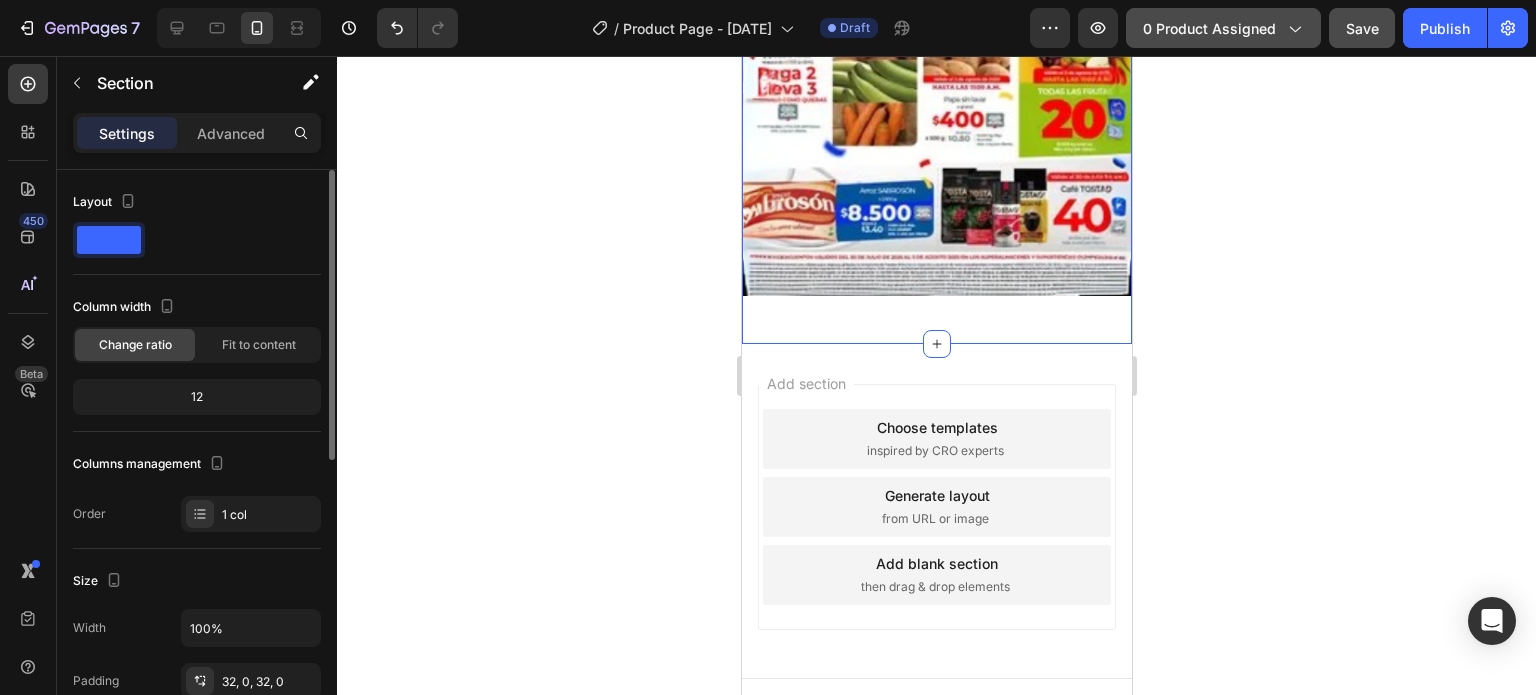 click on "0 product assigned" 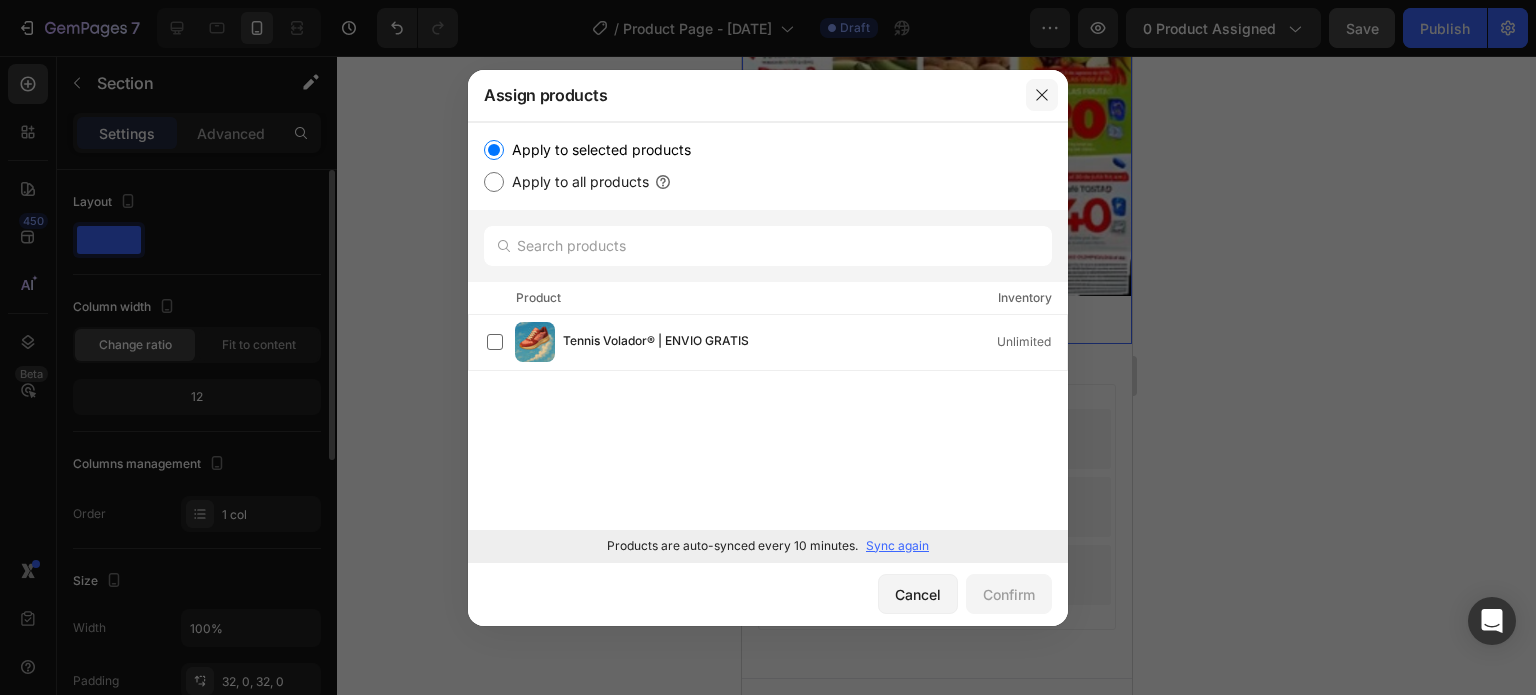 click at bounding box center (1042, 95) 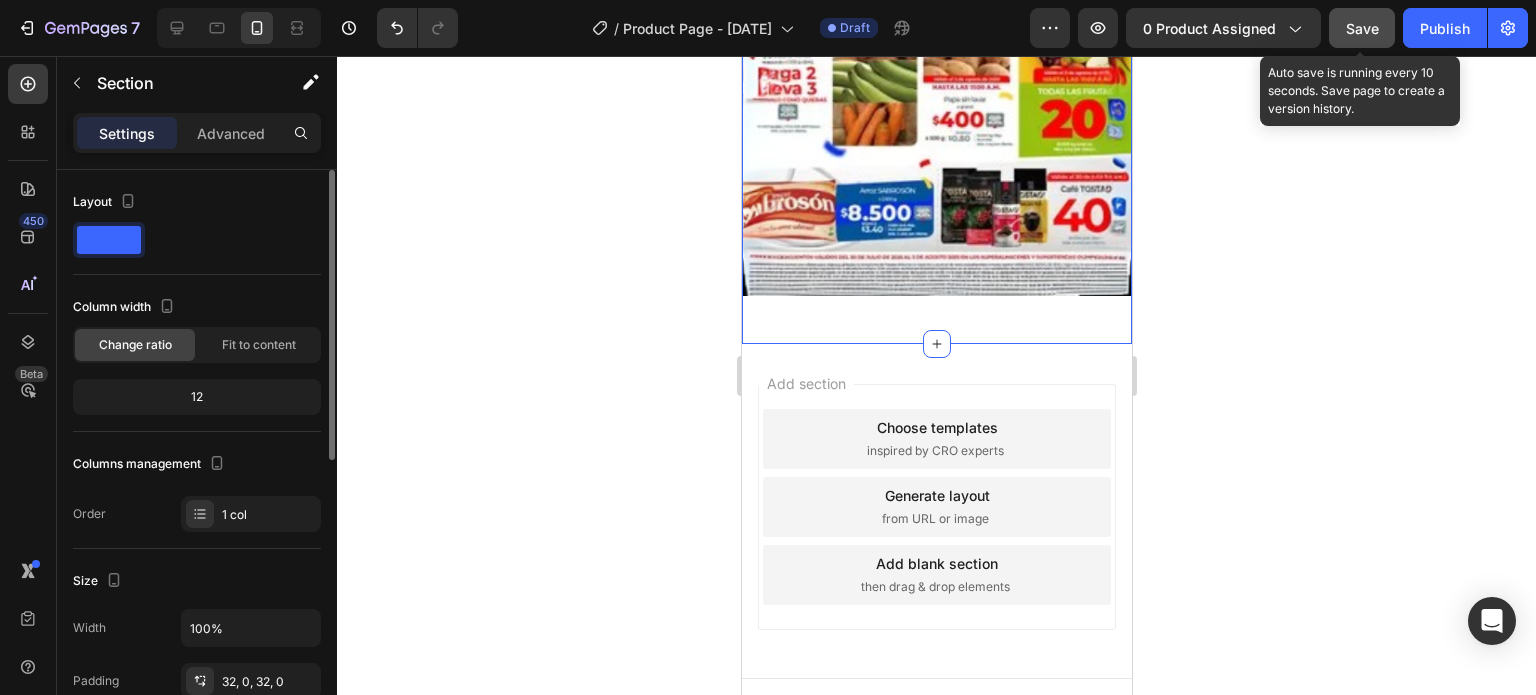 click on "Save" 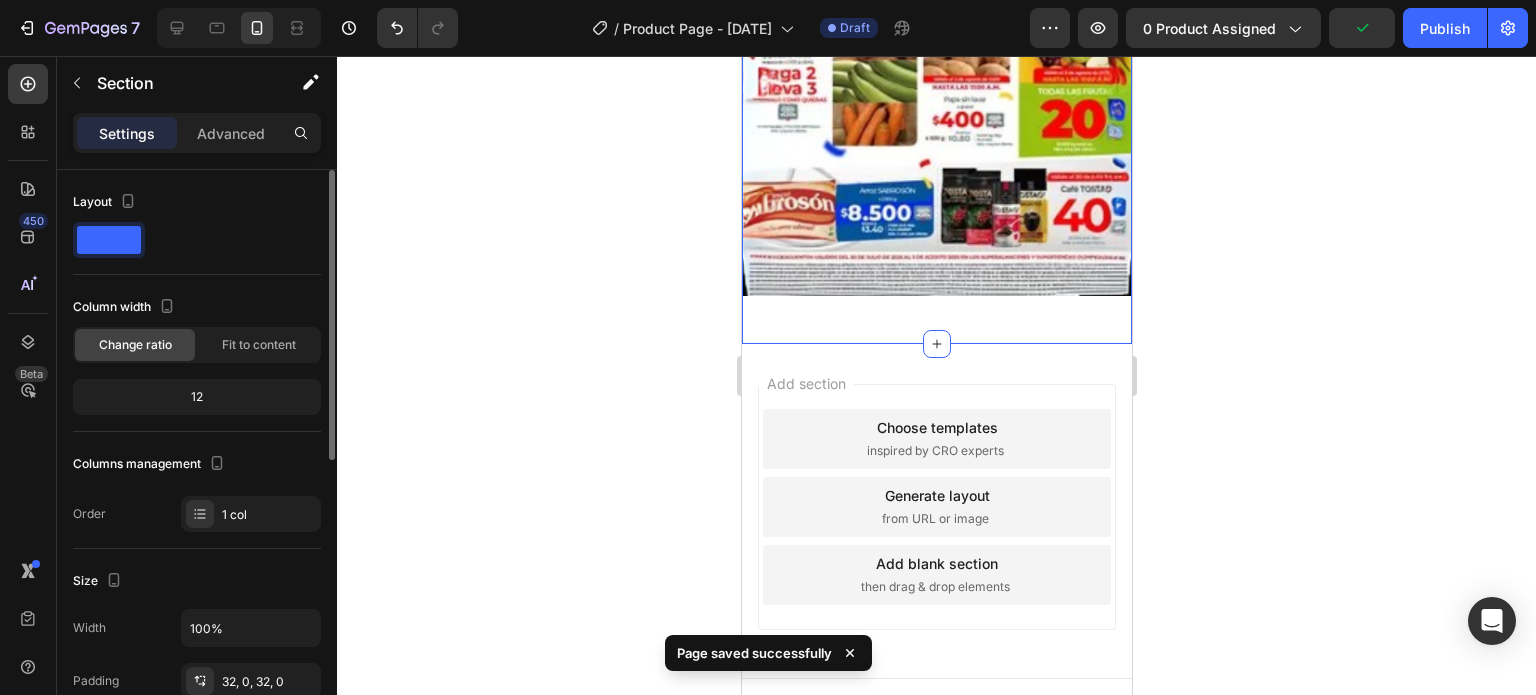 type 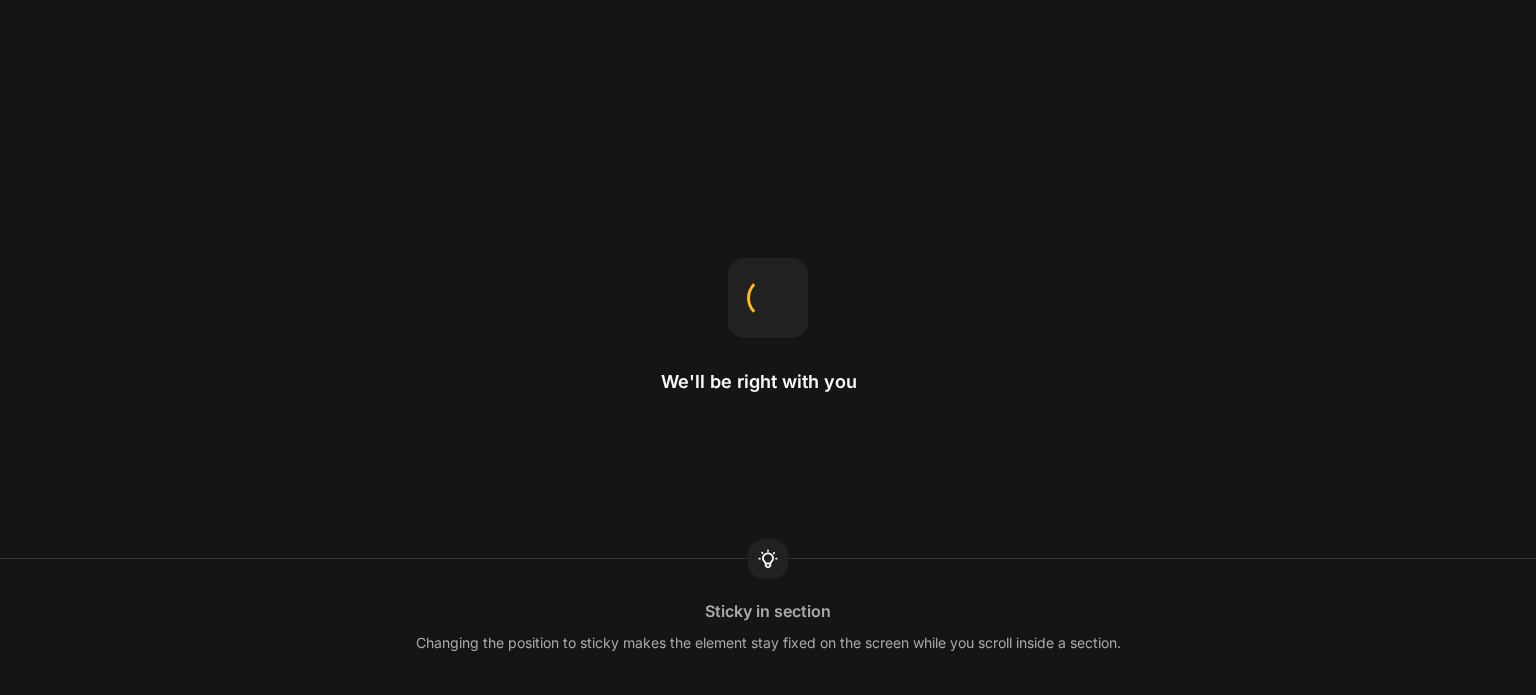 scroll, scrollTop: 0, scrollLeft: 0, axis: both 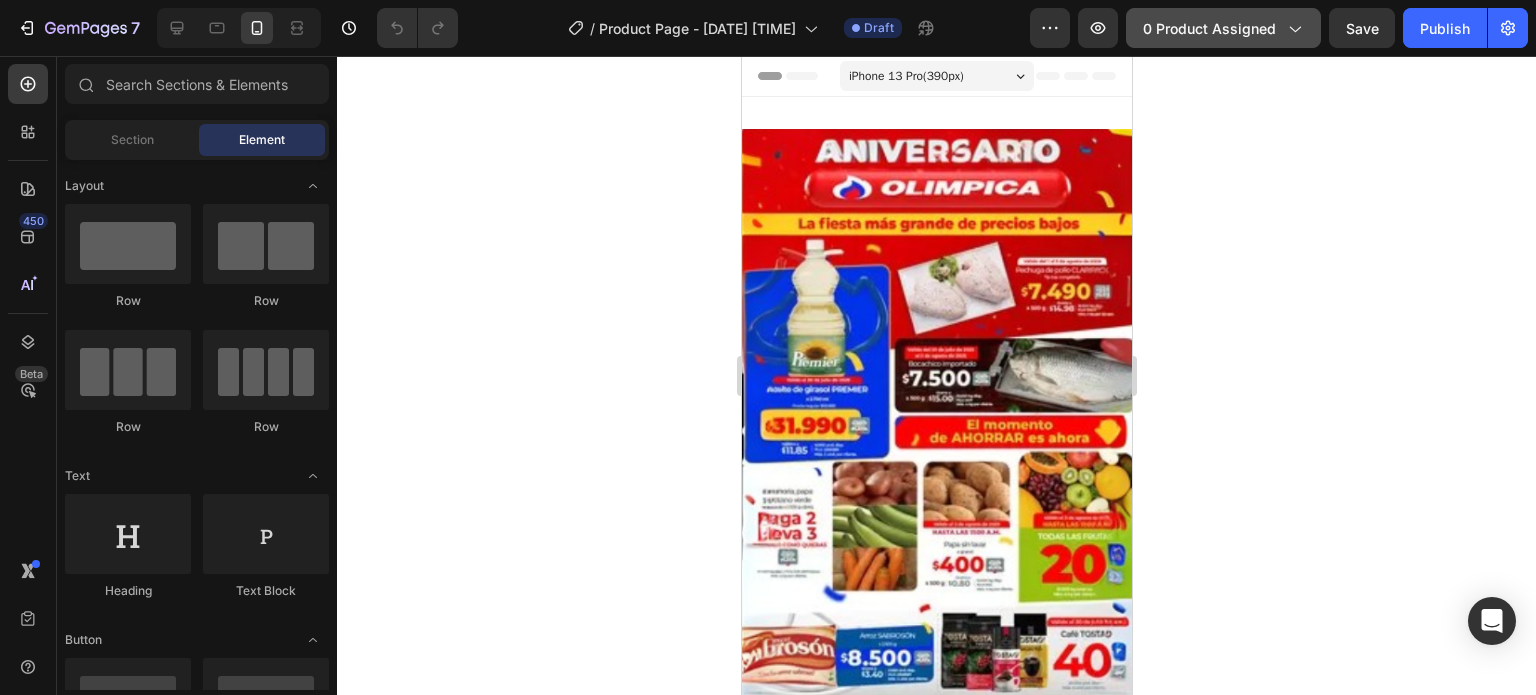 click on "0 product assigned" at bounding box center (1223, 28) 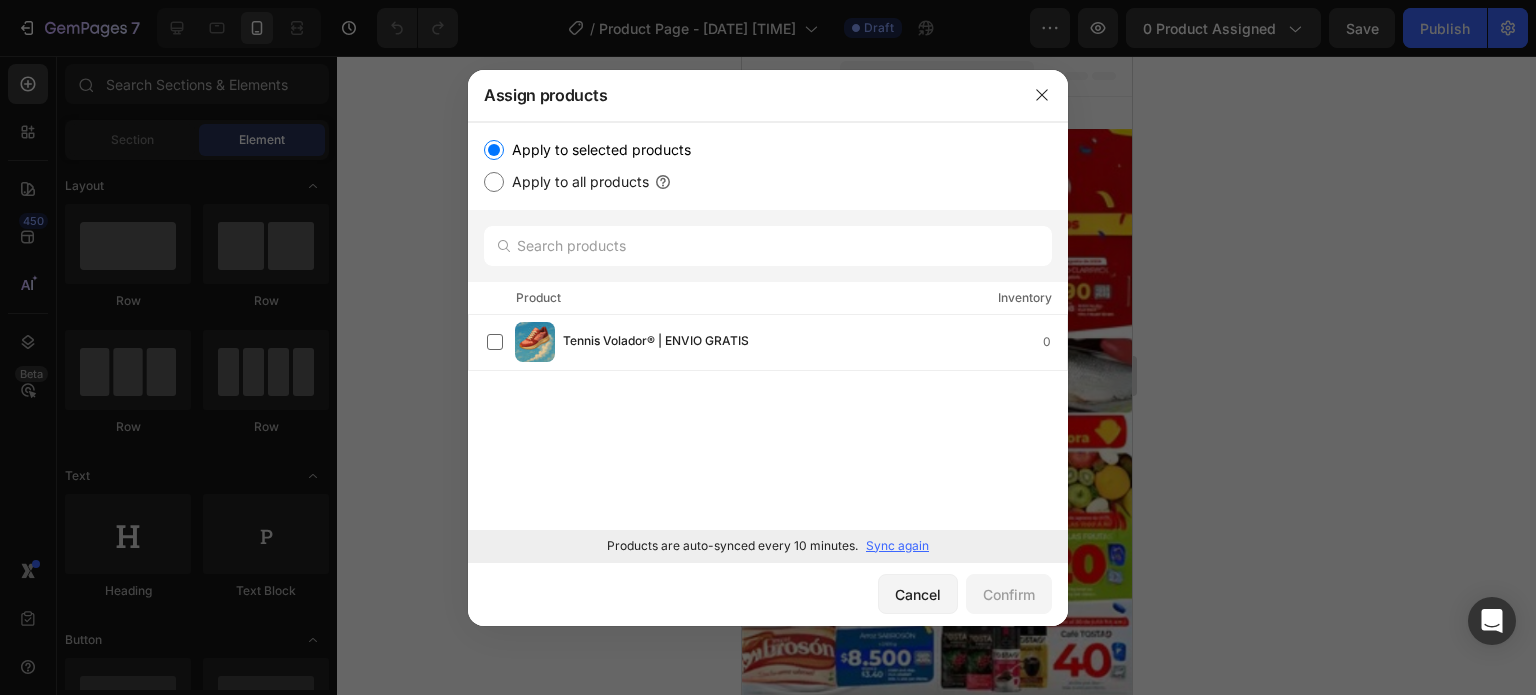 click on "Apply to all products" at bounding box center (576, 182) 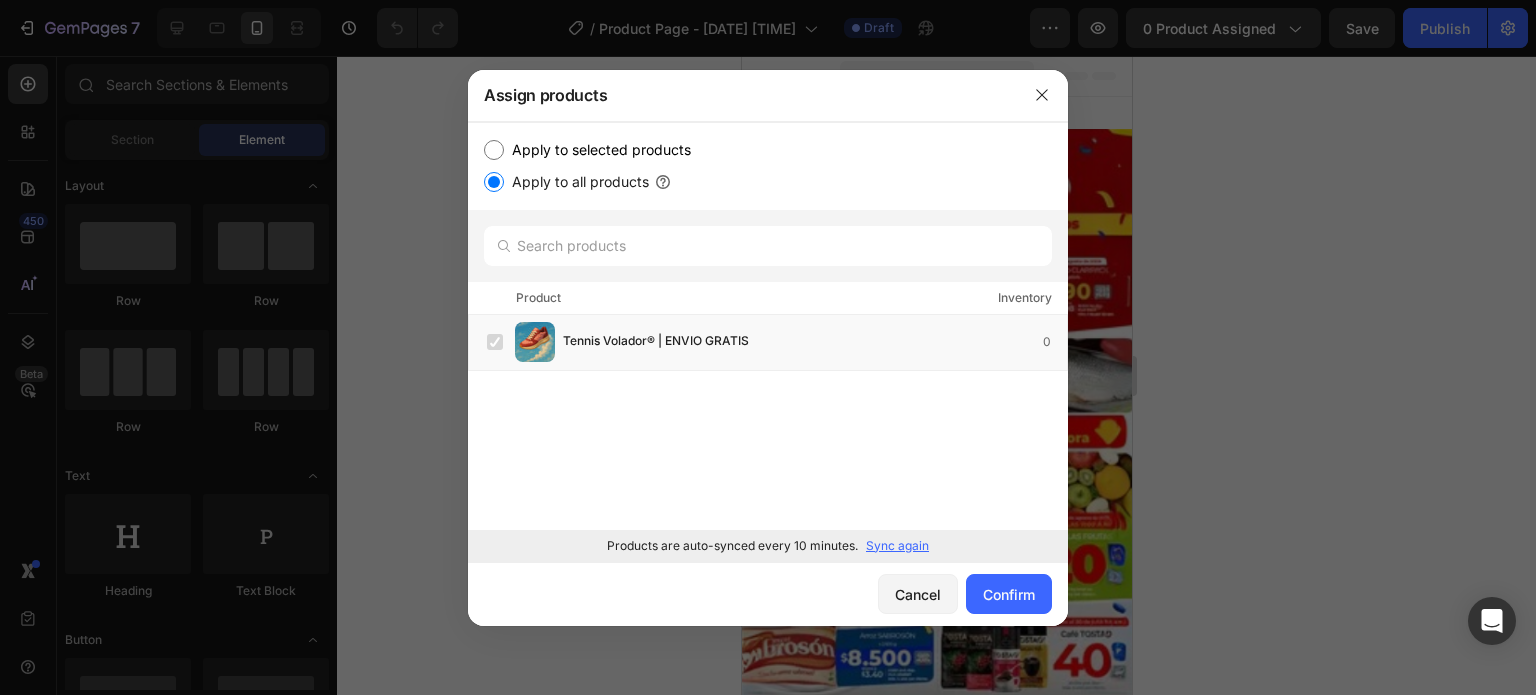 click on "Apply to selected products" at bounding box center (597, 150) 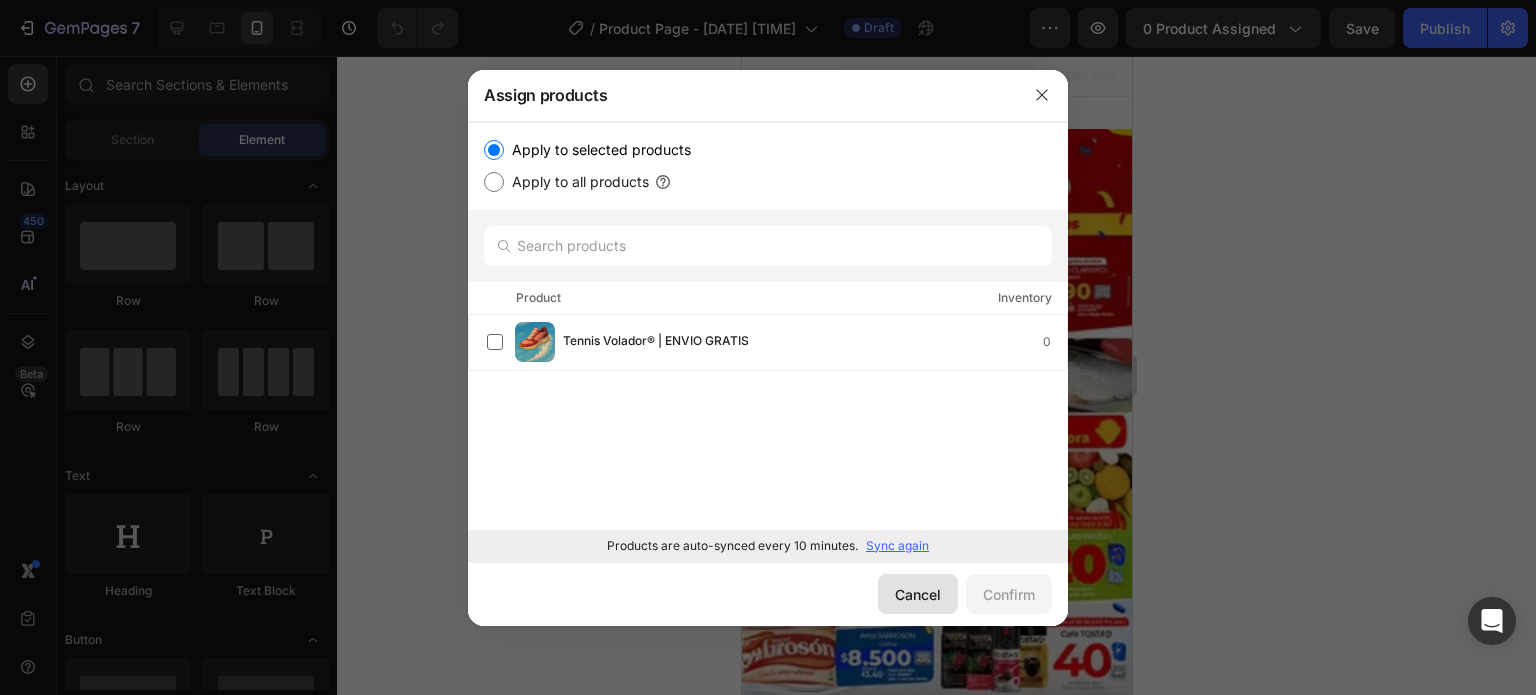 click on "Cancel" at bounding box center (918, 594) 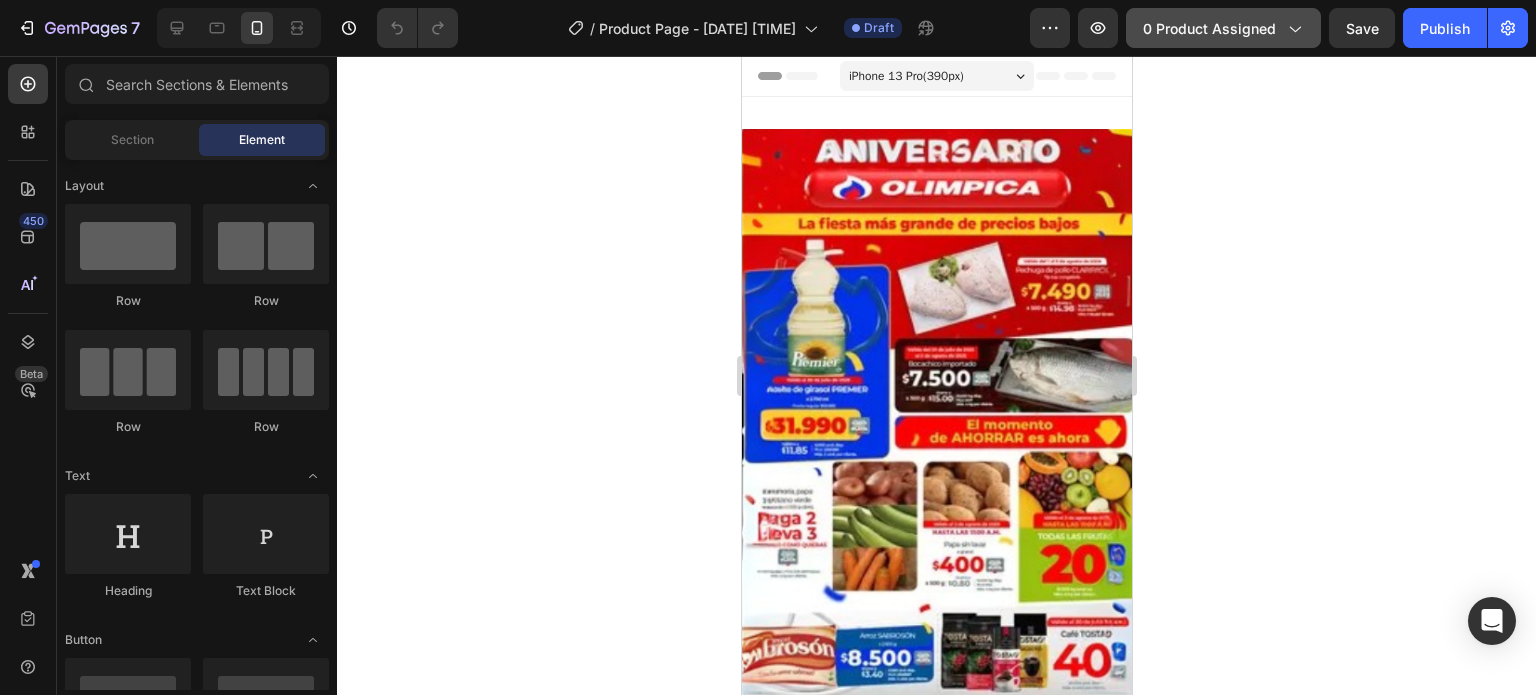 click 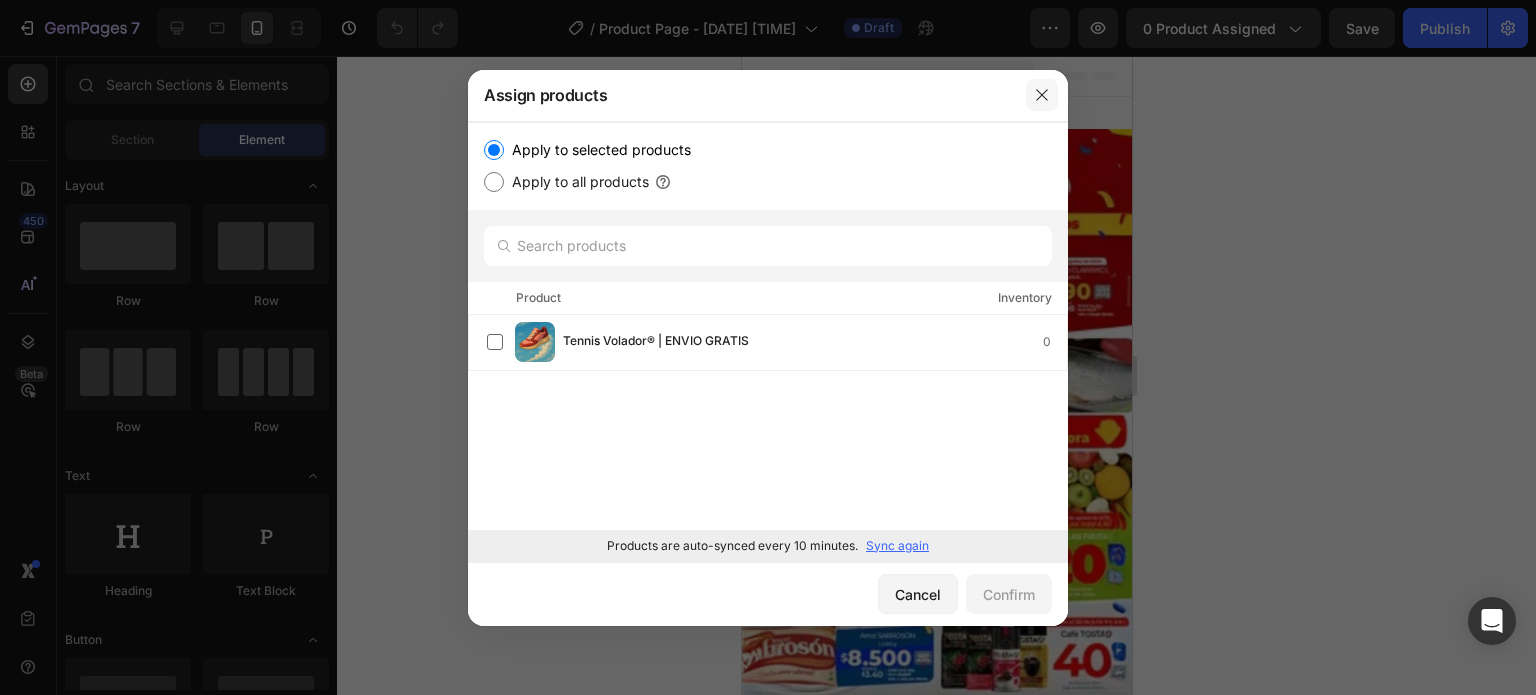 click 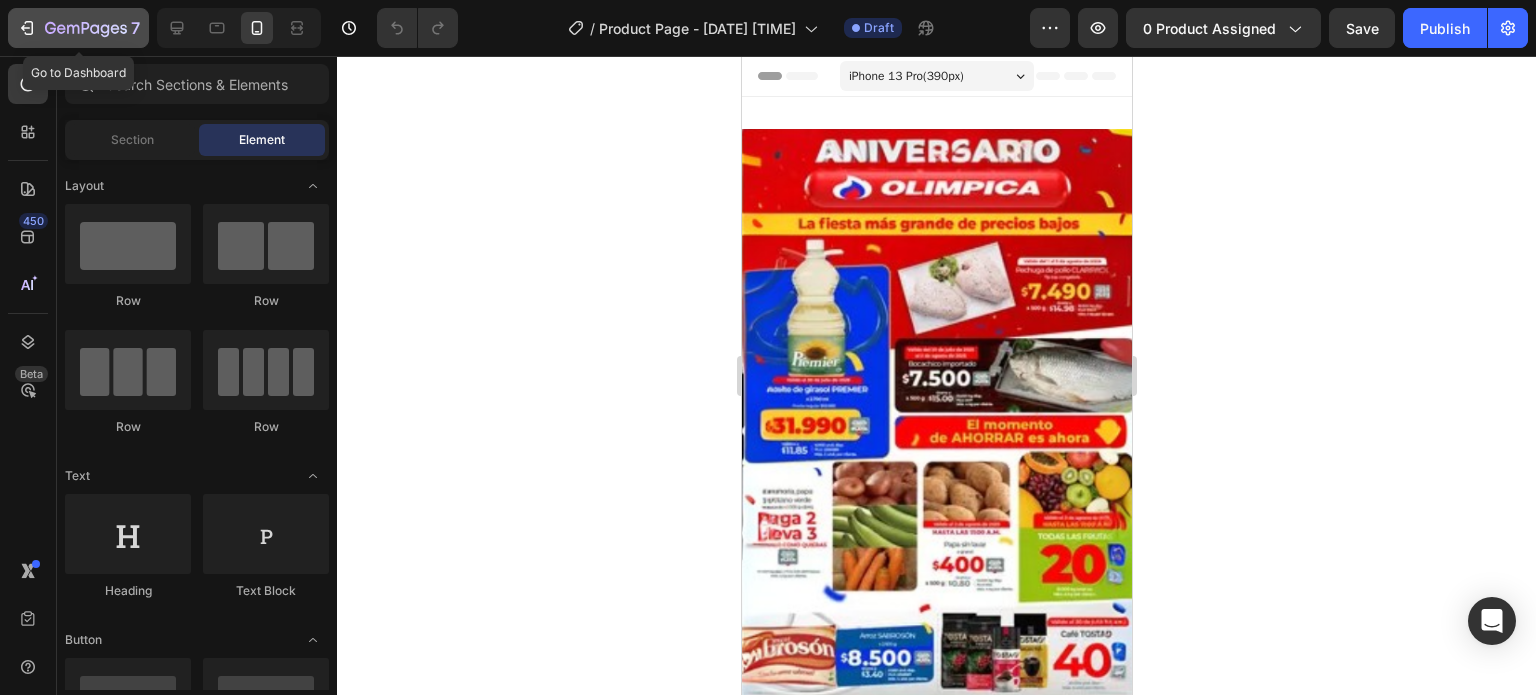 click on "7" 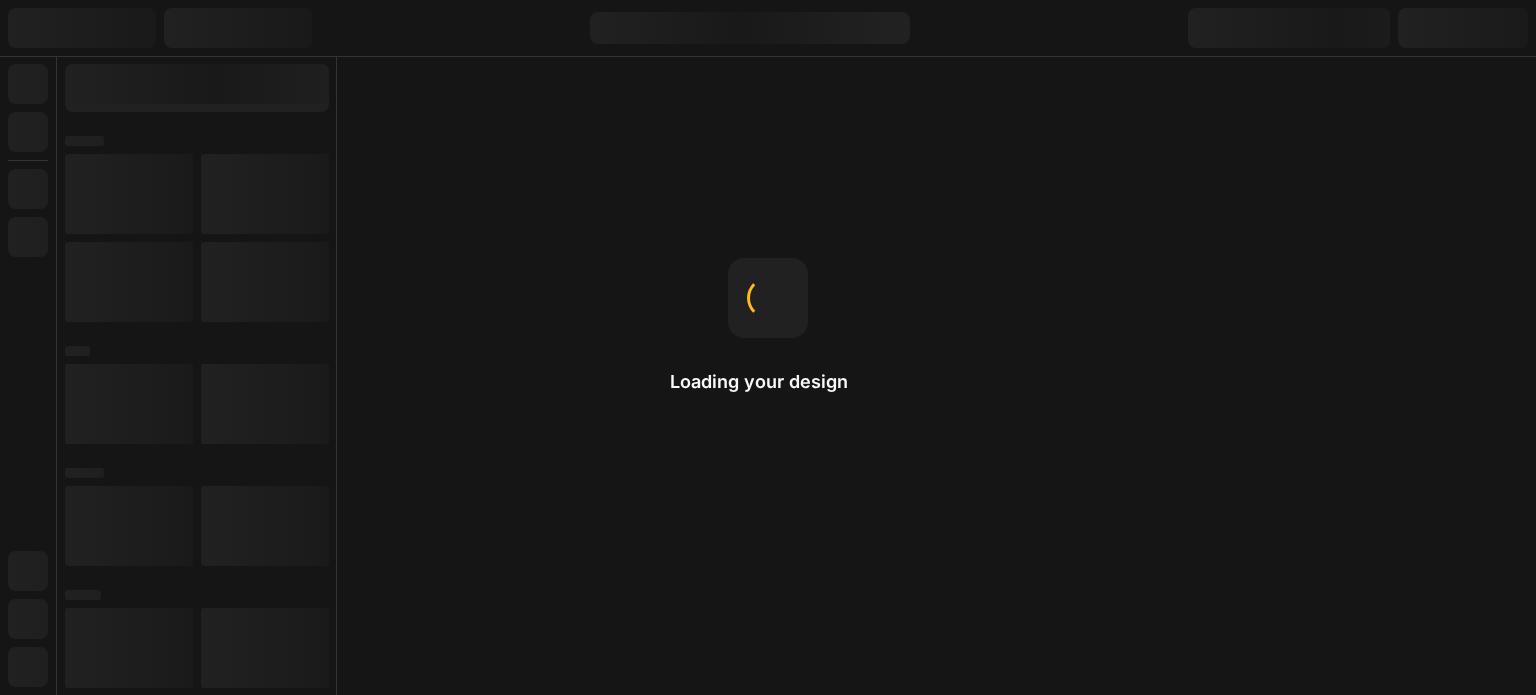 scroll, scrollTop: 0, scrollLeft: 0, axis: both 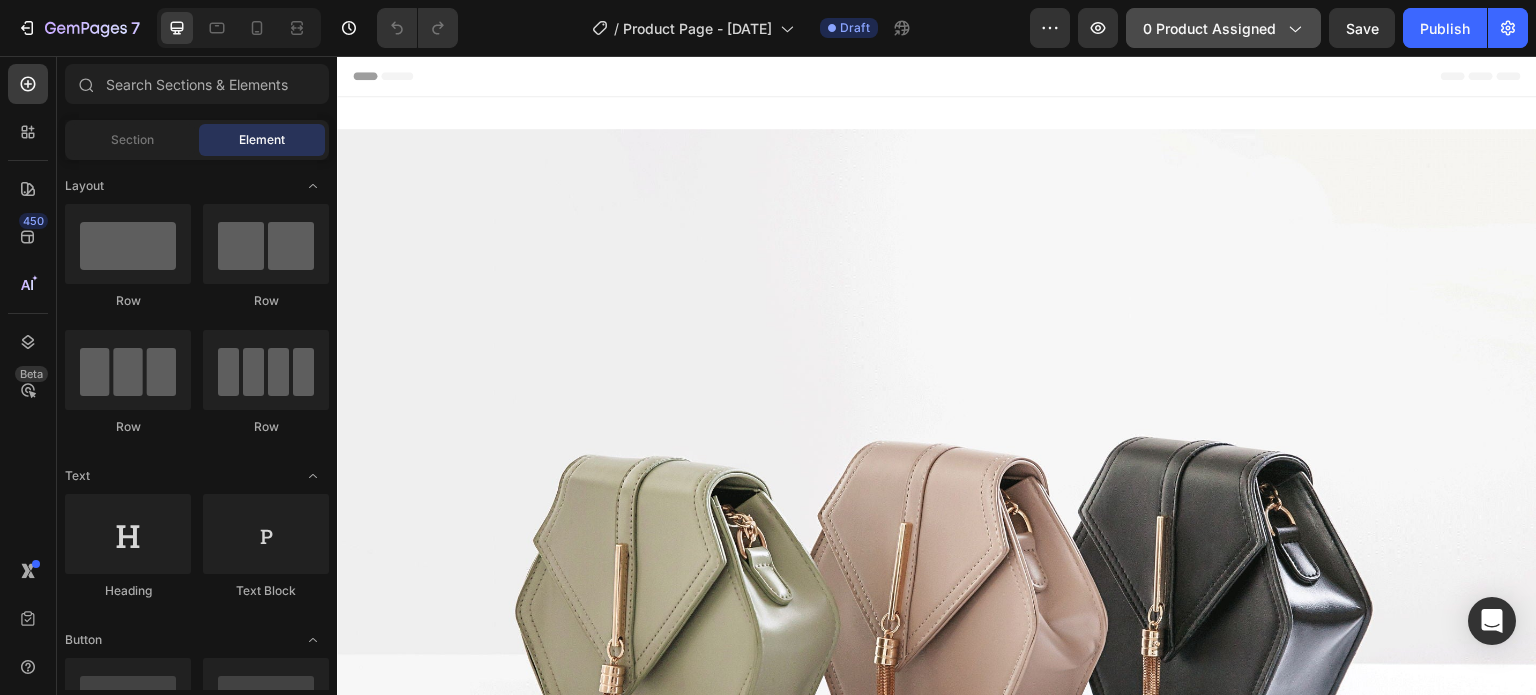 click on "0 product assigned" at bounding box center [1223, 28] 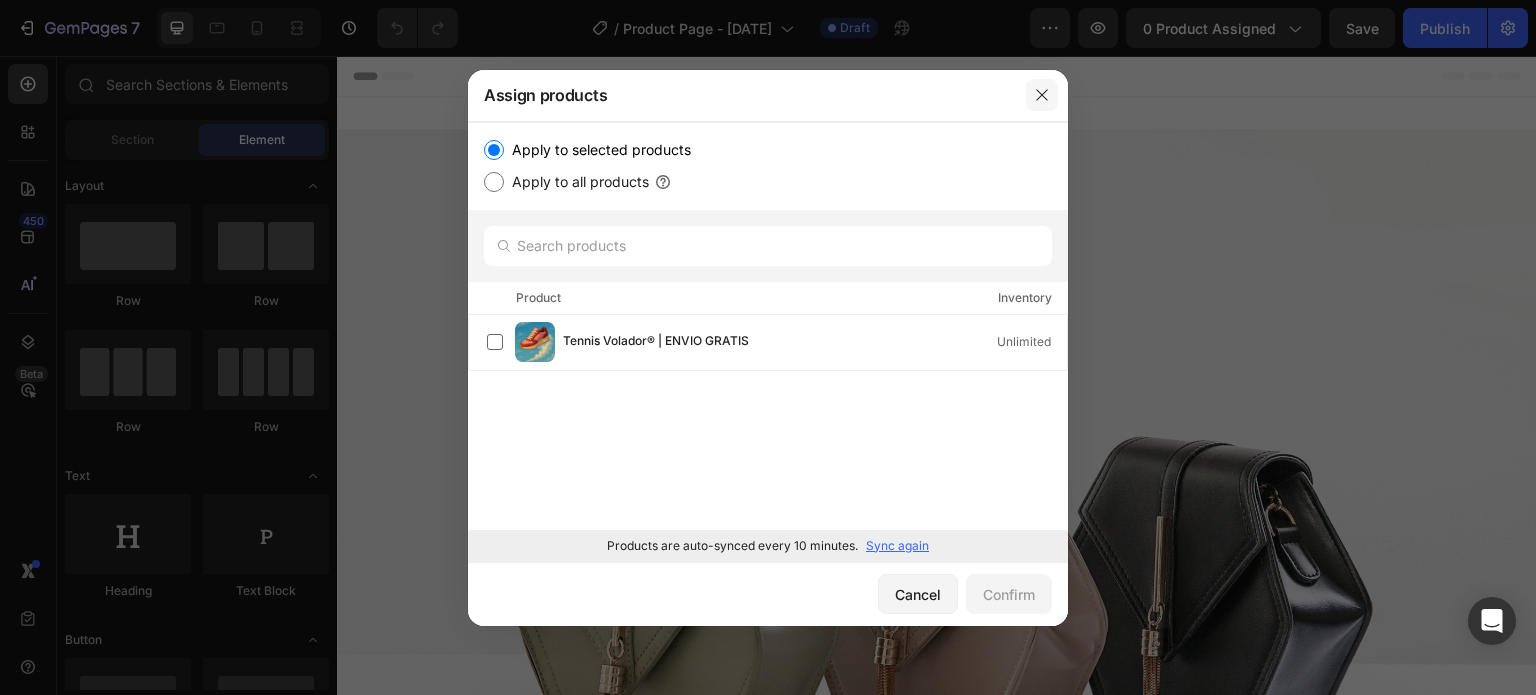 drag, startPoint x: 1038, startPoint y: 99, endPoint x: 597, endPoint y: 47, distance: 444.05518 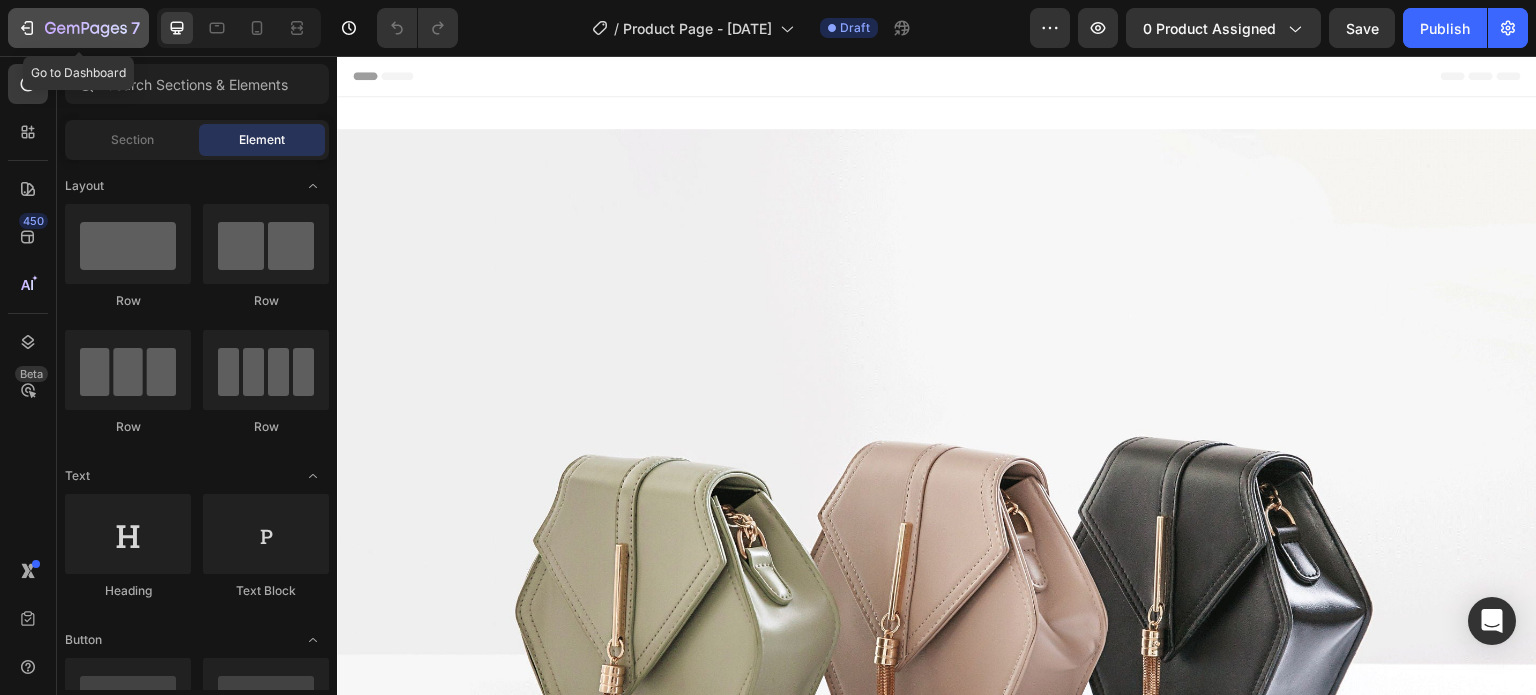 click 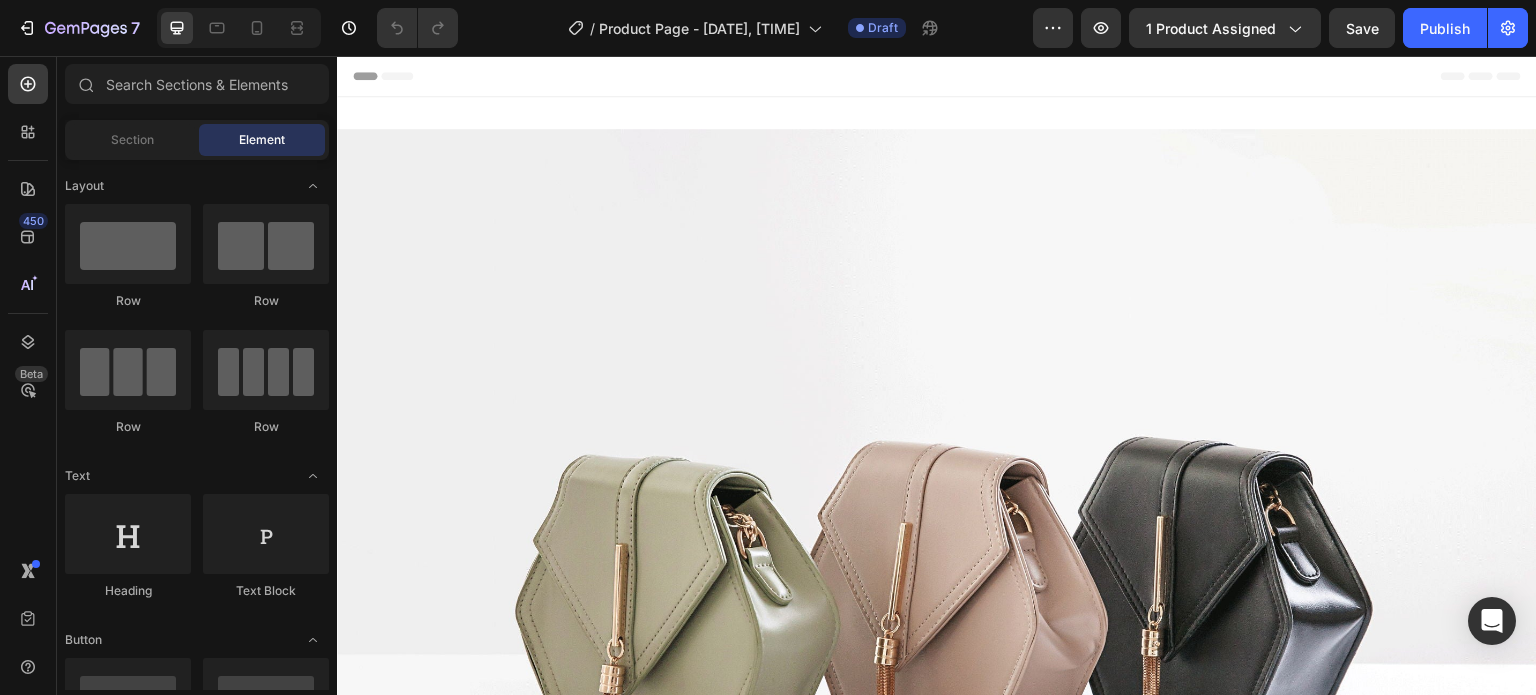 scroll, scrollTop: 0, scrollLeft: 0, axis: both 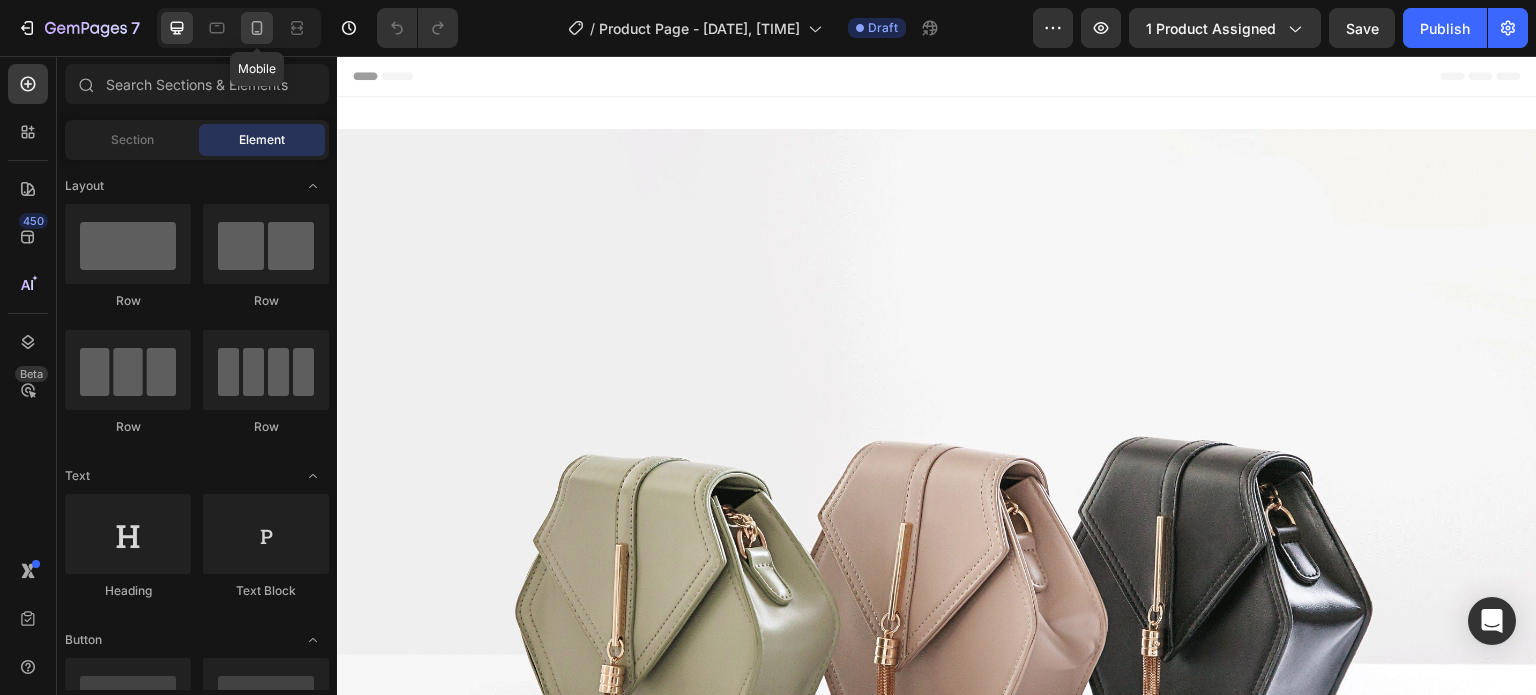 click 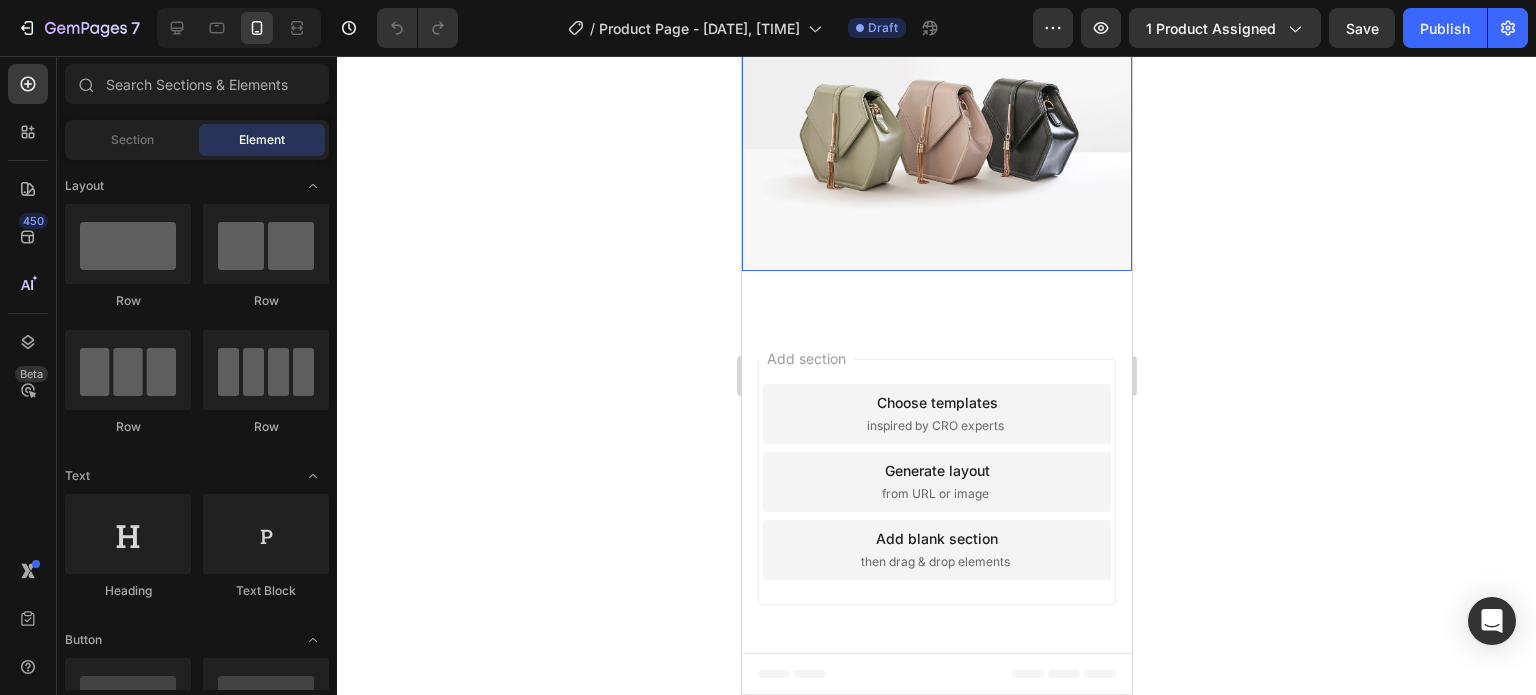 scroll, scrollTop: 0, scrollLeft: 0, axis: both 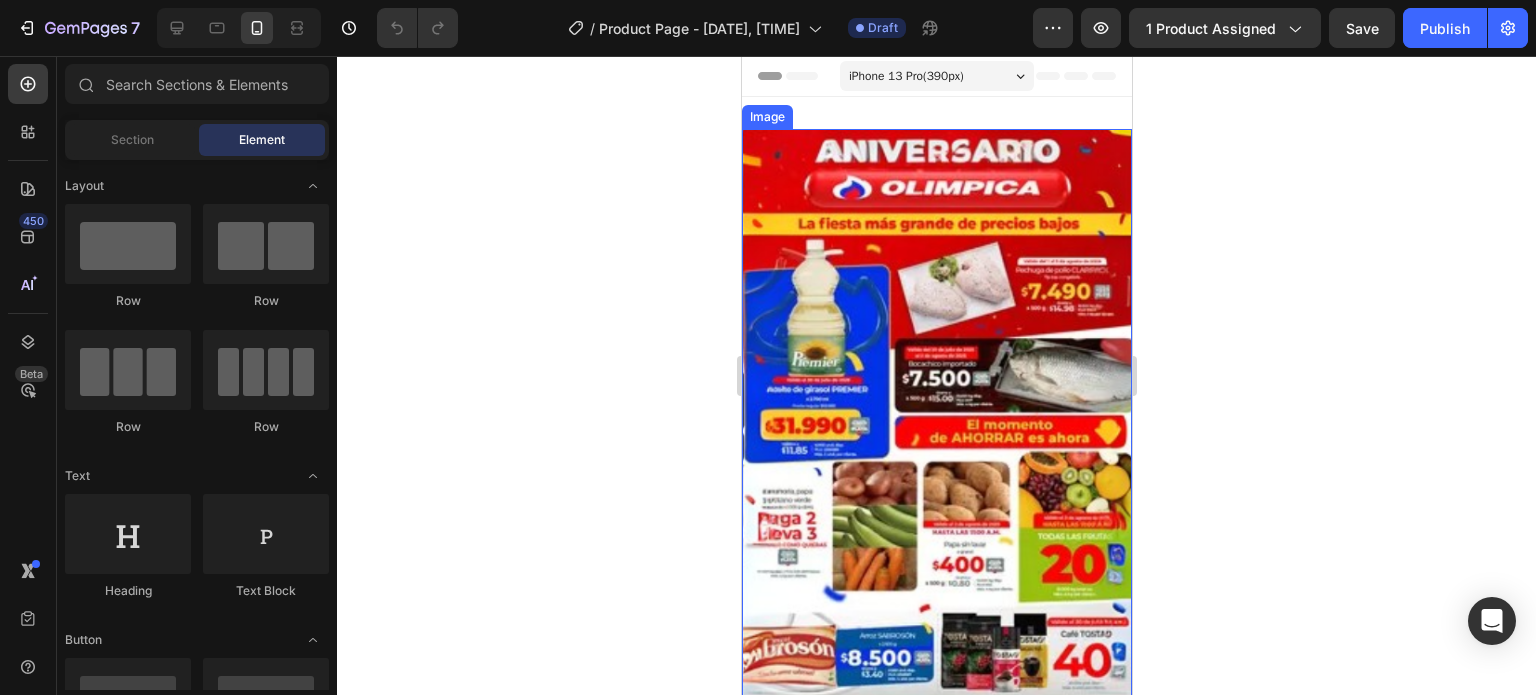 click at bounding box center (936, 435) 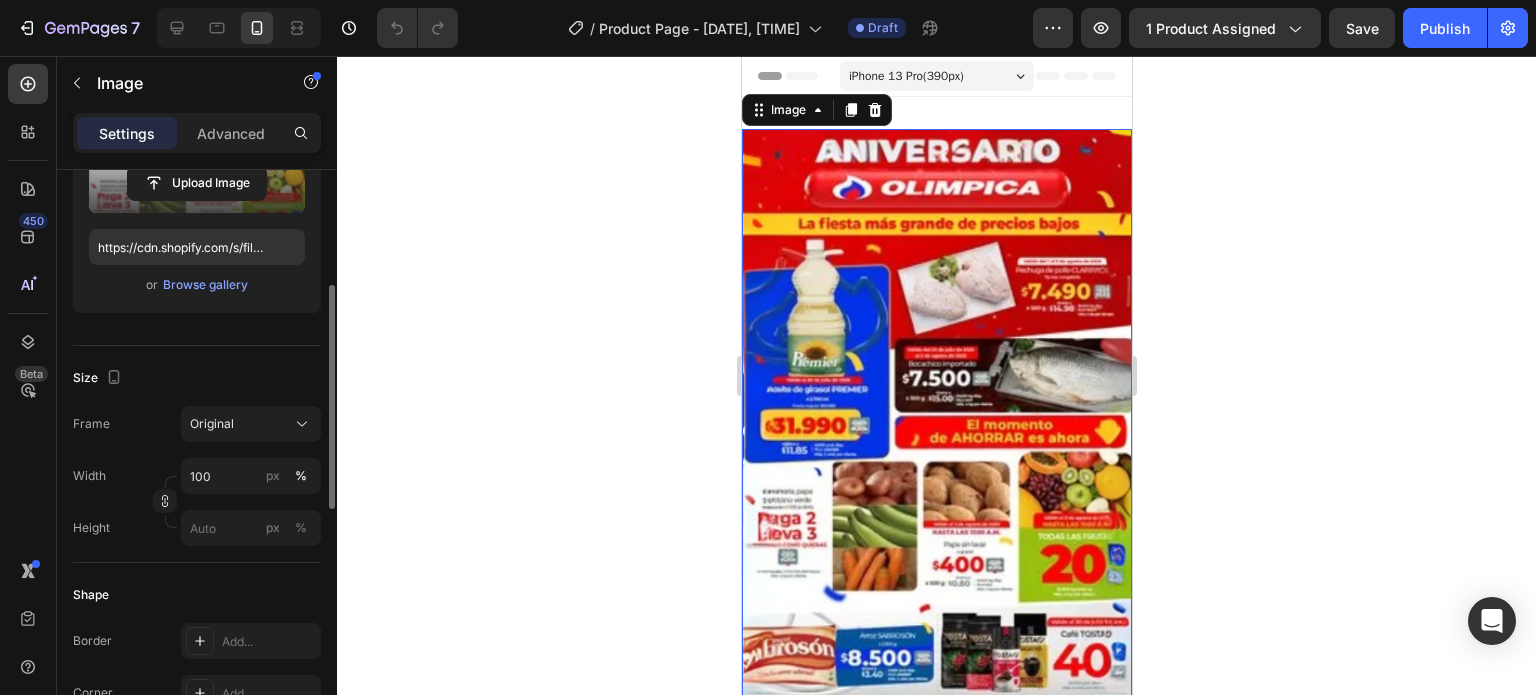 scroll, scrollTop: 0, scrollLeft: 0, axis: both 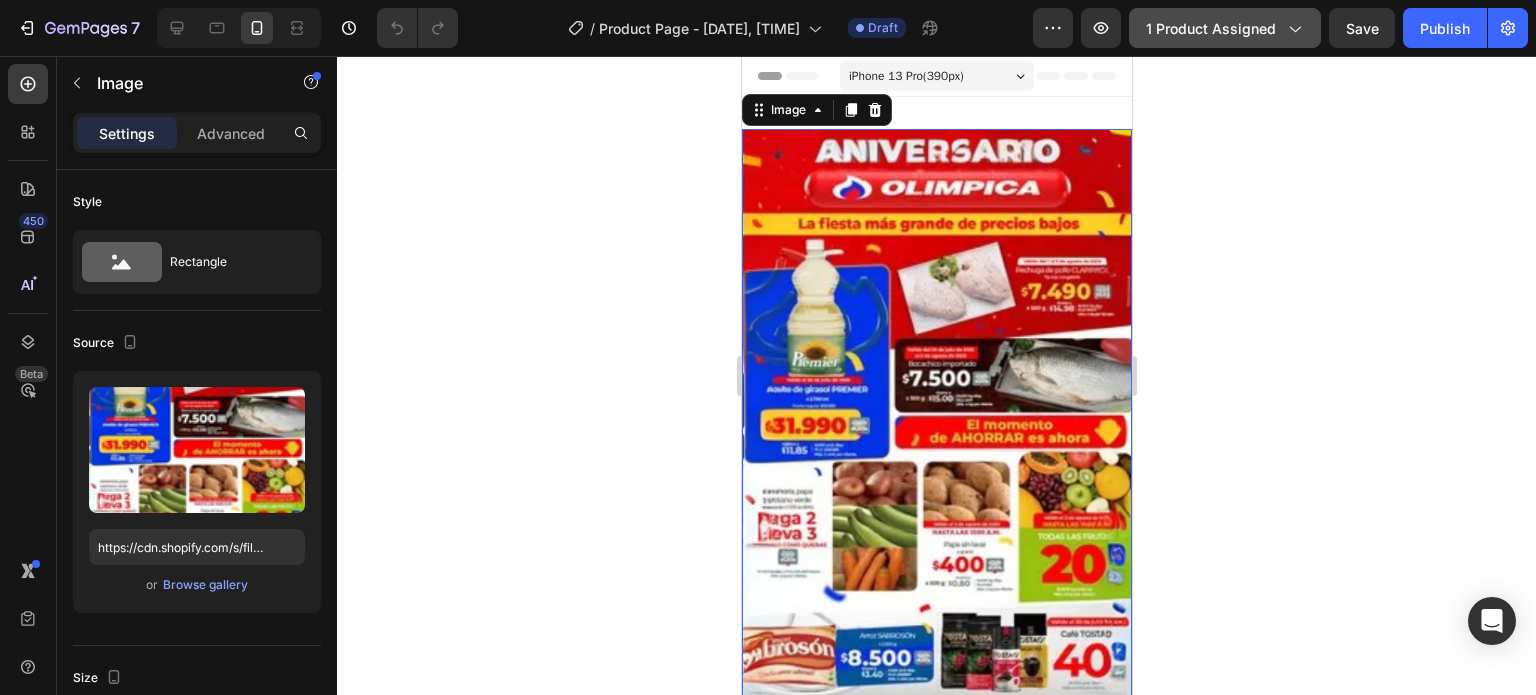click on "1 product assigned" at bounding box center (1225, 28) 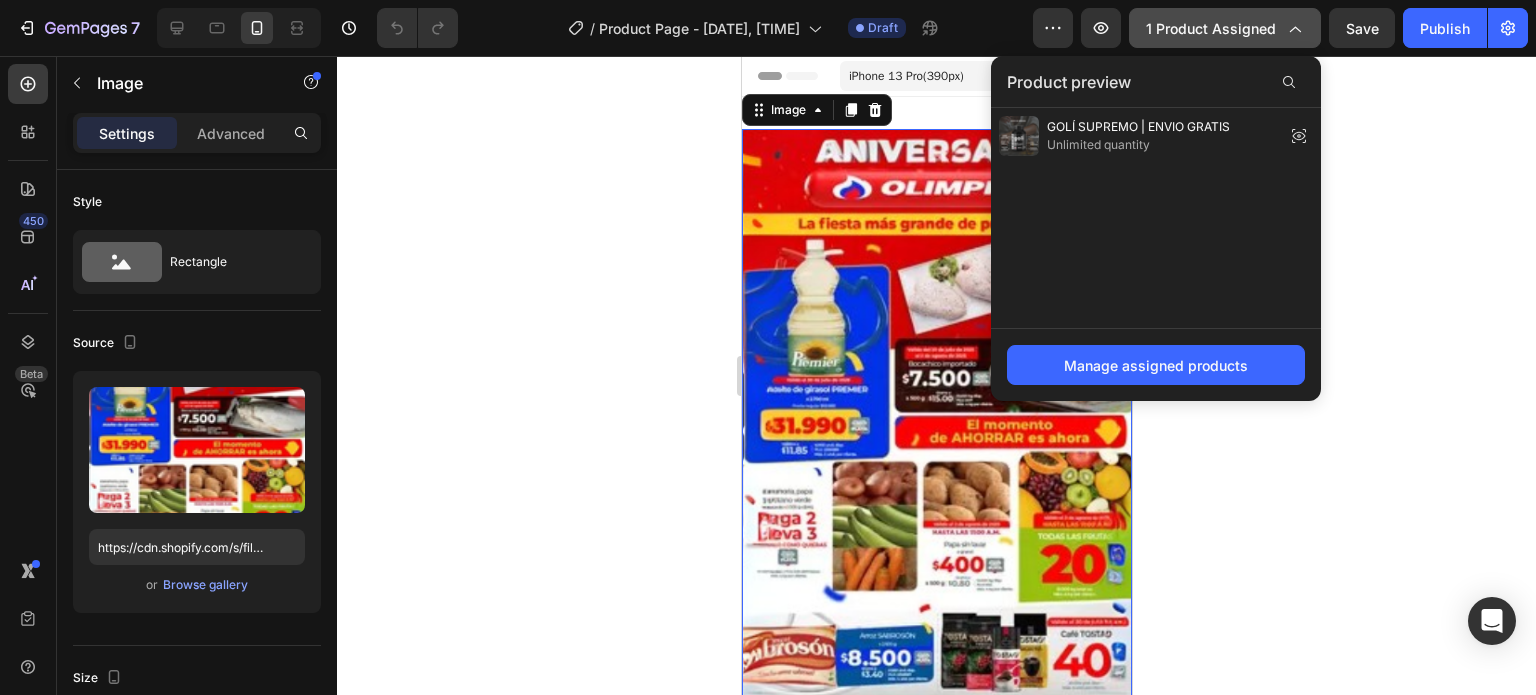click on "1 product assigned" 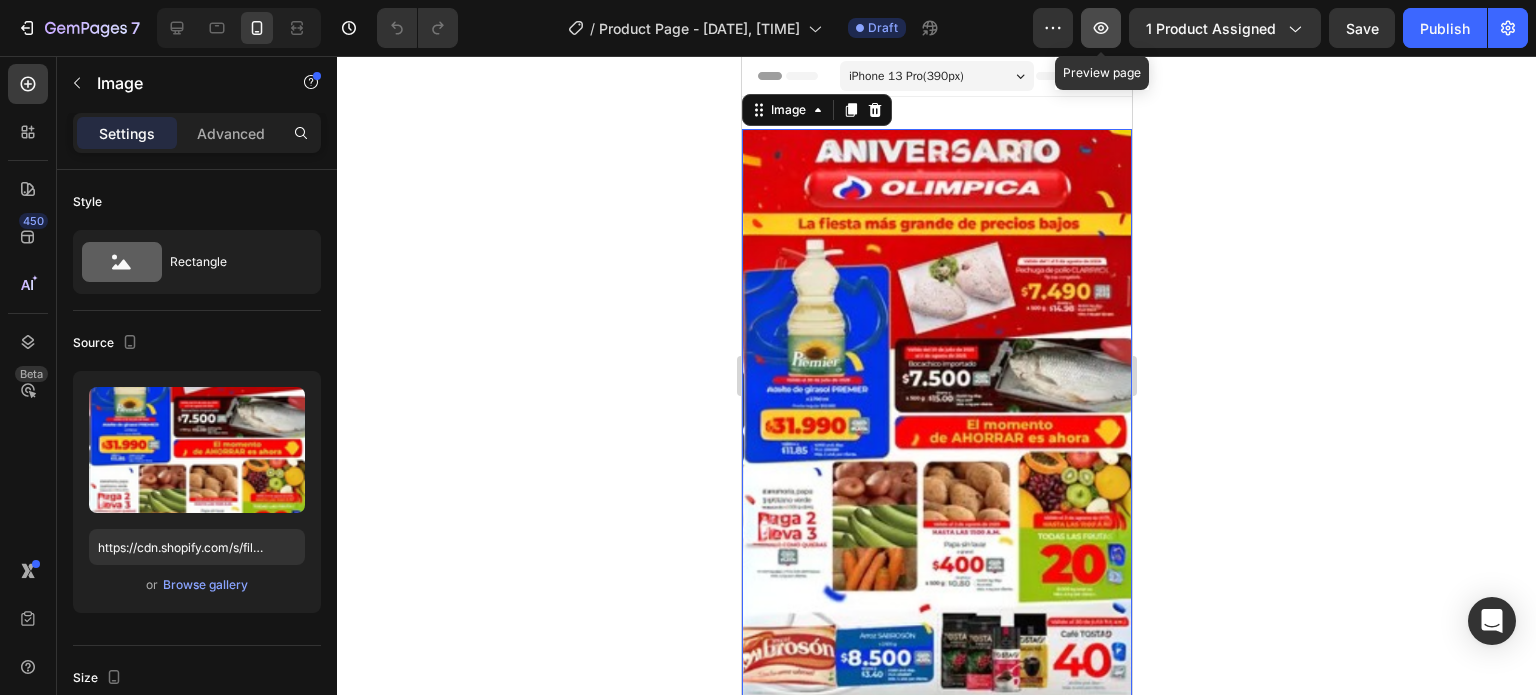click 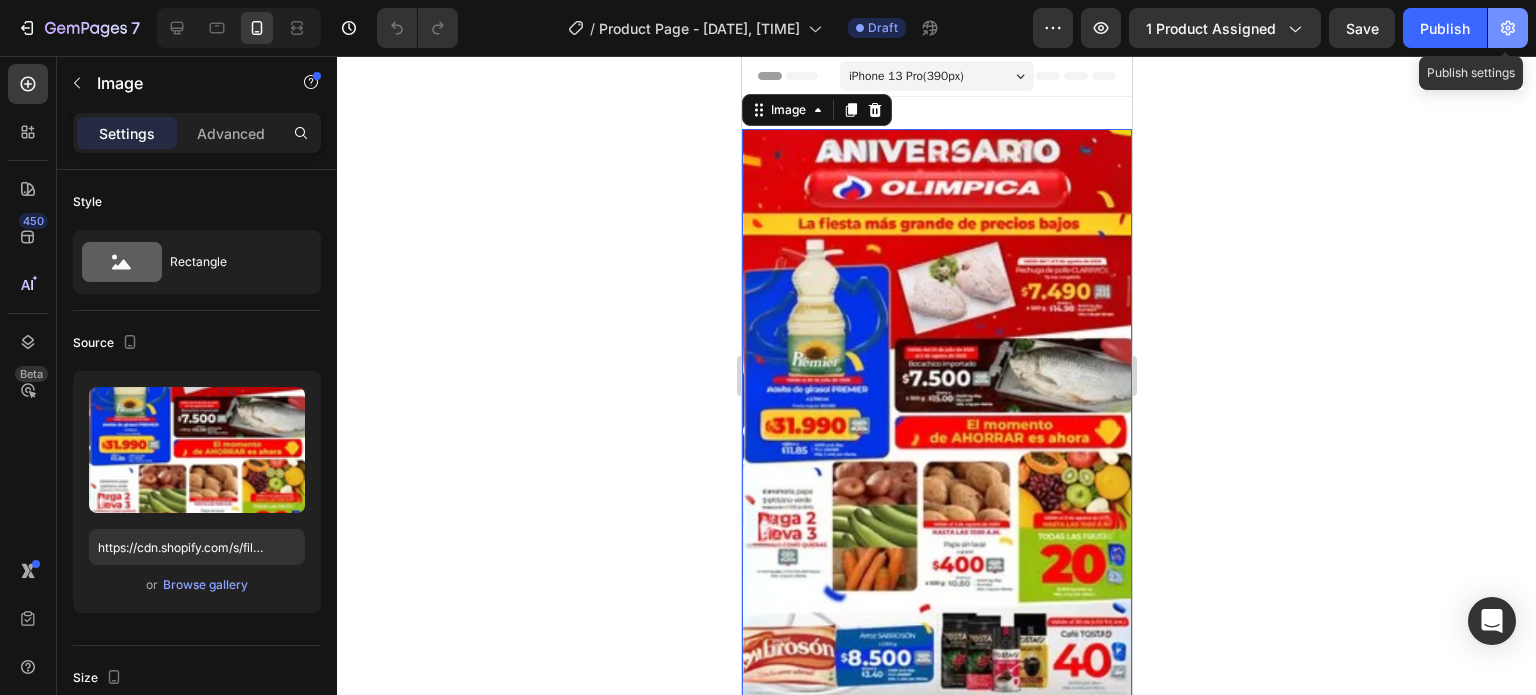 click 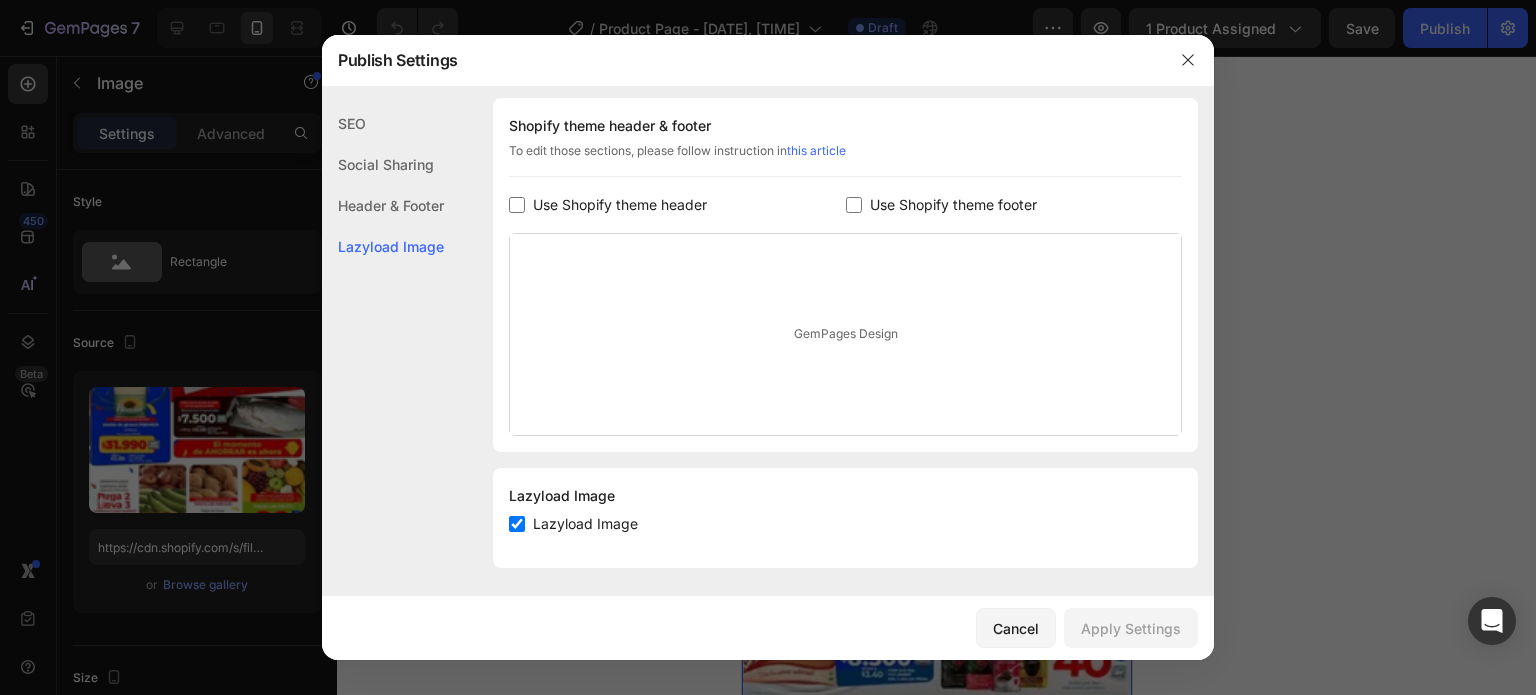scroll, scrollTop: 302, scrollLeft: 0, axis: vertical 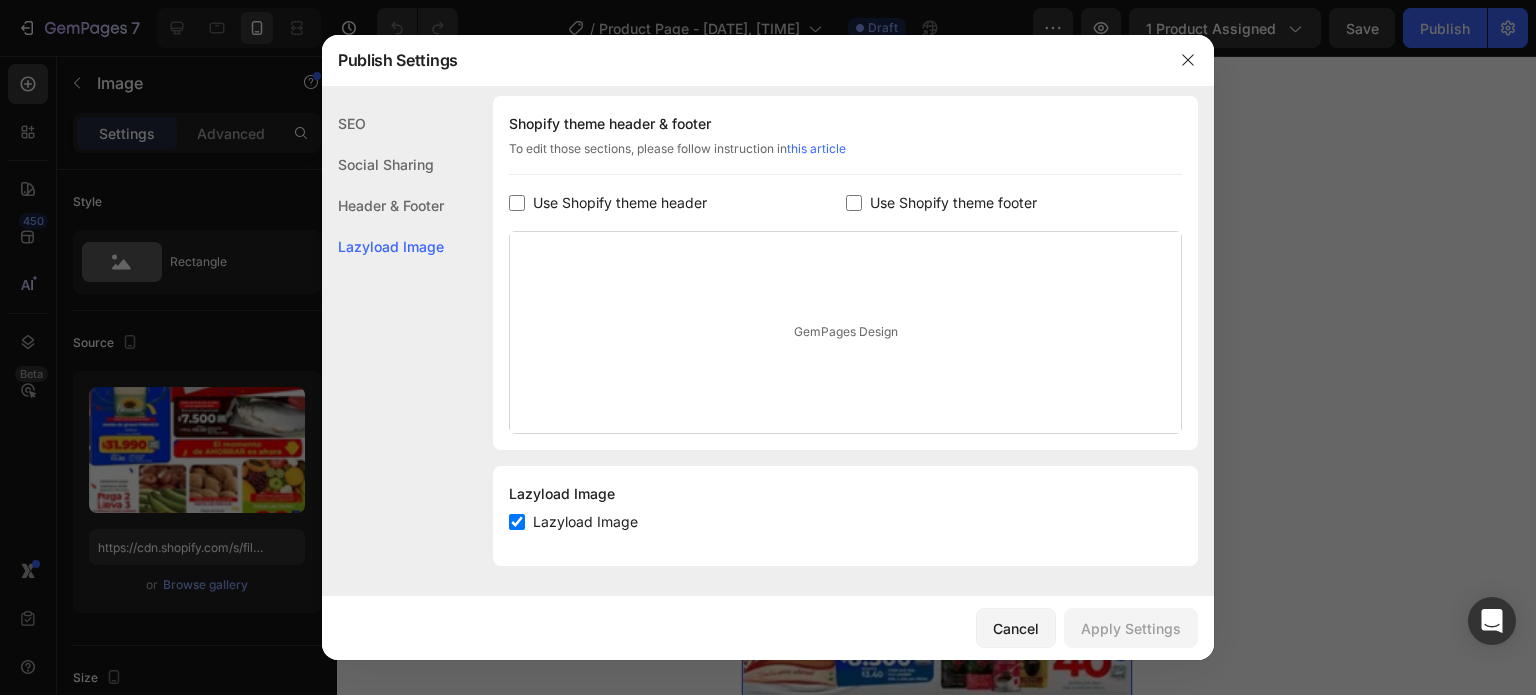 click on "Lazyload Image" at bounding box center [585, 522] 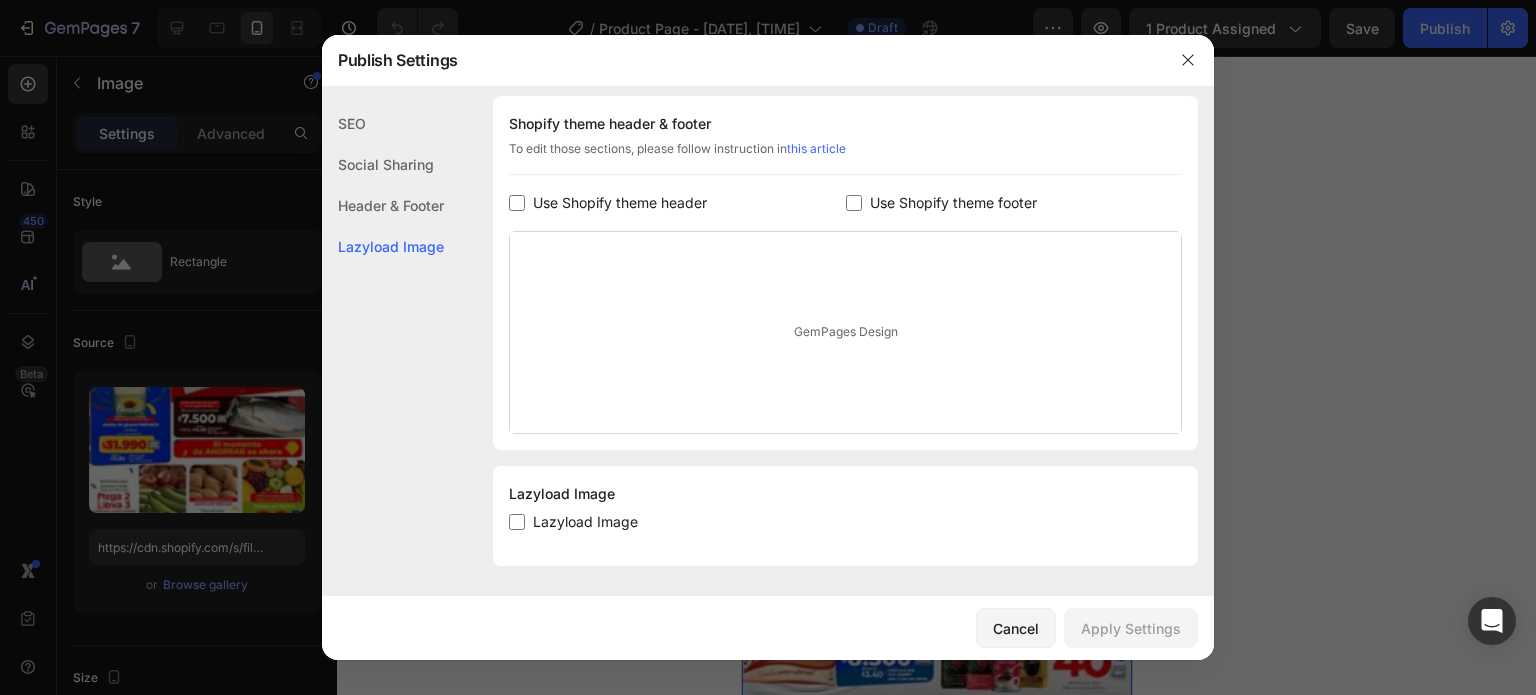 checkbox on "false" 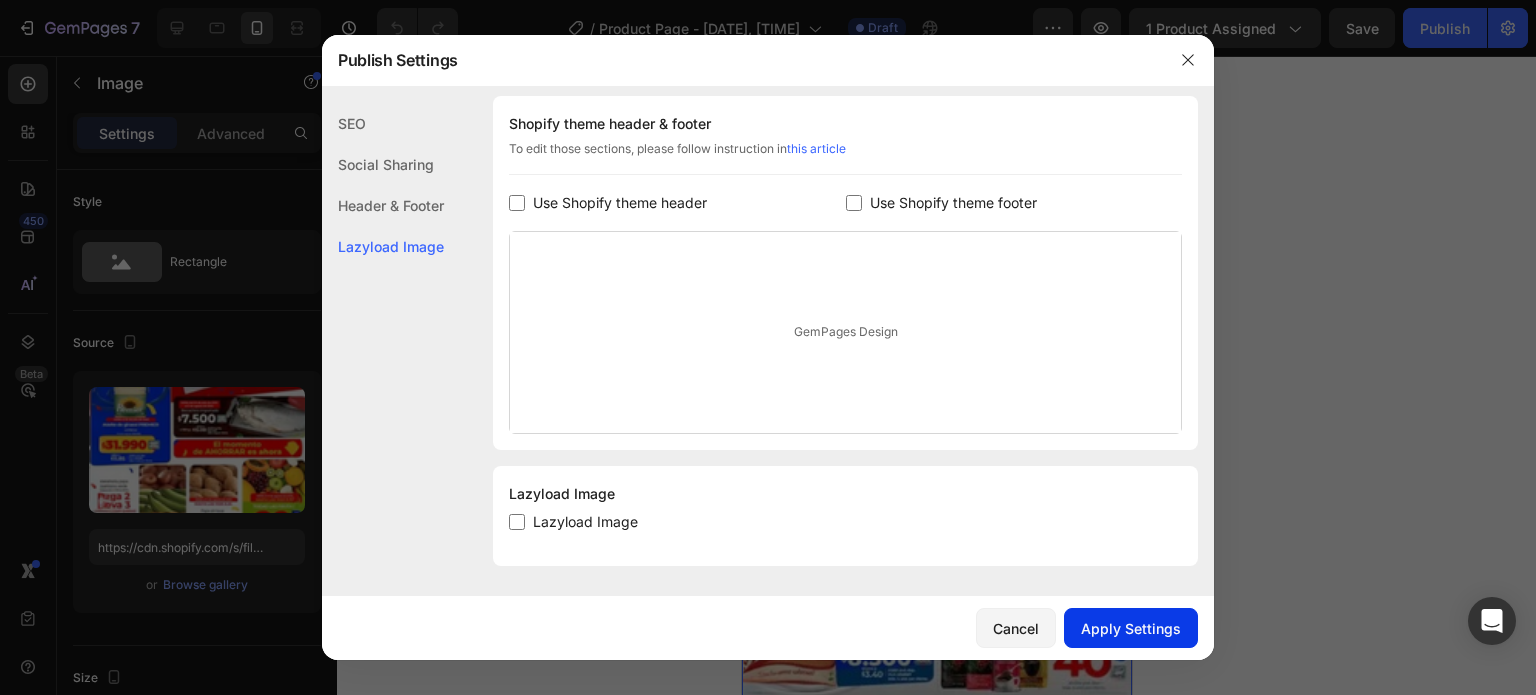 click on "Apply Settings" 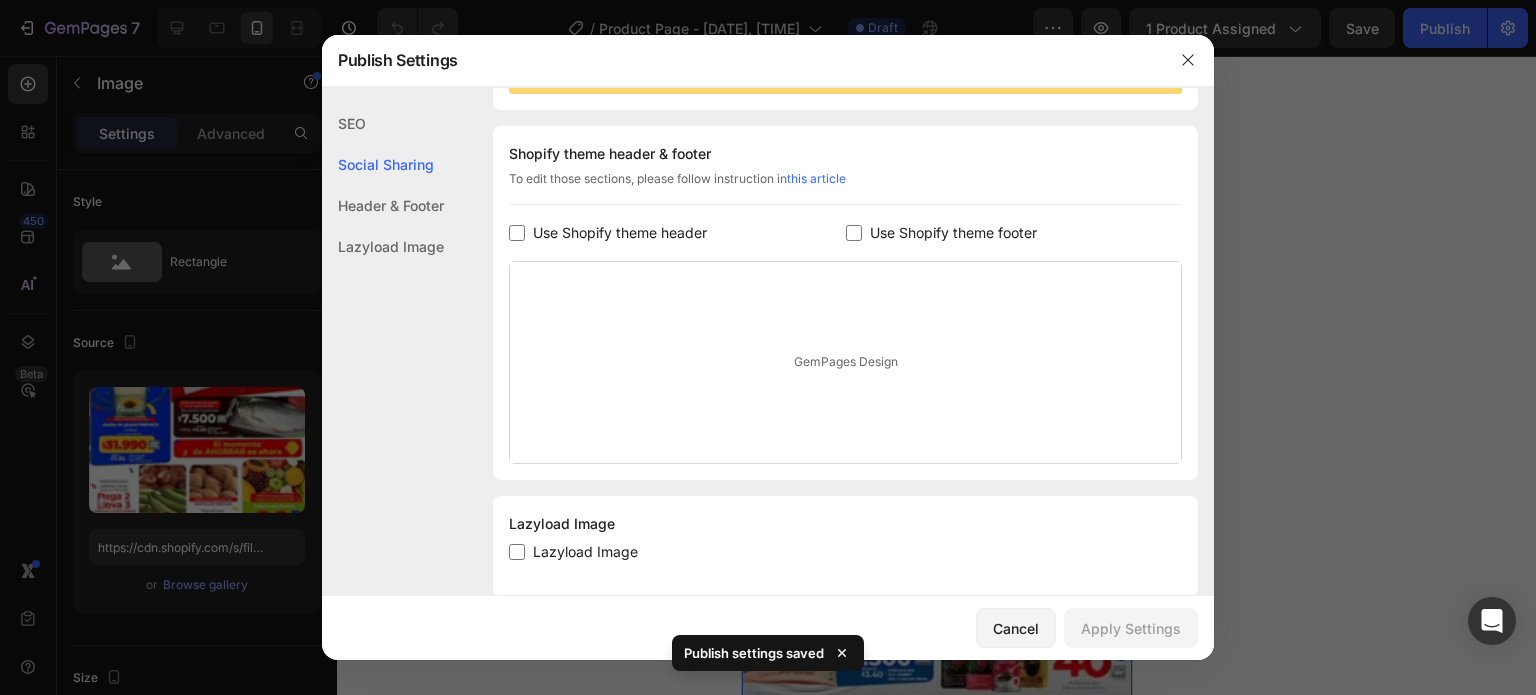 scroll, scrollTop: 302, scrollLeft: 0, axis: vertical 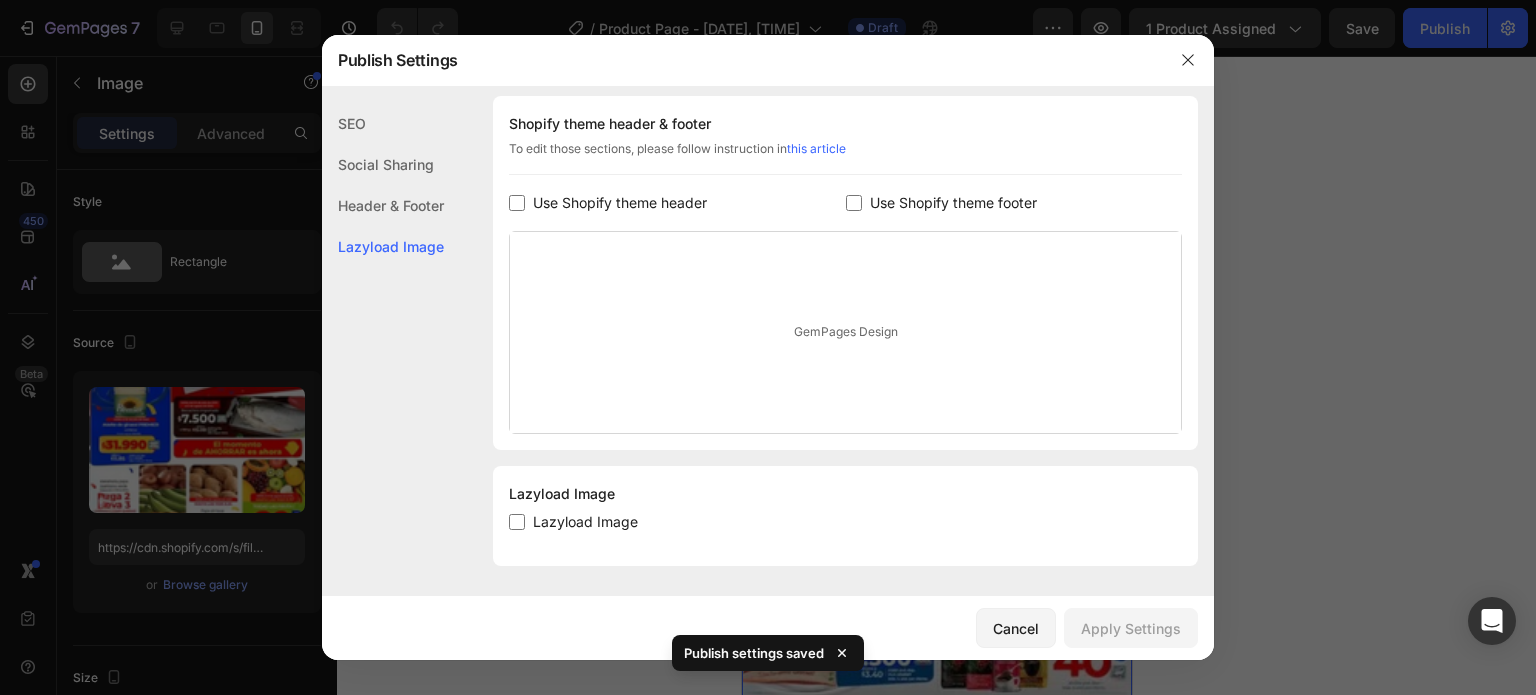click on "Use Shopify theme header" at bounding box center (620, 203) 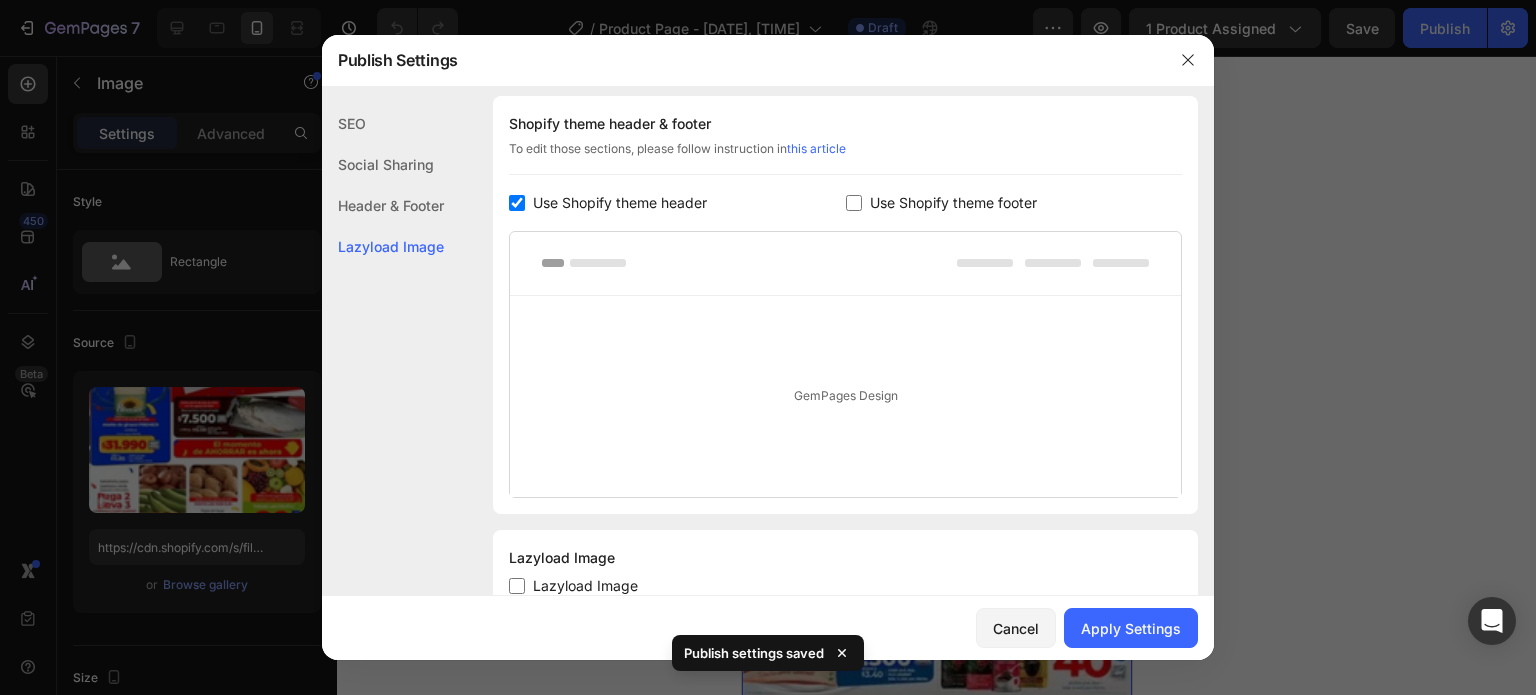click on "Use Shopify theme header" at bounding box center [620, 203] 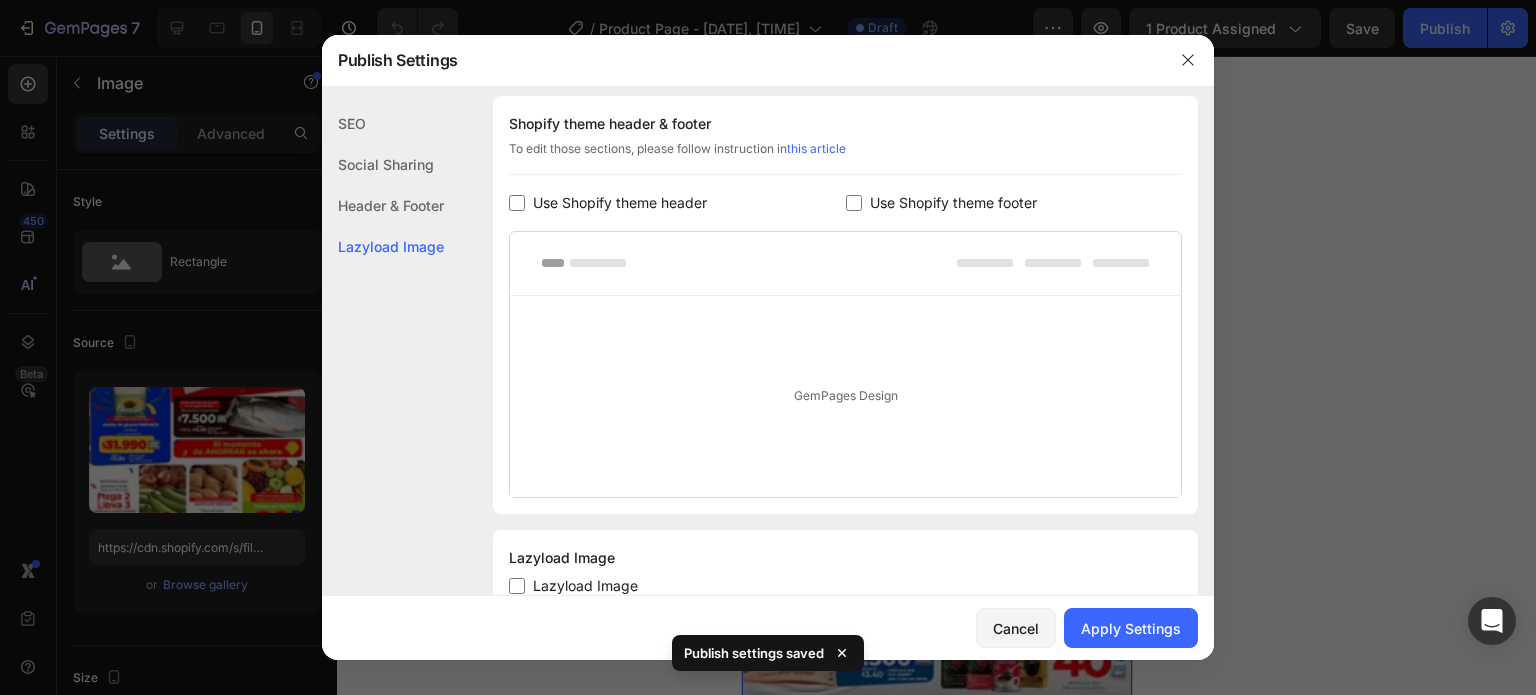 checkbox on "false" 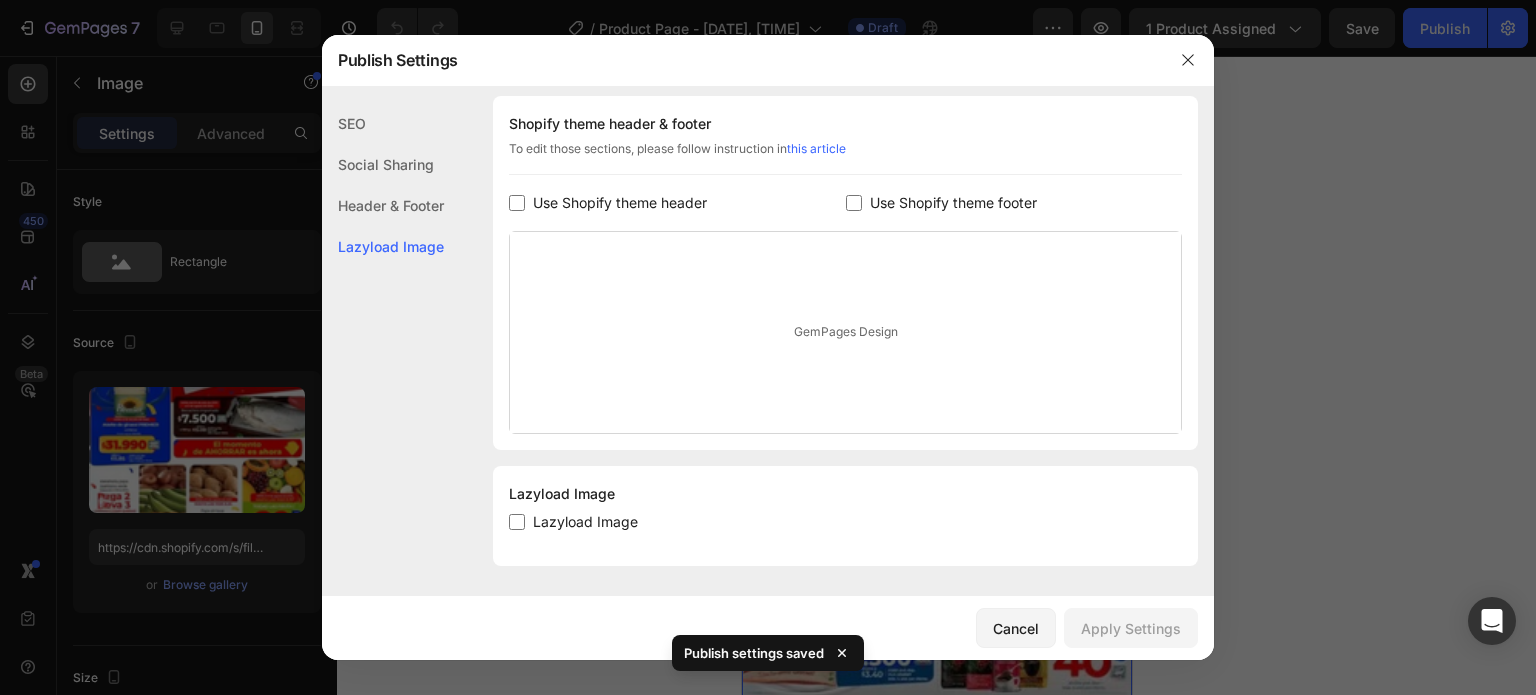 click at bounding box center [768, 347] 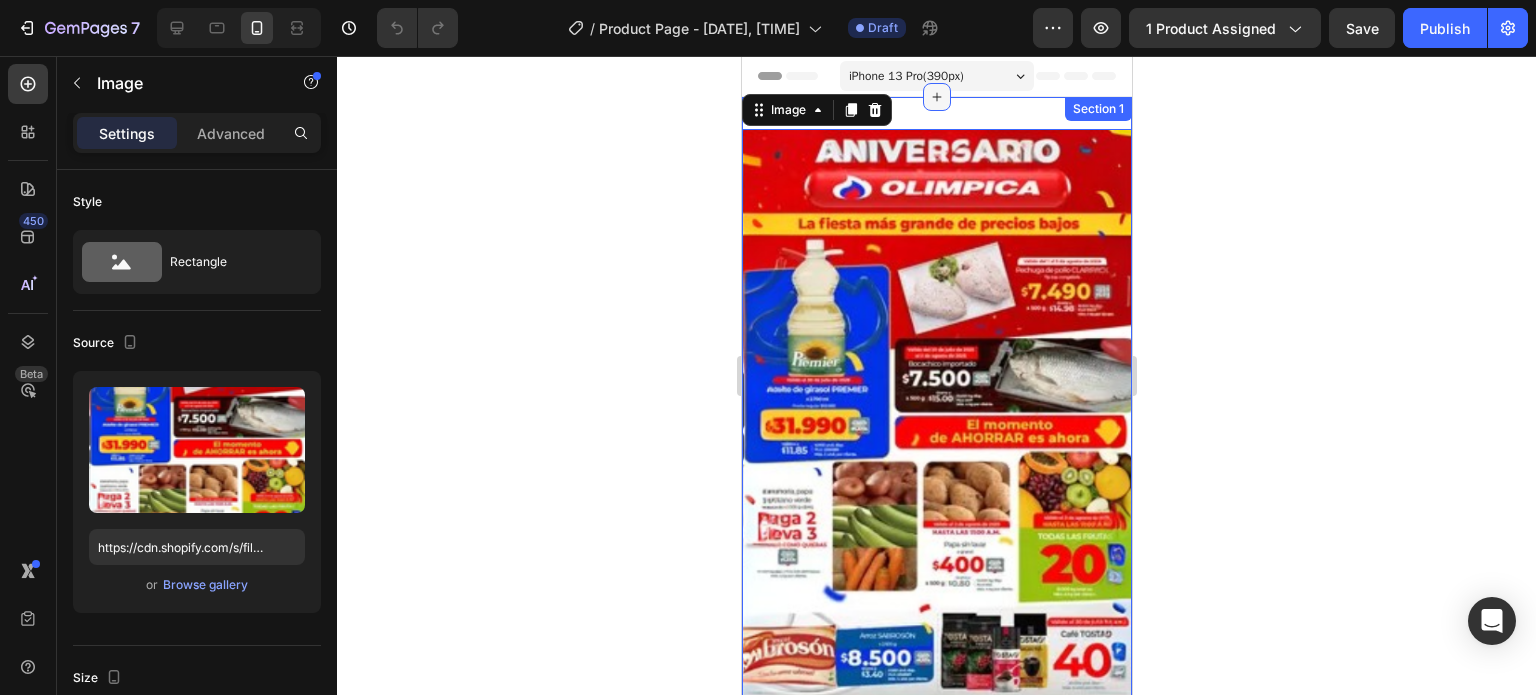 click at bounding box center [936, 97] 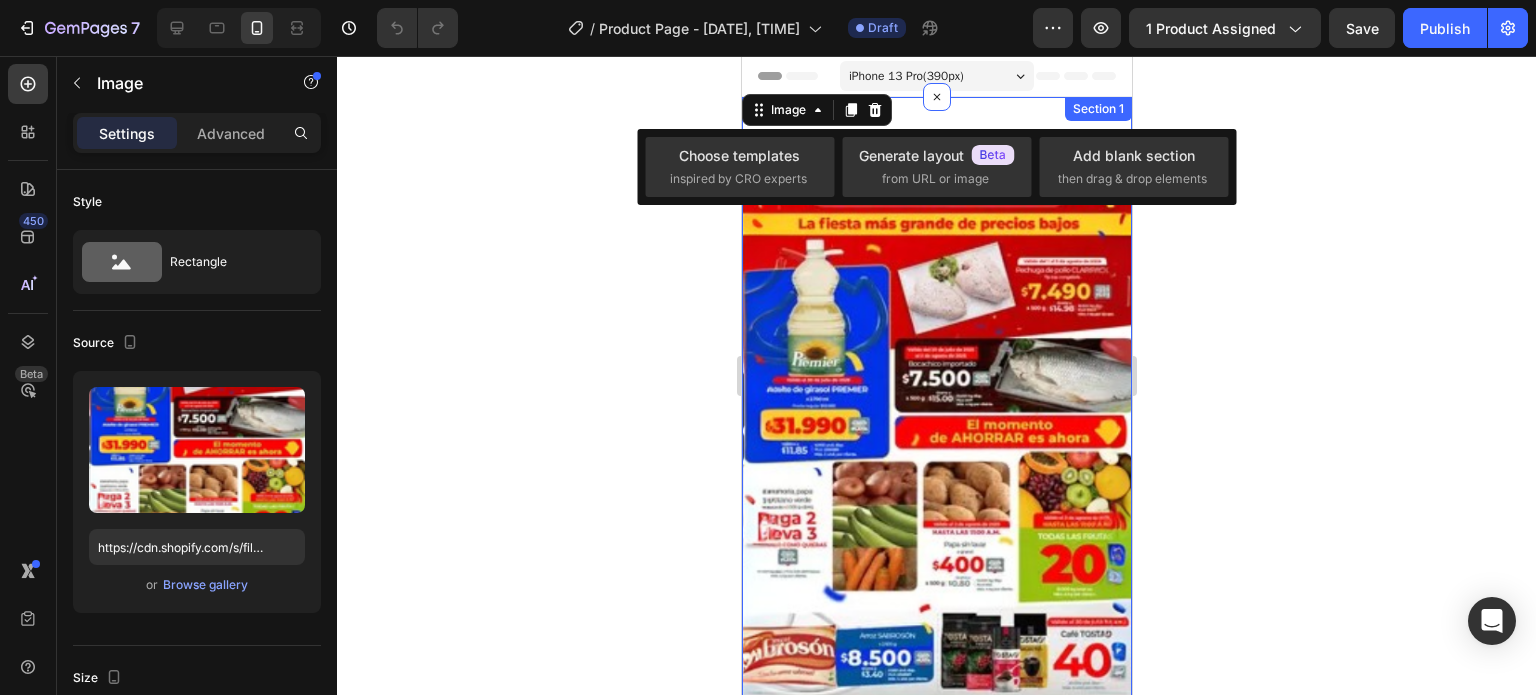 click on "Image   0 Row Section 1" at bounding box center [936, 443] 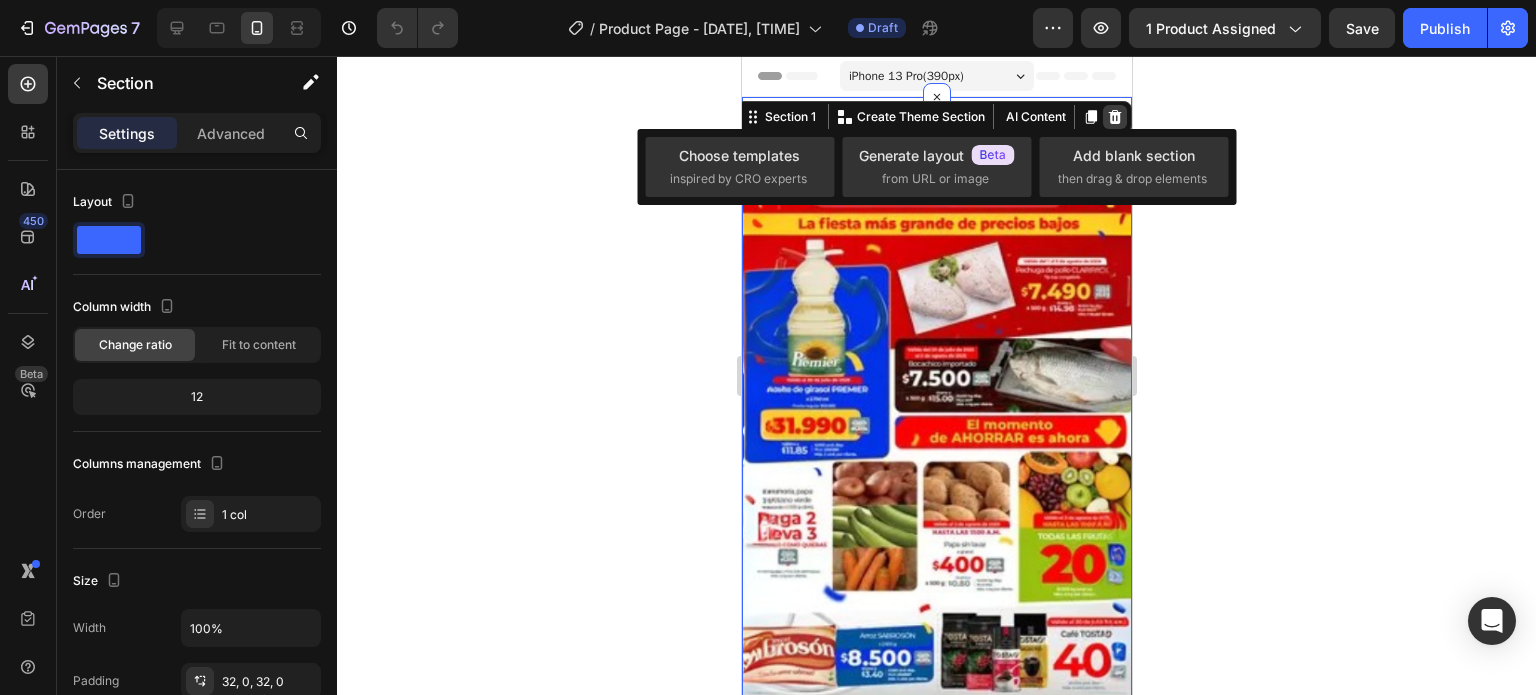 click at bounding box center [1114, 117] 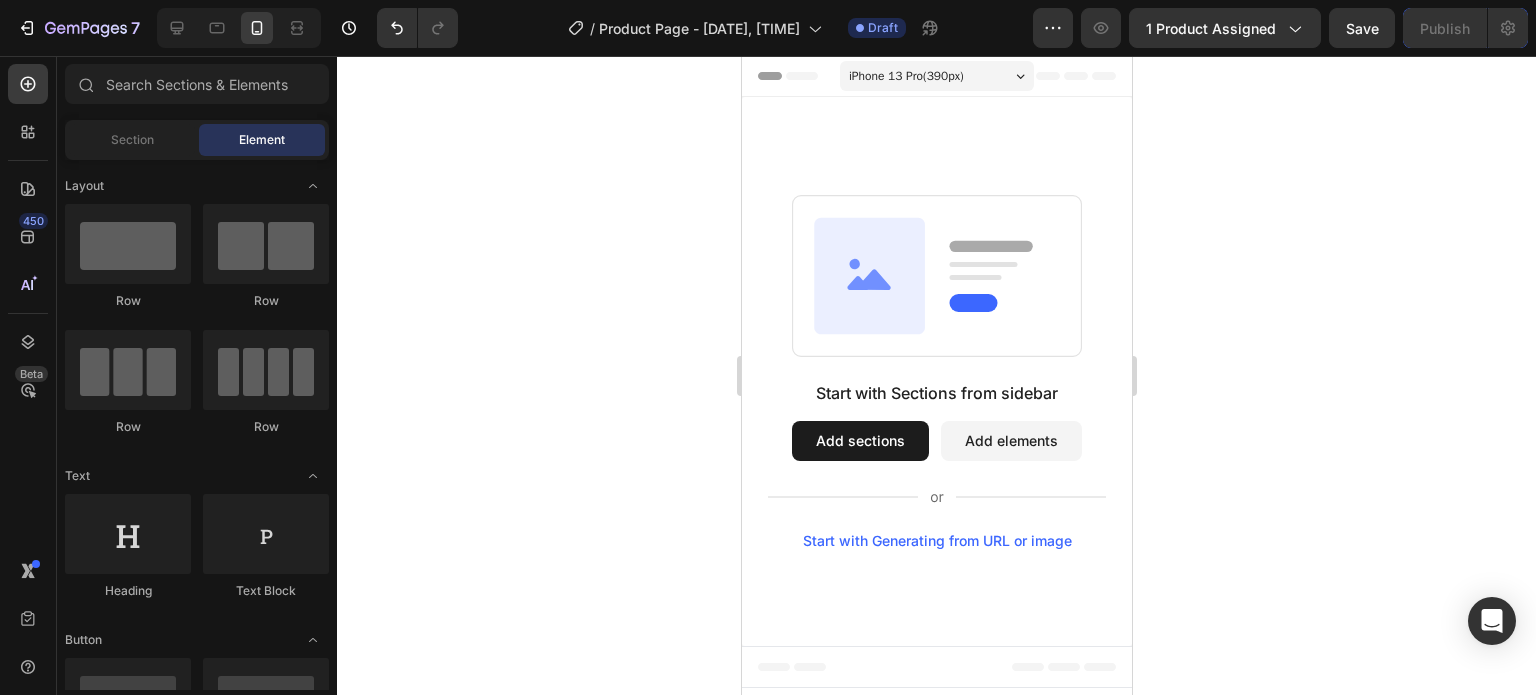 click 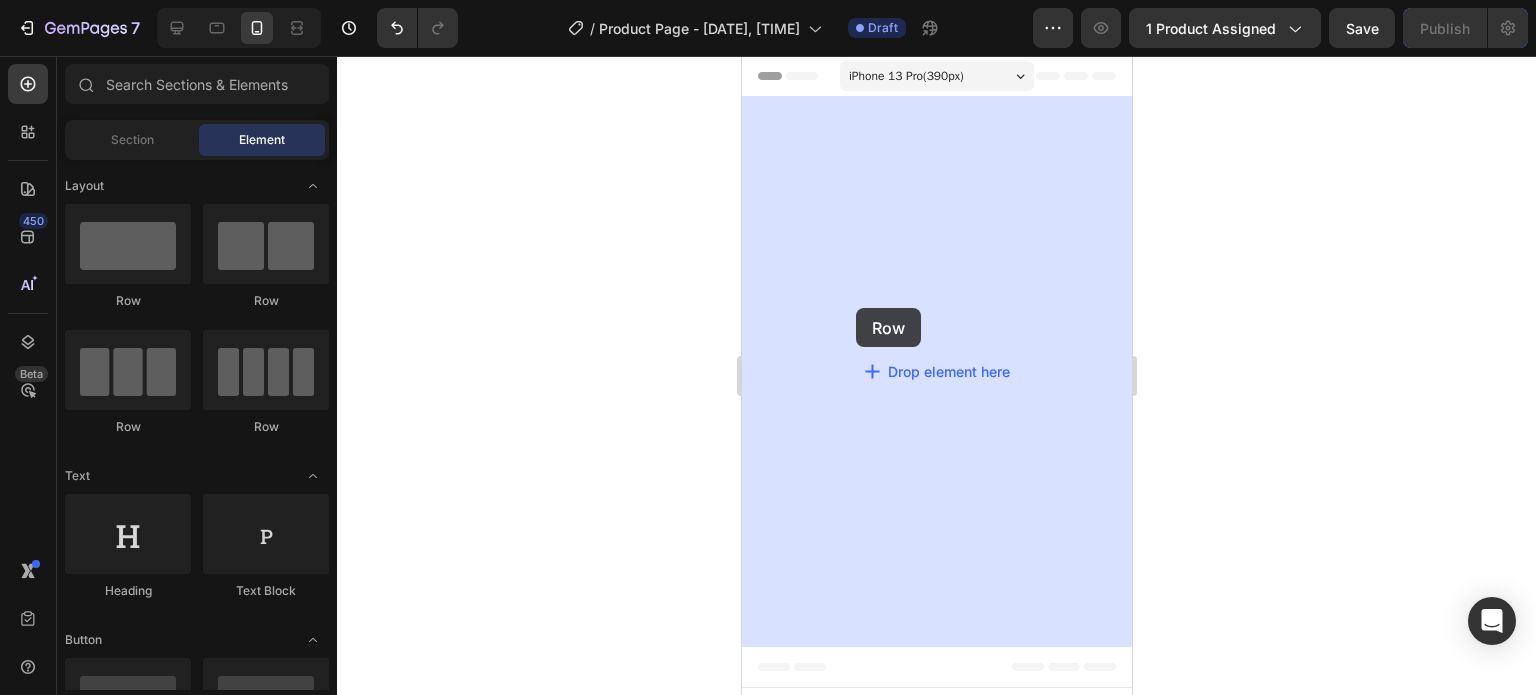drag, startPoint x: 893, startPoint y: 319, endPoint x: 879, endPoint y: 312, distance: 15.652476 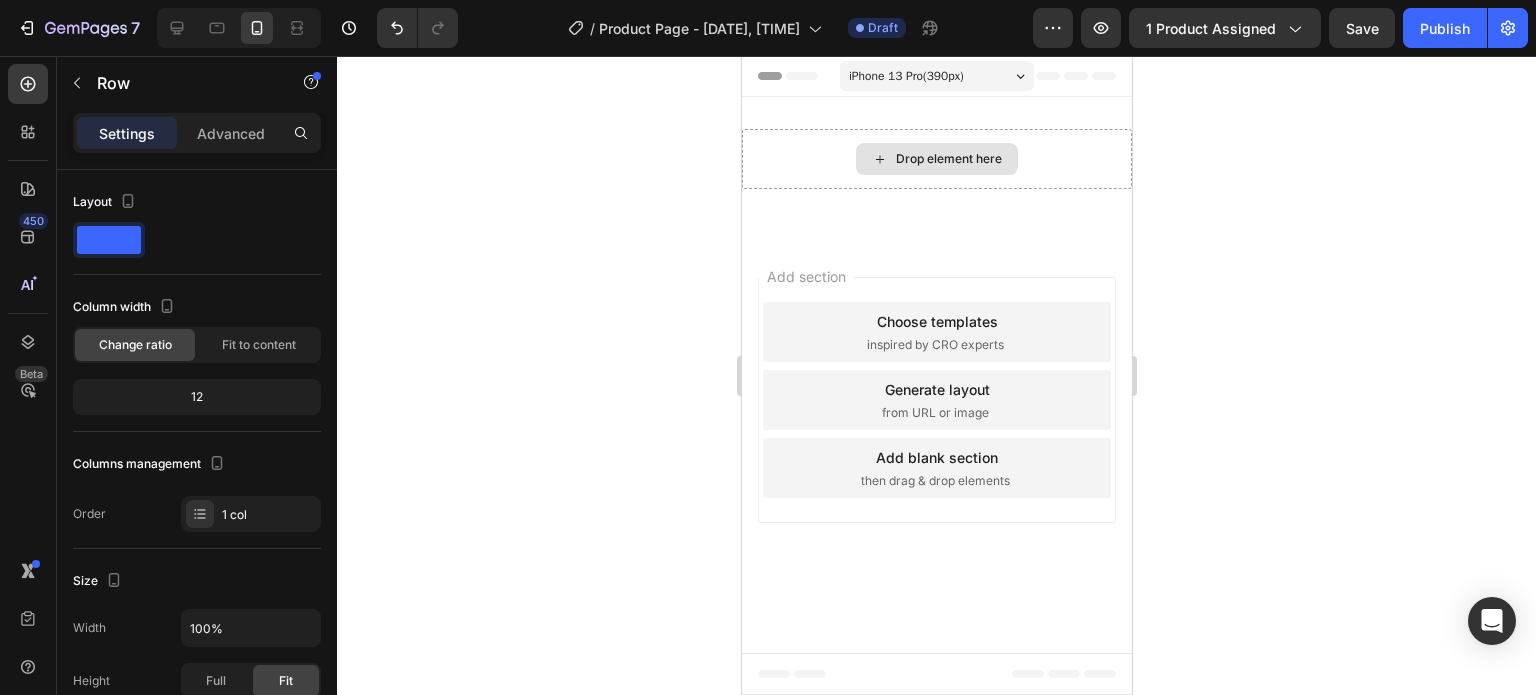 click on "Drop element here" at bounding box center [948, 159] 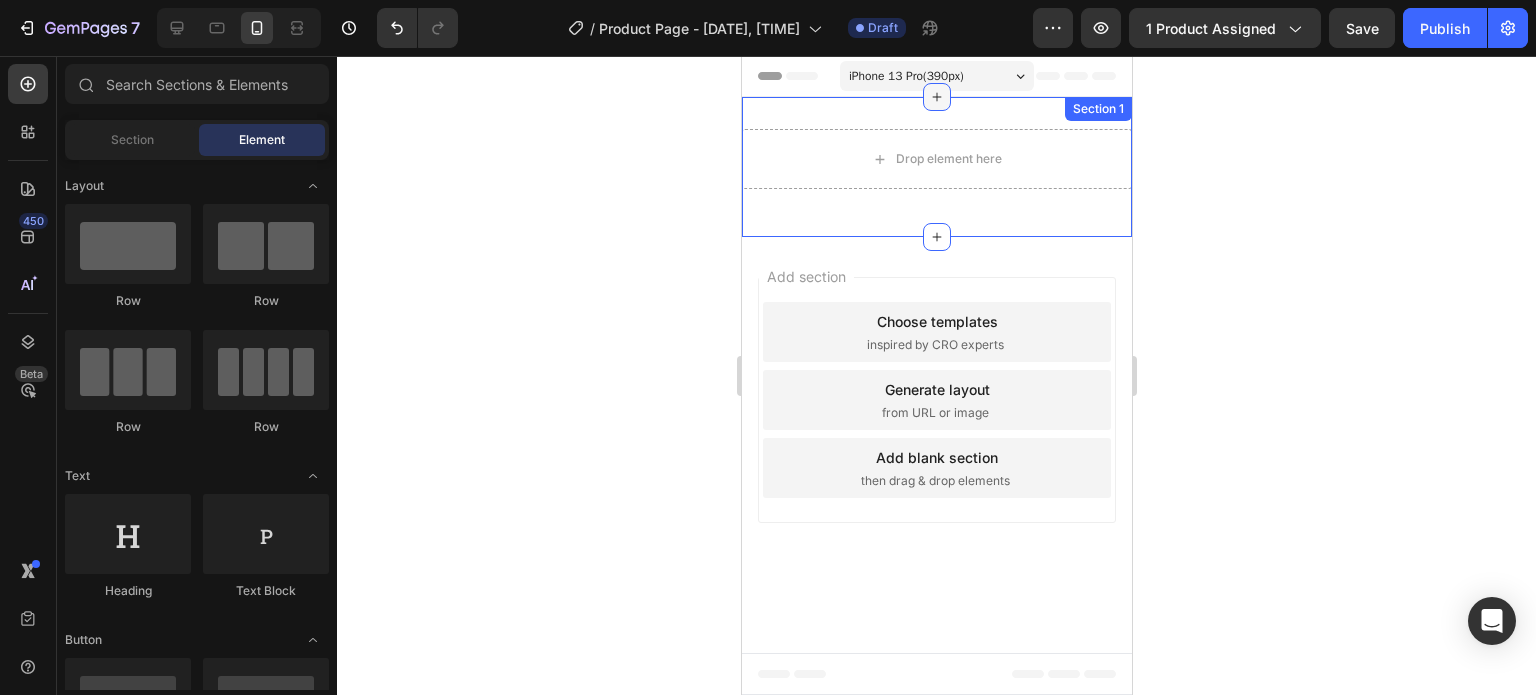 click at bounding box center [936, 97] 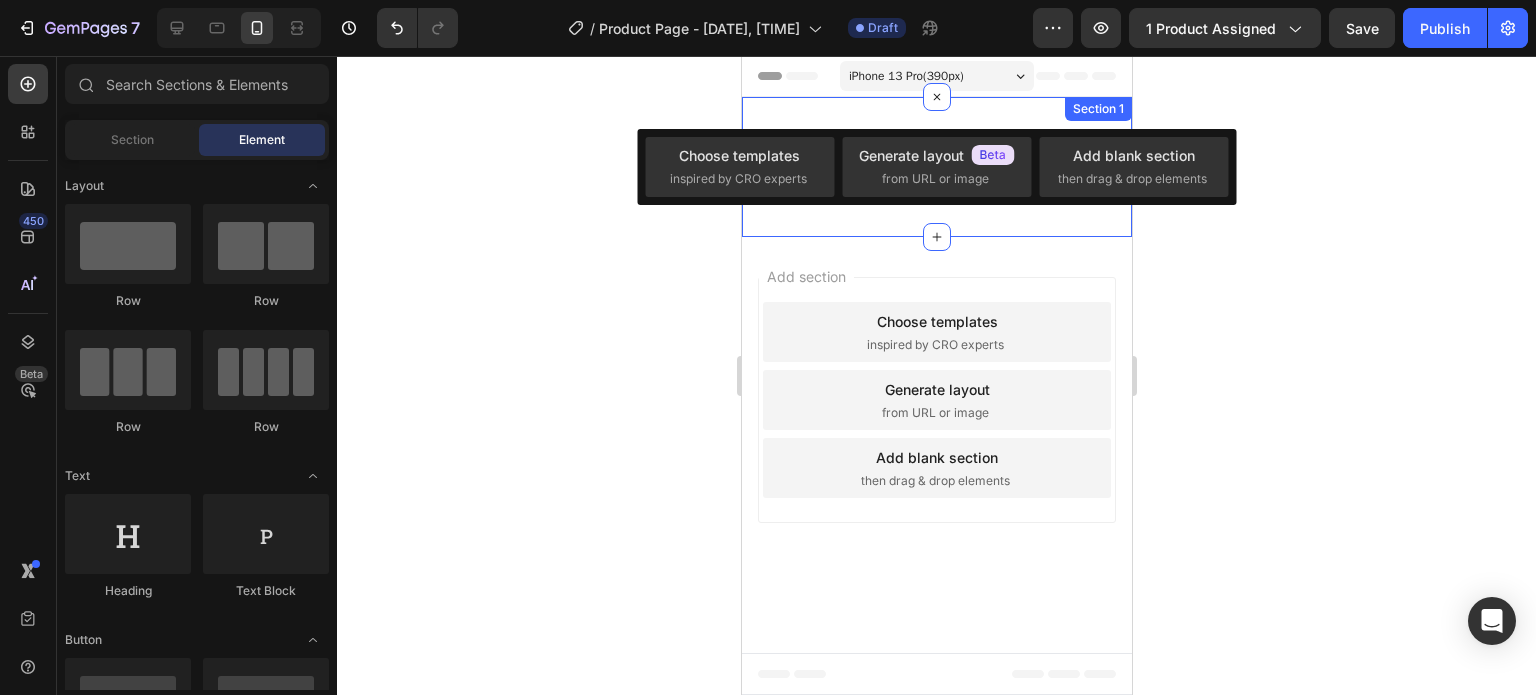 click on "Drop element here Row Section 1" at bounding box center [936, 167] 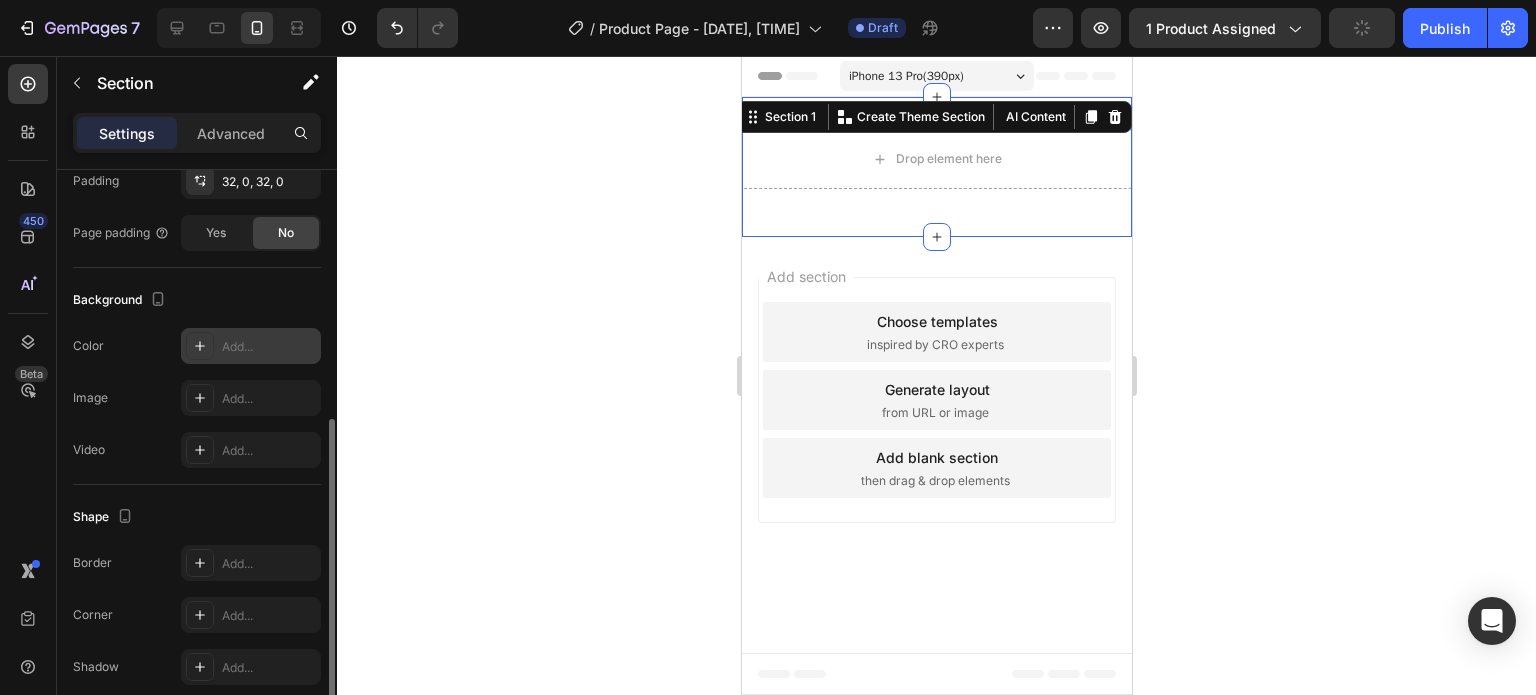 scroll, scrollTop: 400, scrollLeft: 0, axis: vertical 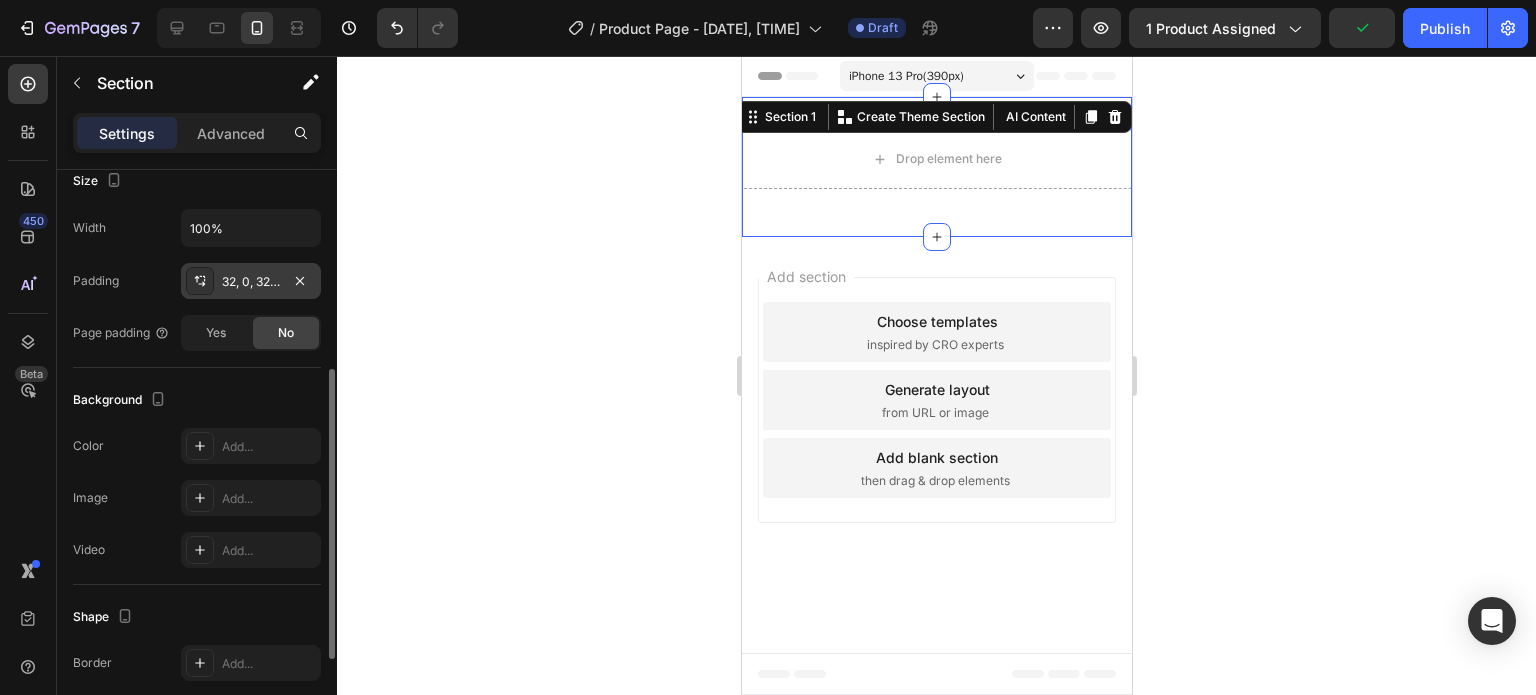 click 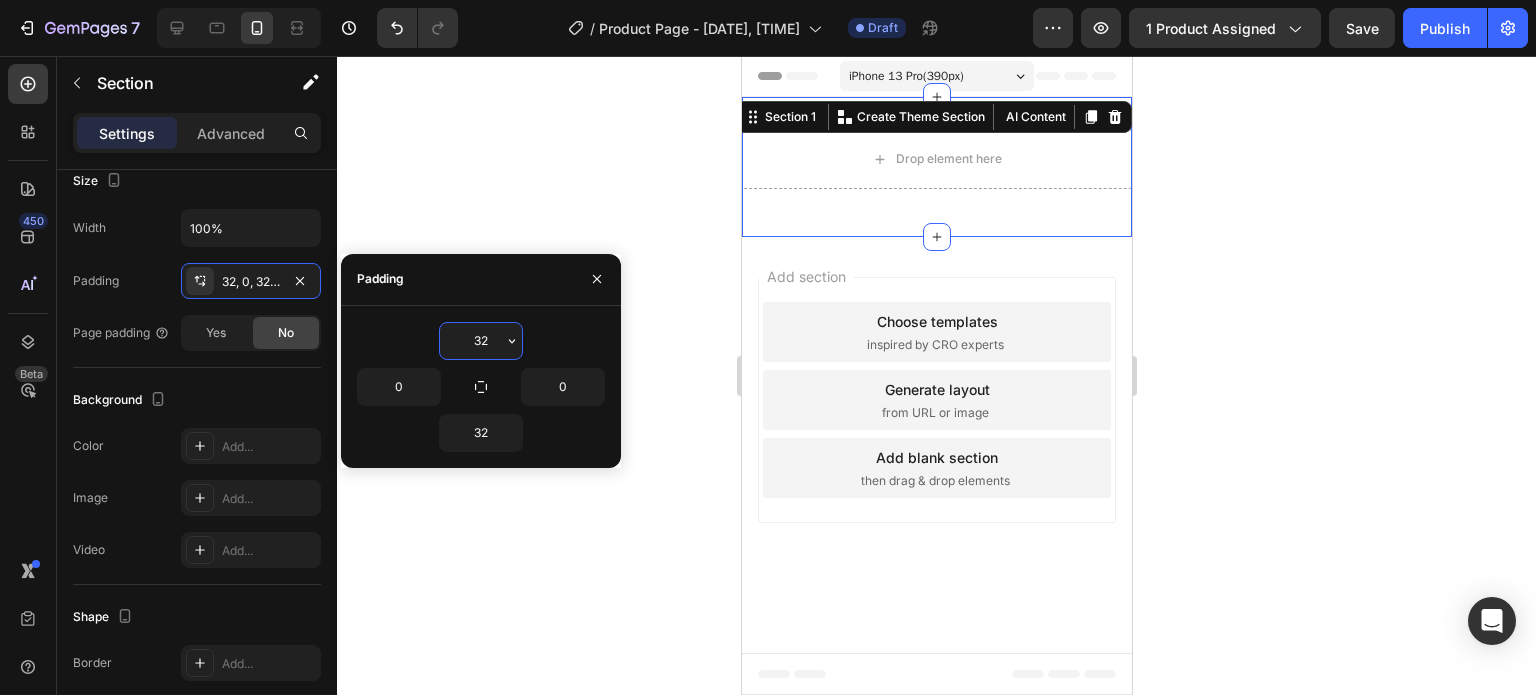 click on "32" at bounding box center [481, 341] 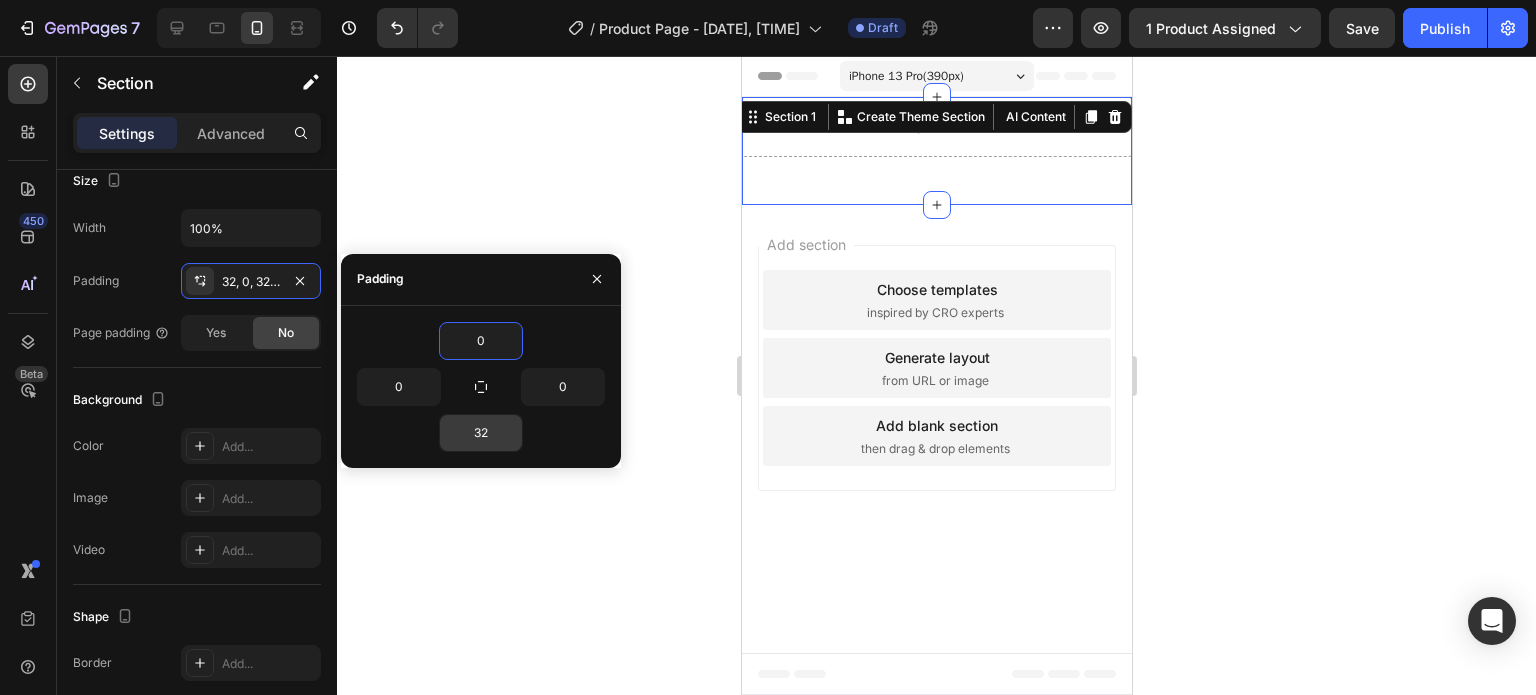 type on "0" 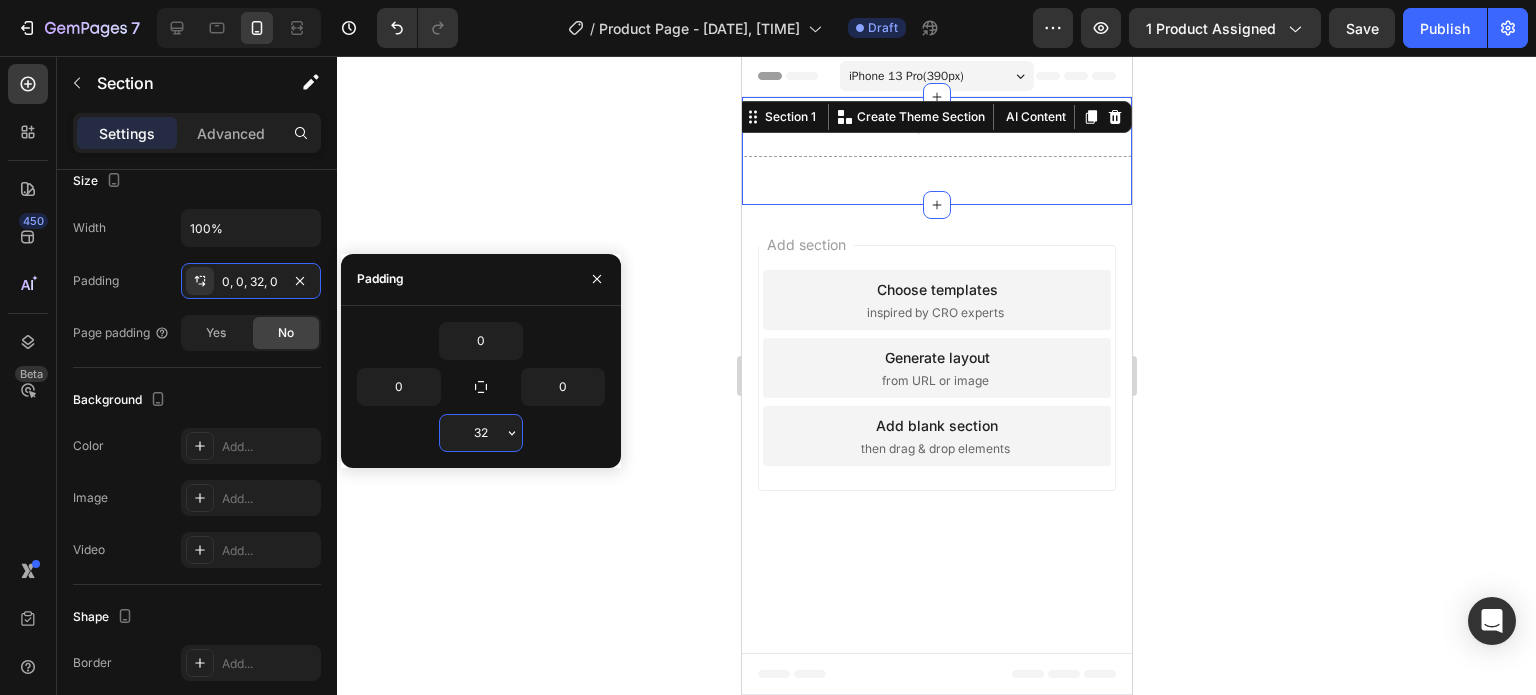 type on "0" 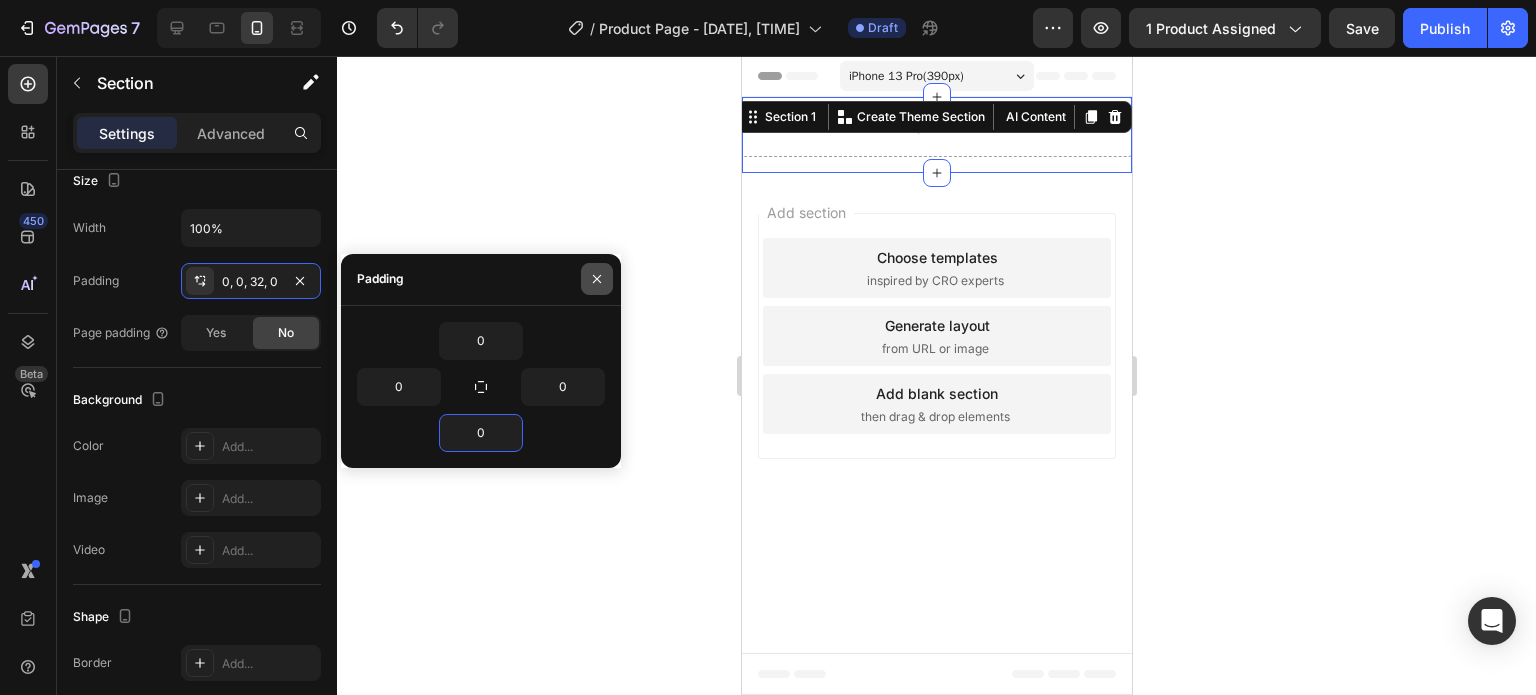 click 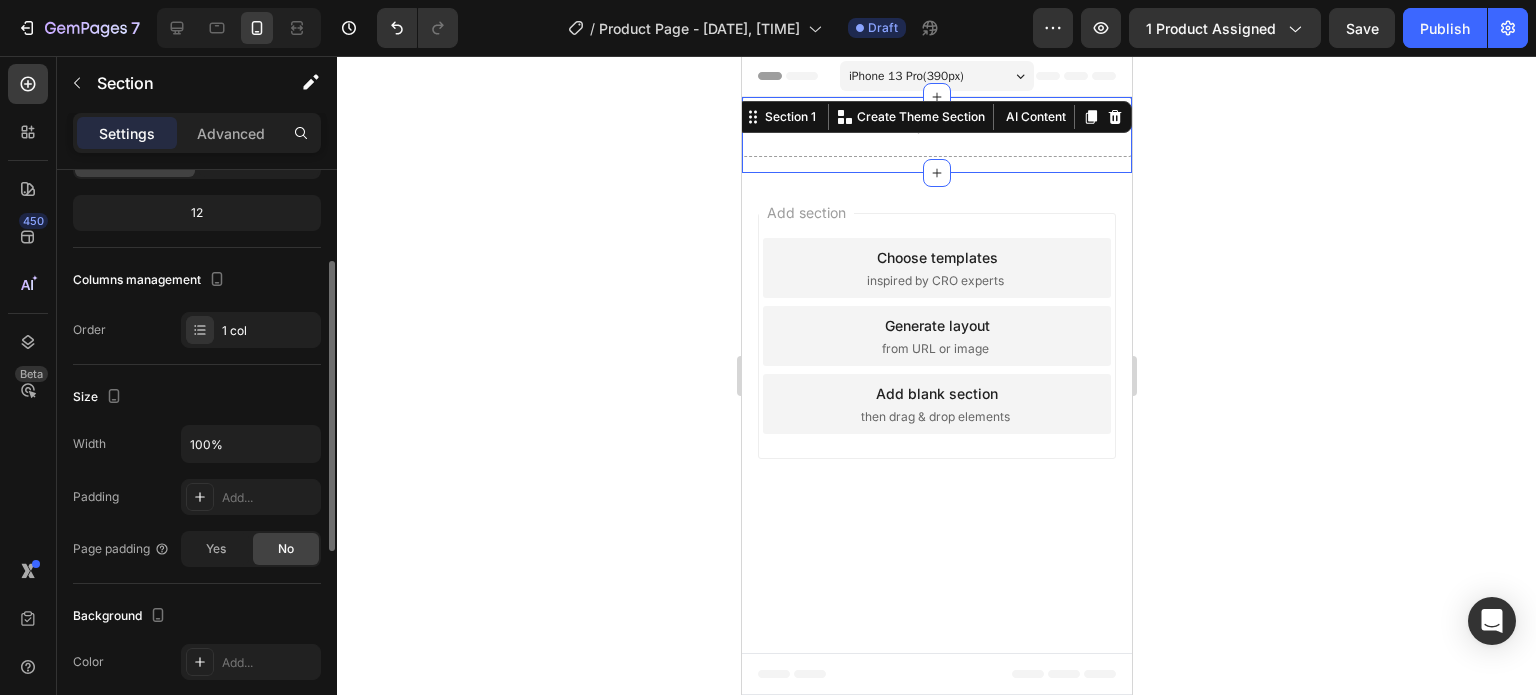 scroll, scrollTop: 0, scrollLeft: 0, axis: both 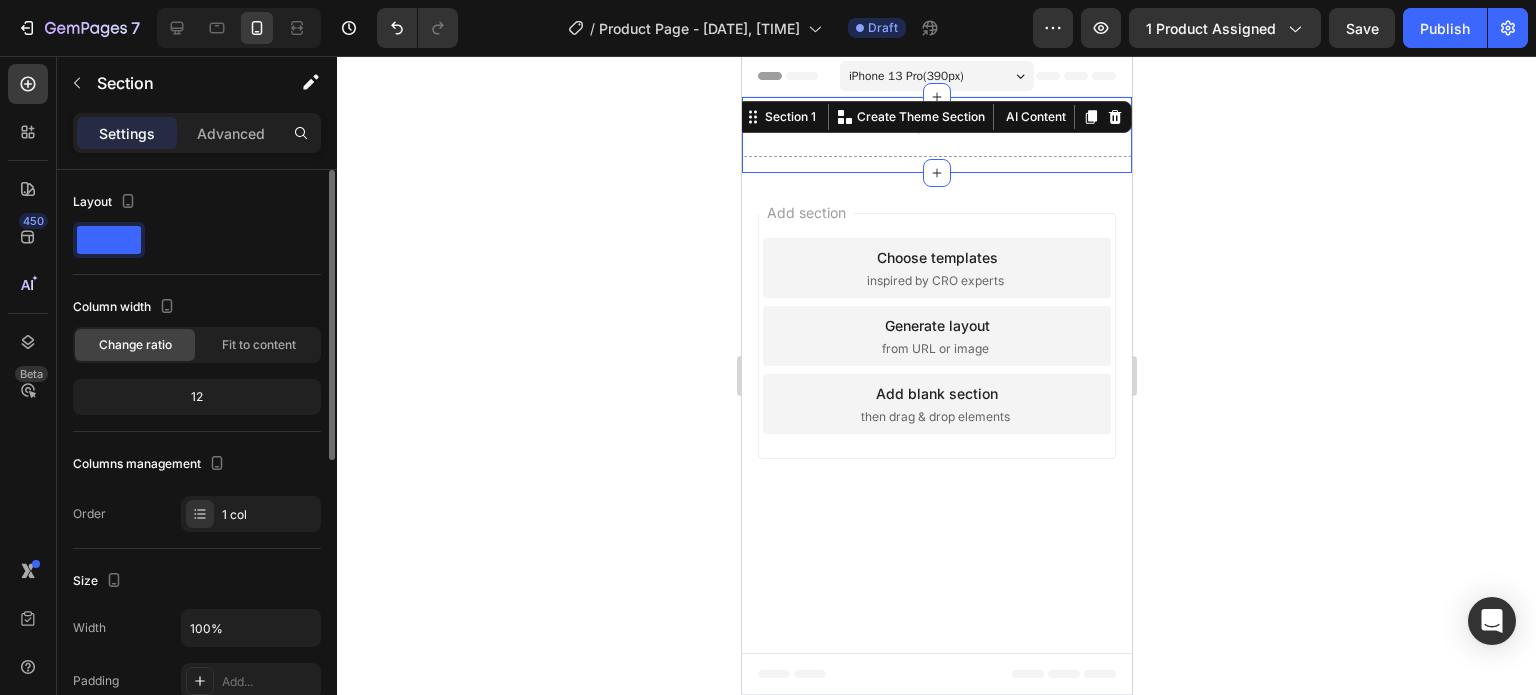 click on "Columns management Order 1 col" at bounding box center (197, 490) 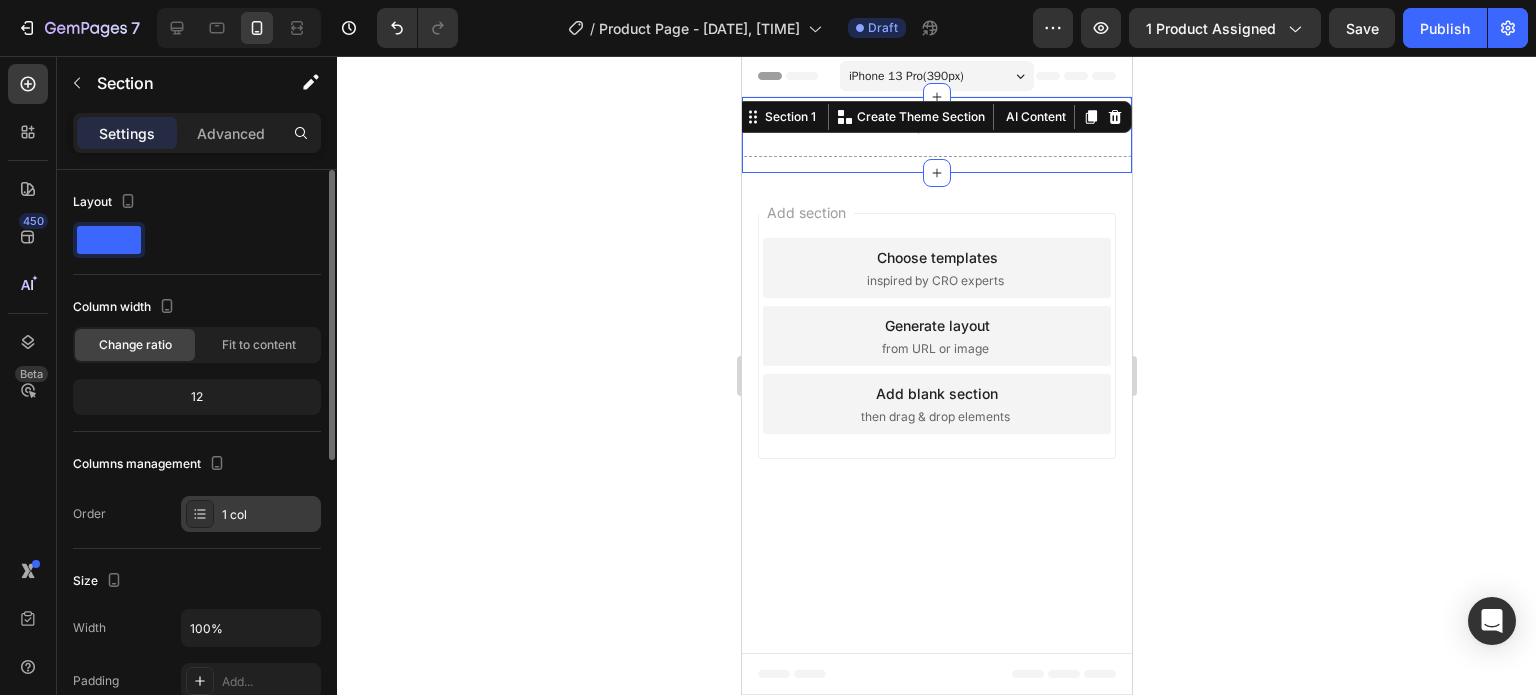click at bounding box center [200, 514] 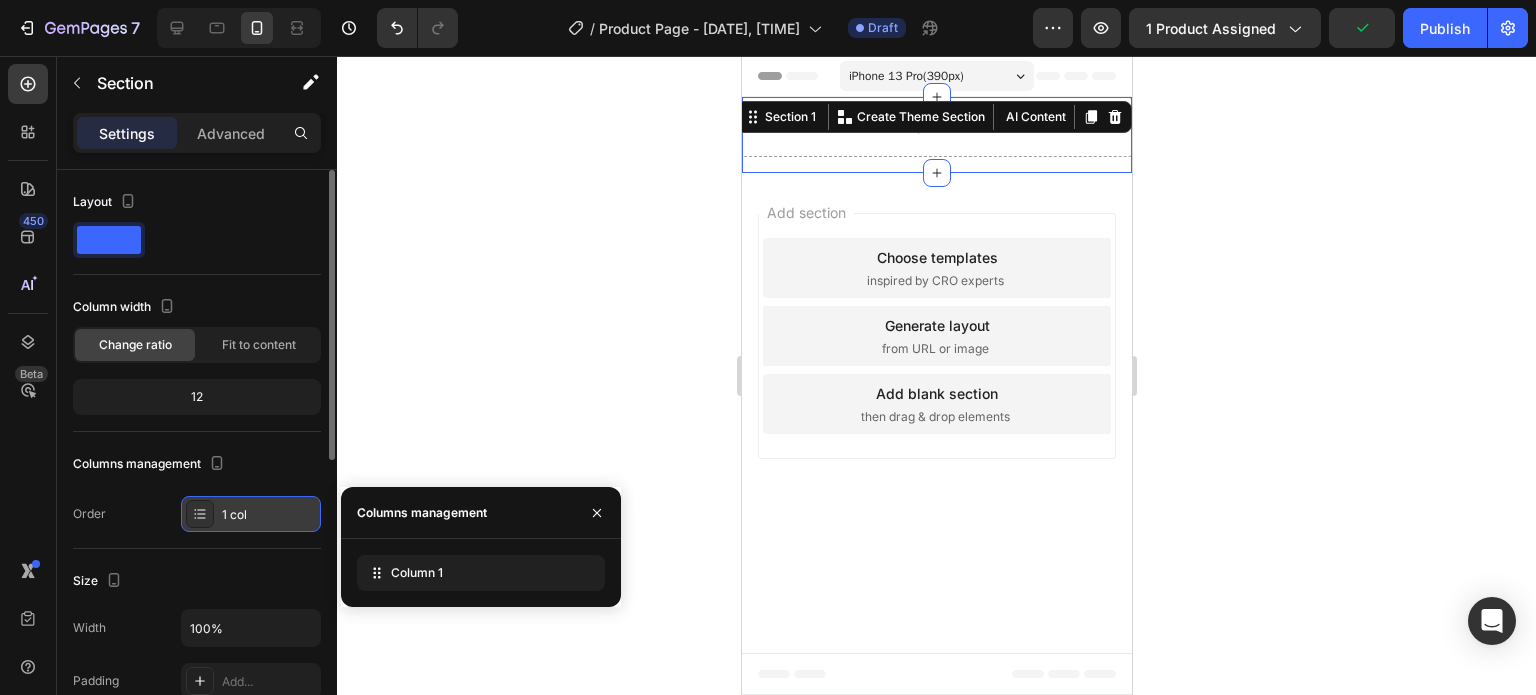 click at bounding box center (200, 514) 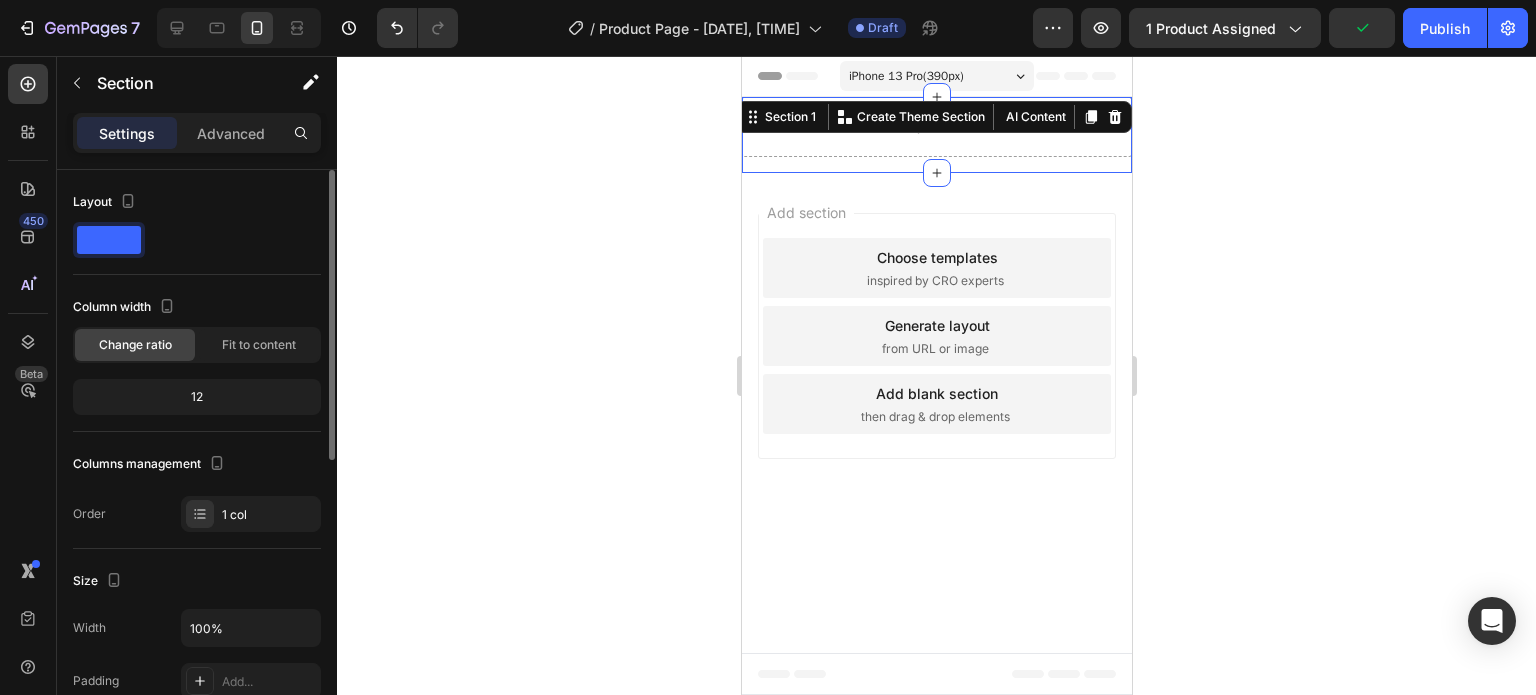 click on "12" 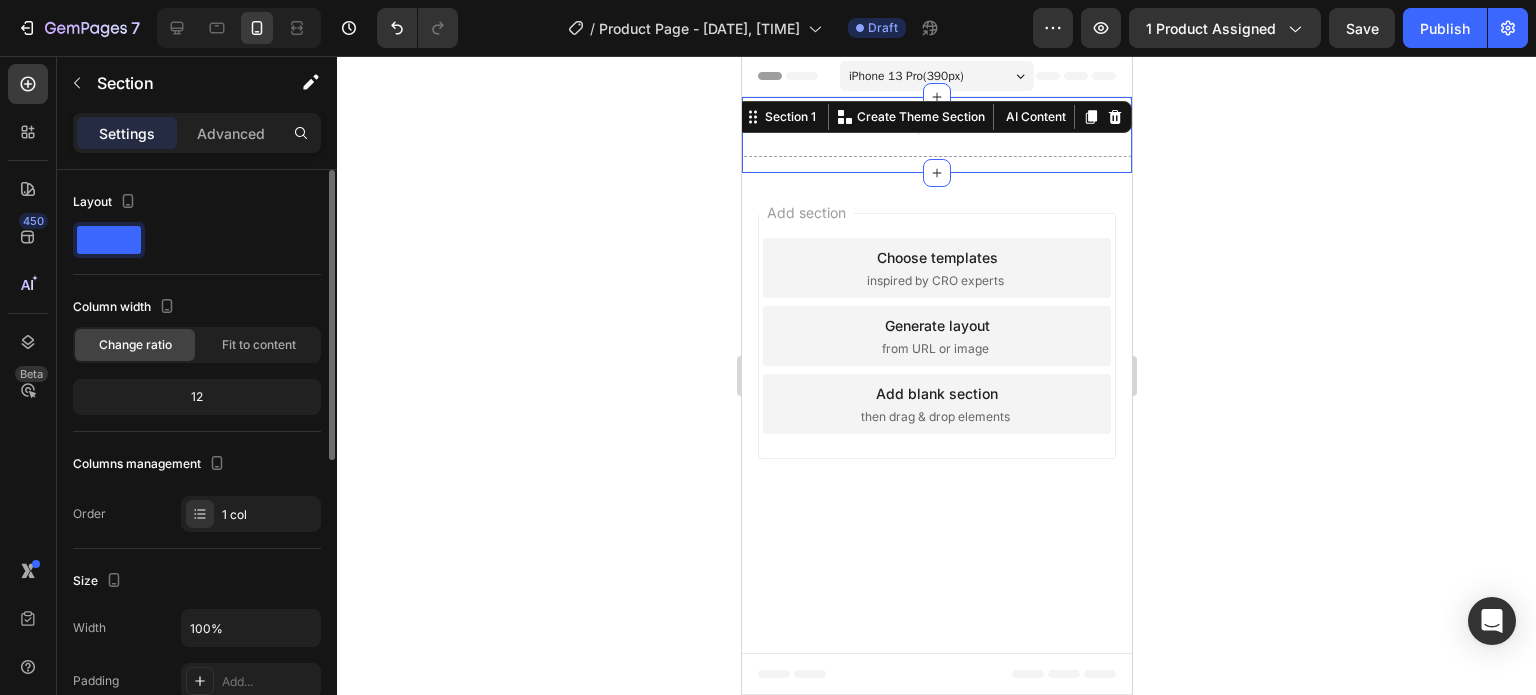 click on "12" 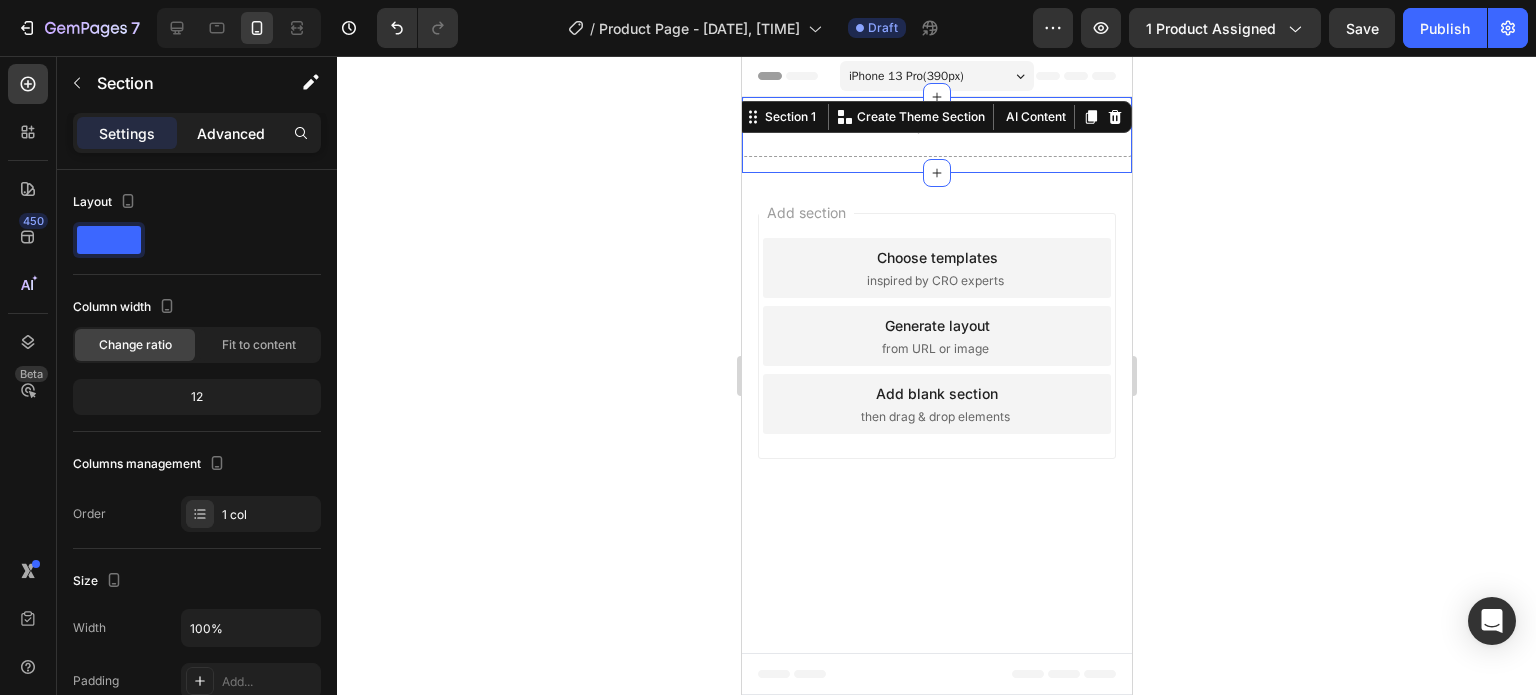 click on "Advanced" 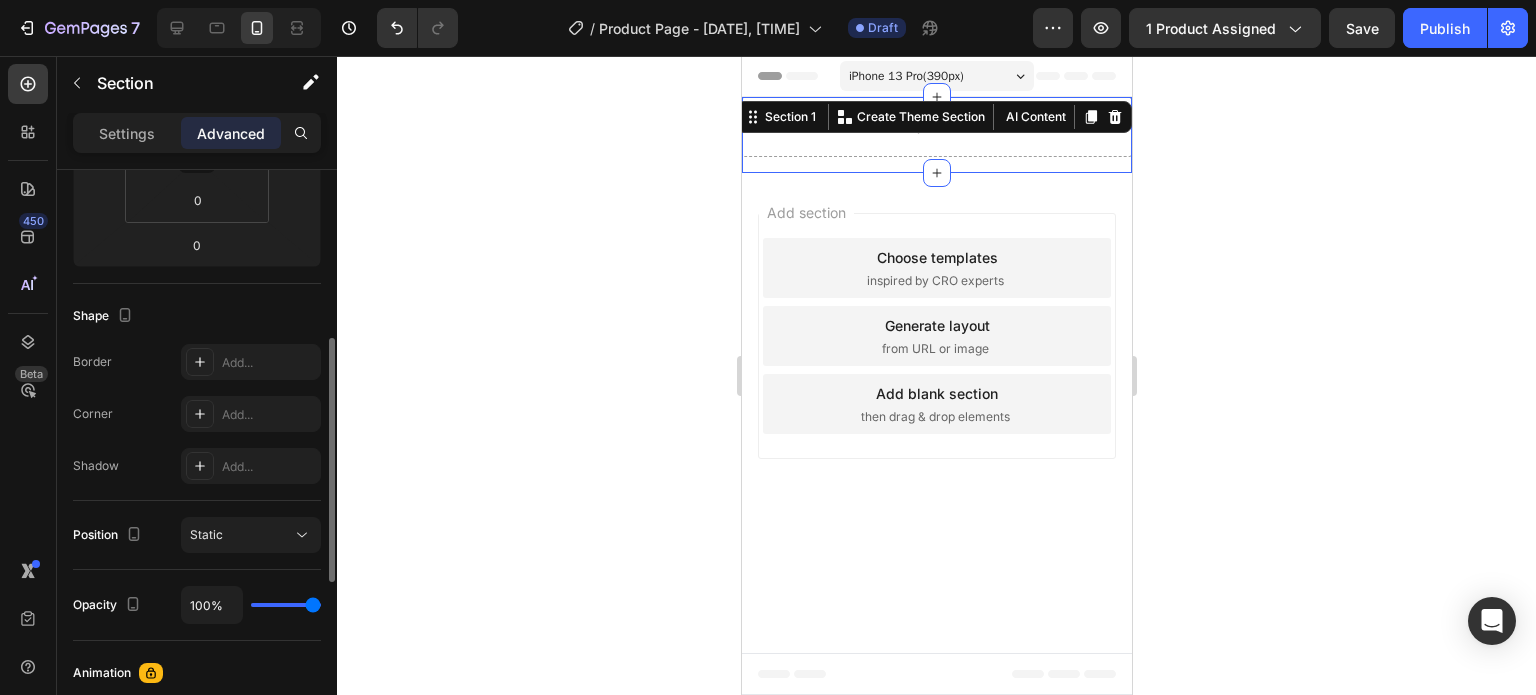 scroll, scrollTop: 600, scrollLeft: 0, axis: vertical 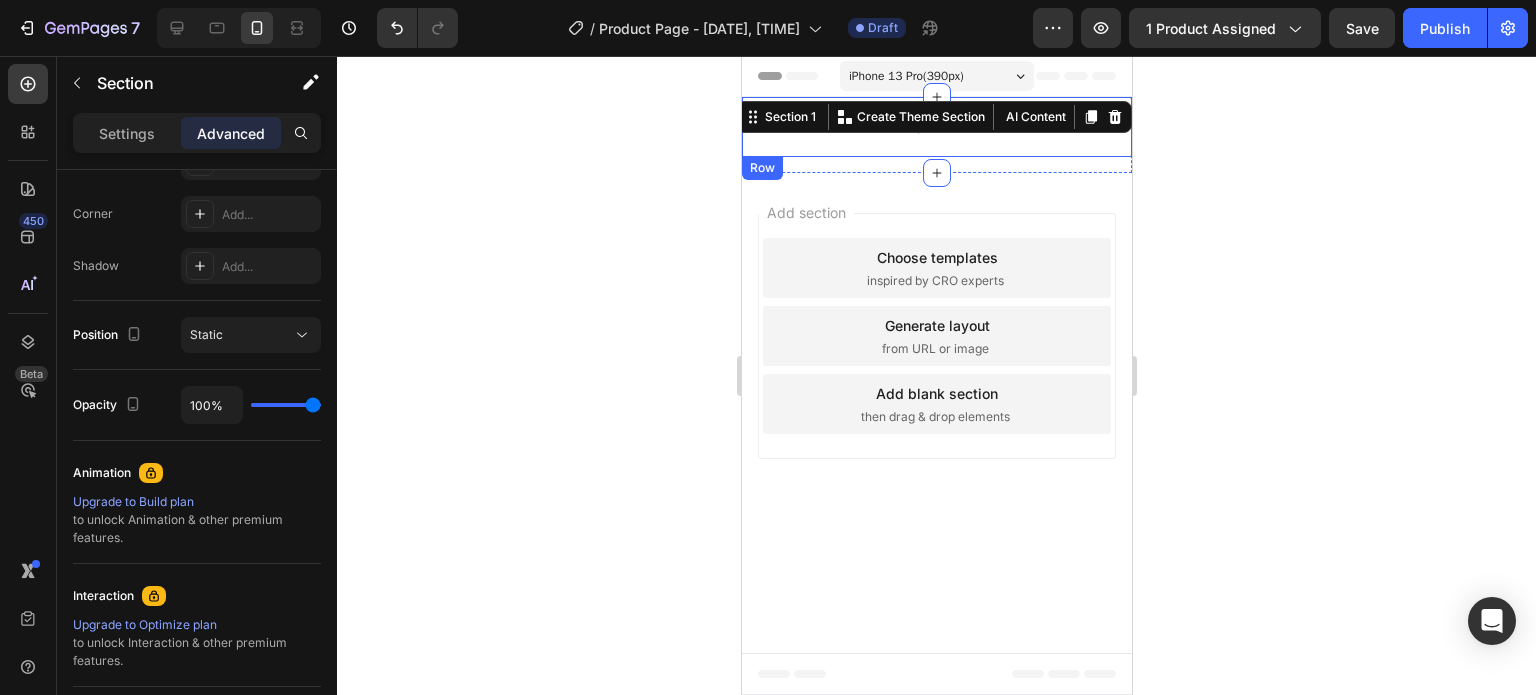 click on "Drop element here" at bounding box center [936, 127] 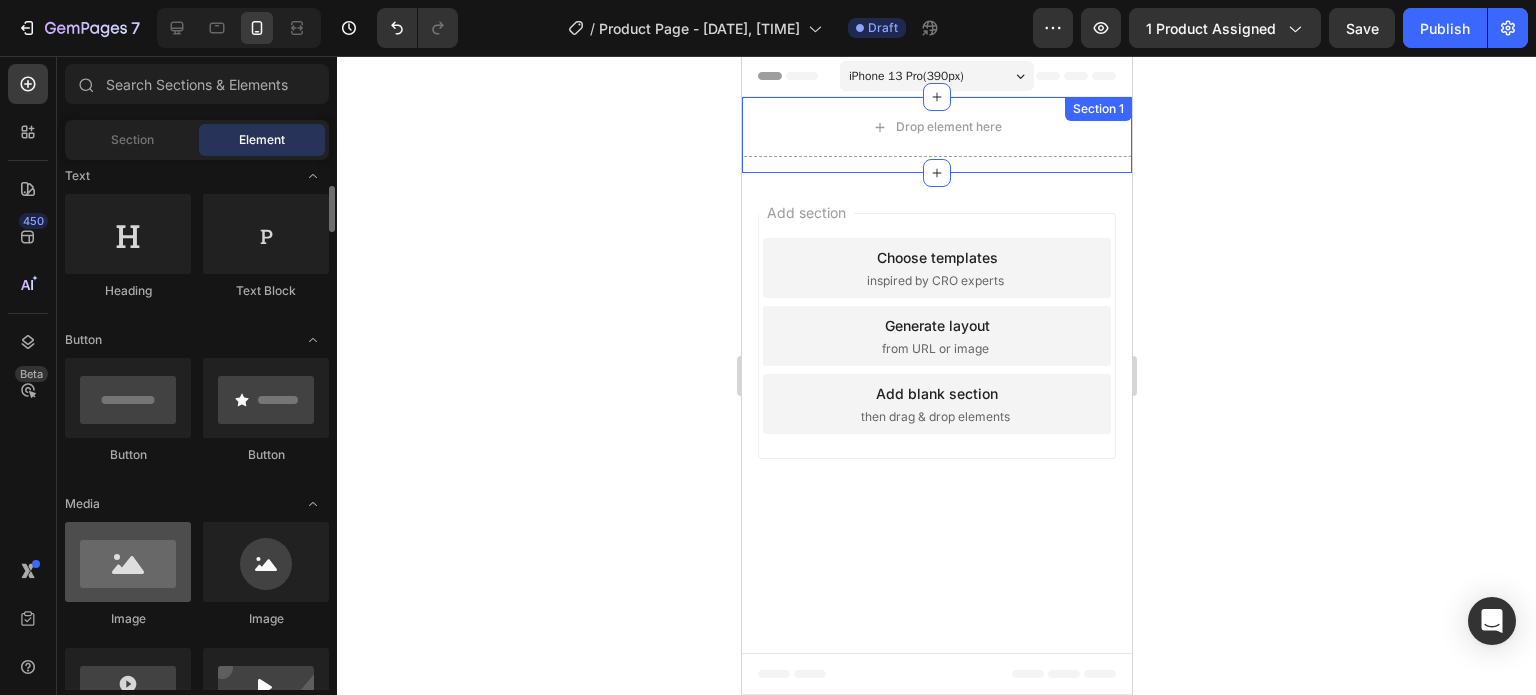scroll, scrollTop: 400, scrollLeft: 0, axis: vertical 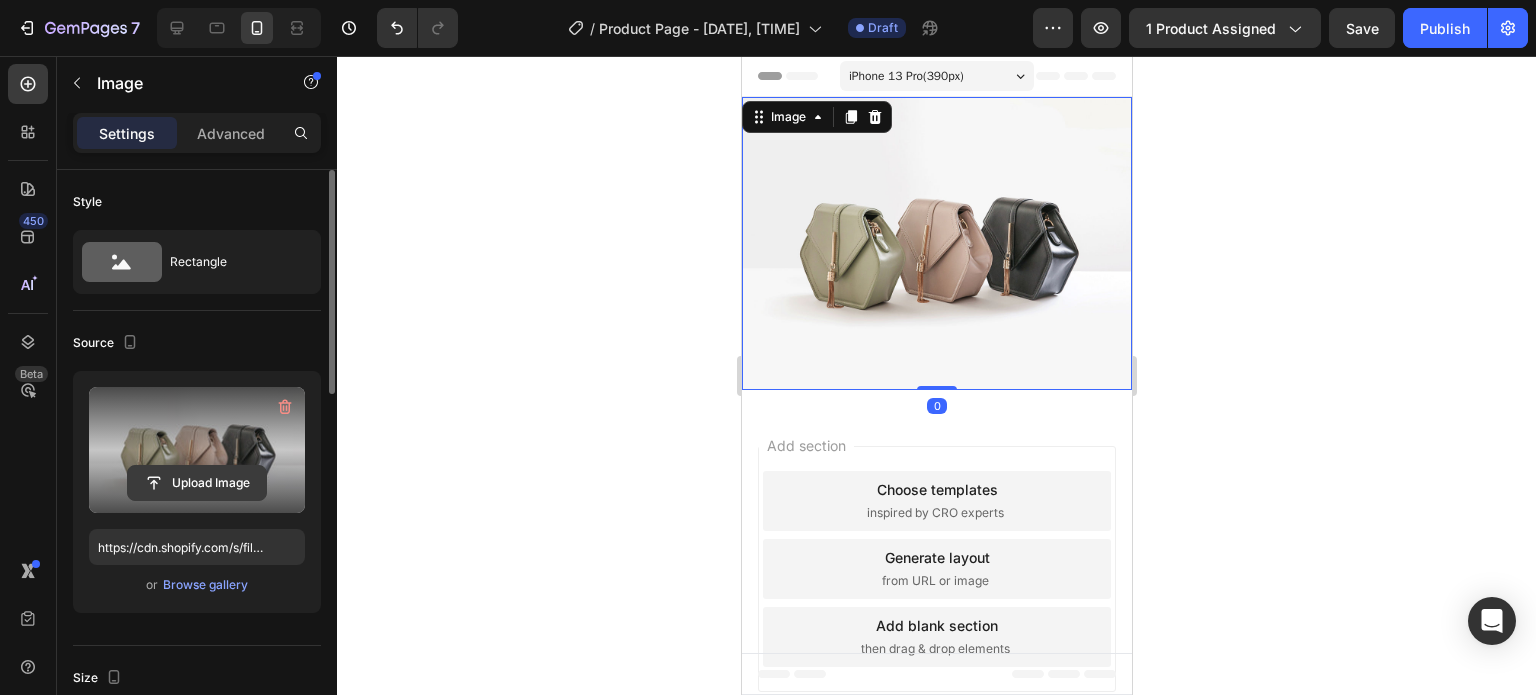 click 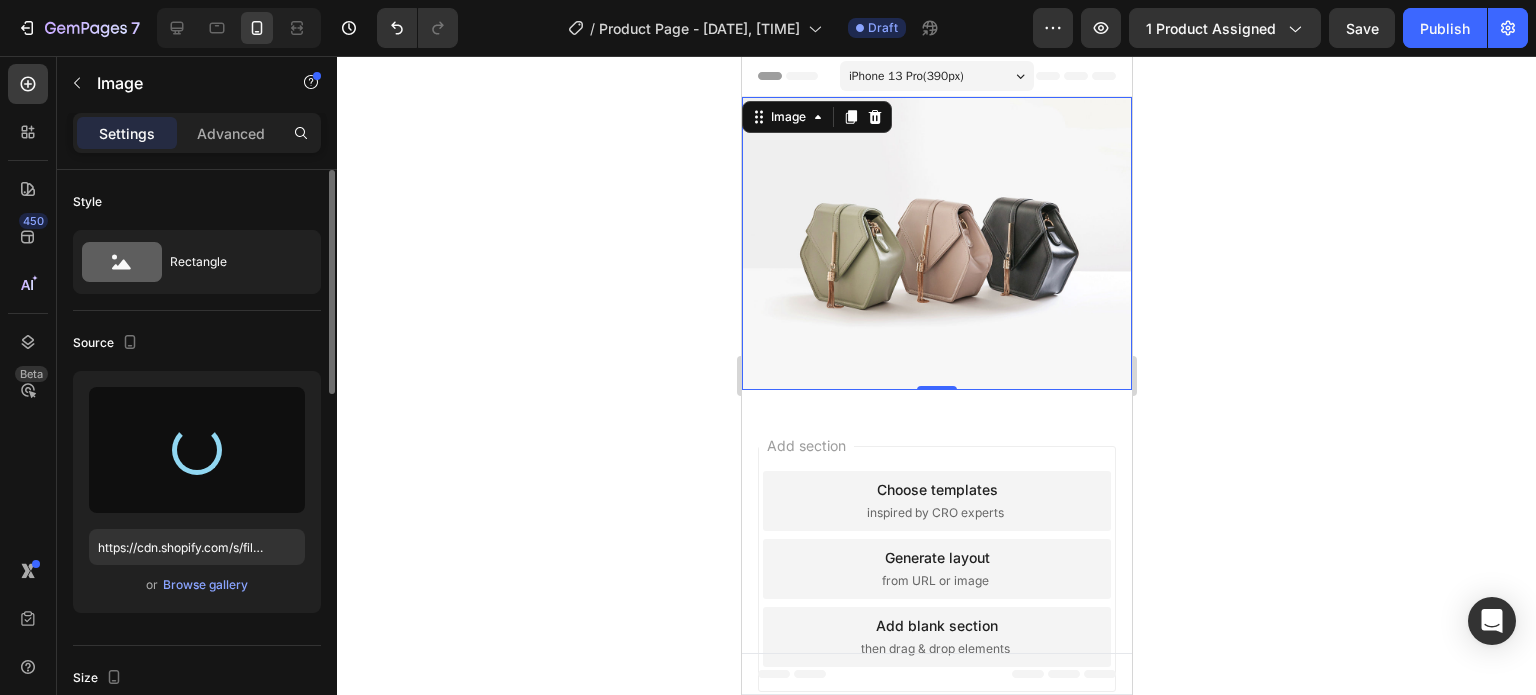type on "https://cdn.shopify.com/s/files/1/0763/2145/6357/files/gempages_577619676733899280-c27c4001-626d-4bae-9808-dccd0579ed04.webp" 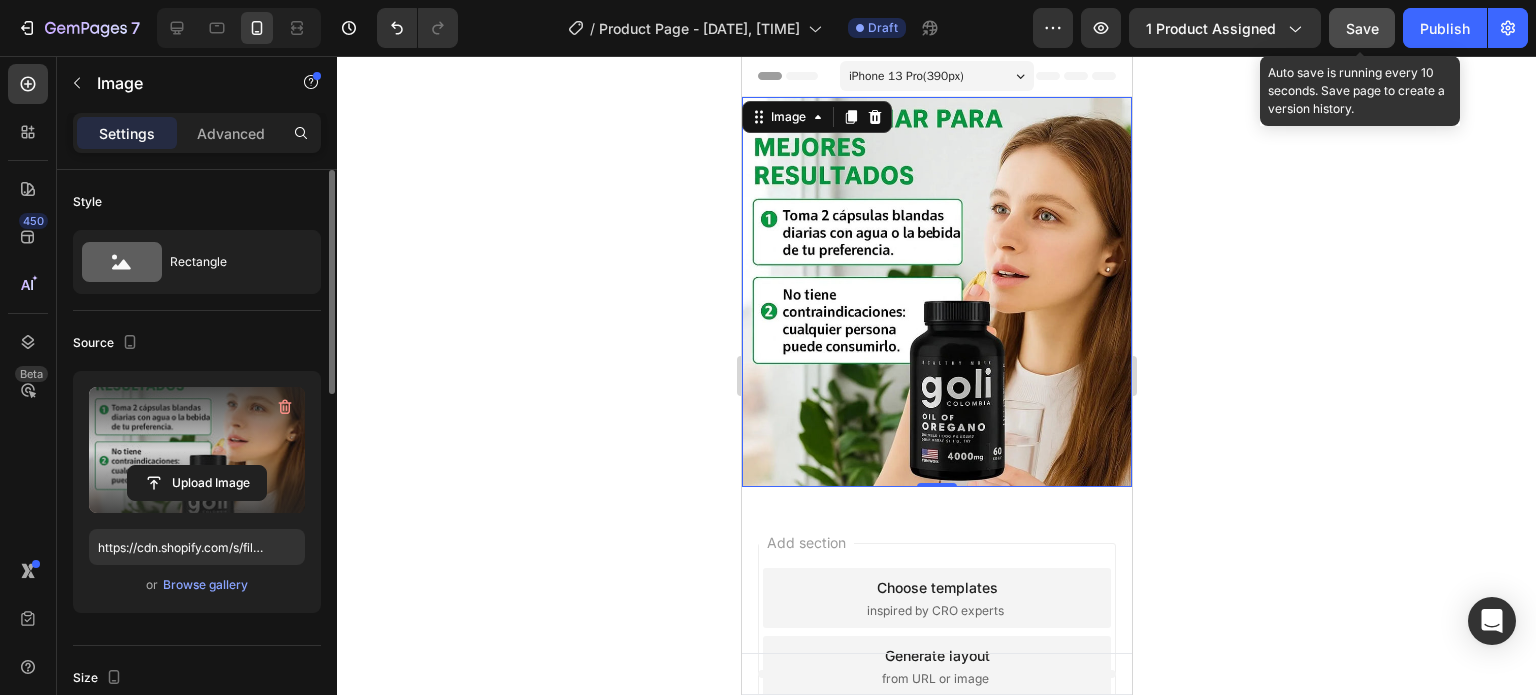 click on "Save" at bounding box center (1362, 28) 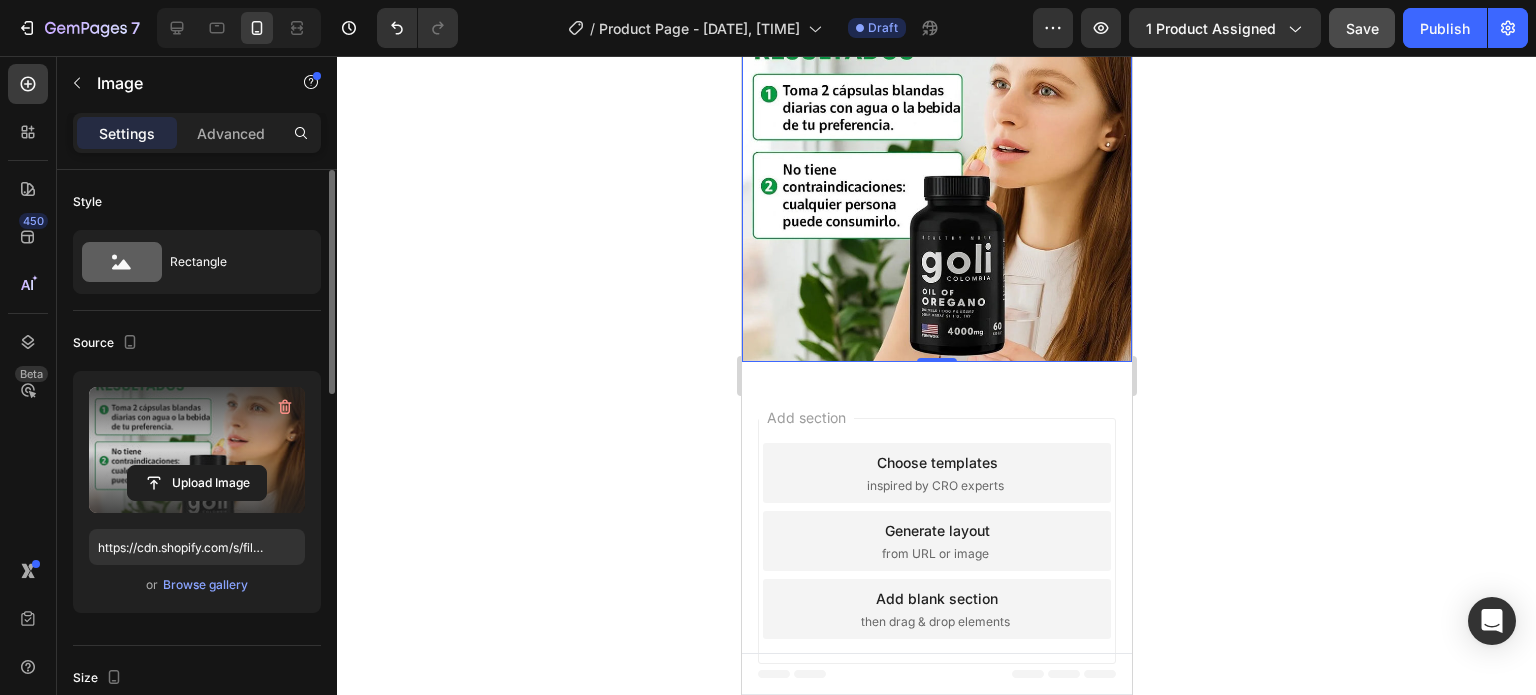 scroll, scrollTop: 126, scrollLeft: 0, axis: vertical 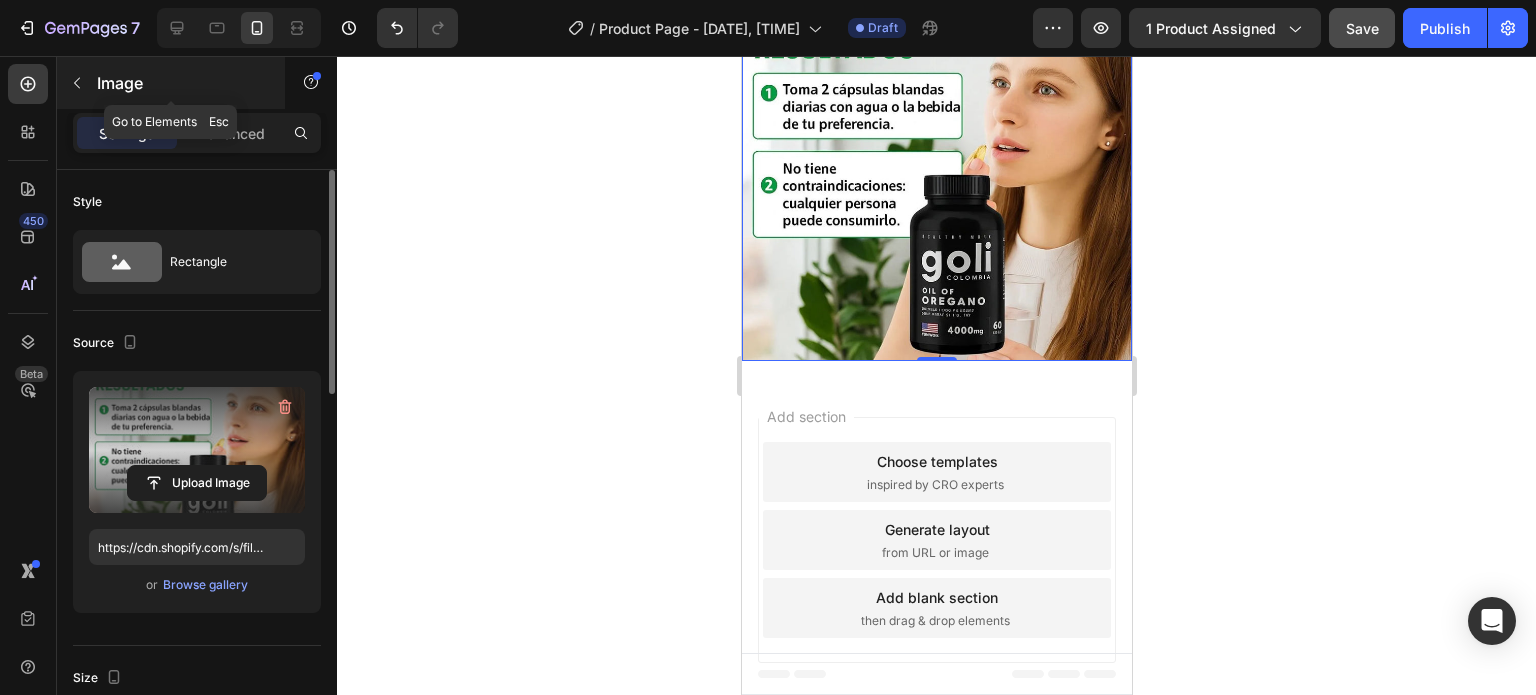 click 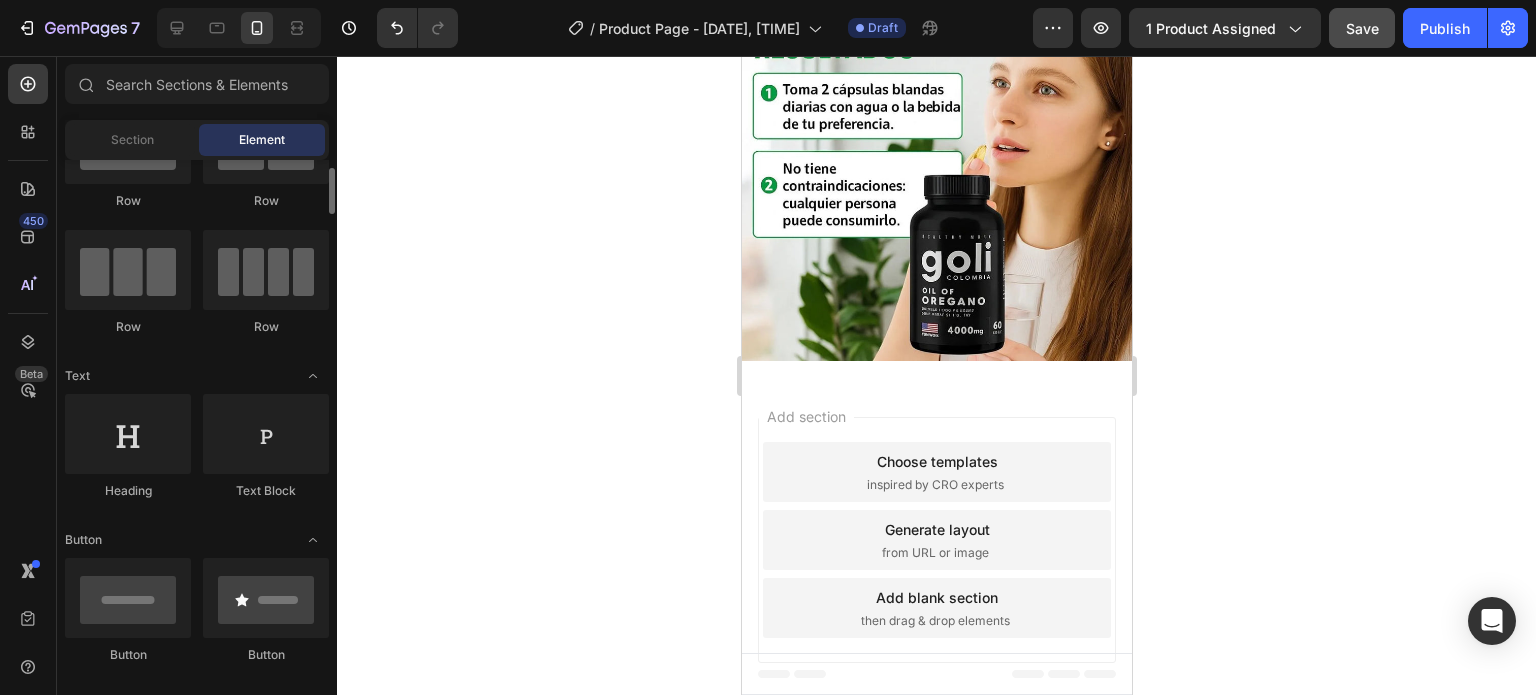 scroll, scrollTop: 0, scrollLeft: 0, axis: both 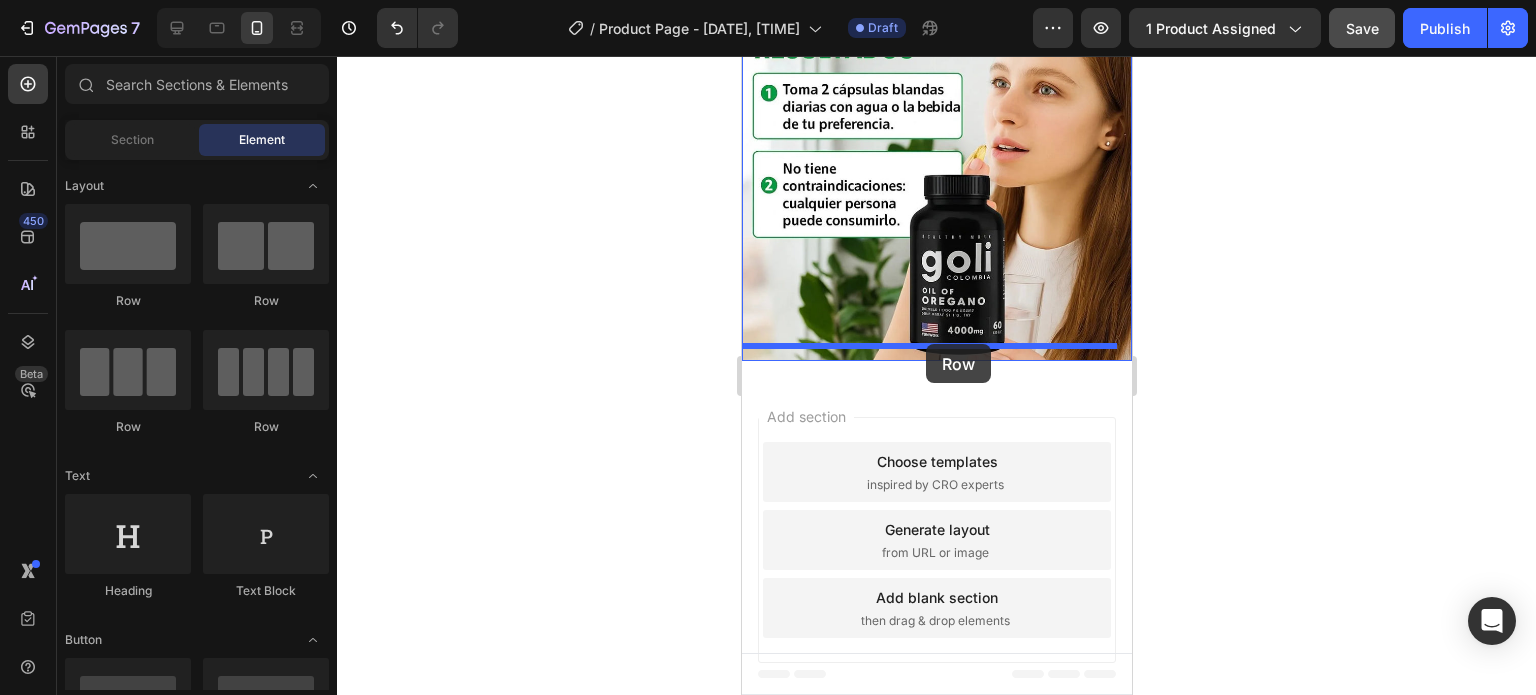 drag, startPoint x: 870, startPoint y: 287, endPoint x: 925, endPoint y: 344, distance: 79.20859 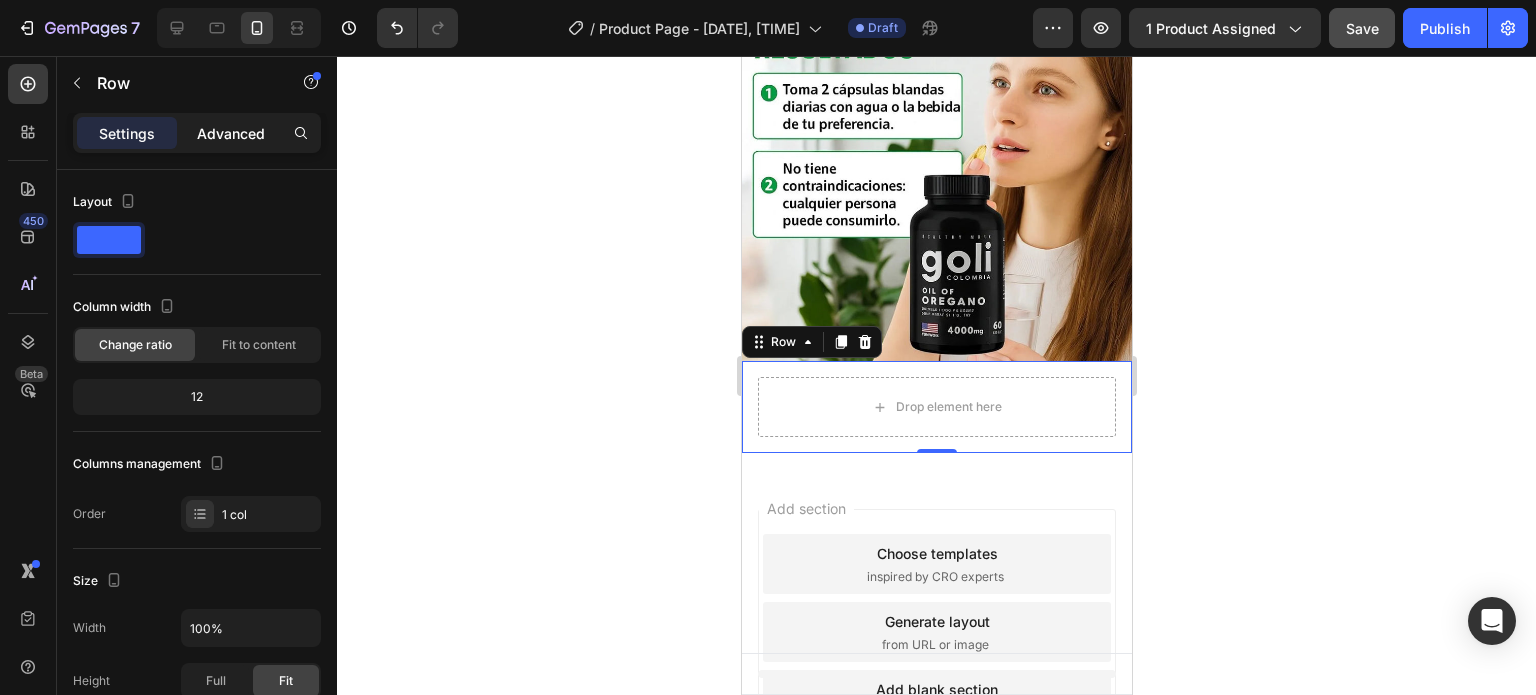 click on "Advanced" at bounding box center (231, 133) 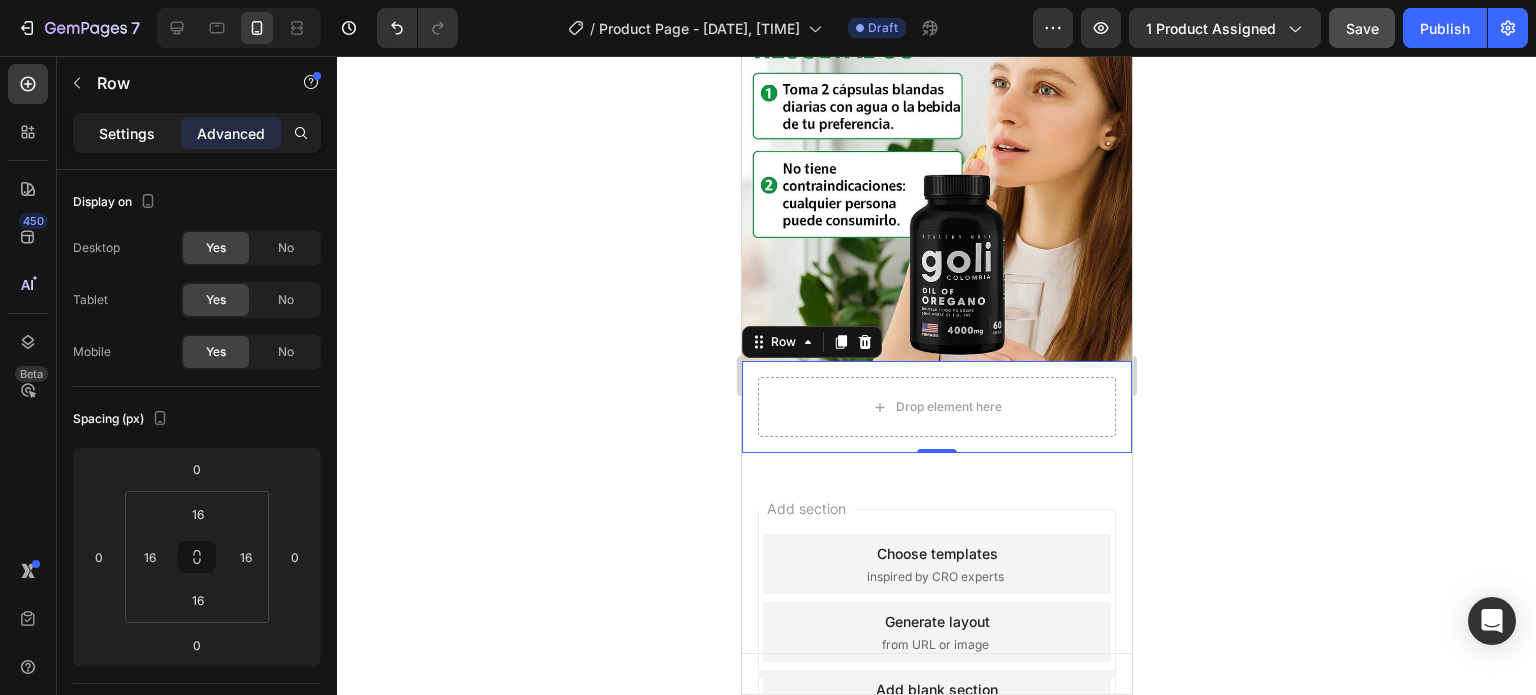 click on "Settings" at bounding box center (127, 133) 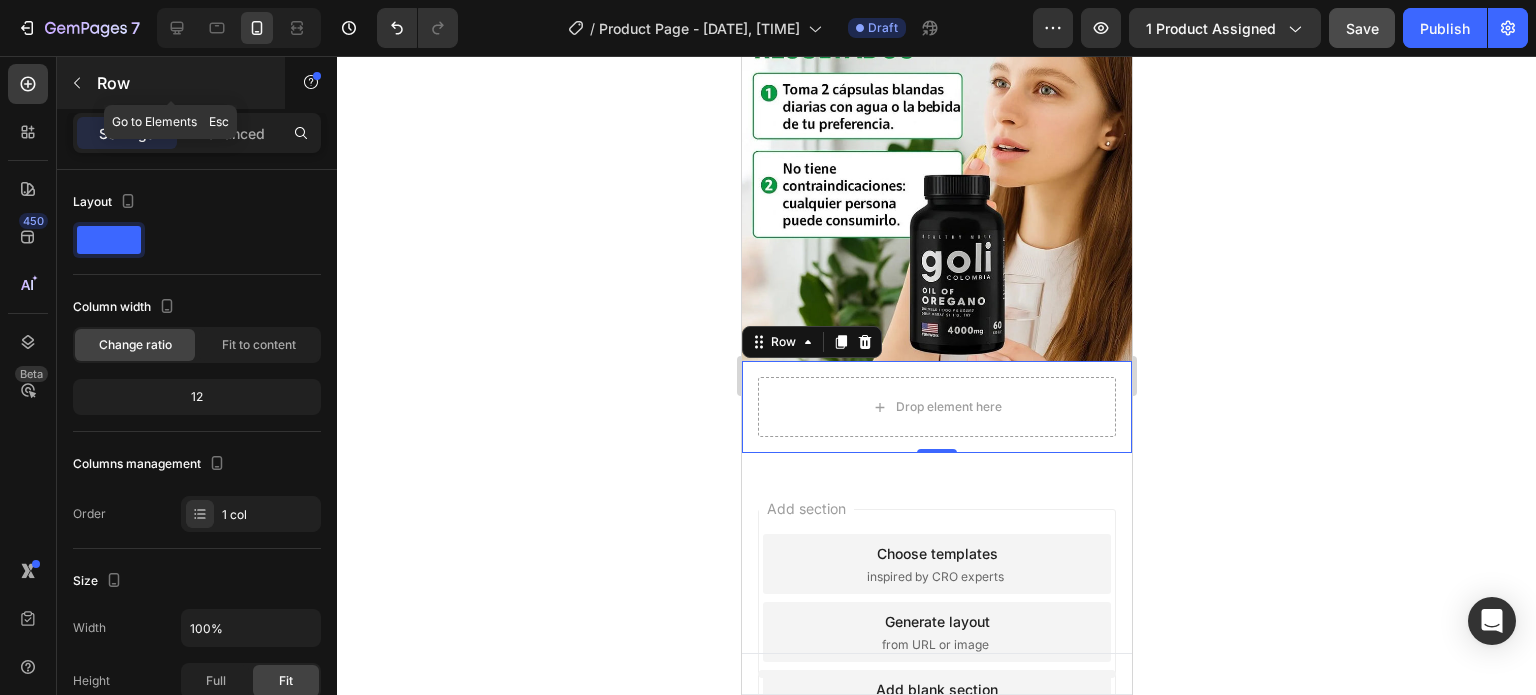 click 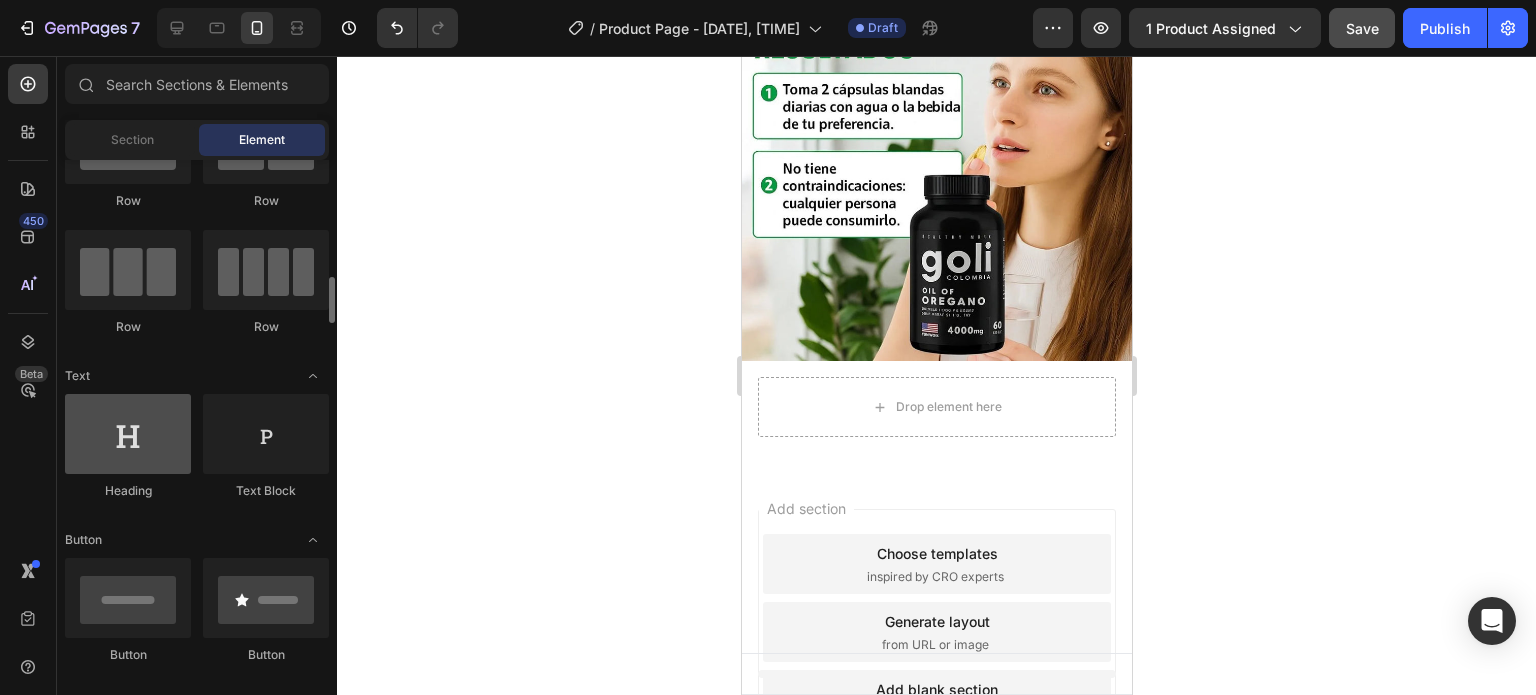 scroll, scrollTop: 200, scrollLeft: 0, axis: vertical 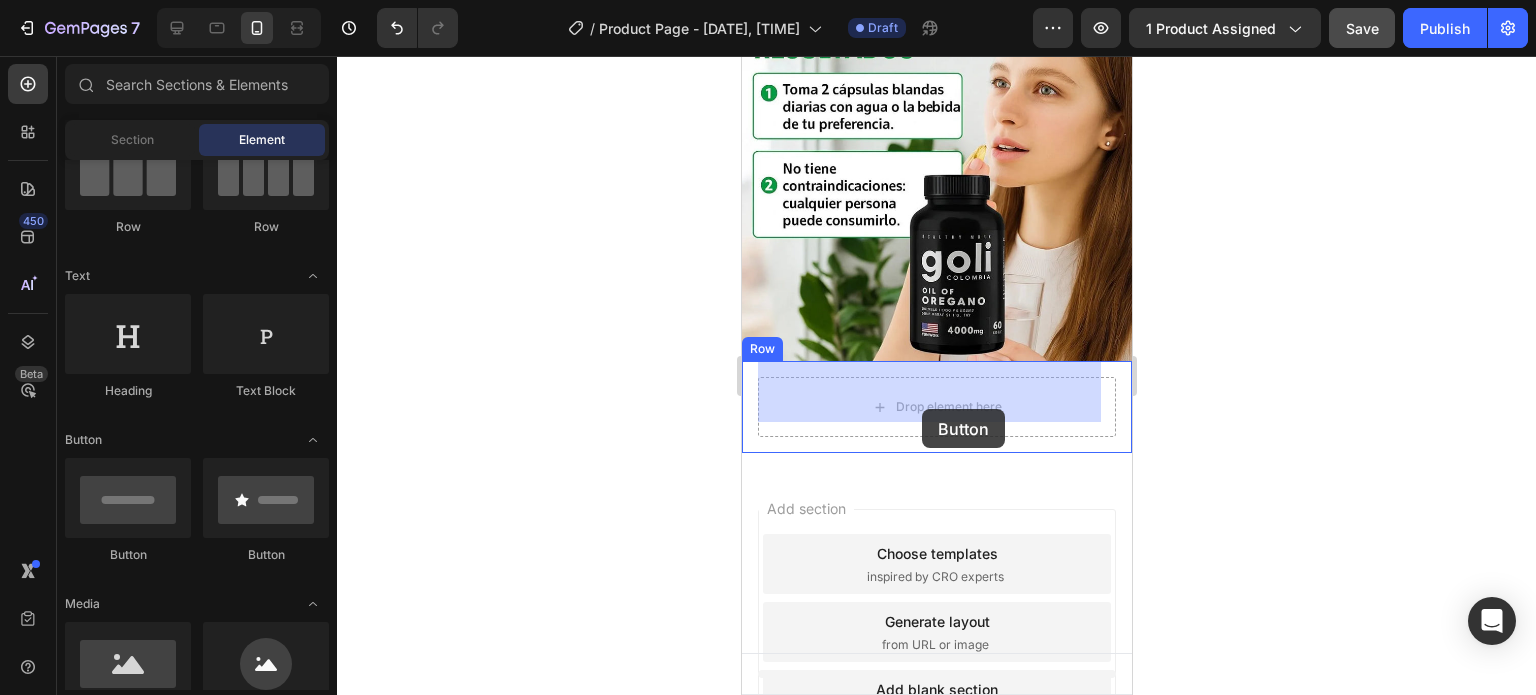 drag, startPoint x: 900, startPoint y: 551, endPoint x: 813, endPoint y: 467, distance: 120.93387 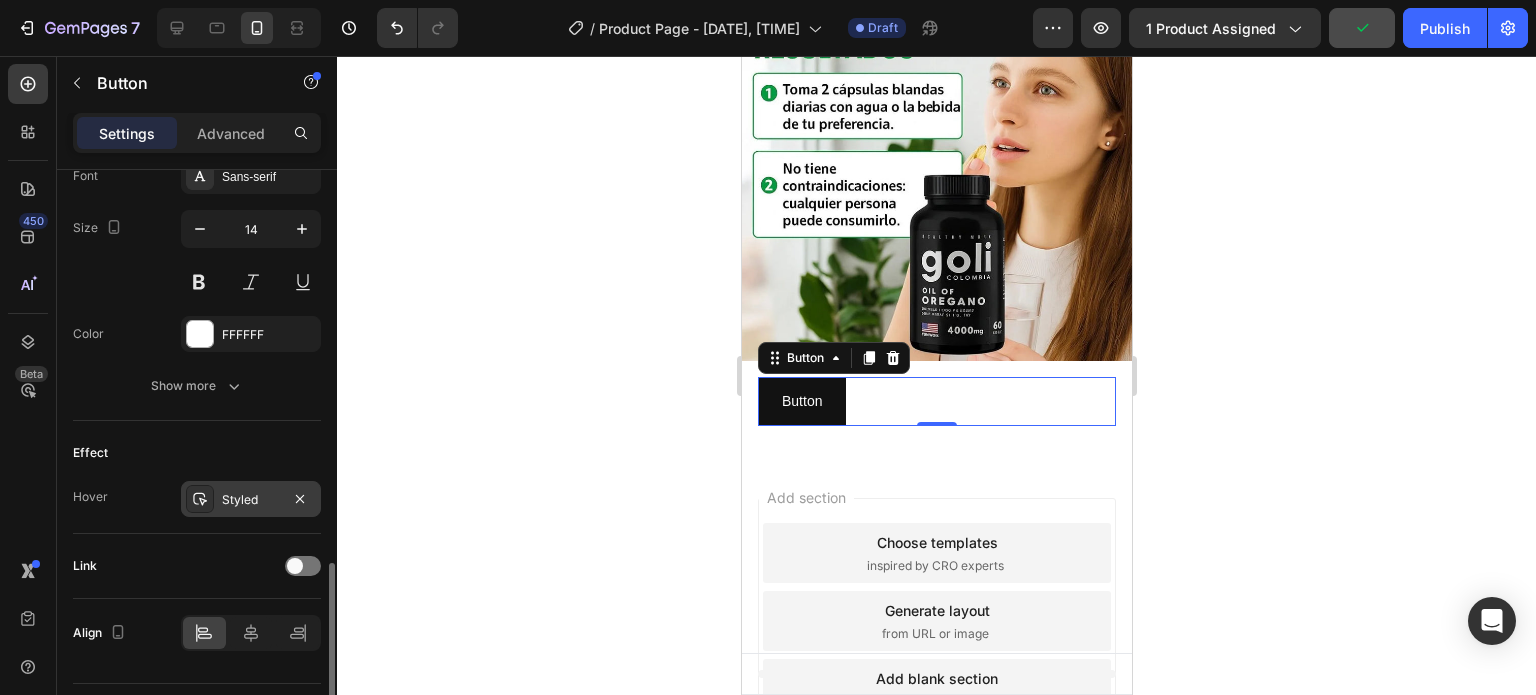 scroll, scrollTop: 848, scrollLeft: 0, axis: vertical 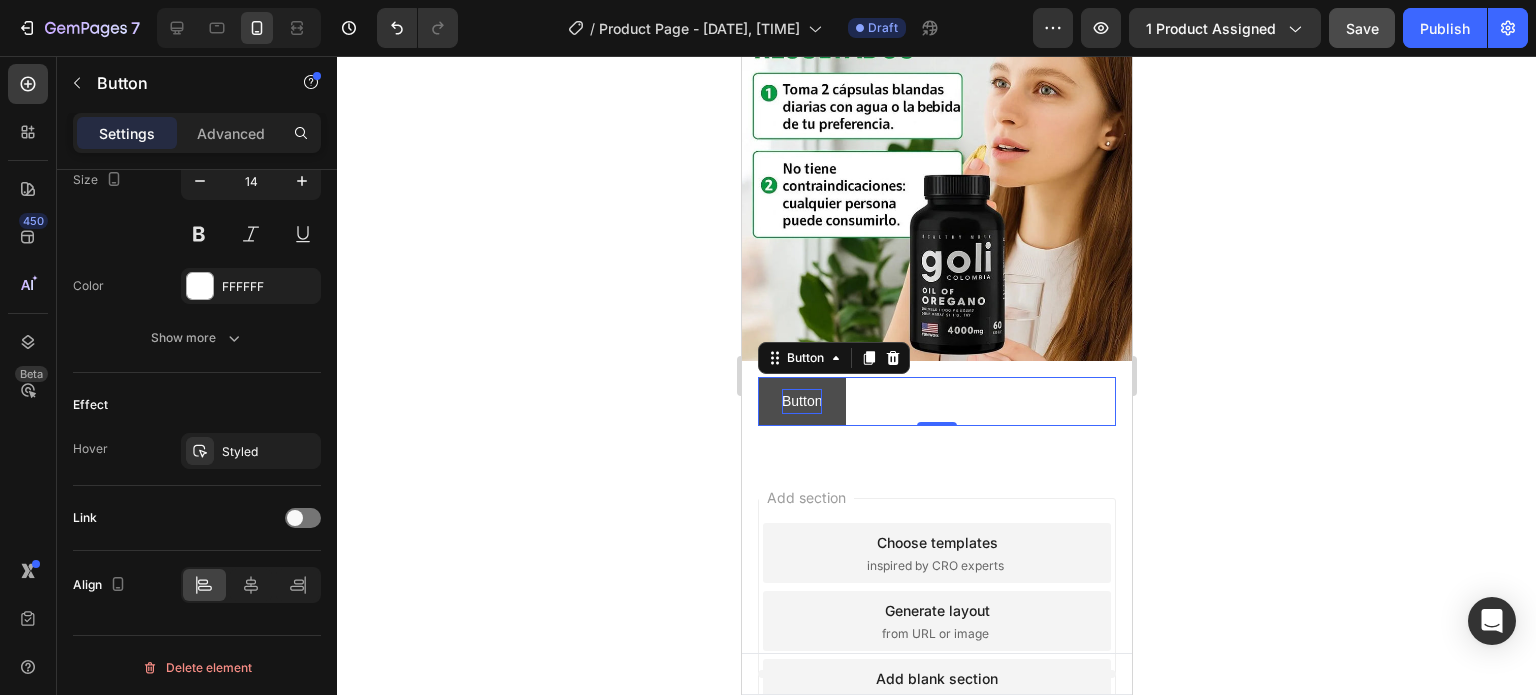 click on "Button" at bounding box center (801, 401) 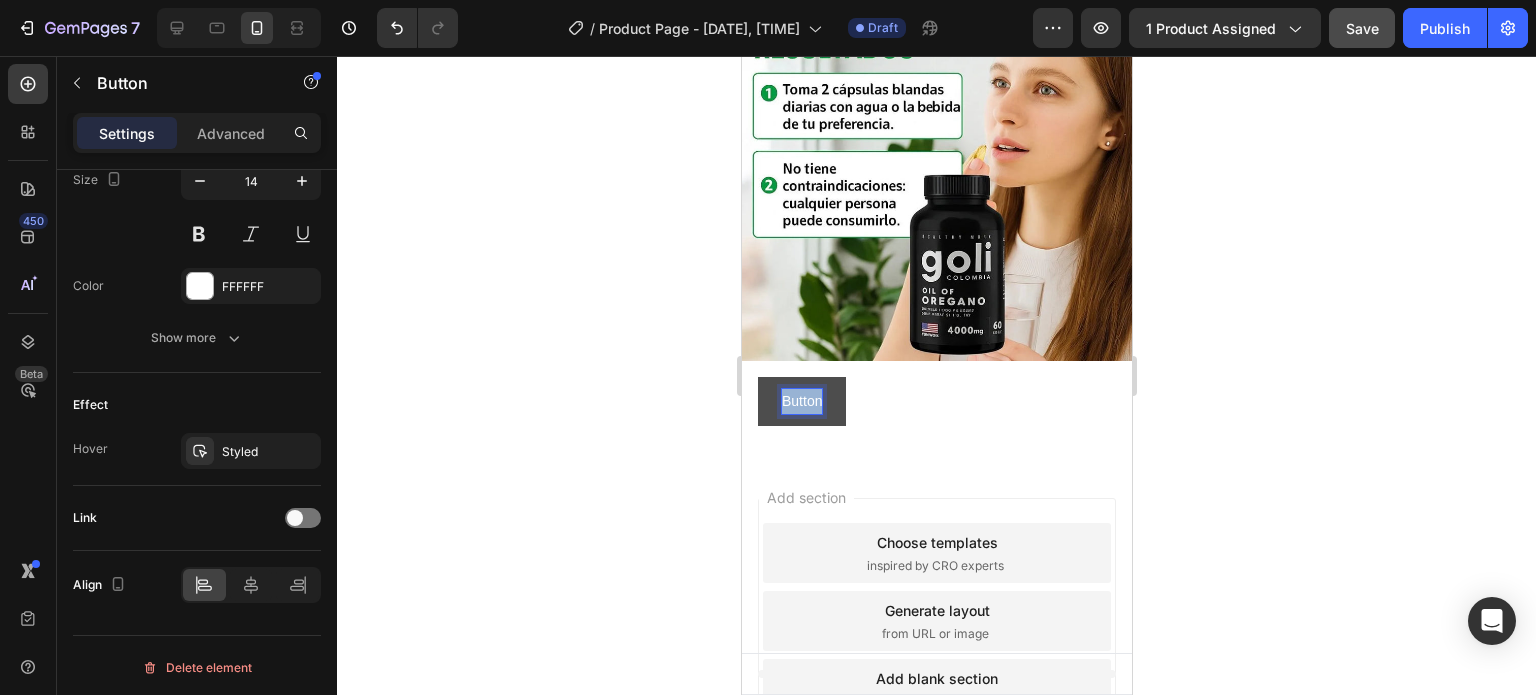 click on "Button" at bounding box center (801, 401) 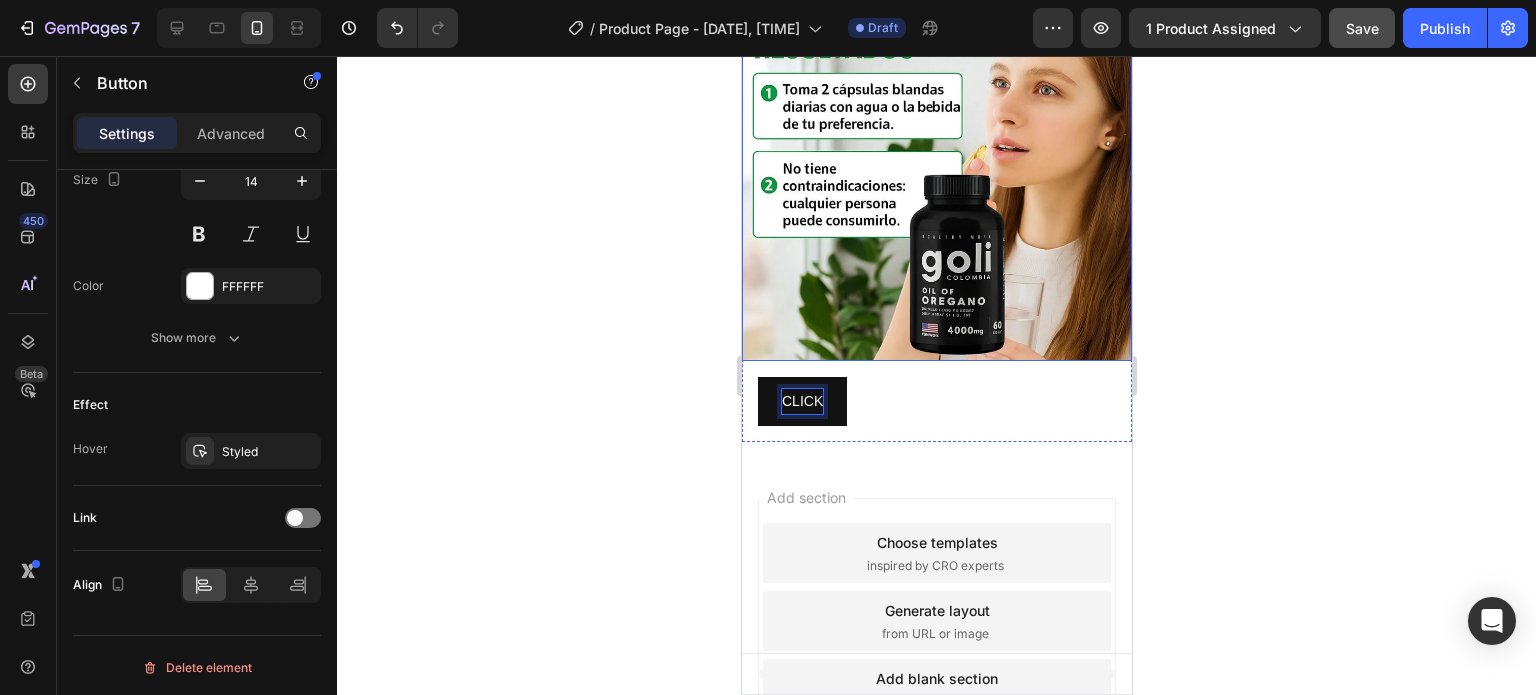click on "CLICK" at bounding box center (801, 401) 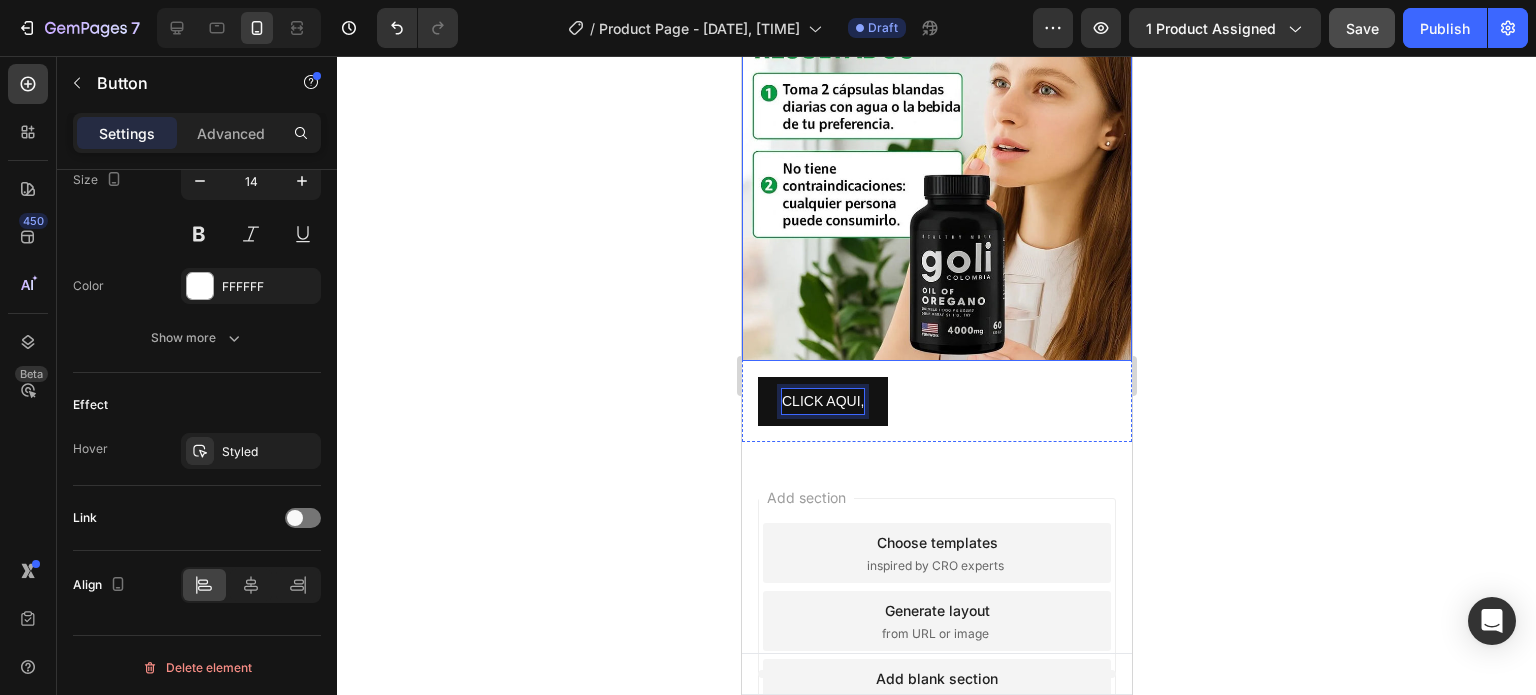 click on "CLICK AQUI," at bounding box center [822, 401] 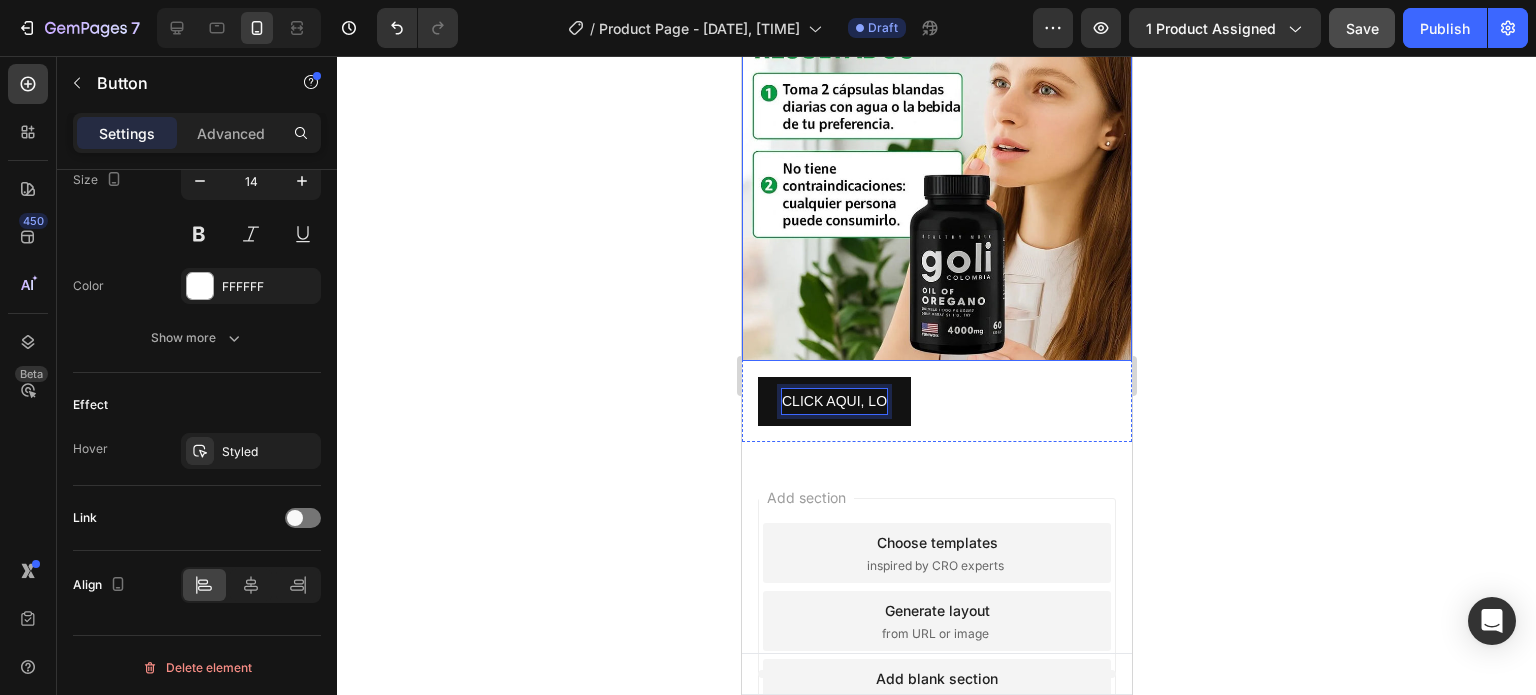click on "CLICK AQUI, LO" at bounding box center [833, 401] 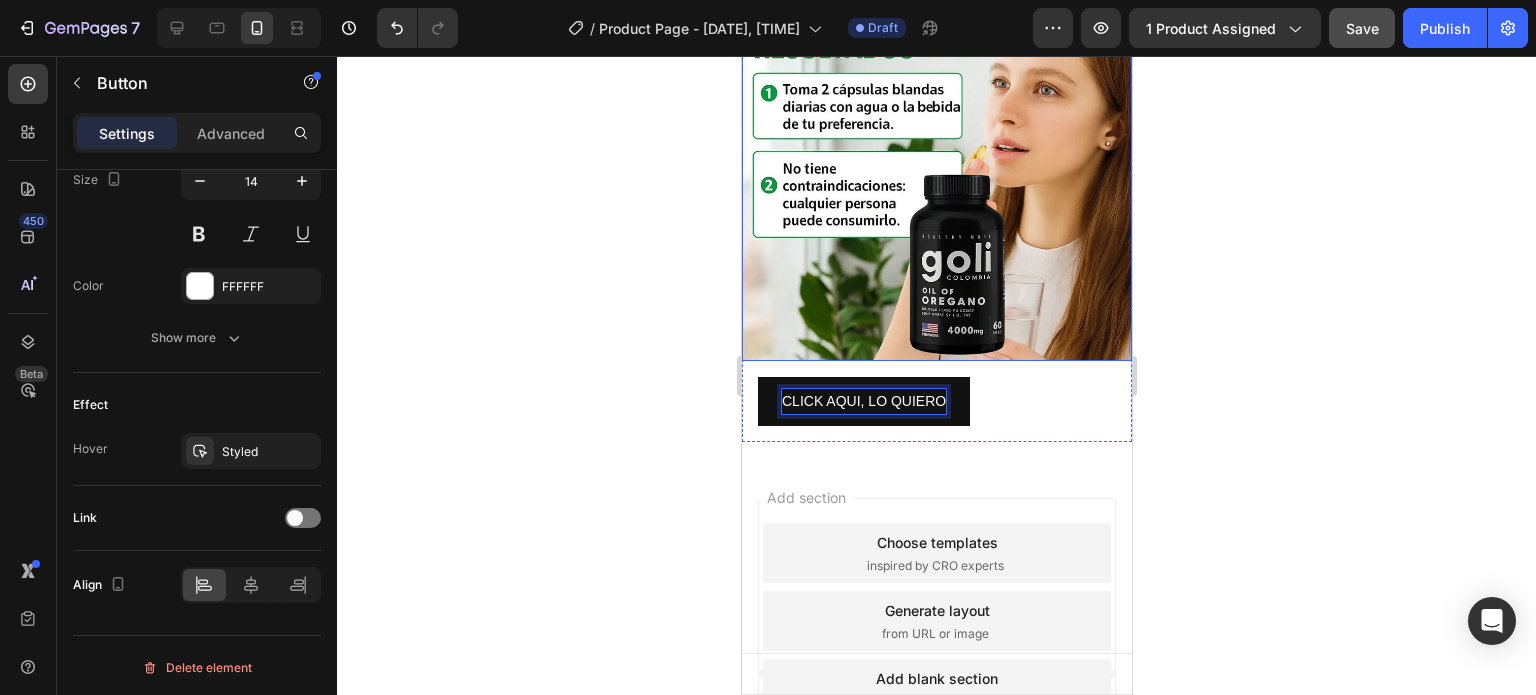 click on "CLICK AQUI, LO QUIERO" at bounding box center (863, 401) 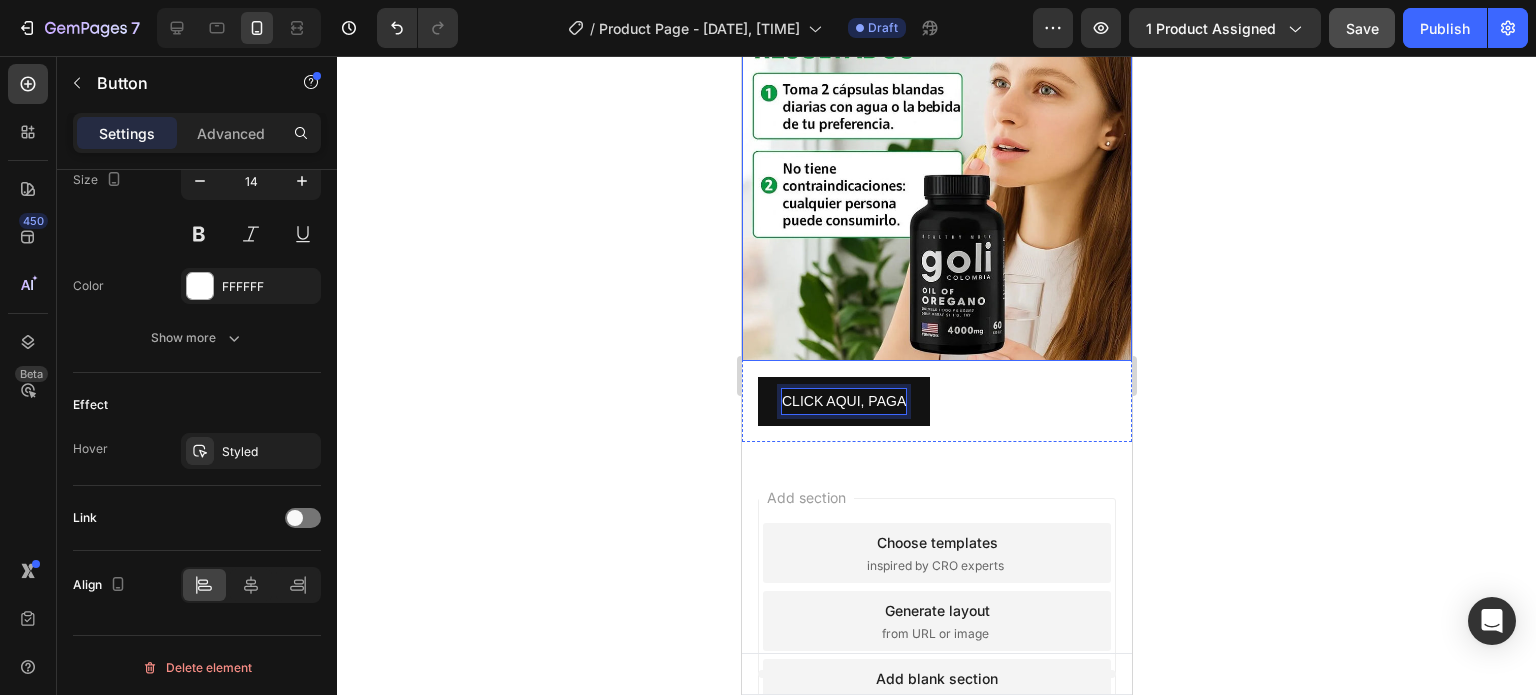 click on "CLICK AQUI, PAGA" at bounding box center (843, 401) 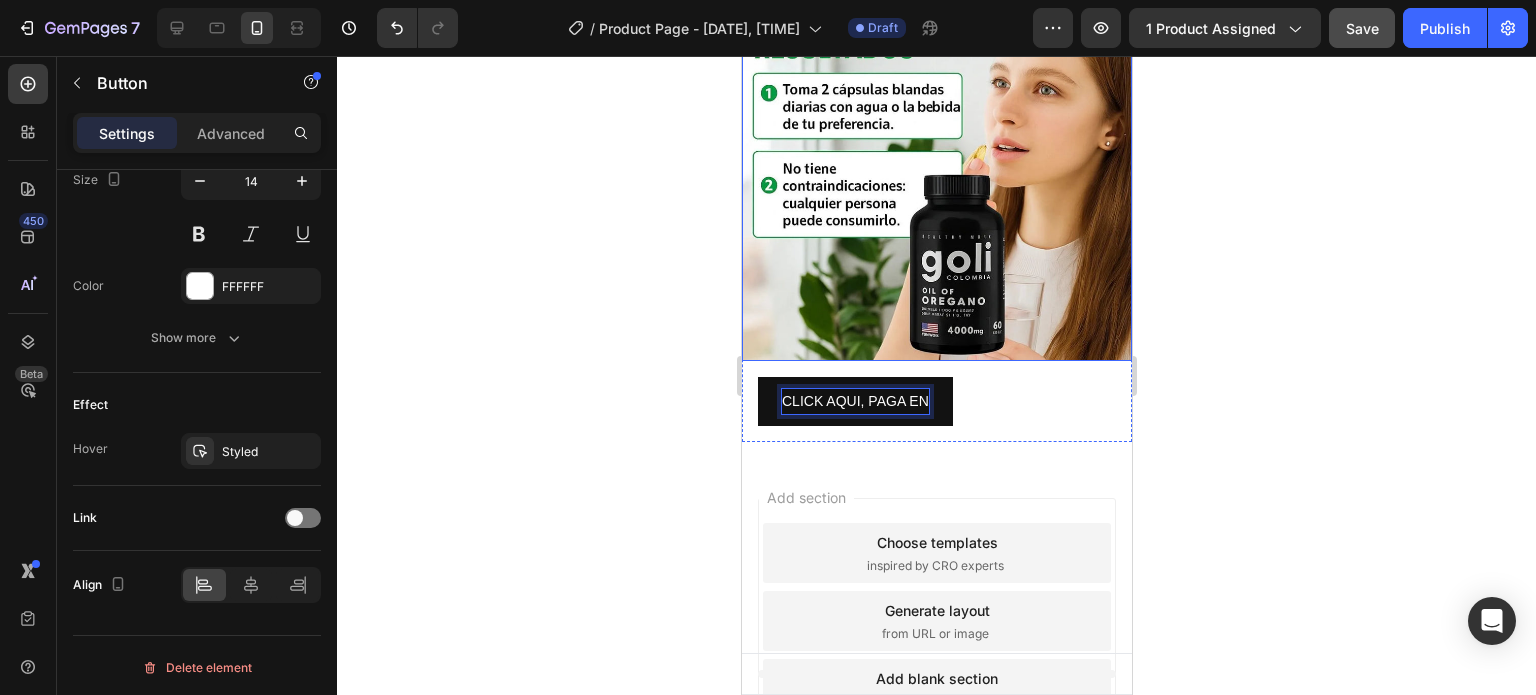 click on "CLICK AQUI, PAGA EN" at bounding box center [854, 401] 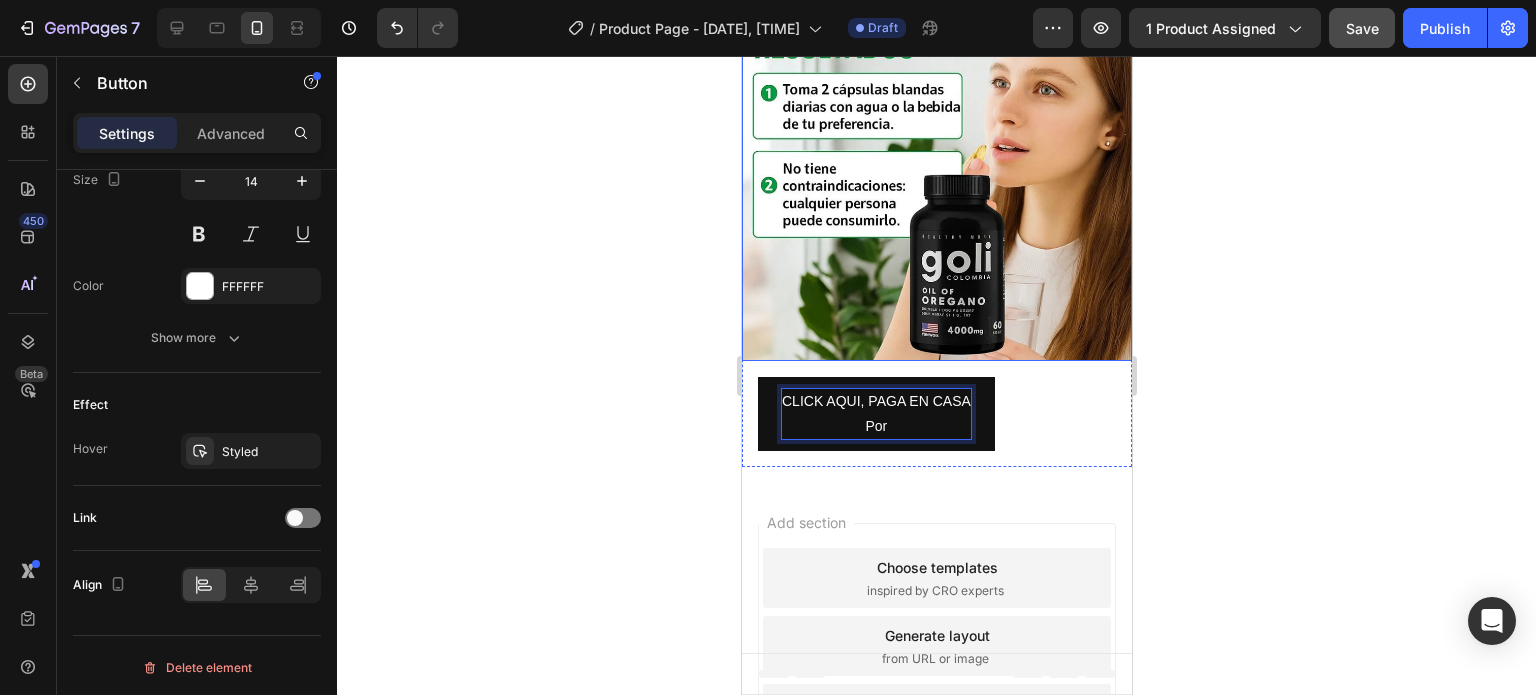 click on "CLICK AQUI, PAGA EN CASA Por" at bounding box center (875, 414) 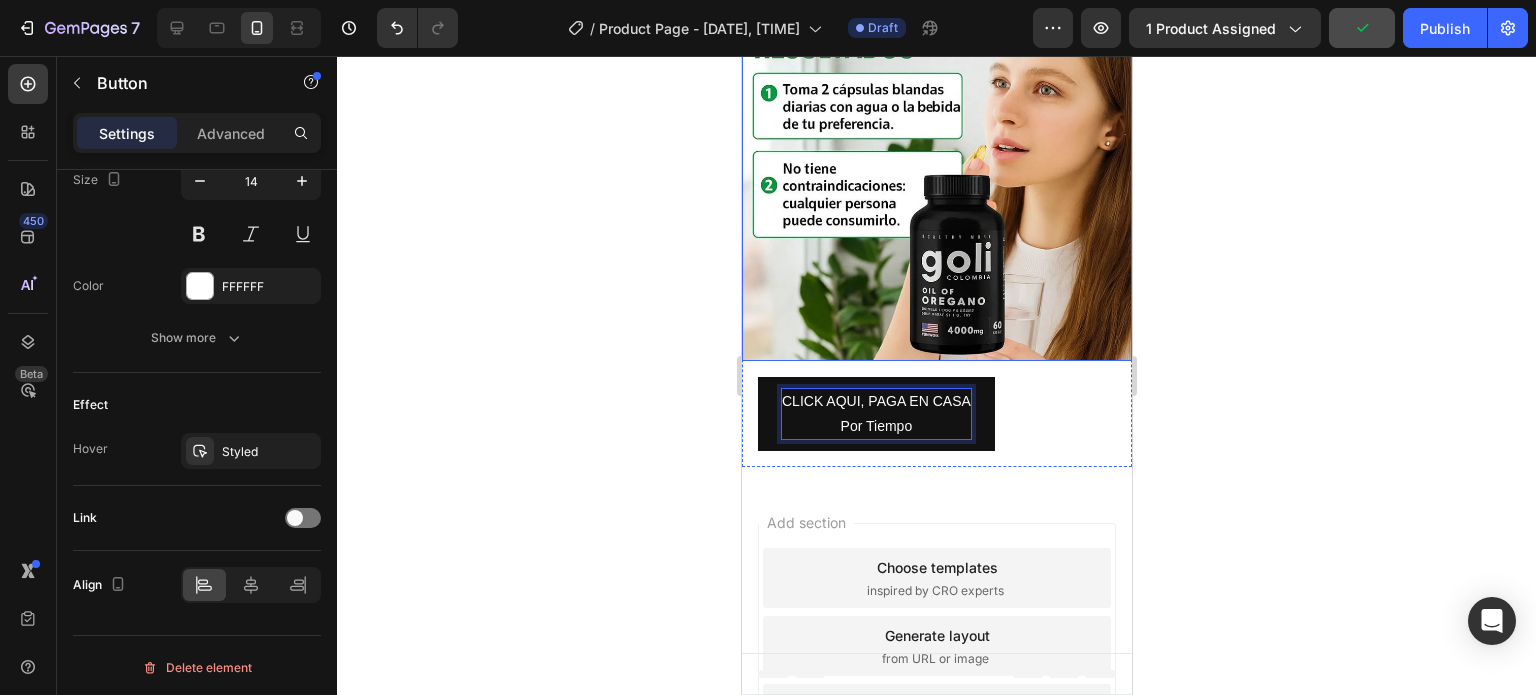 click on "CLICK AQUI, PAGA EN CASA Por Tiempo" at bounding box center (875, 414) 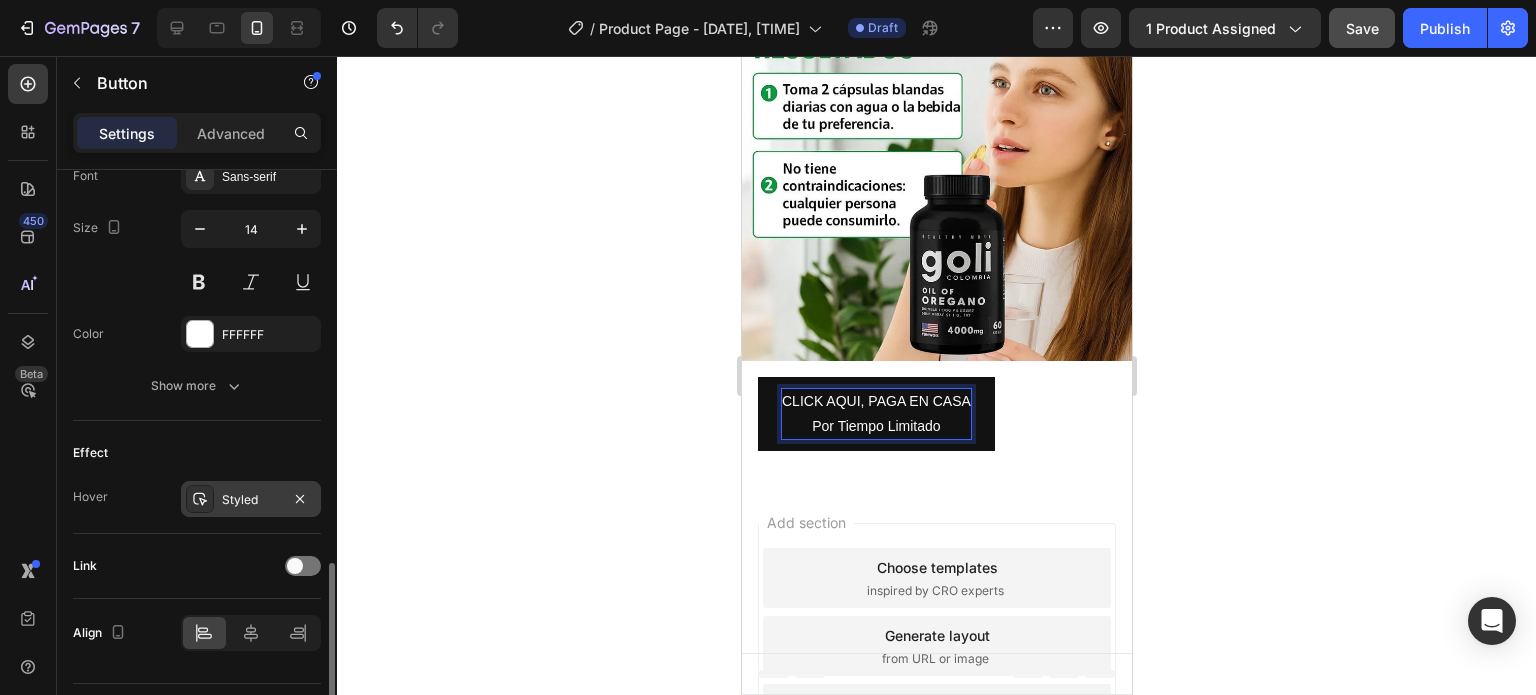 scroll, scrollTop: 848, scrollLeft: 0, axis: vertical 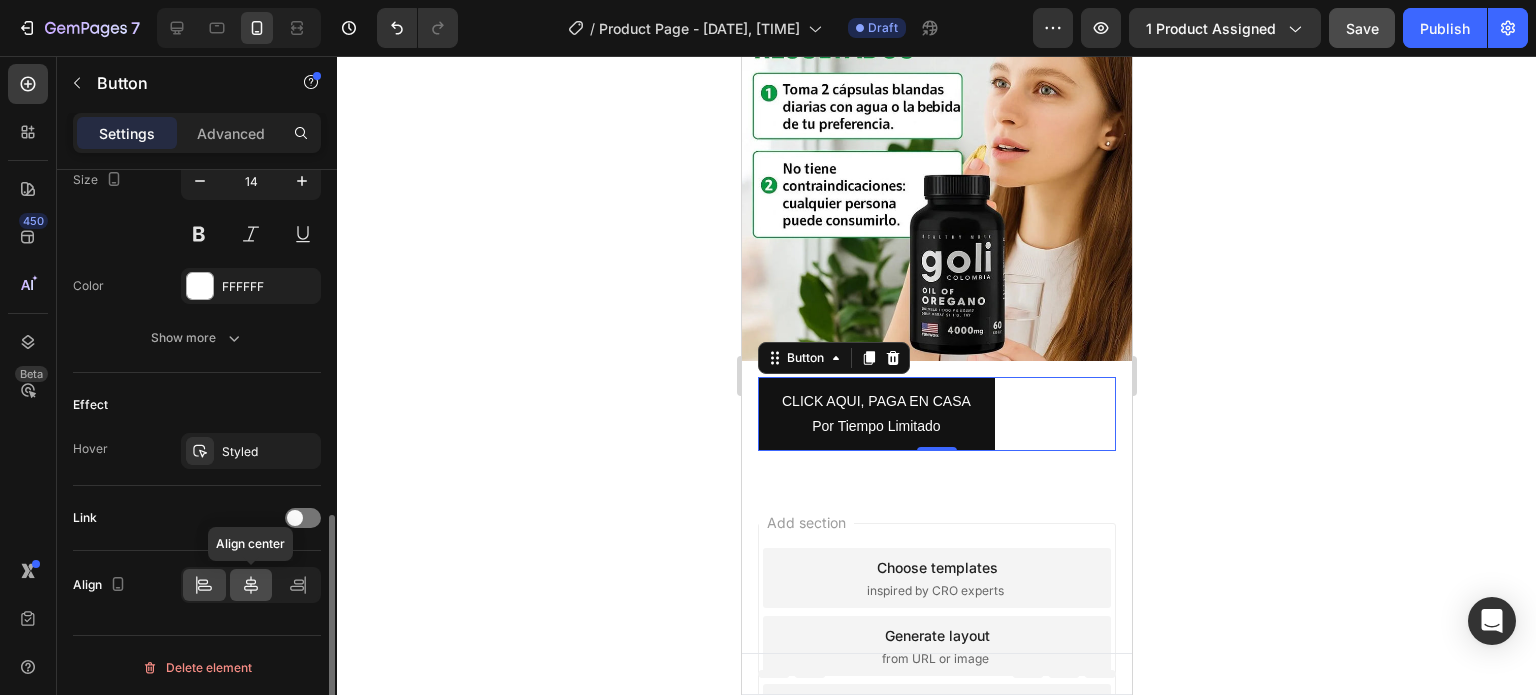 click 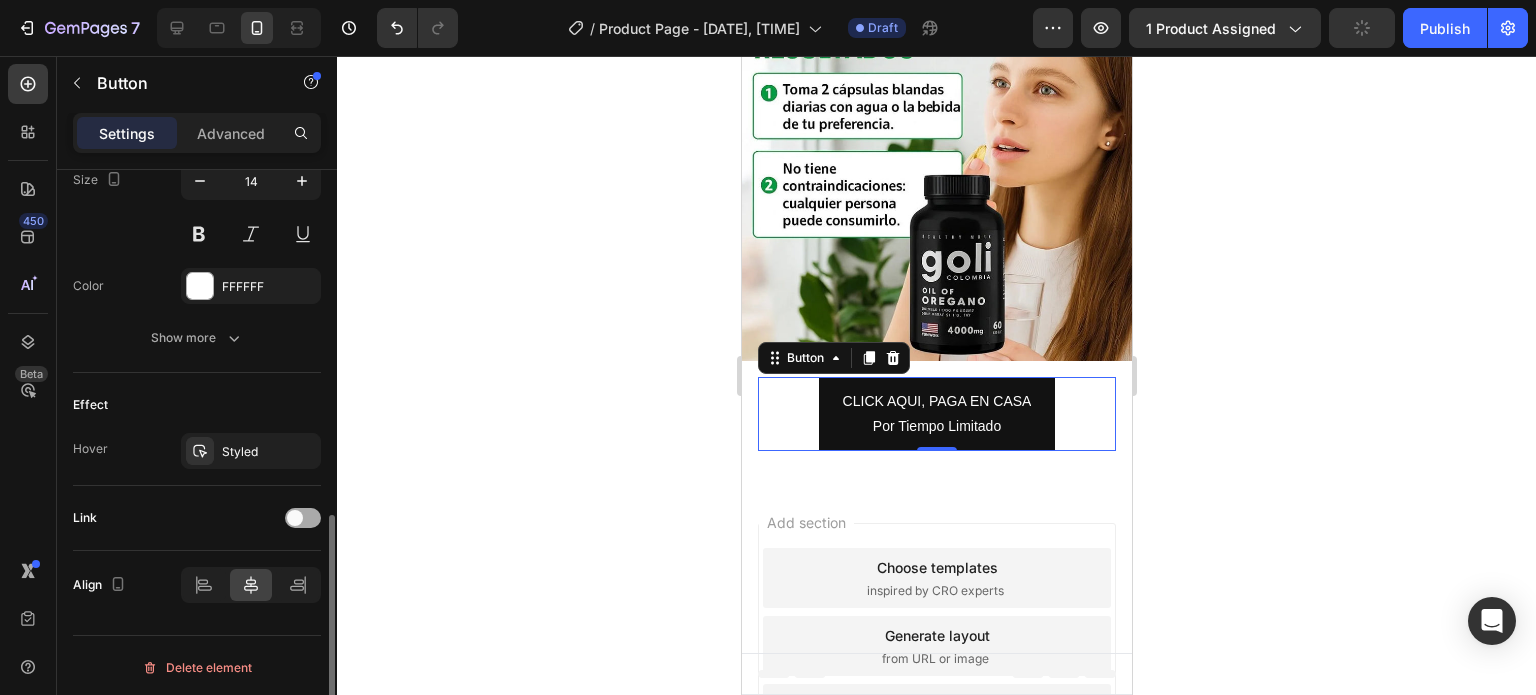 click at bounding box center (295, 518) 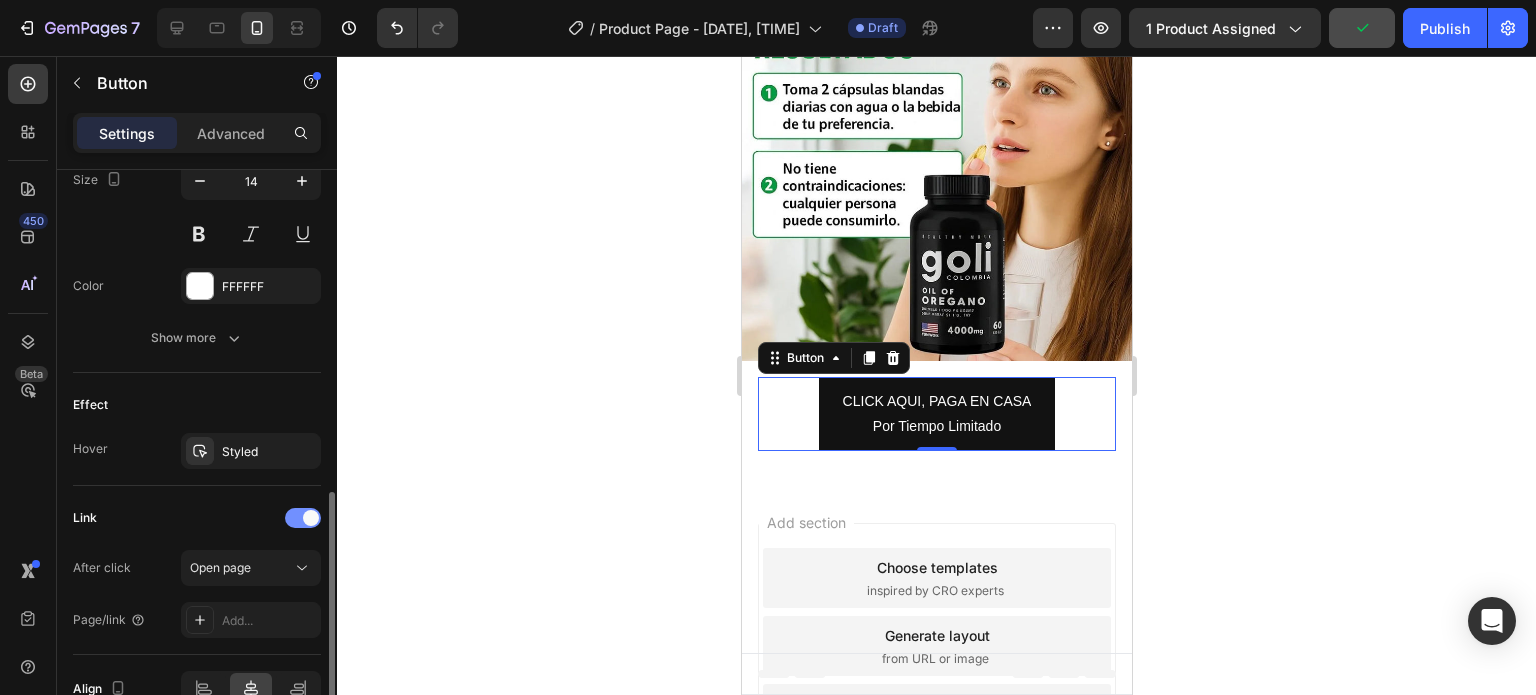 click at bounding box center (303, 518) 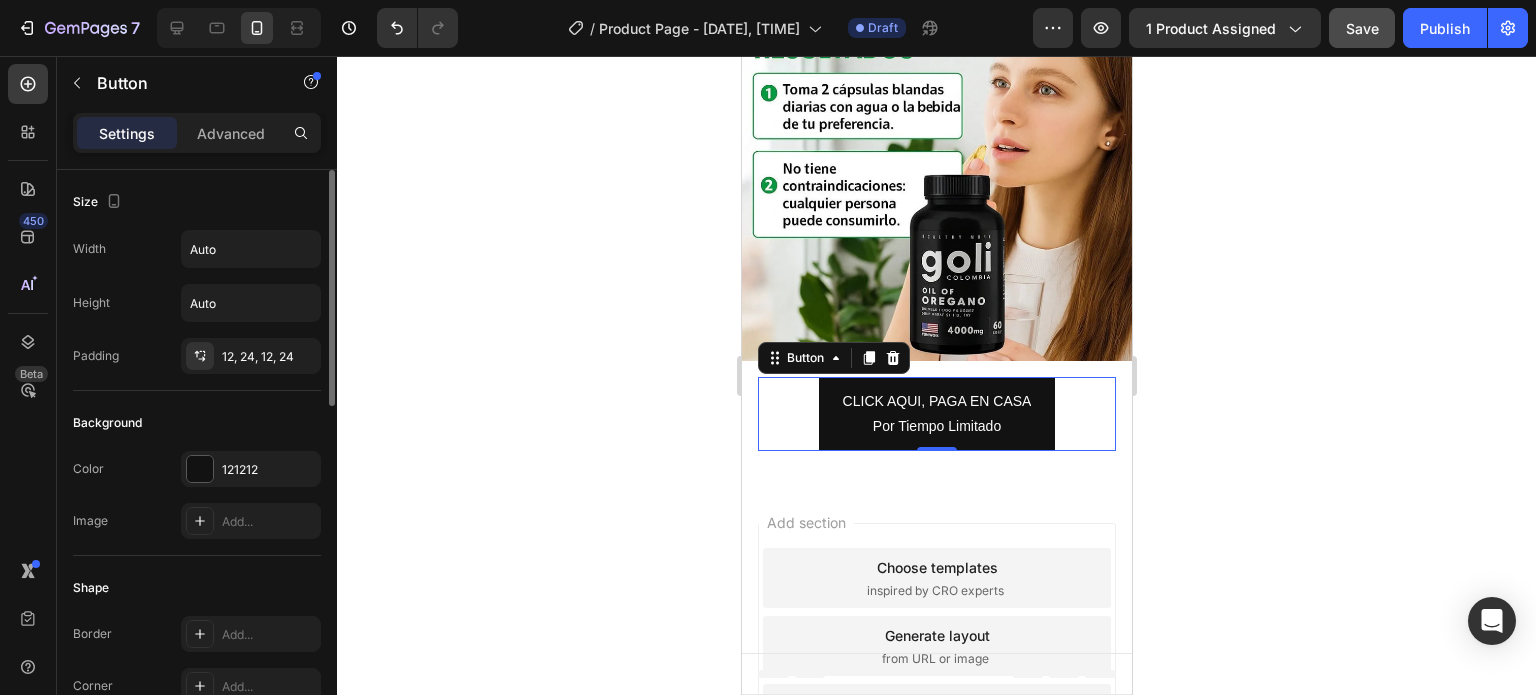 scroll, scrollTop: 200, scrollLeft: 0, axis: vertical 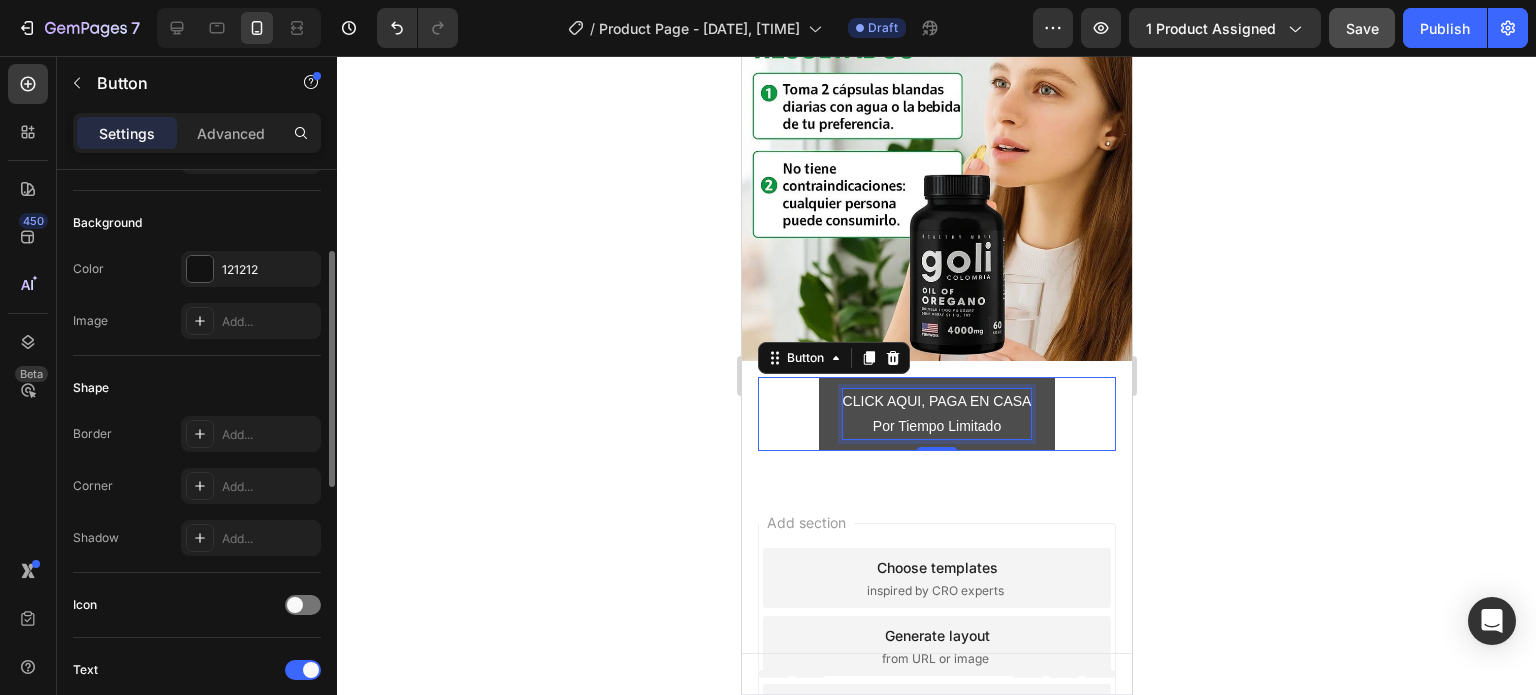 click on "CLICK AQUI, PAGA EN CASA Por Tiempo Limitado" at bounding box center [936, 414] 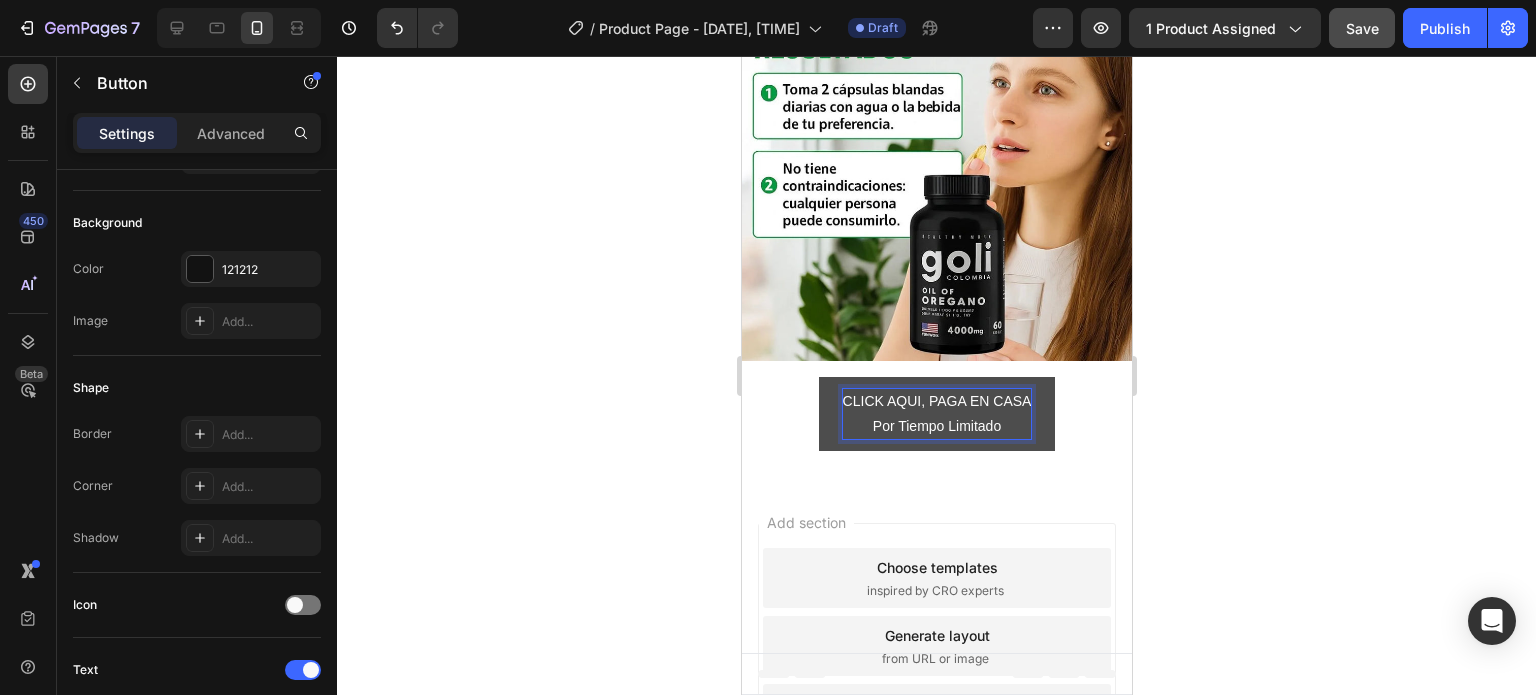 click on "CLICK AQUI, PAGA EN CASA Por Tiempo Limitado" at bounding box center [936, 414] 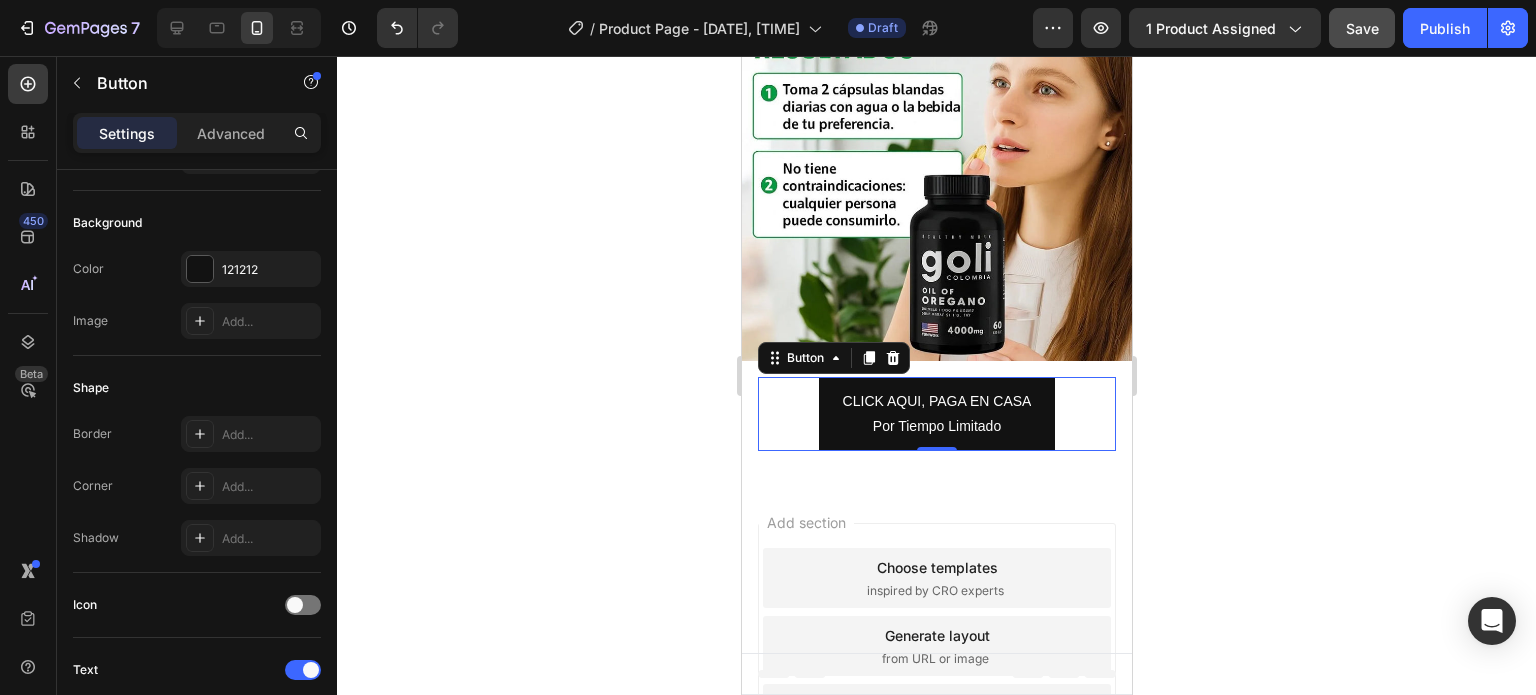 click on "Settings Advanced" at bounding box center [197, 141] 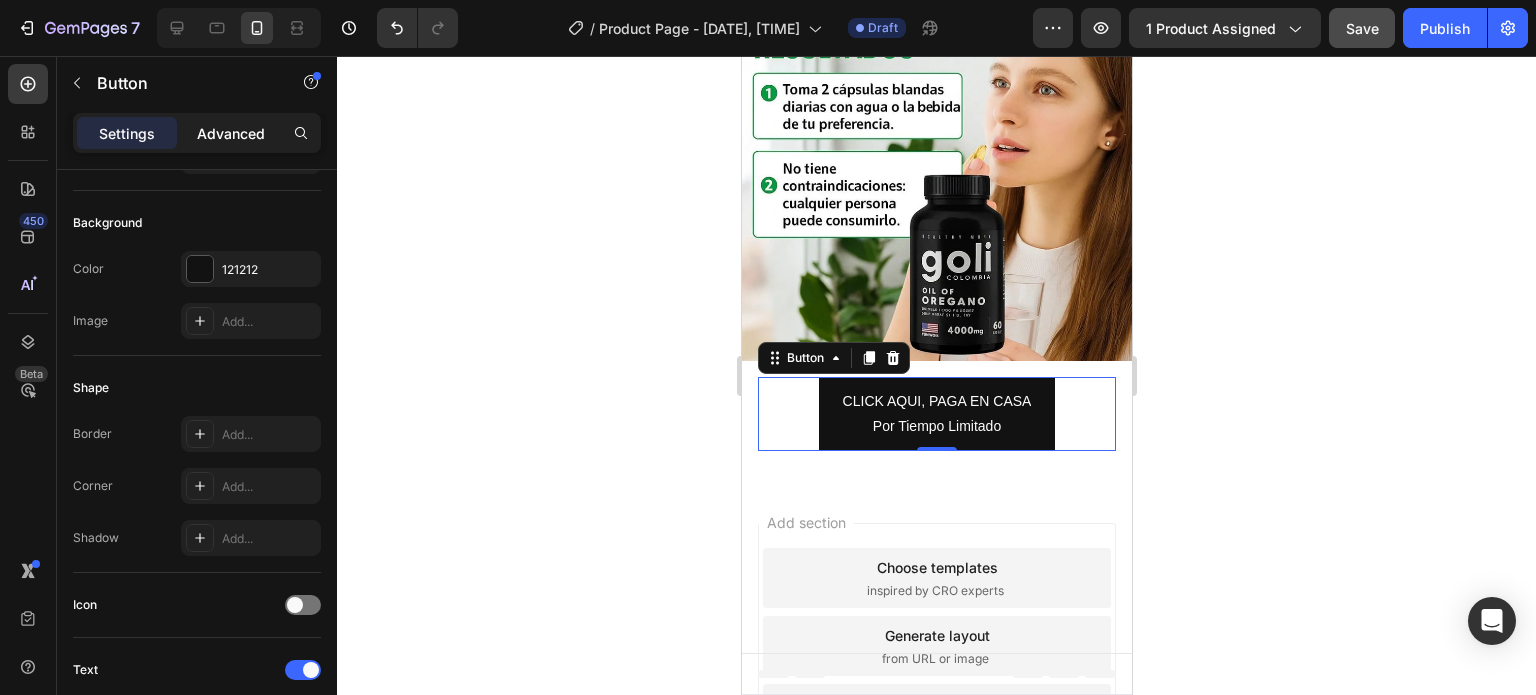 click on "Advanced" 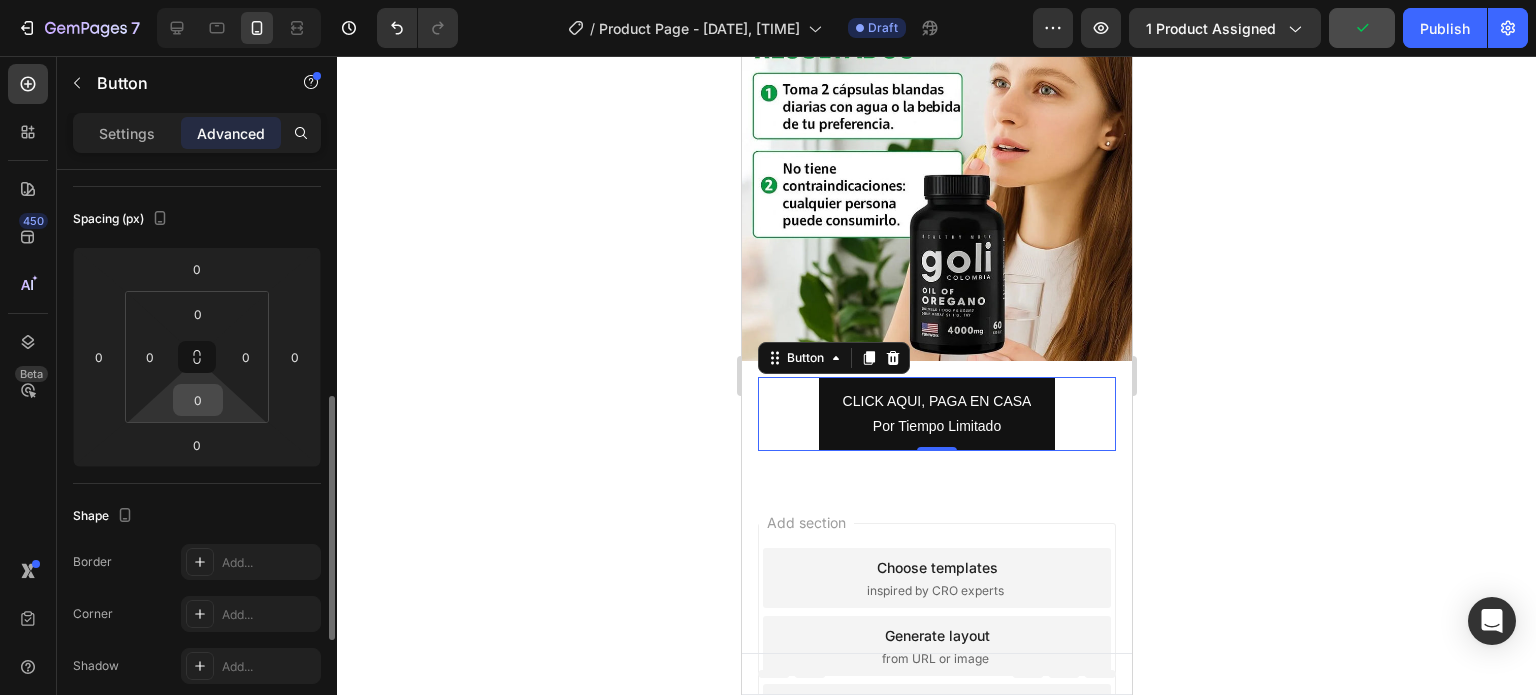 scroll, scrollTop: 300, scrollLeft: 0, axis: vertical 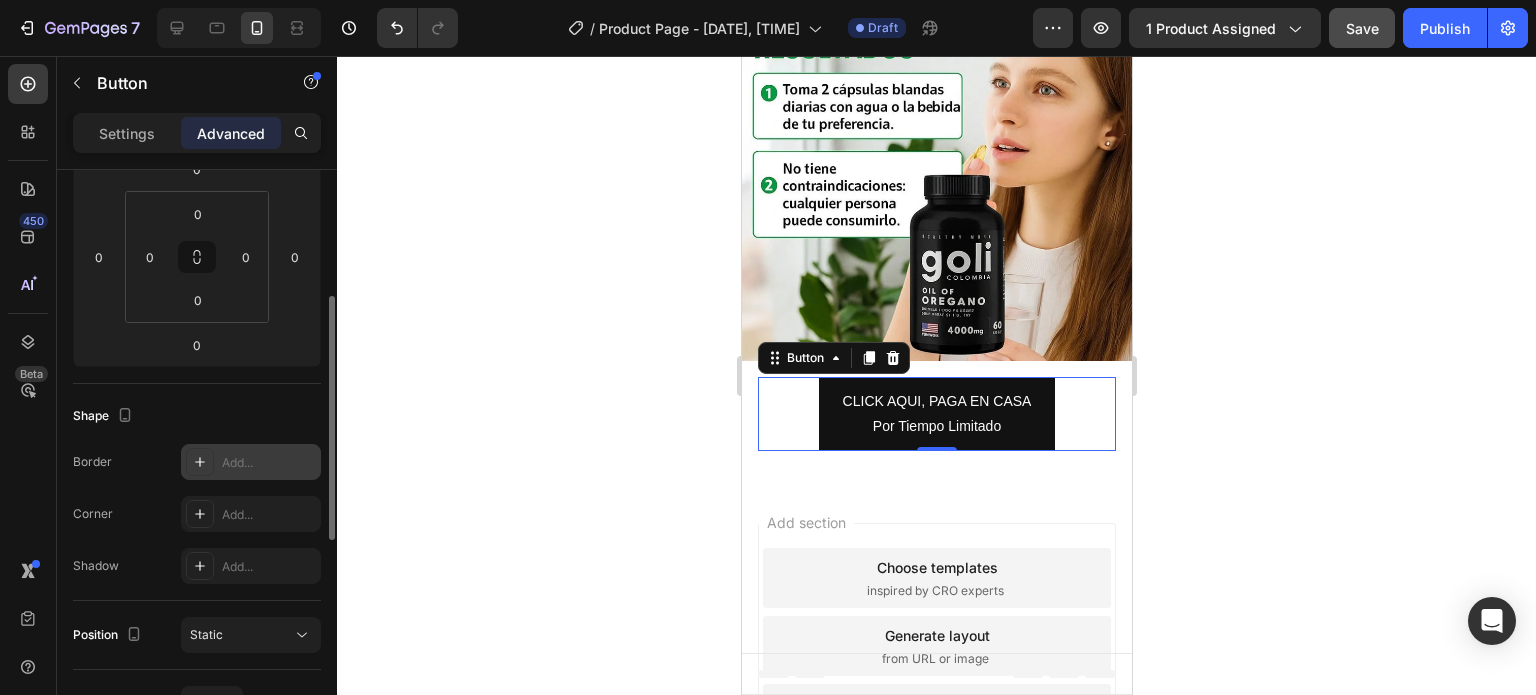 click 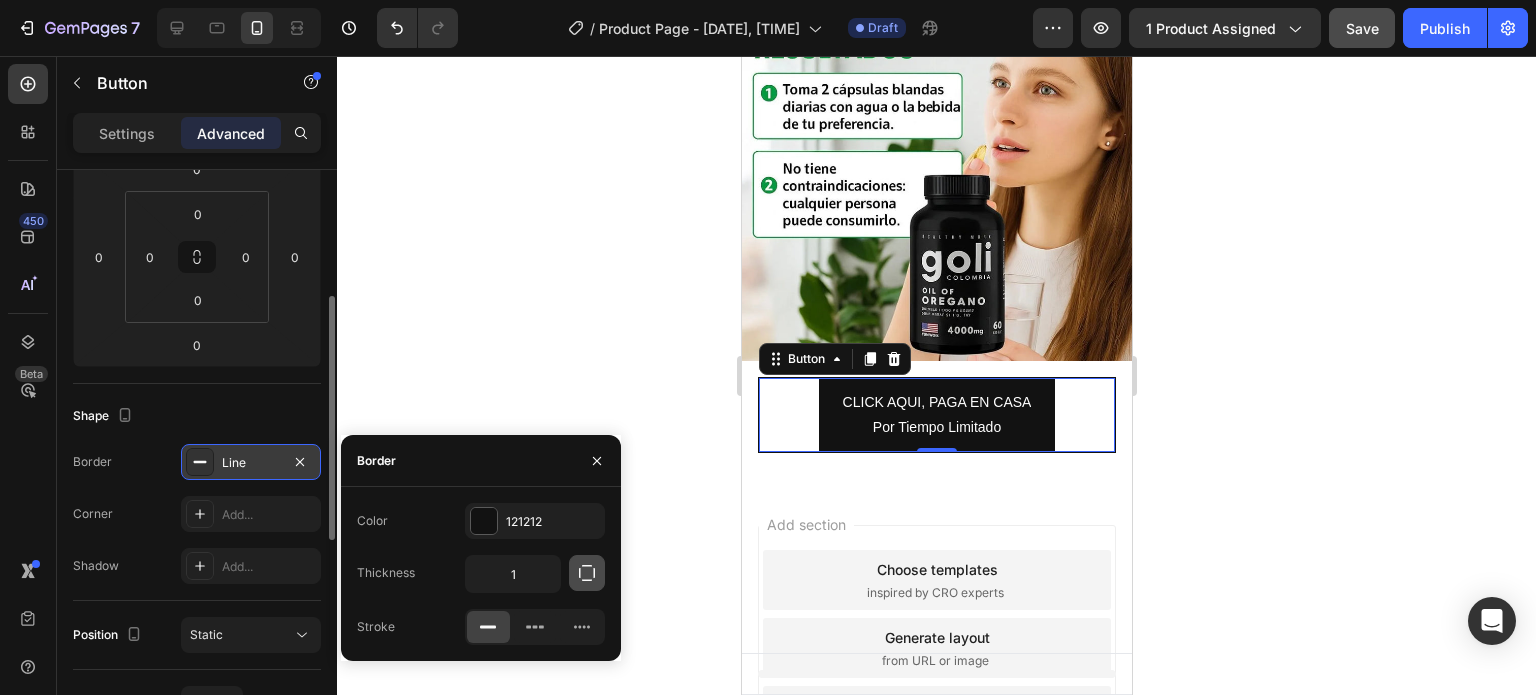 click 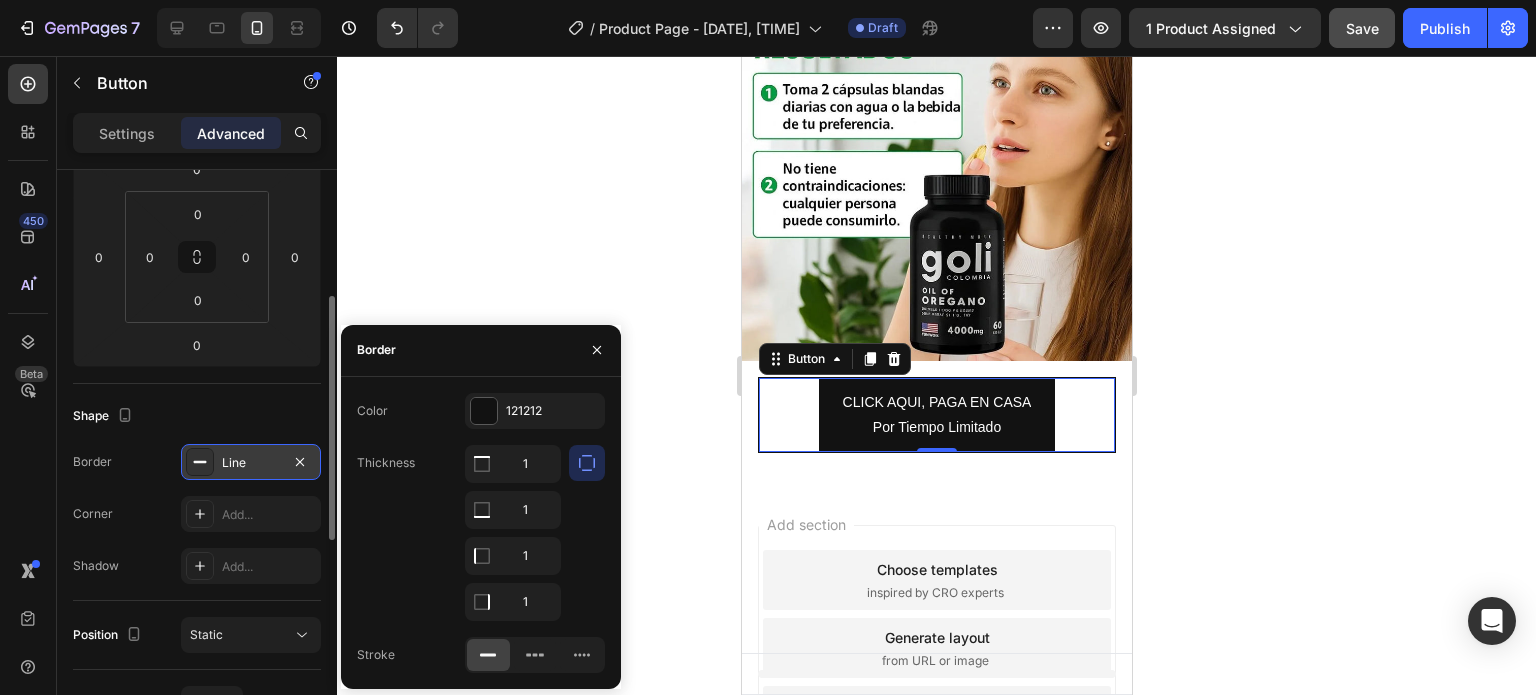 drag, startPoint x: 589, startPoint y: 347, endPoint x: 576, endPoint y: 376, distance: 31.780497 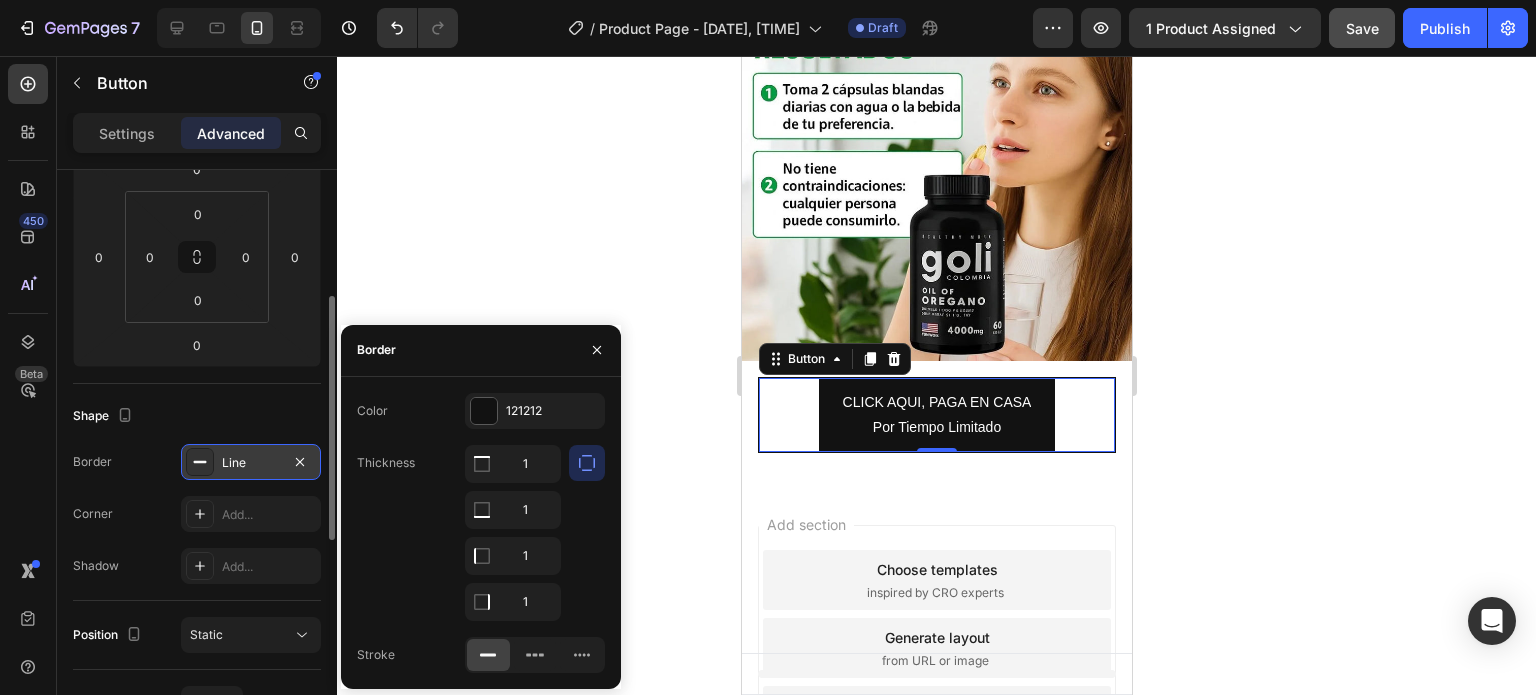 click 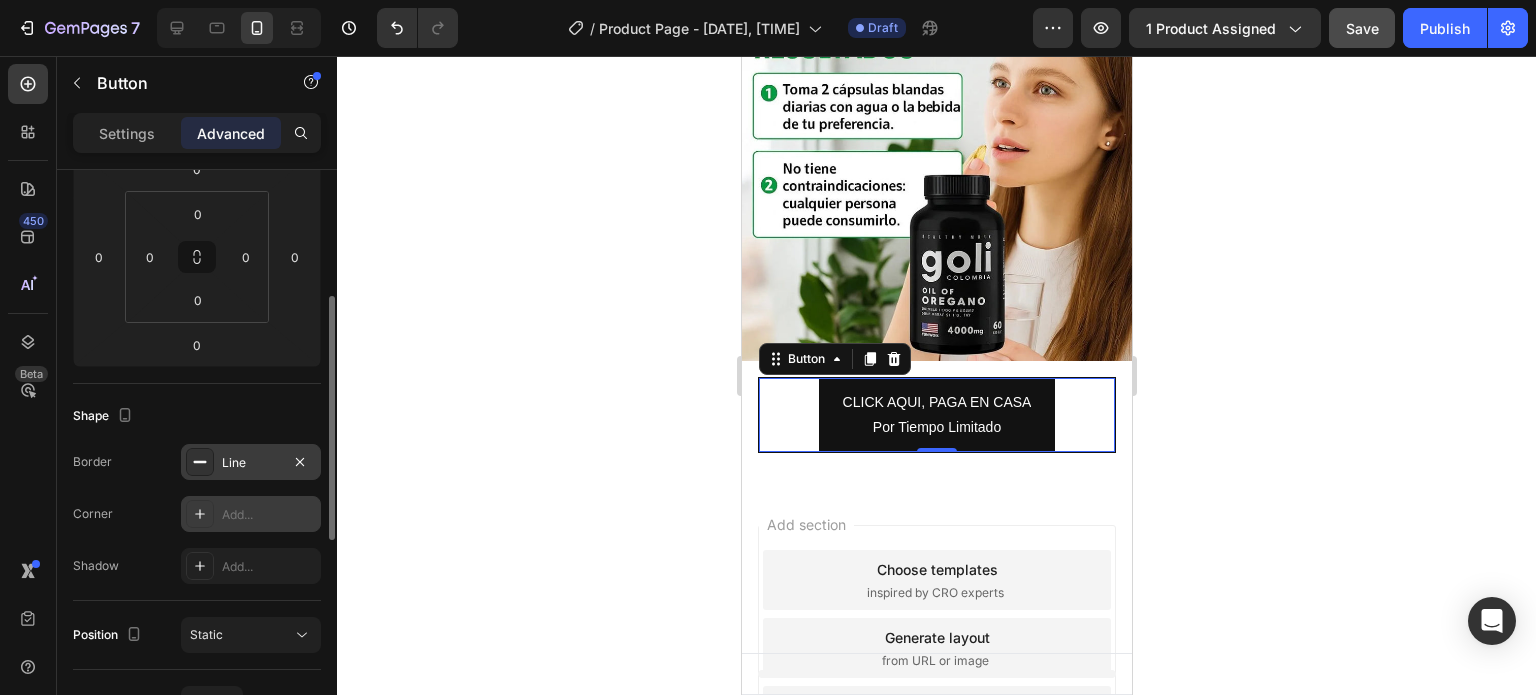 click on "Add..." at bounding box center (269, 515) 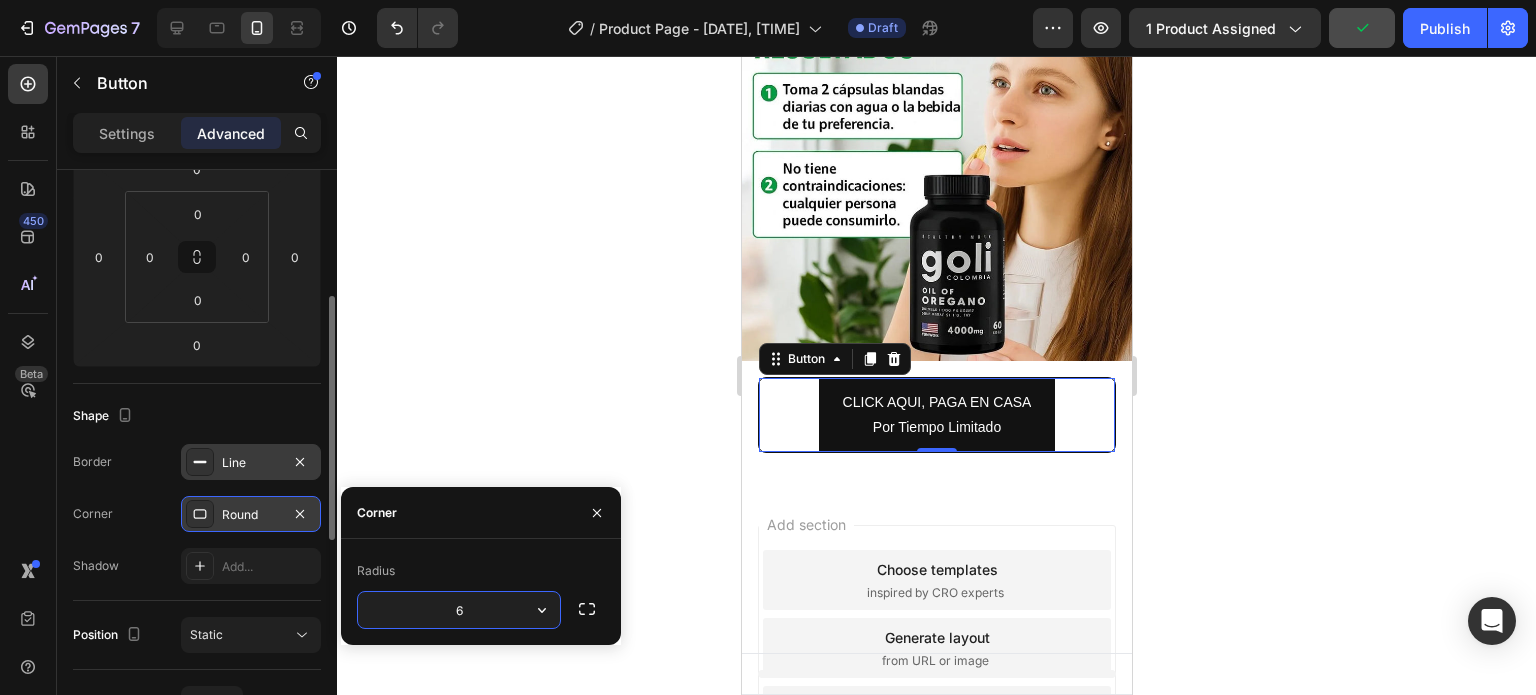 type on "64" 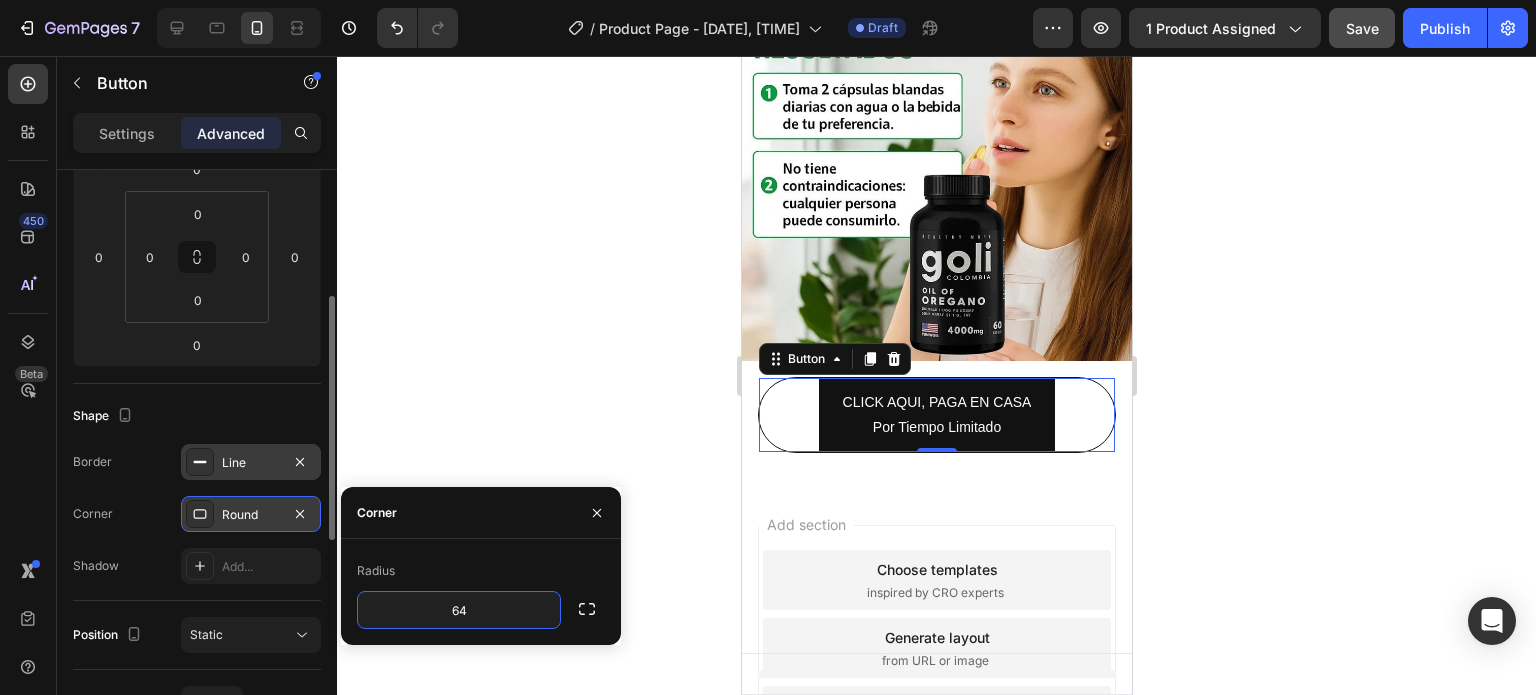 click on "Shadow Add..." at bounding box center [197, 566] 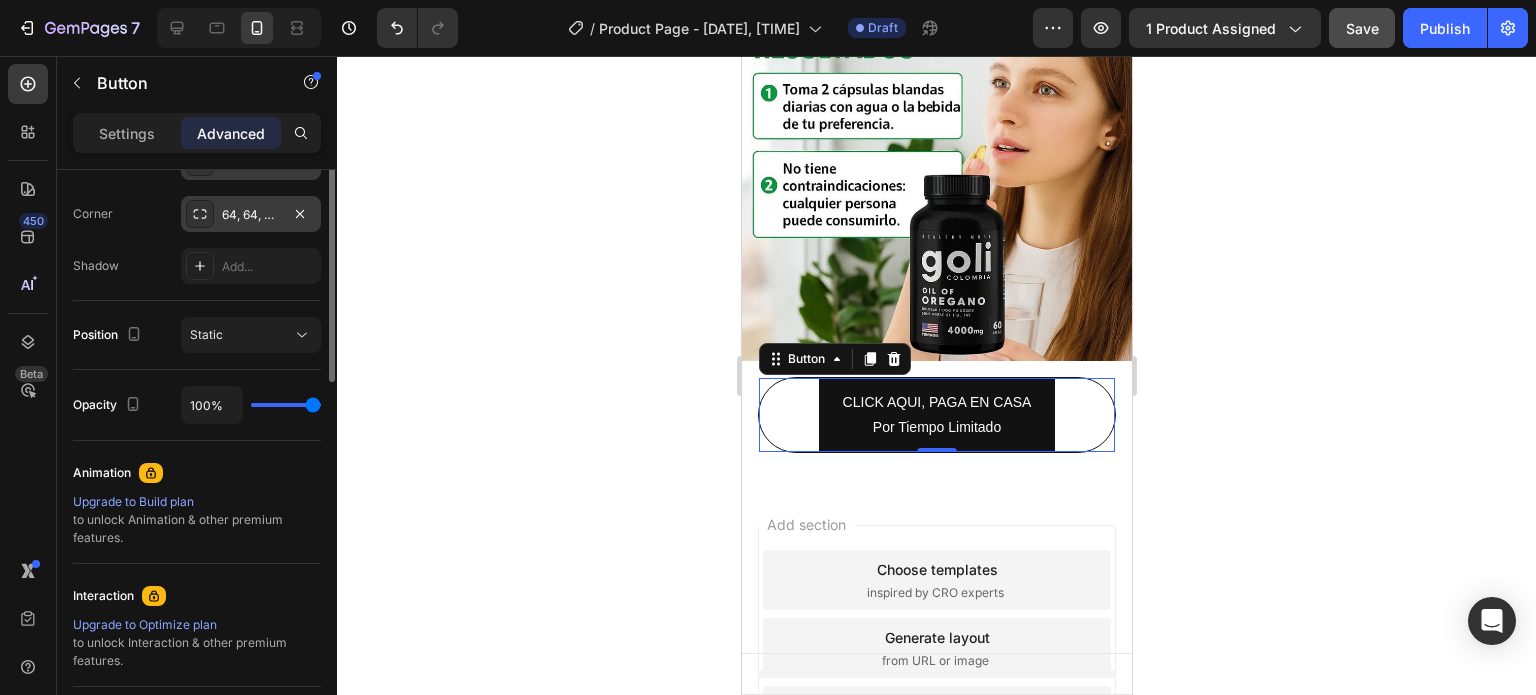 scroll, scrollTop: 300, scrollLeft: 0, axis: vertical 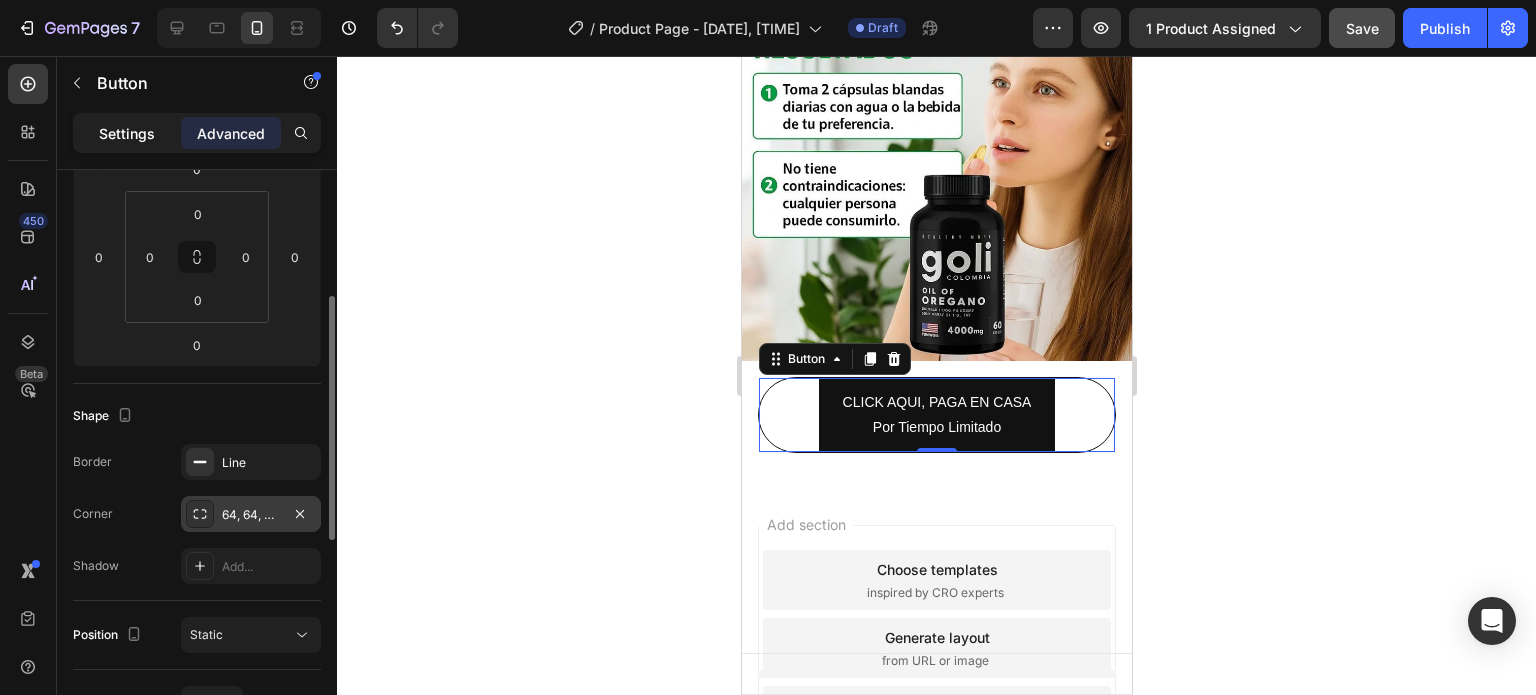 click on "Settings" at bounding box center (127, 133) 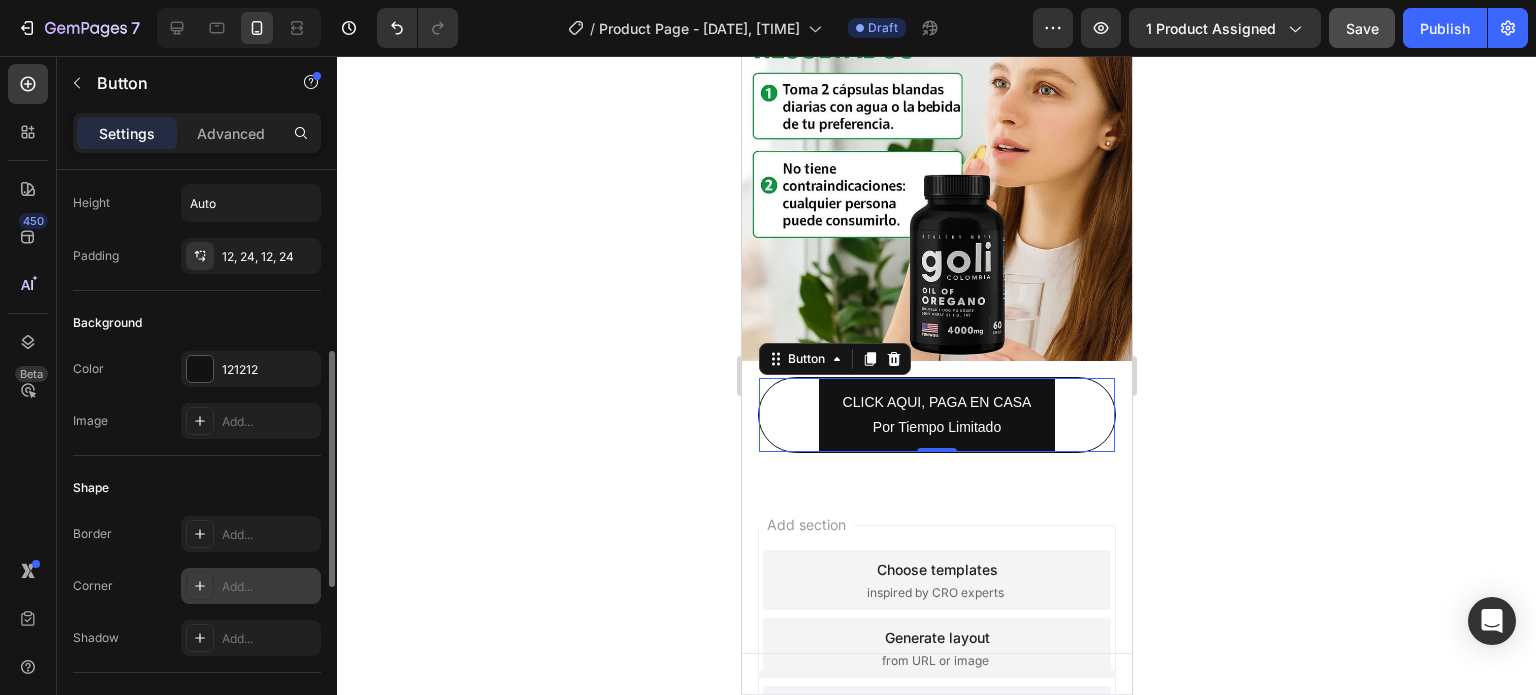 scroll, scrollTop: 0, scrollLeft: 0, axis: both 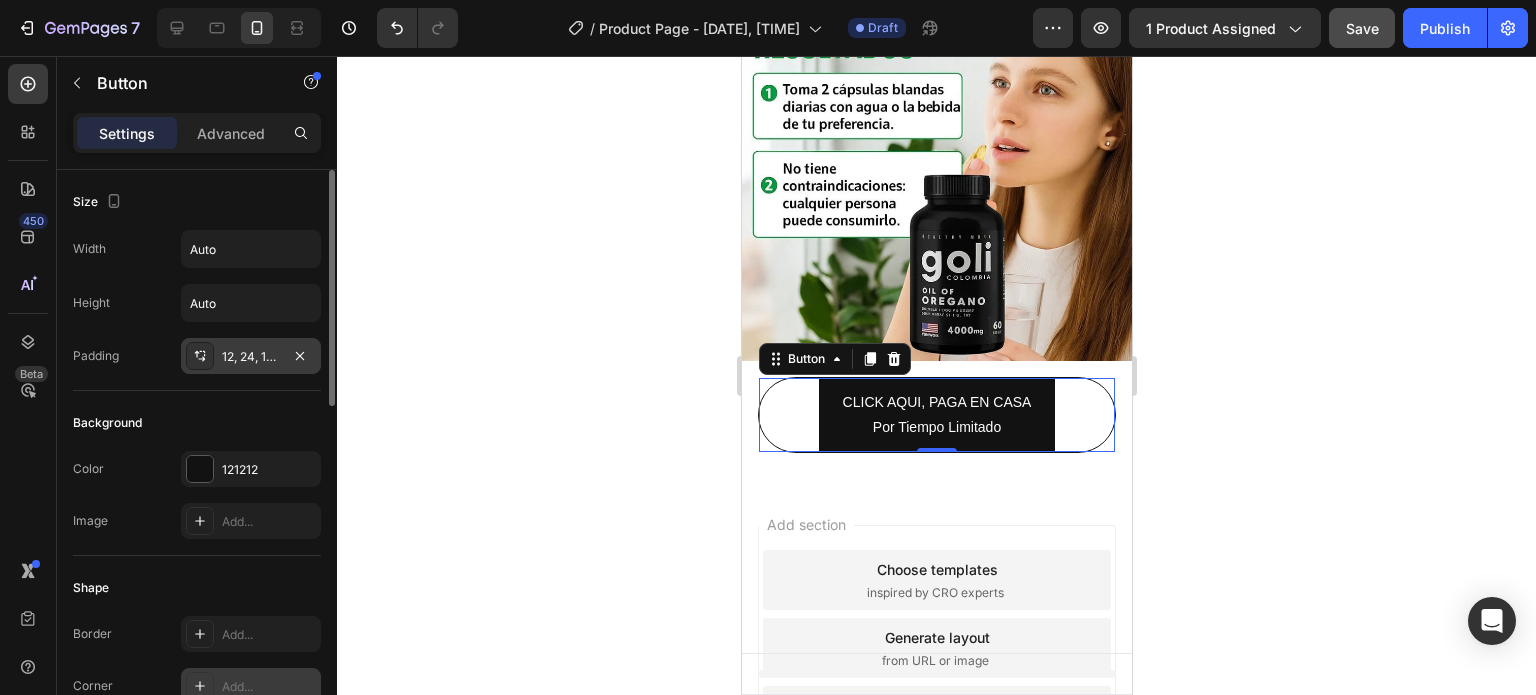 click on "12, 24, 12, 24" at bounding box center (251, 357) 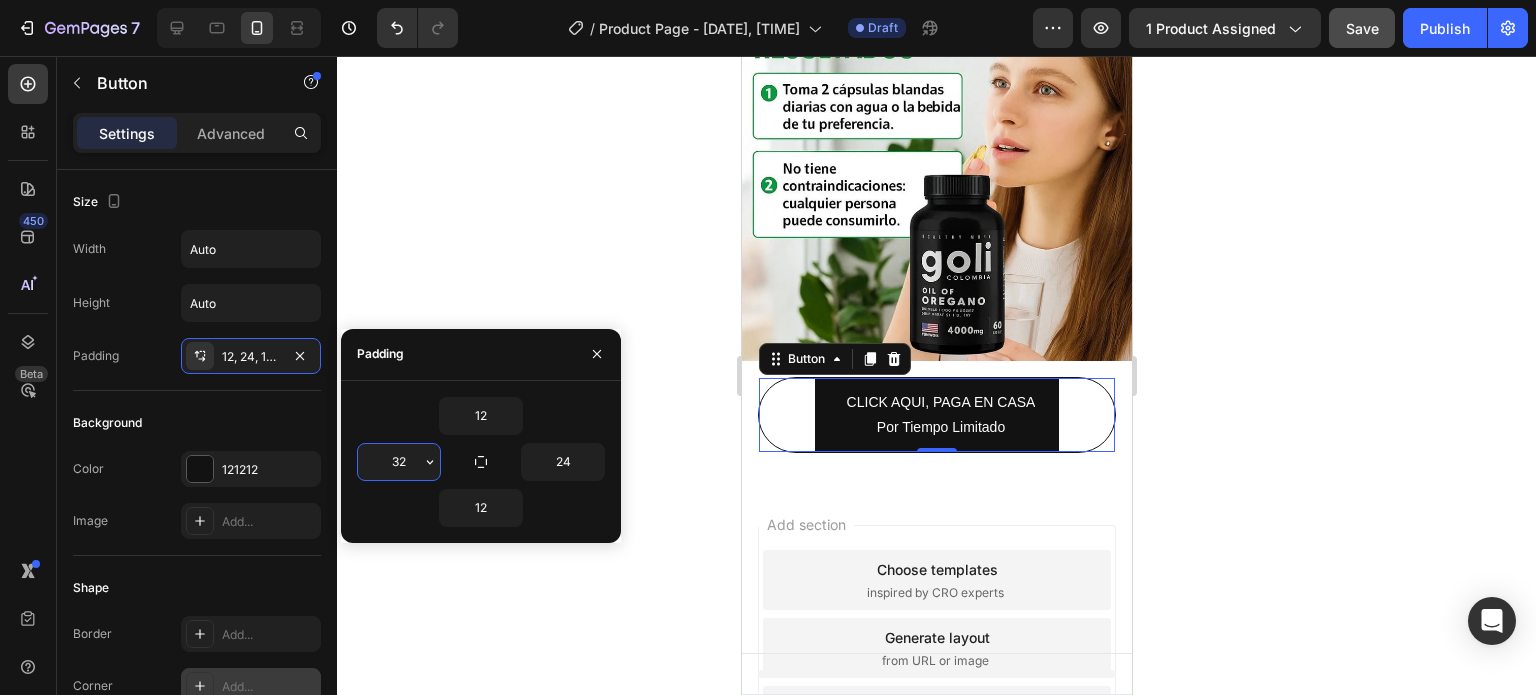 type on "3" 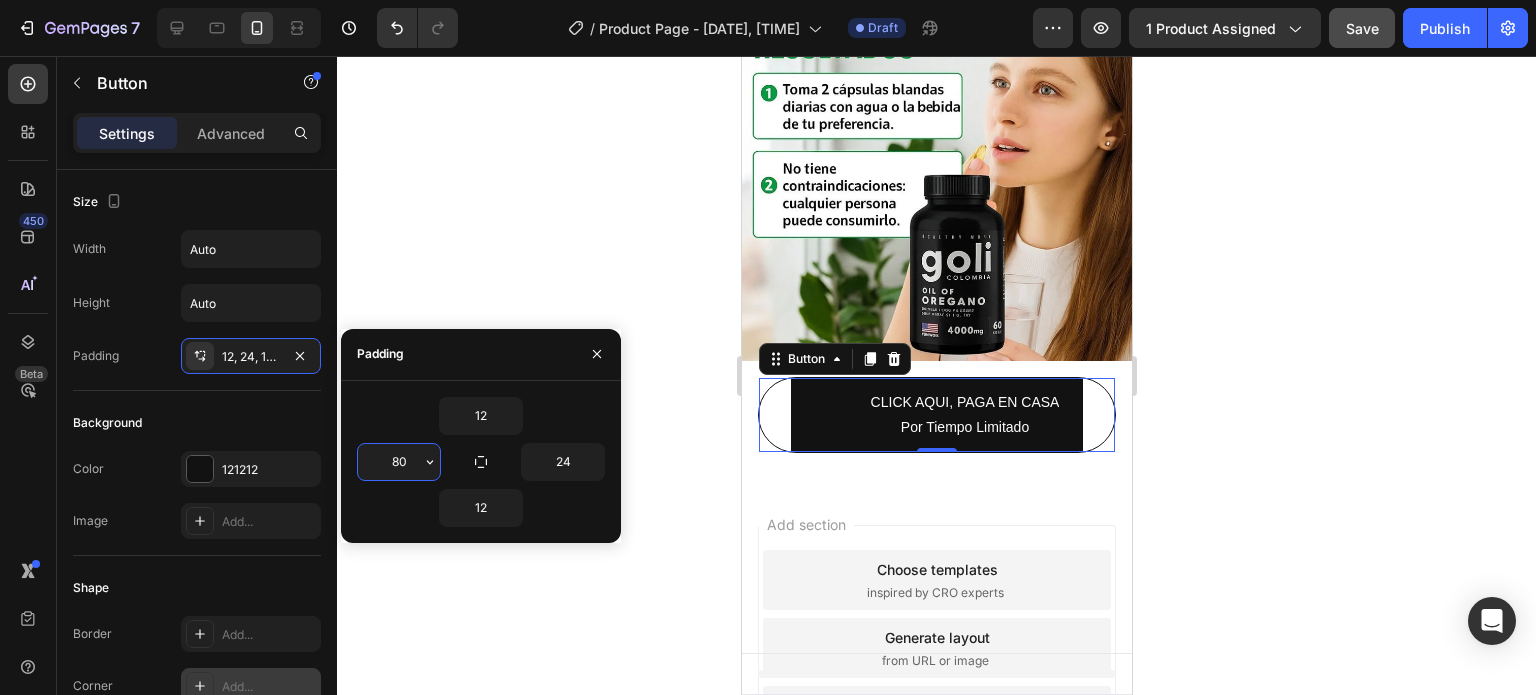 type on "8" 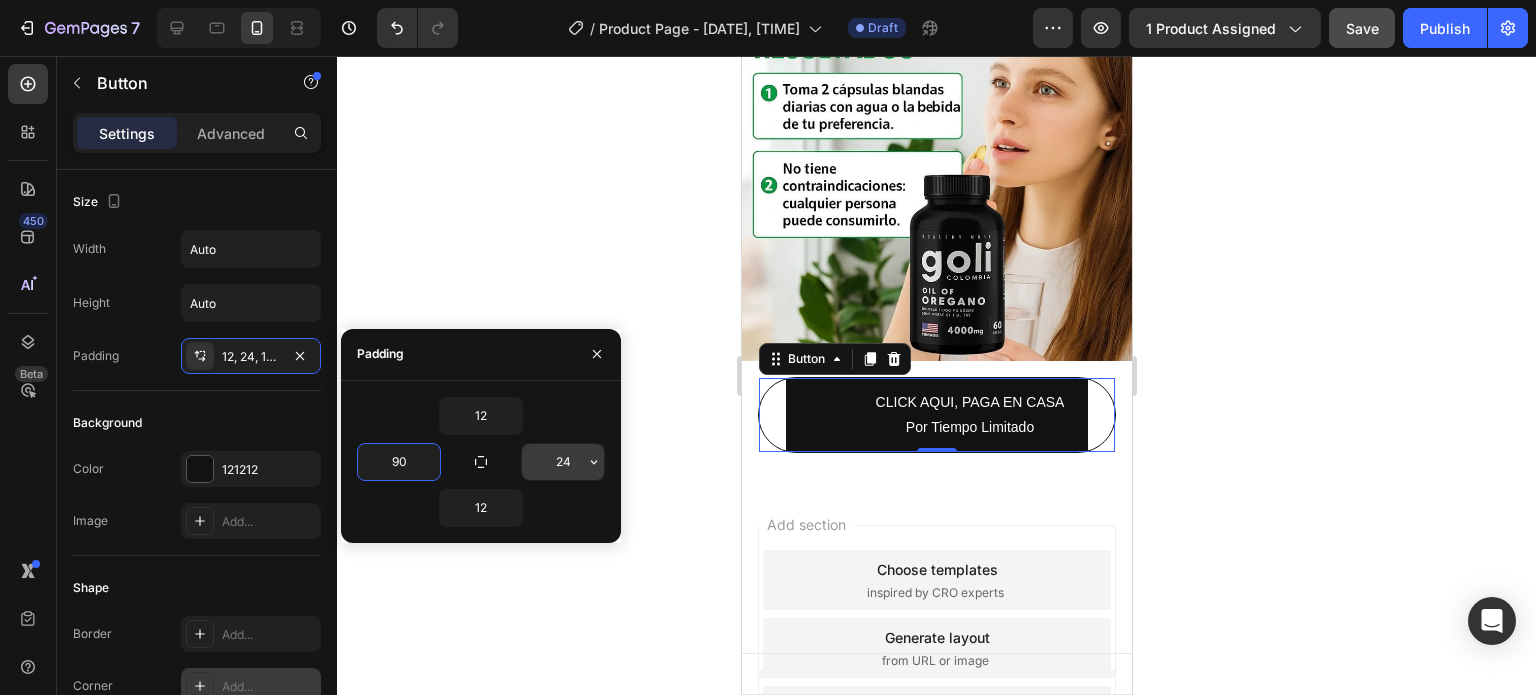 type on "90" 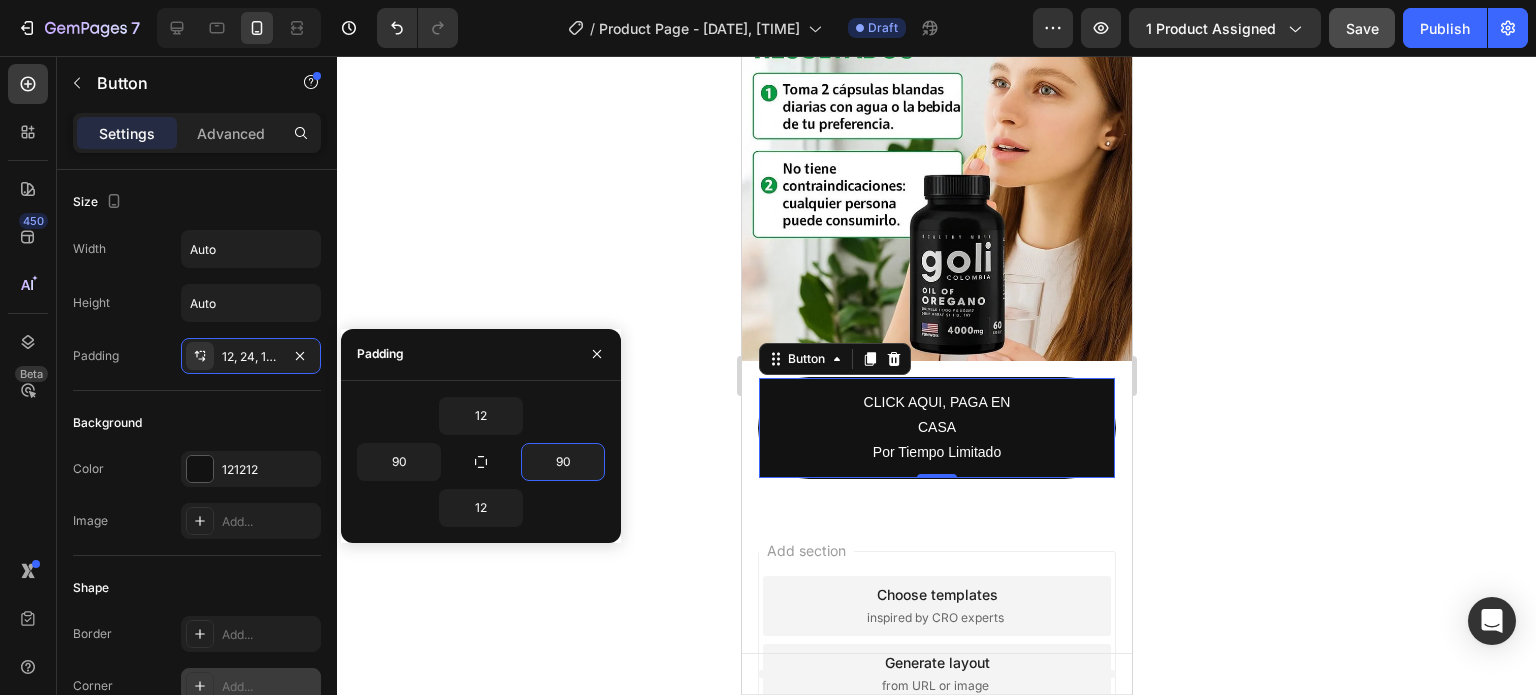 type on "9" 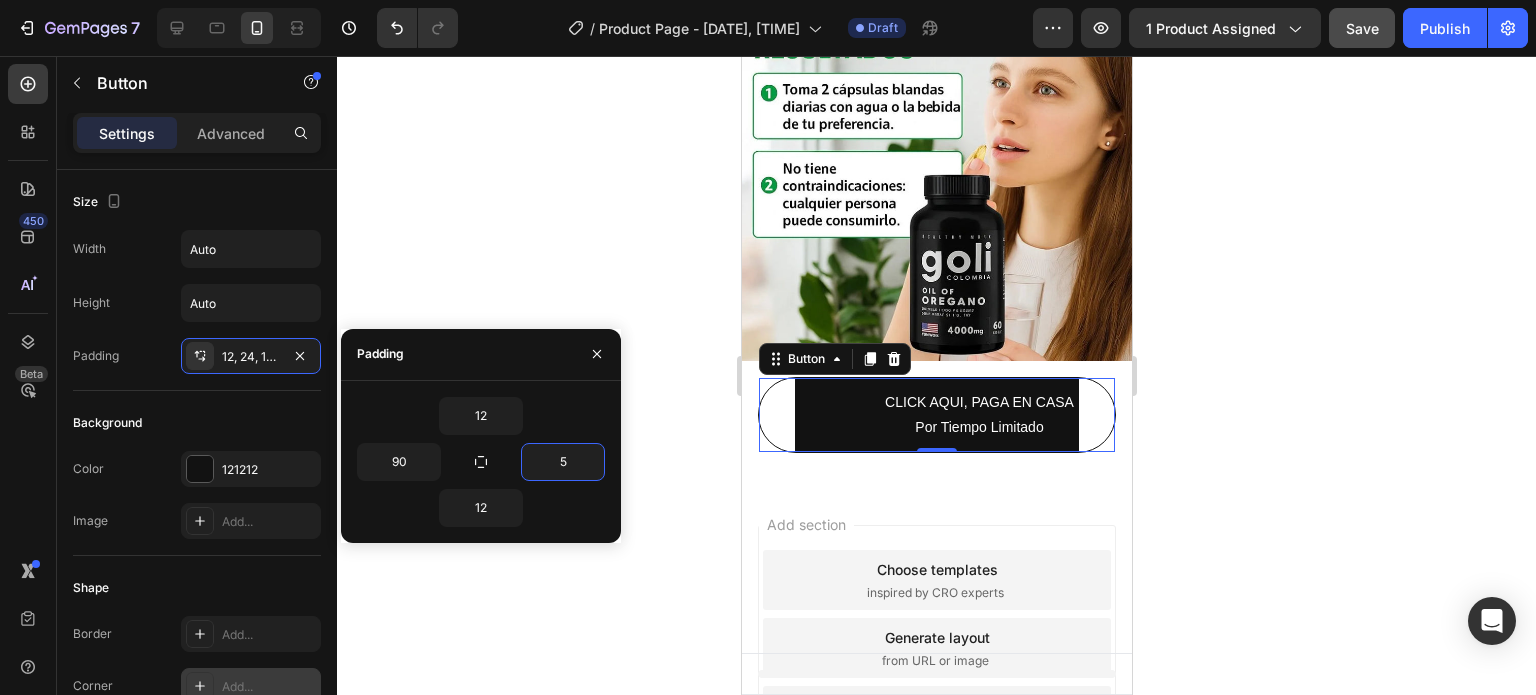 type on "50" 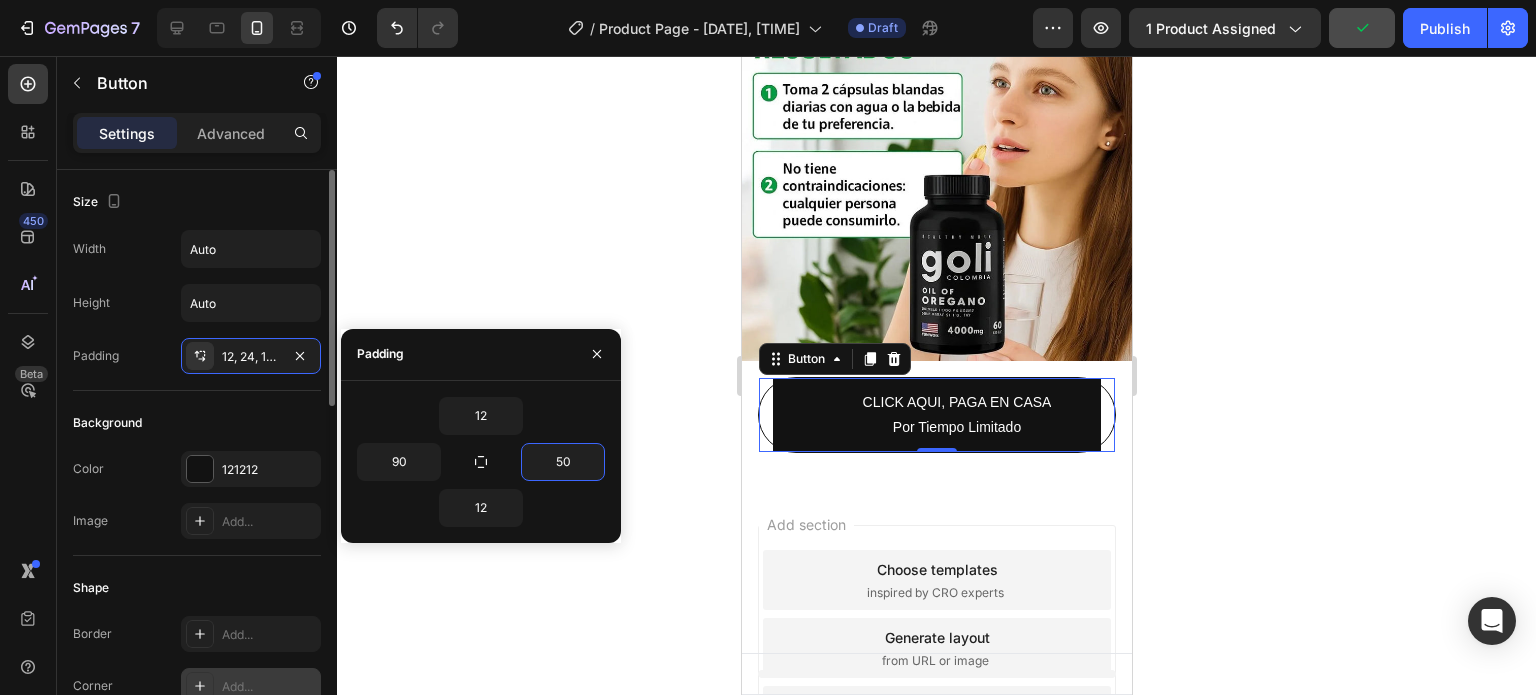 click on "Background Color 121212 Image Add..." 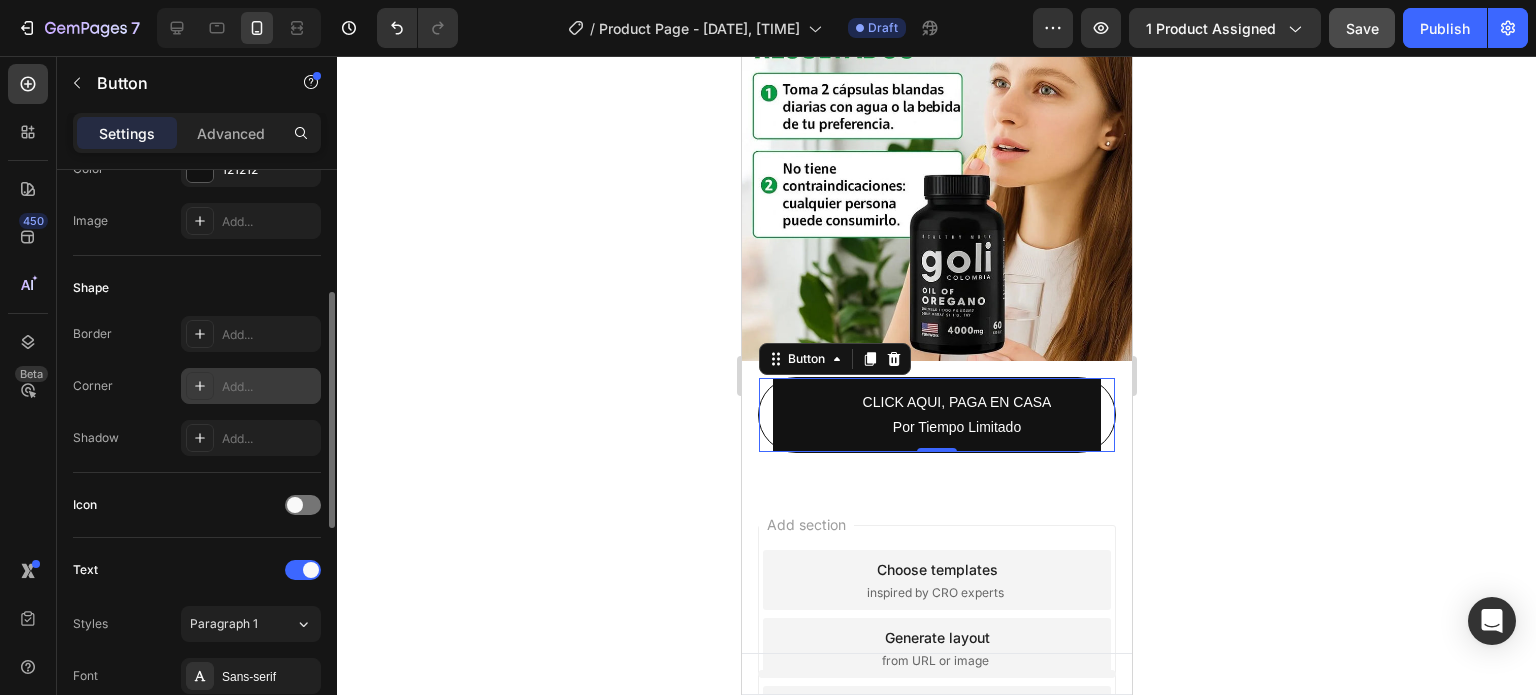 scroll, scrollTop: 400, scrollLeft: 0, axis: vertical 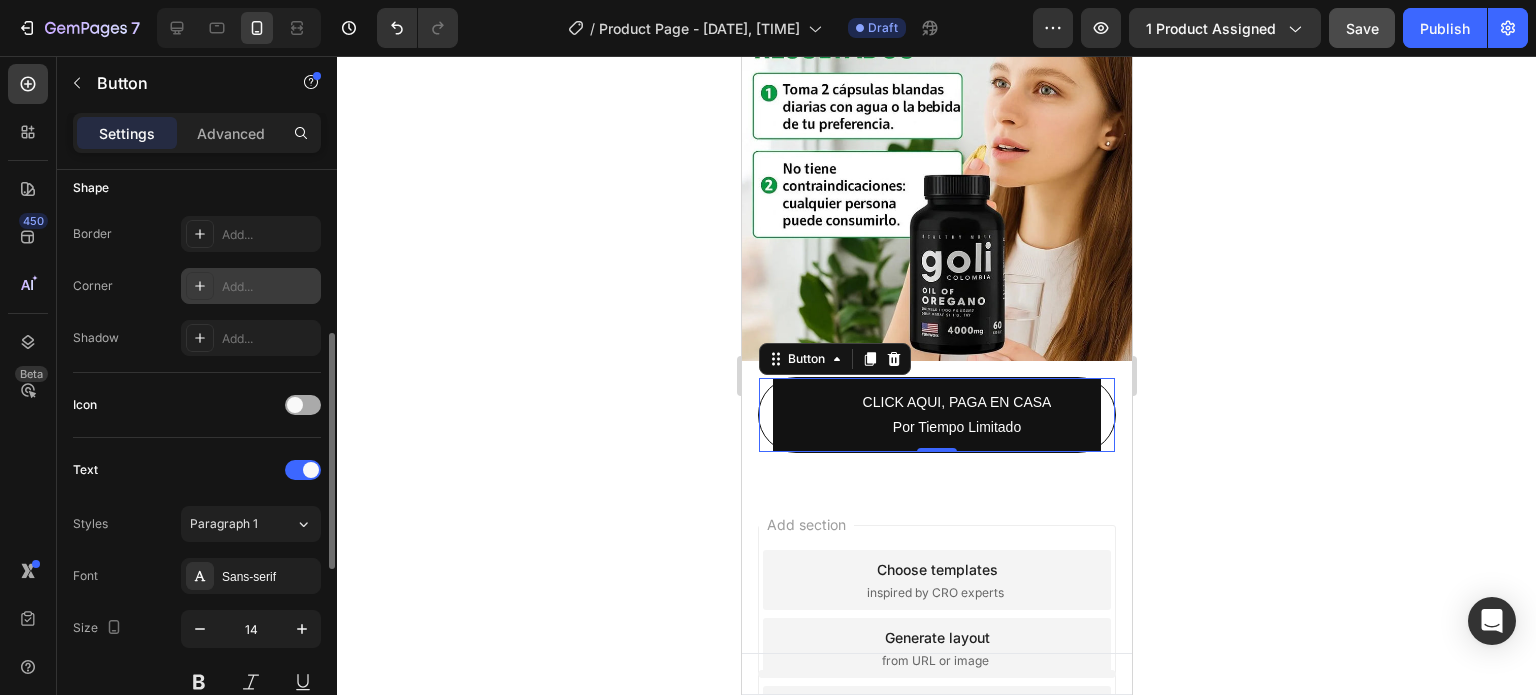 click at bounding box center (295, 405) 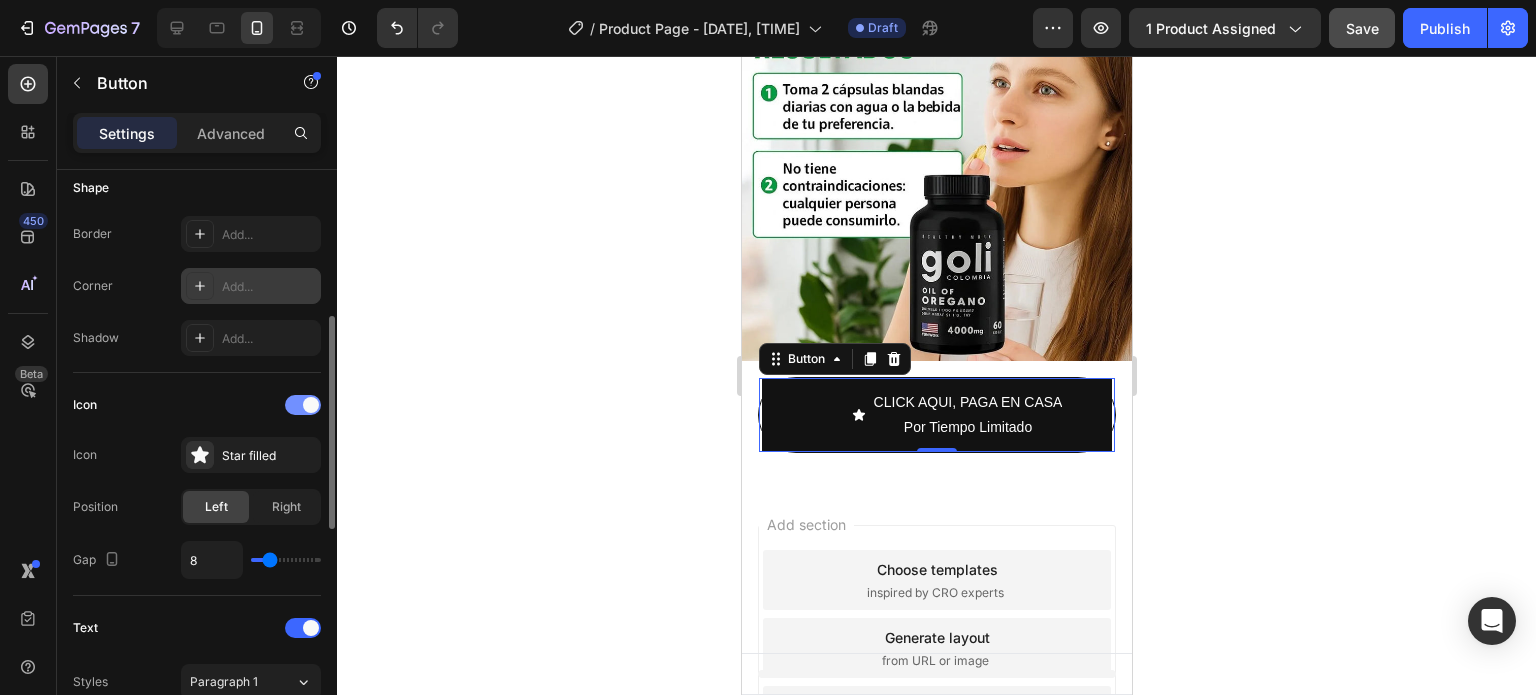 click at bounding box center (303, 405) 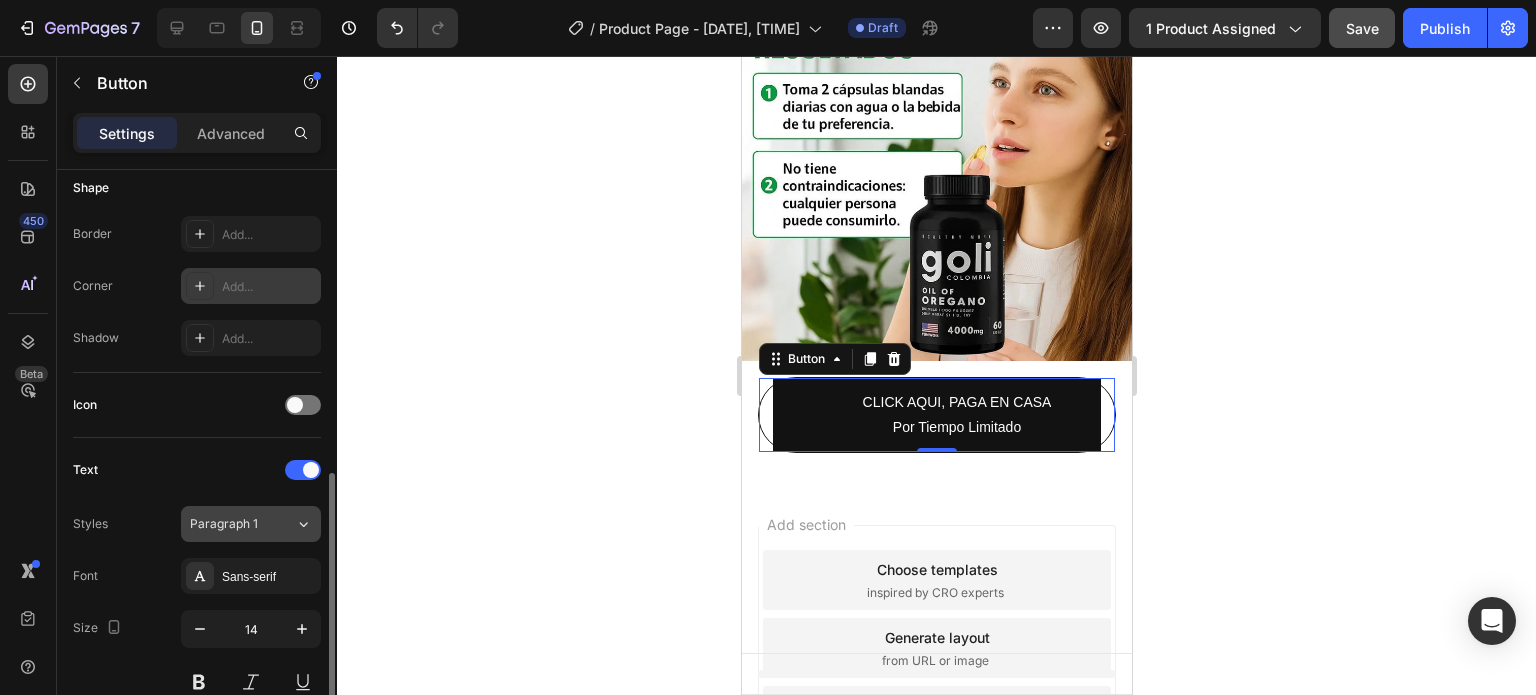 scroll, scrollTop: 500, scrollLeft: 0, axis: vertical 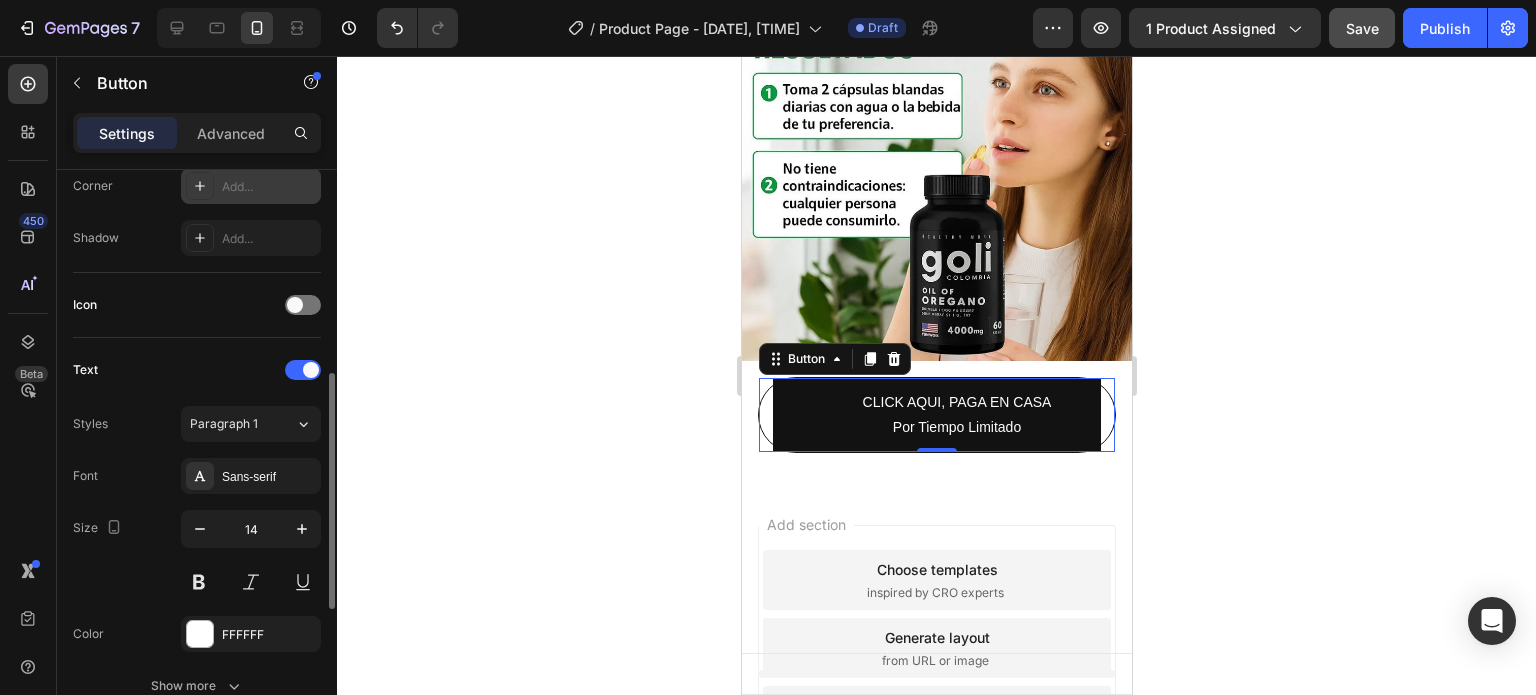 click on "Styles Paragraph 1 Font Sans-serif Size 14 Color FFFFFF Show more" at bounding box center [197, 555] 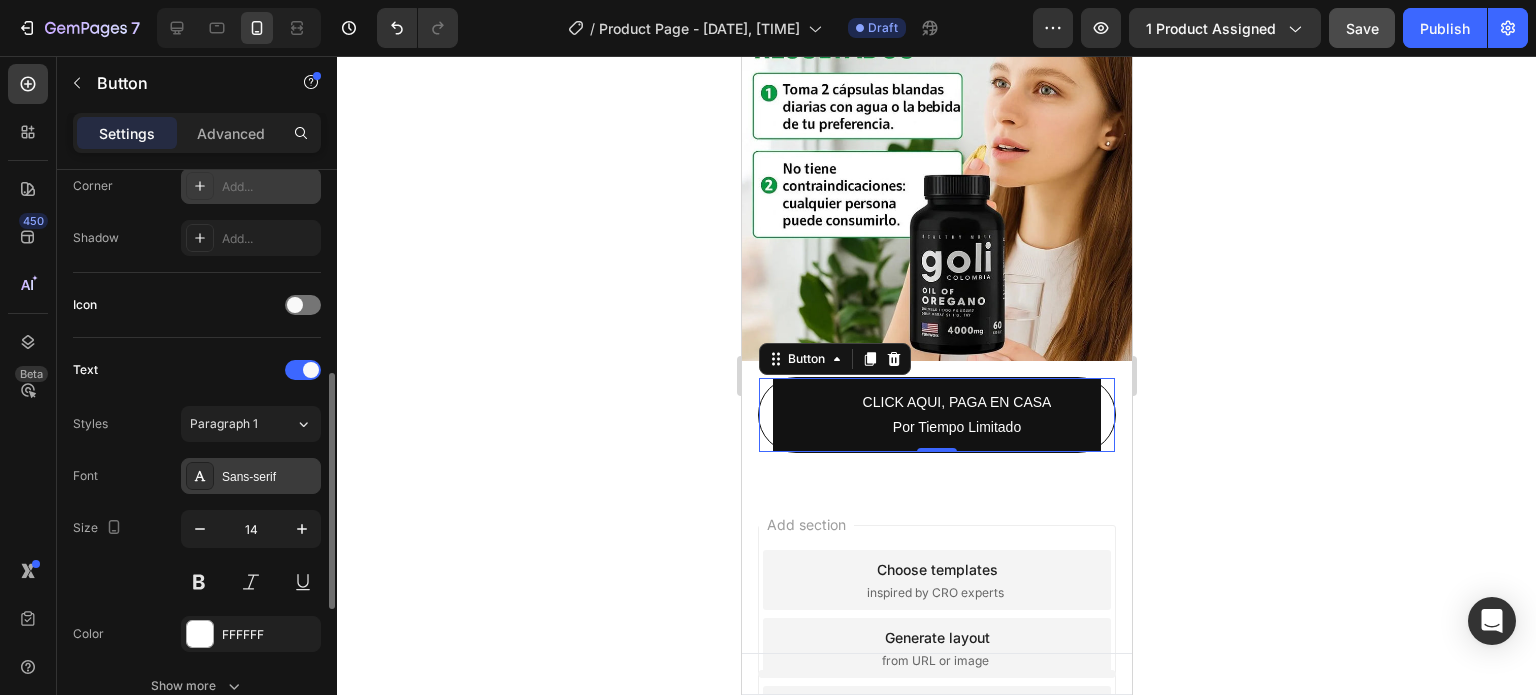 click on "Sans-serif" at bounding box center (251, 476) 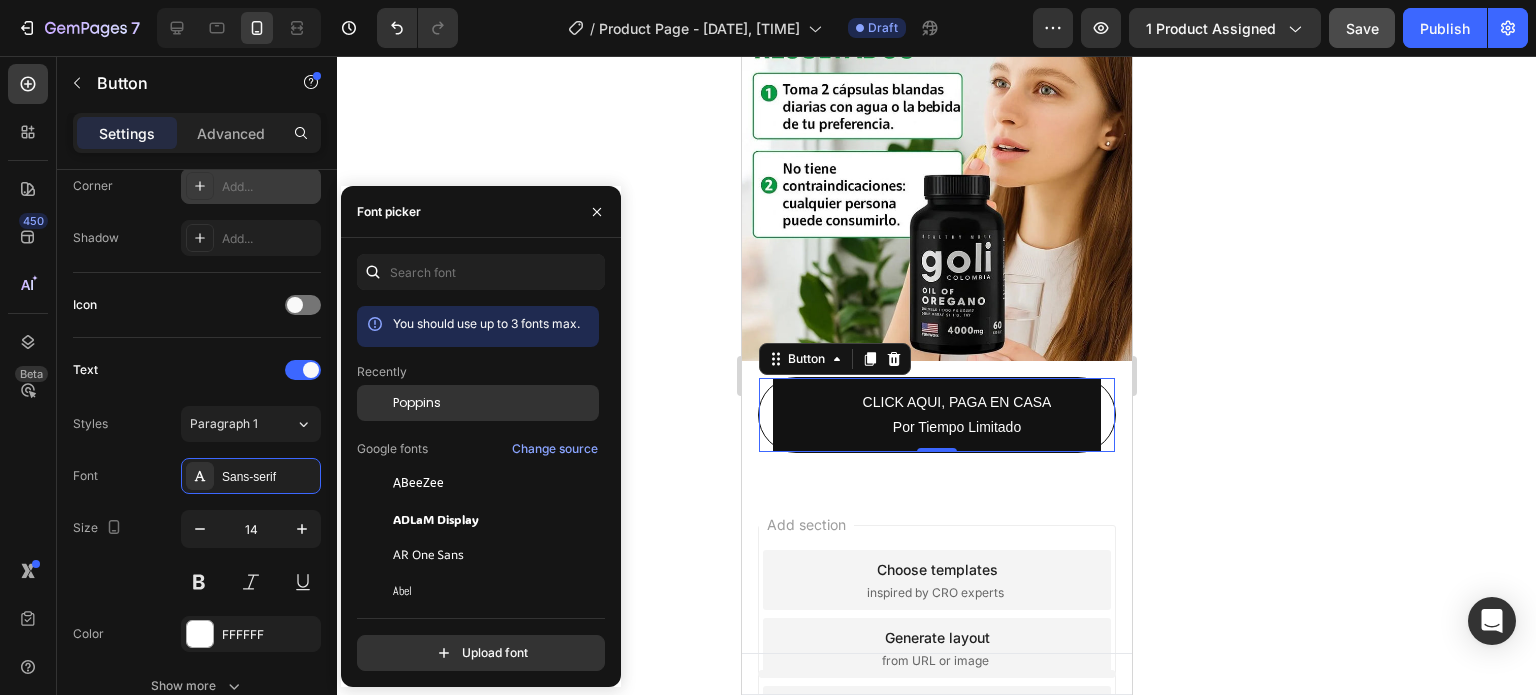 click on "Poppins" at bounding box center [494, 403] 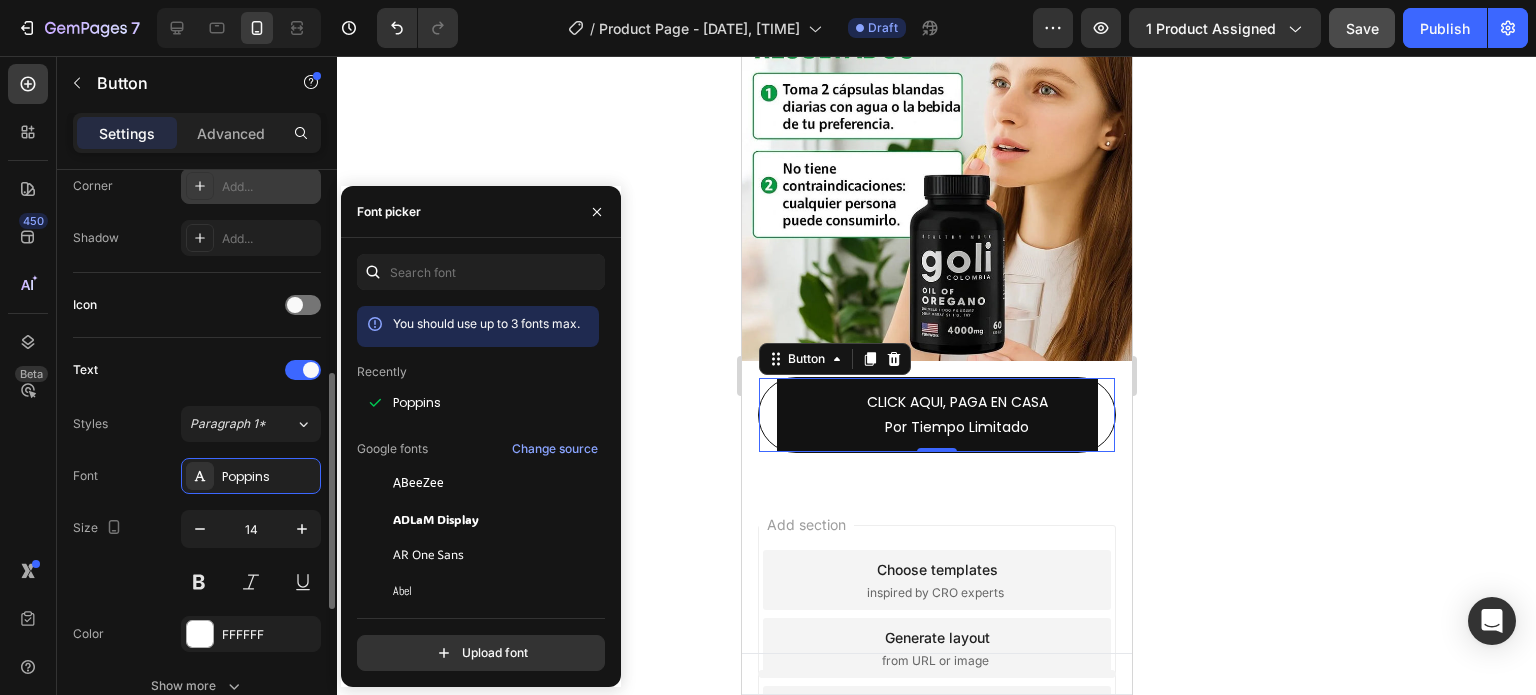 click on "Font" at bounding box center [85, 476] 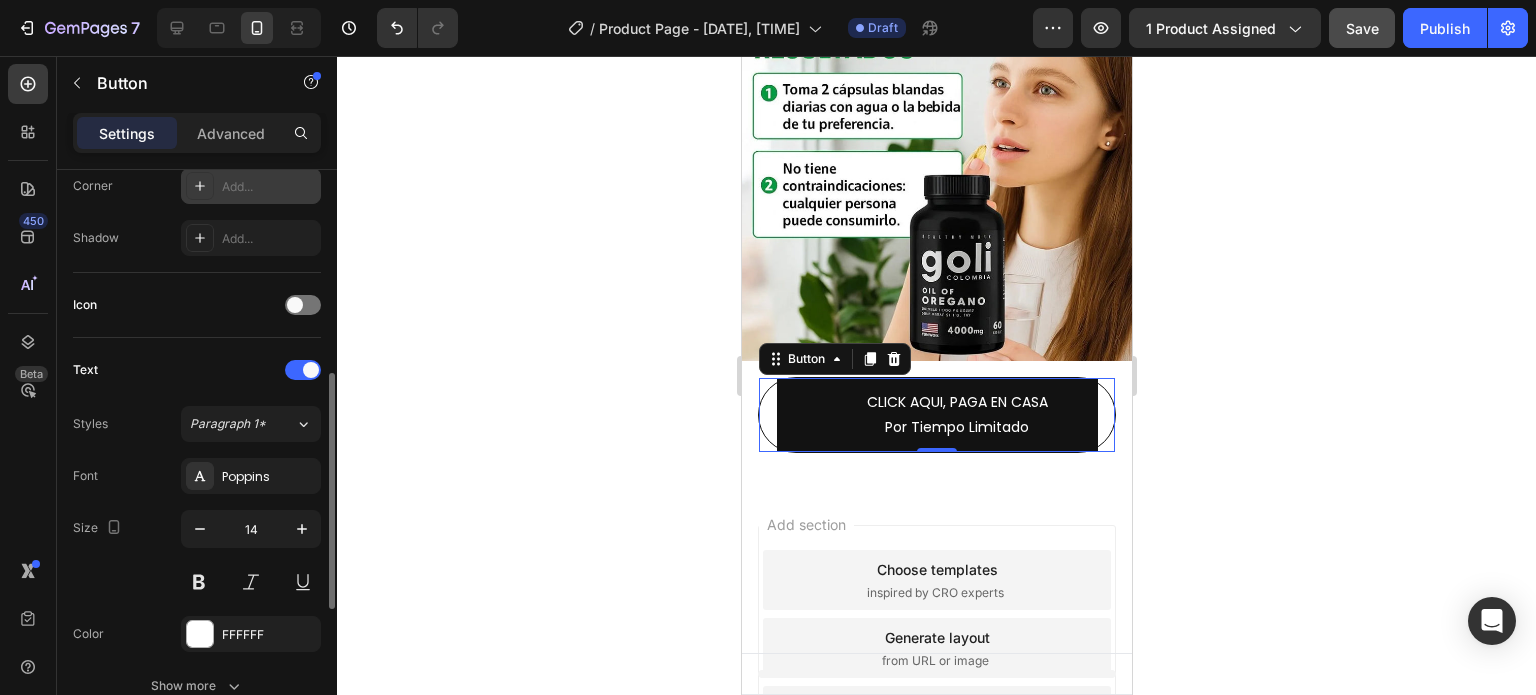 scroll, scrollTop: 600, scrollLeft: 0, axis: vertical 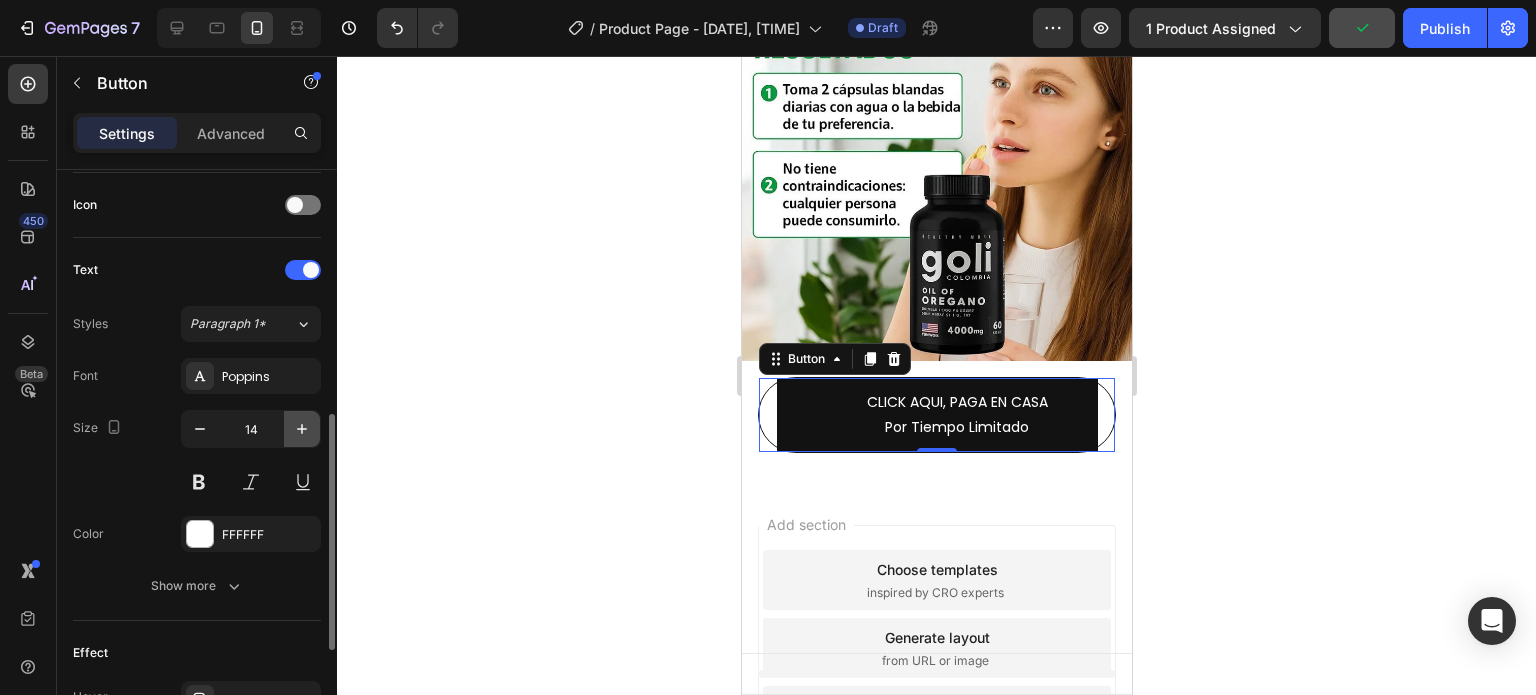 click 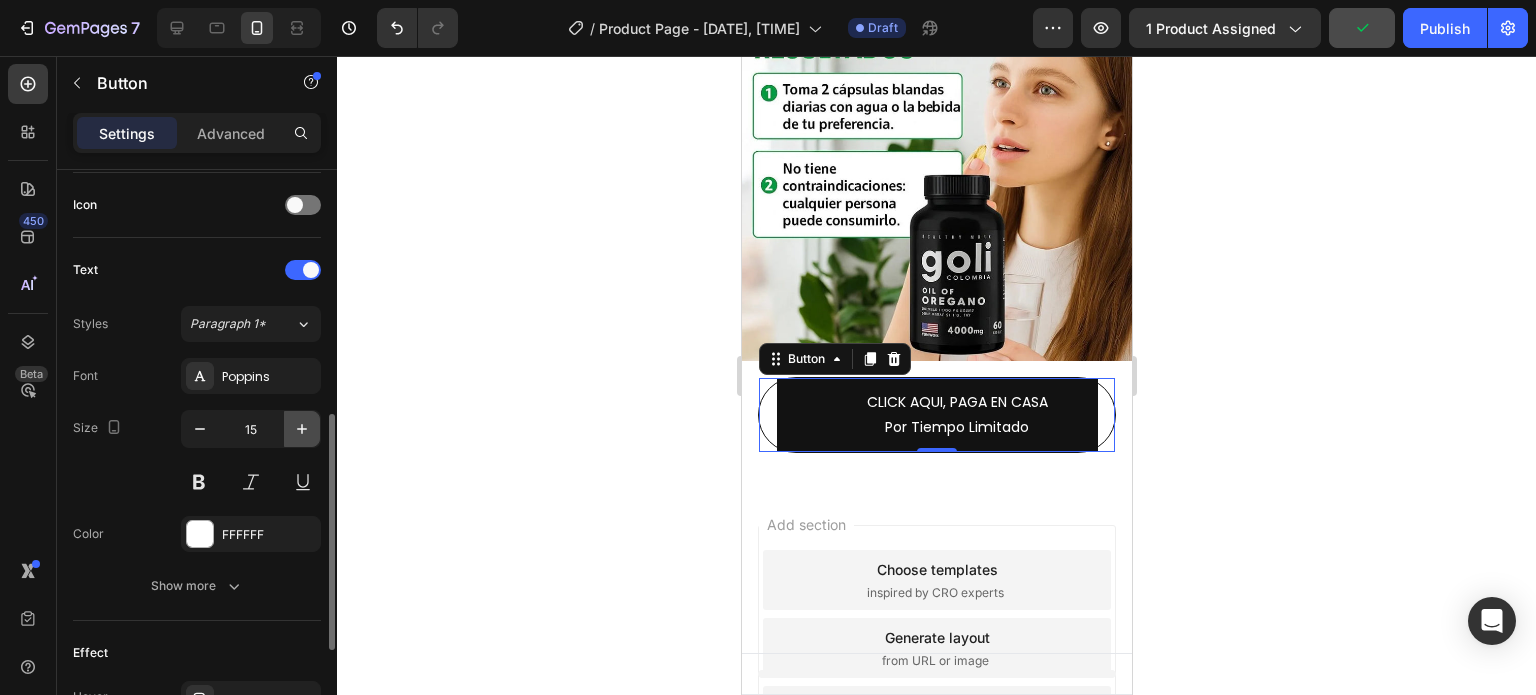 click 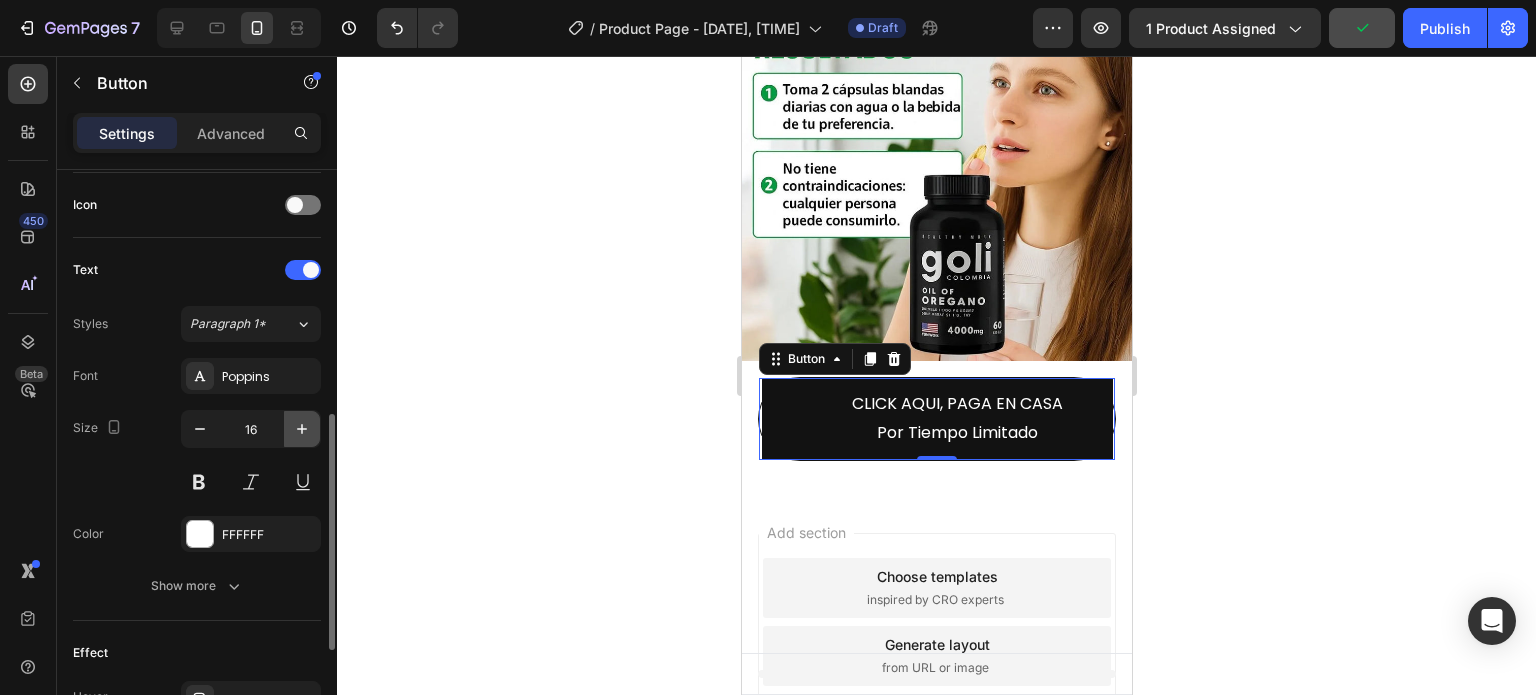 click 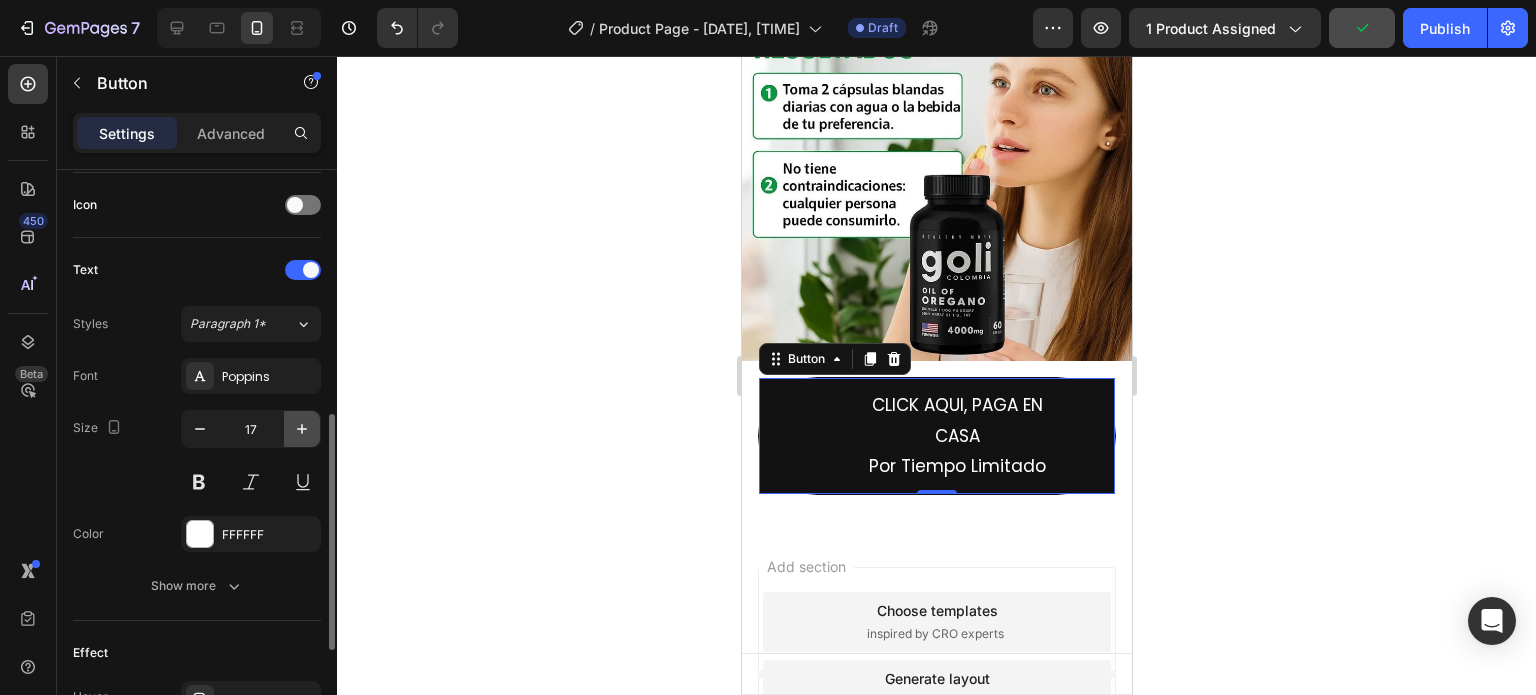 click 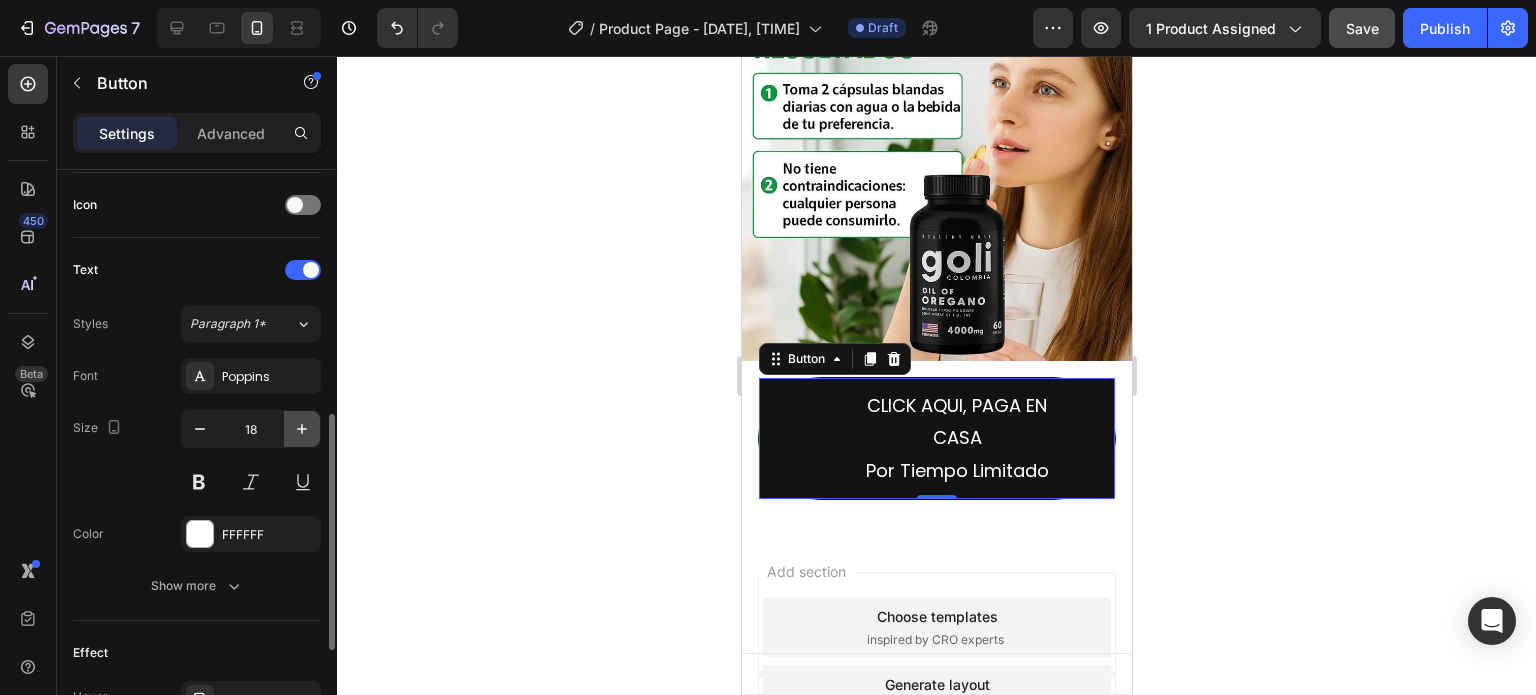 click 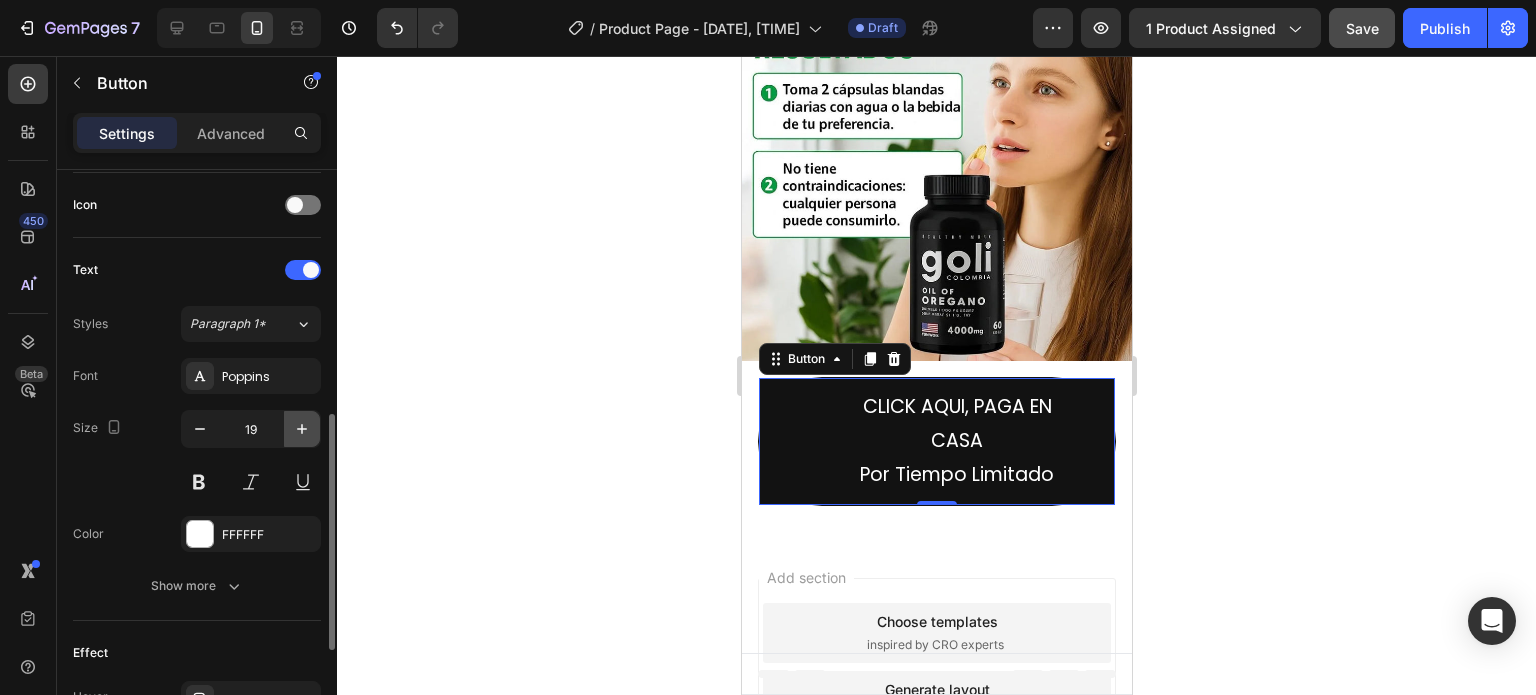 click 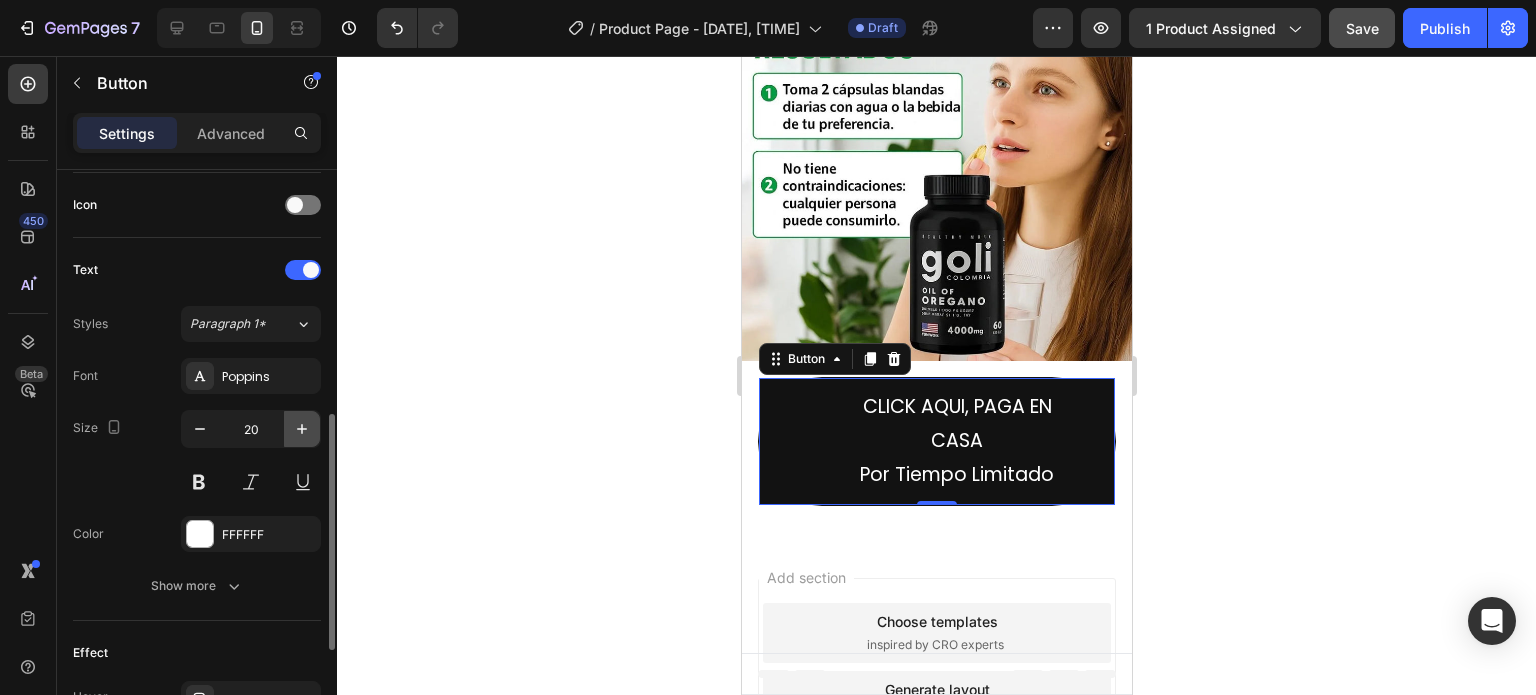 click 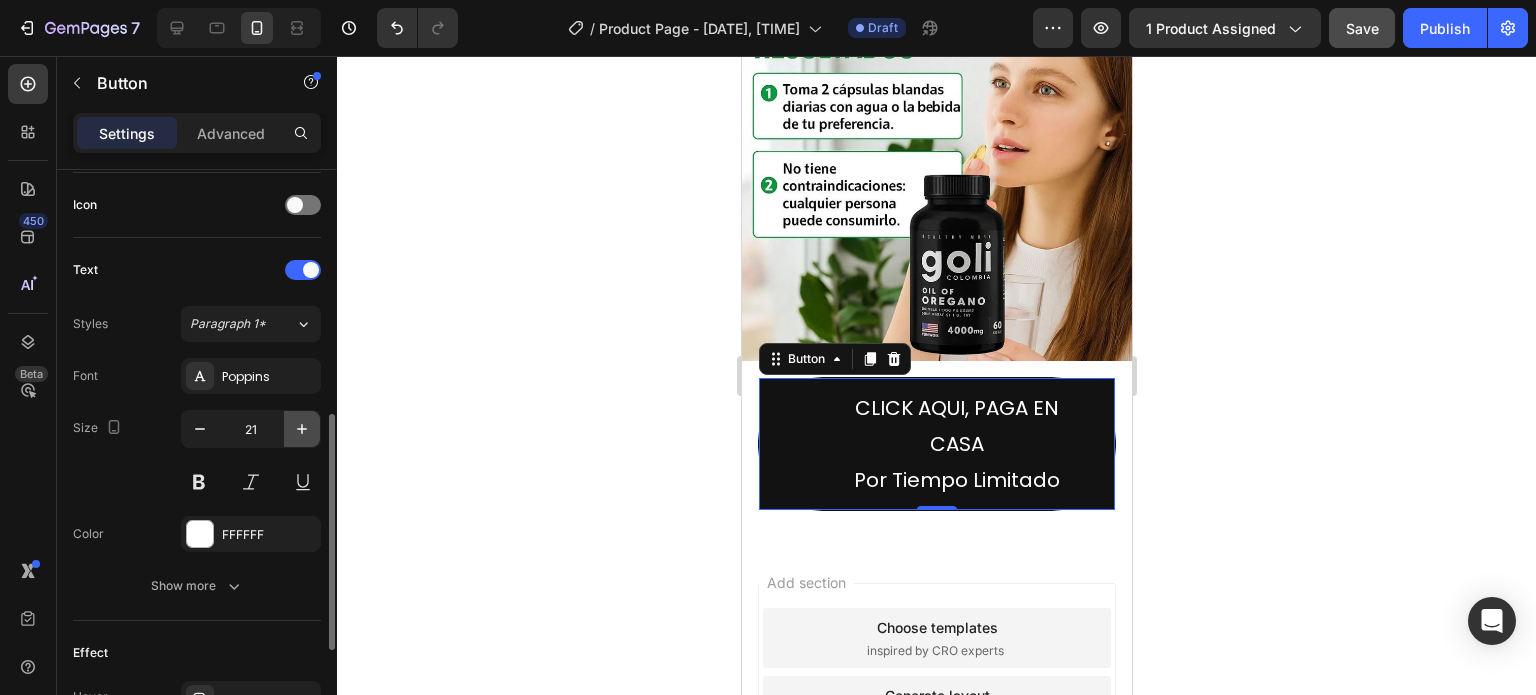 click 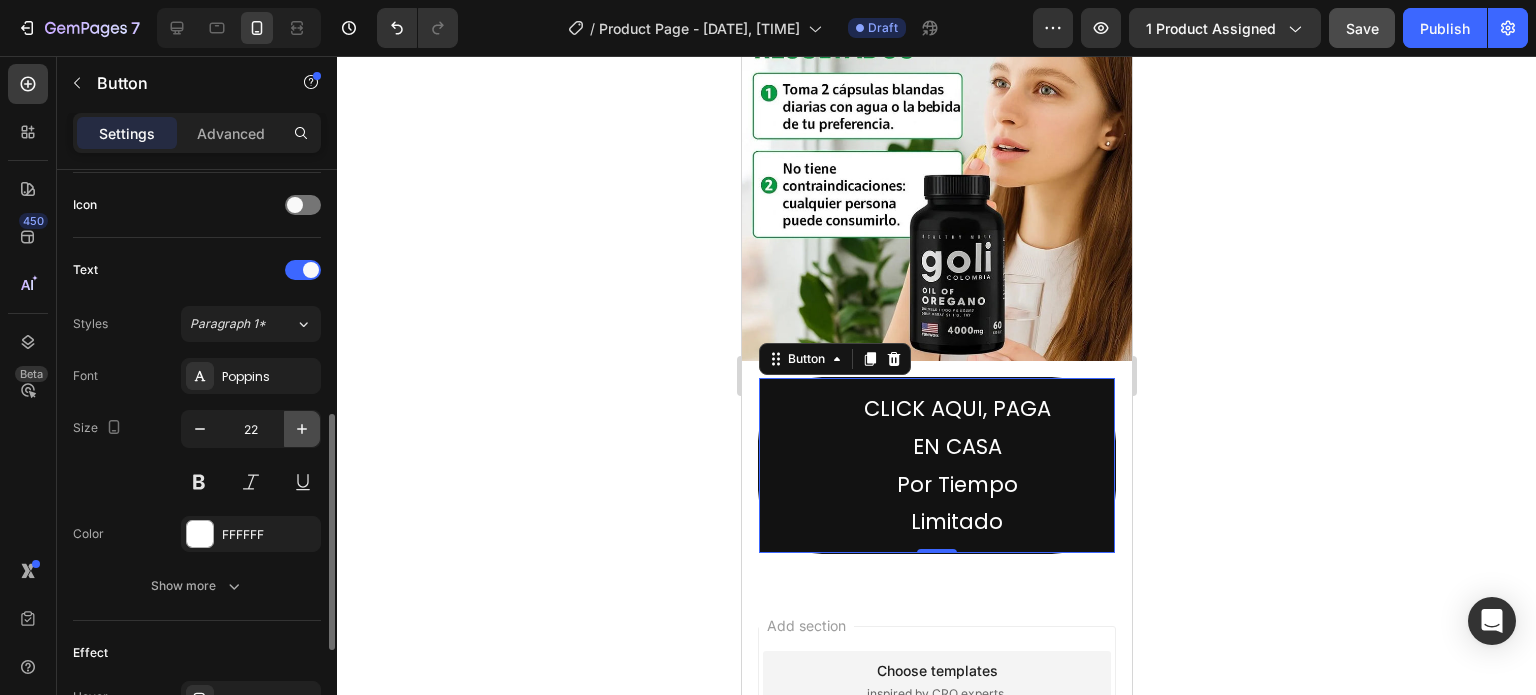 click 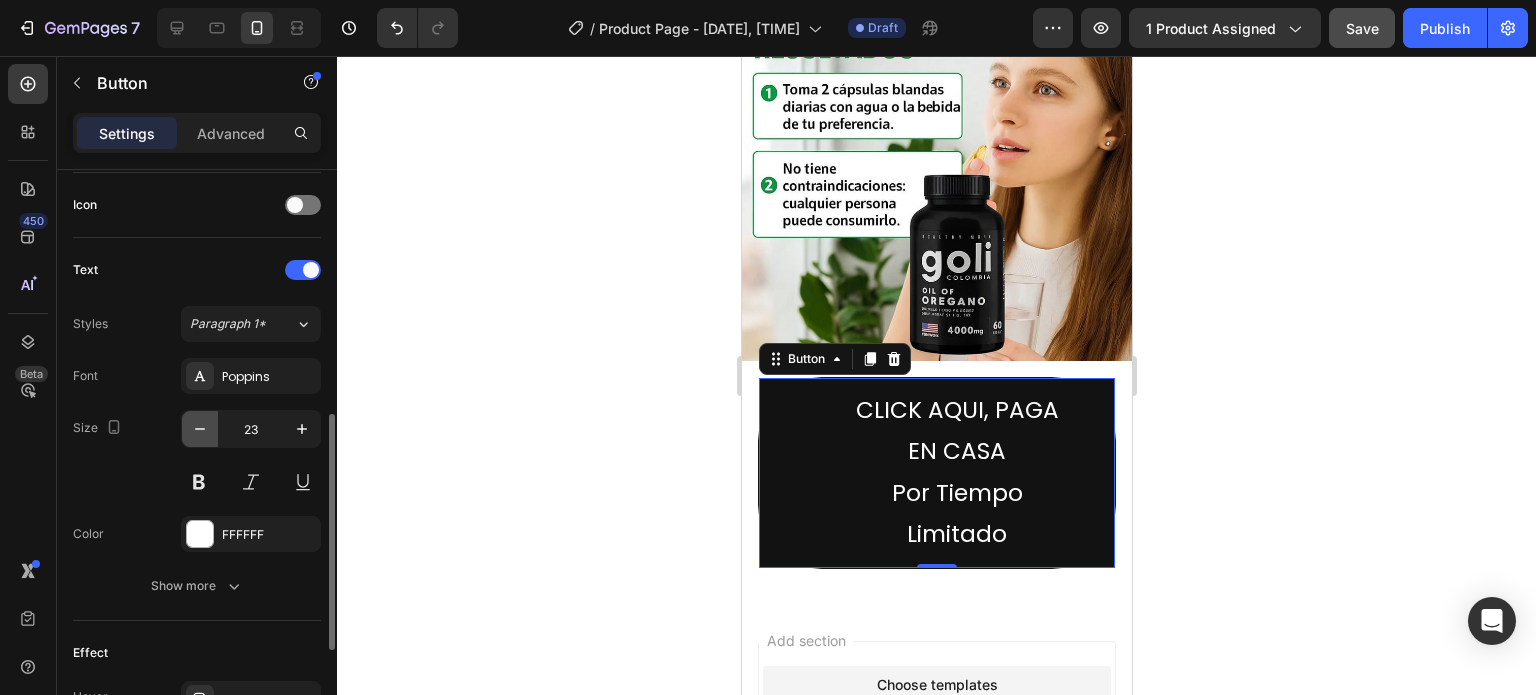 click 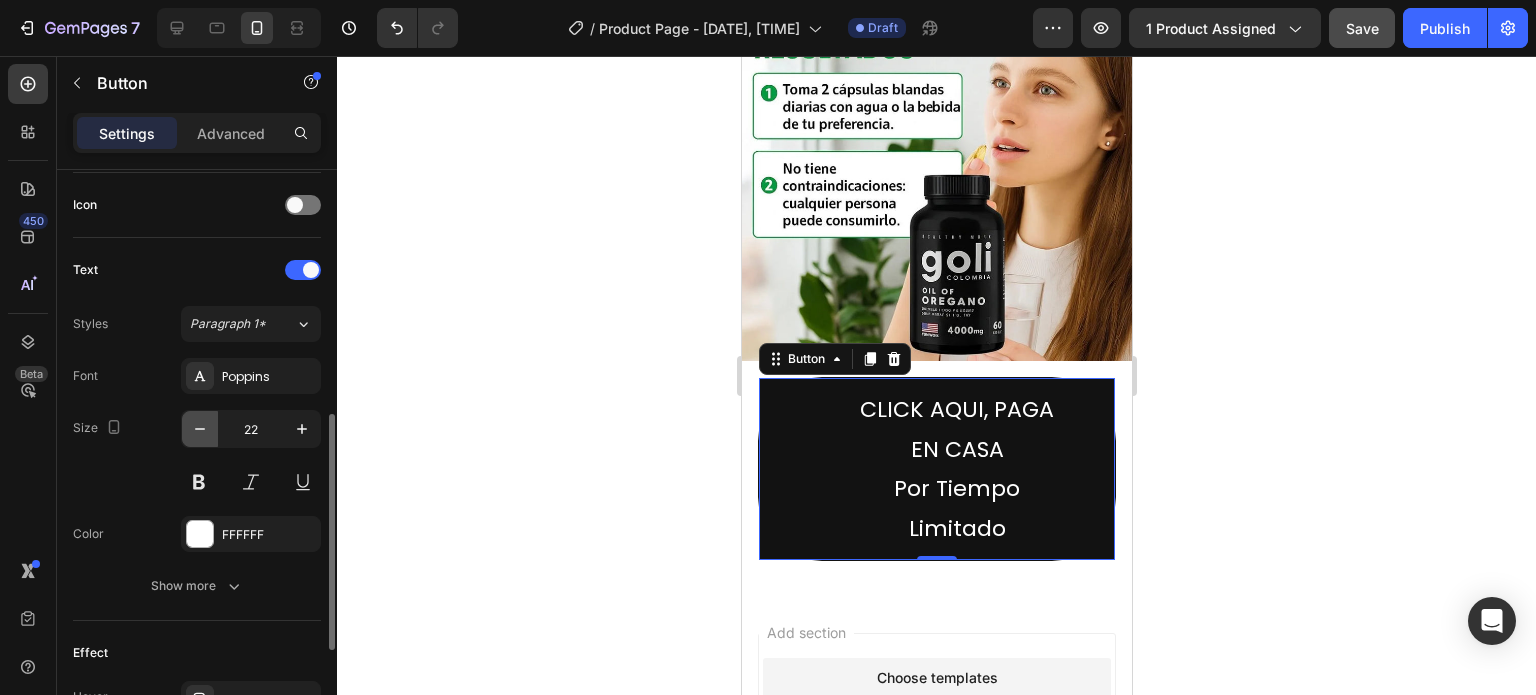 click 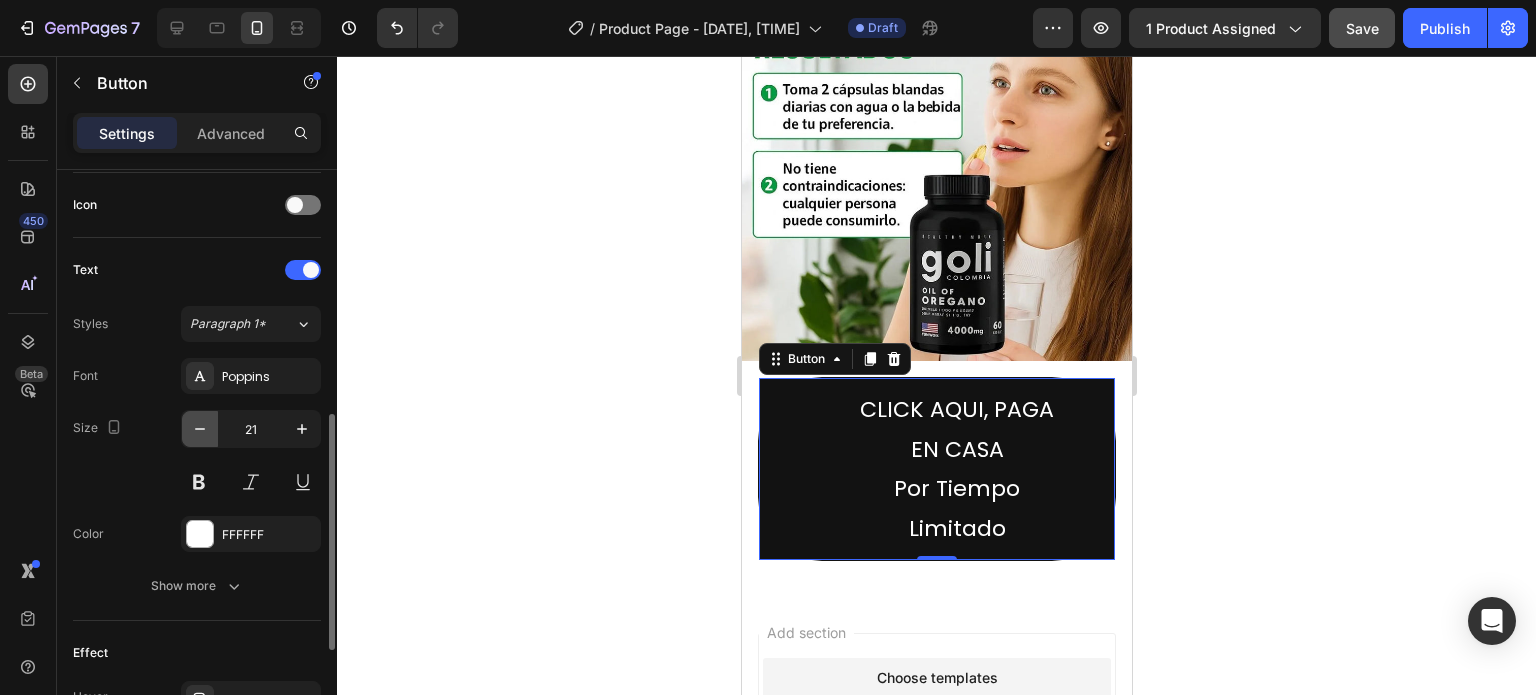 click 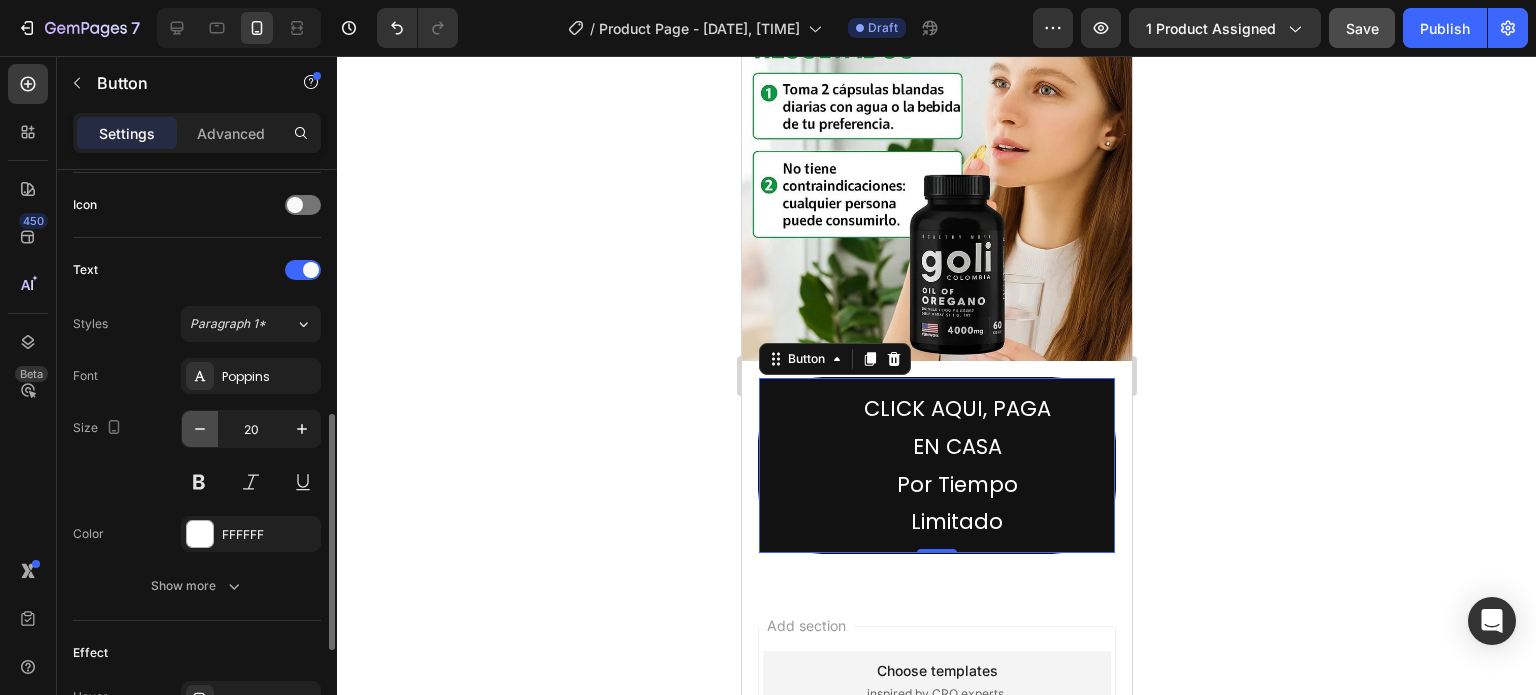 click 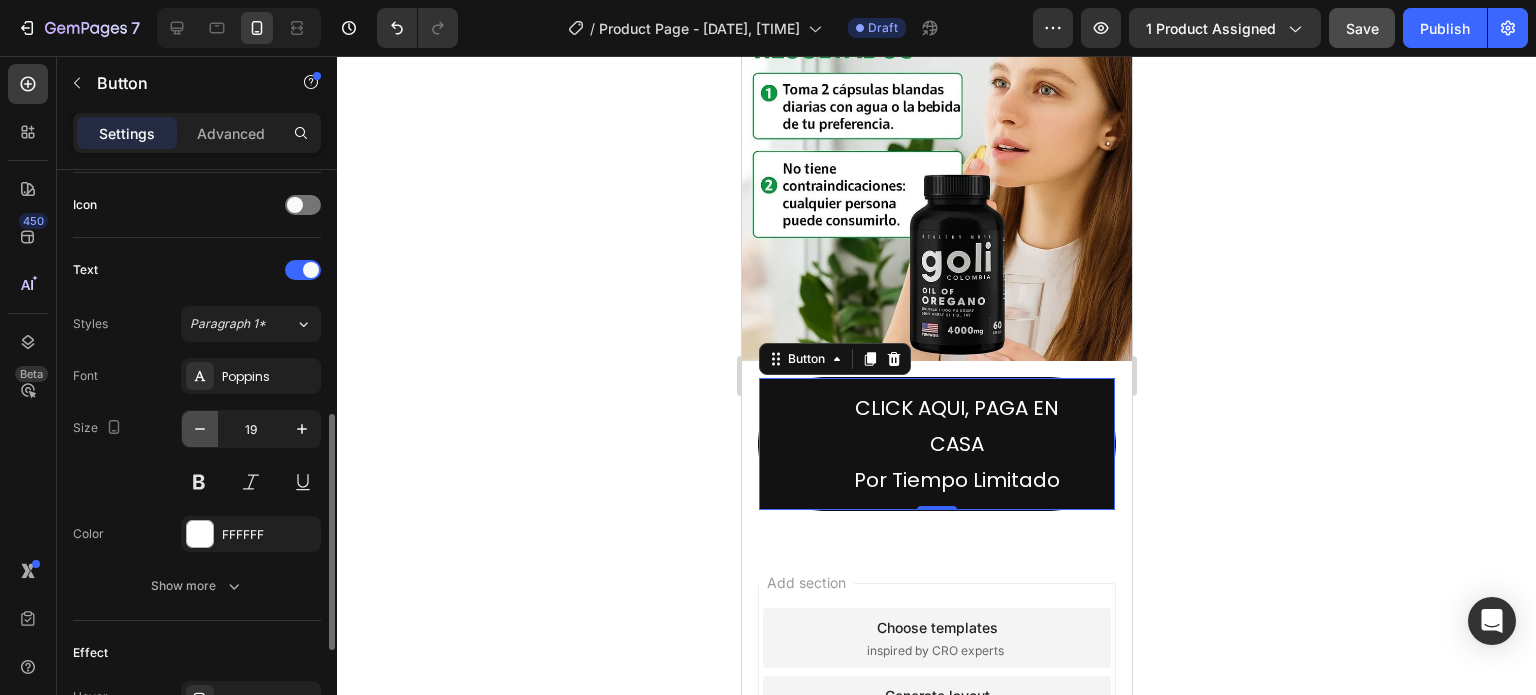 click 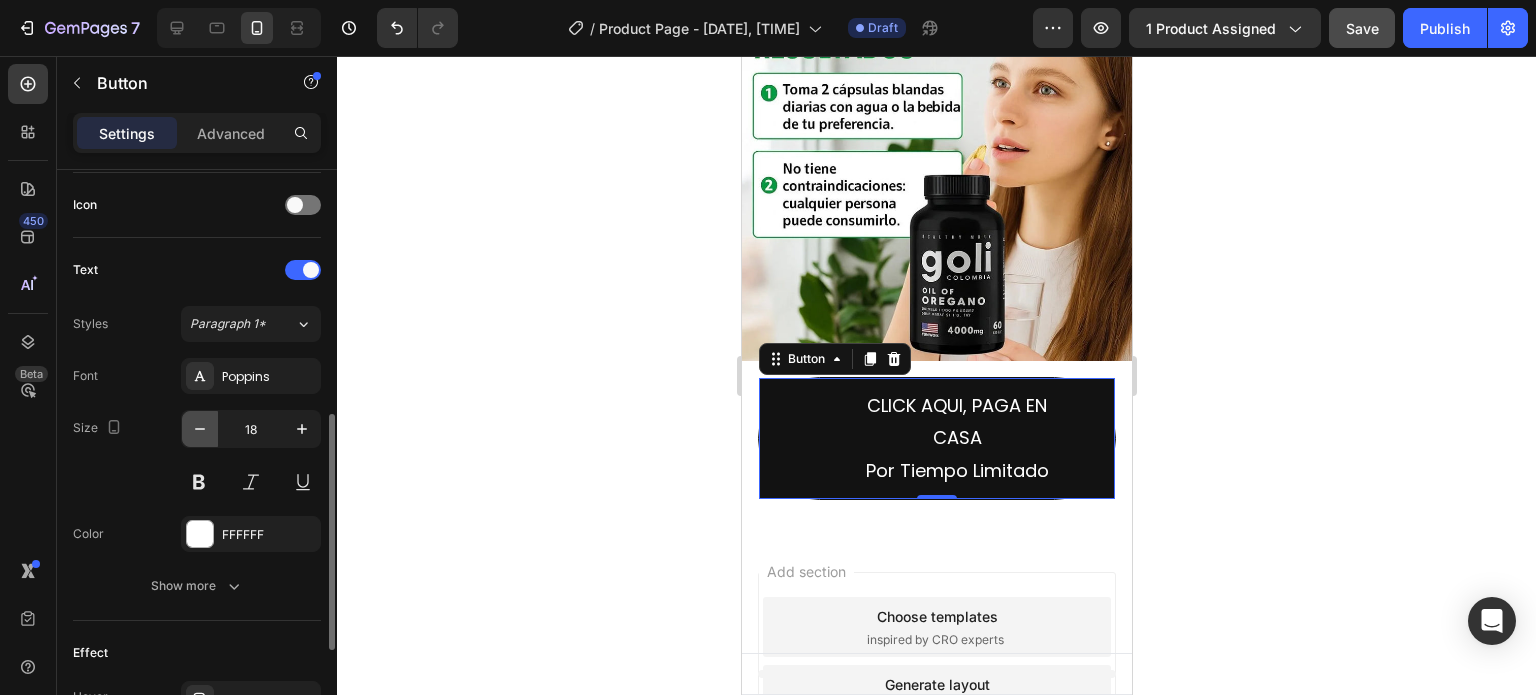 click 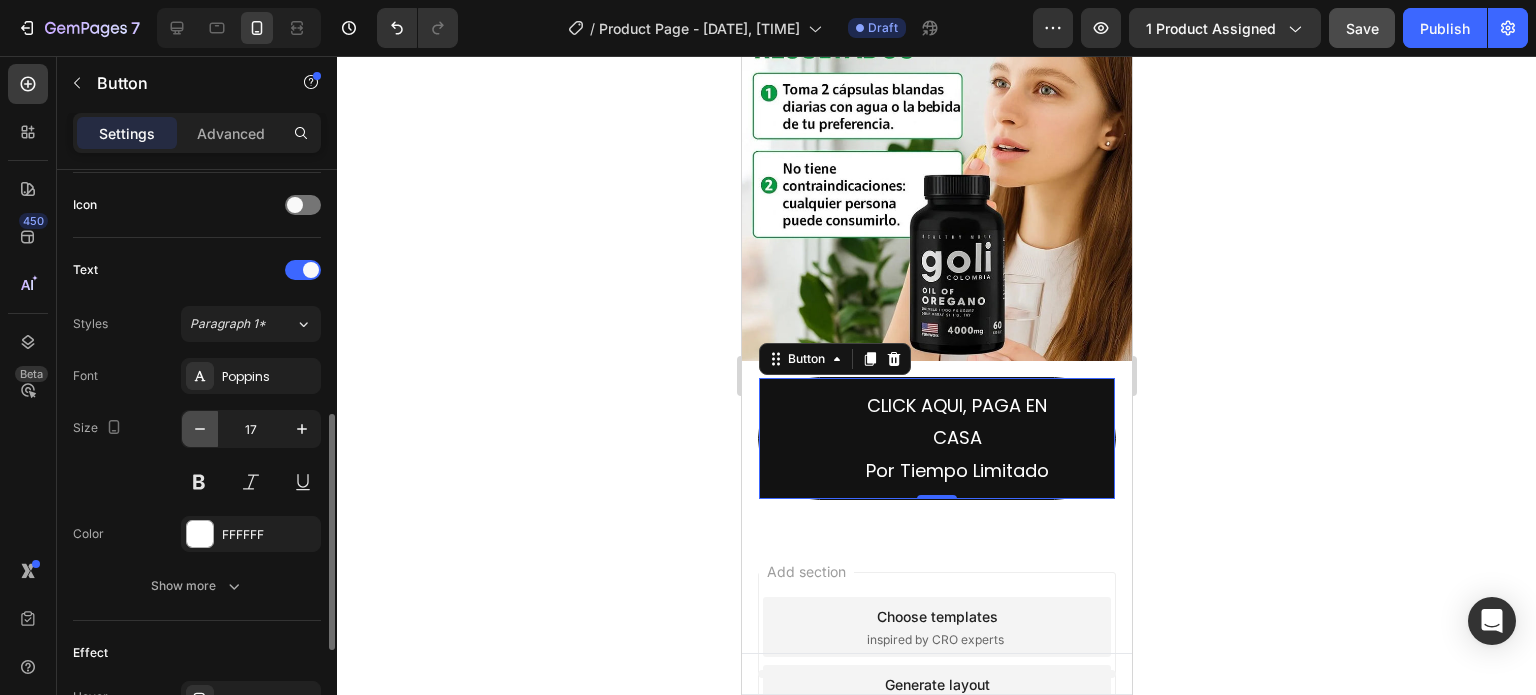 click 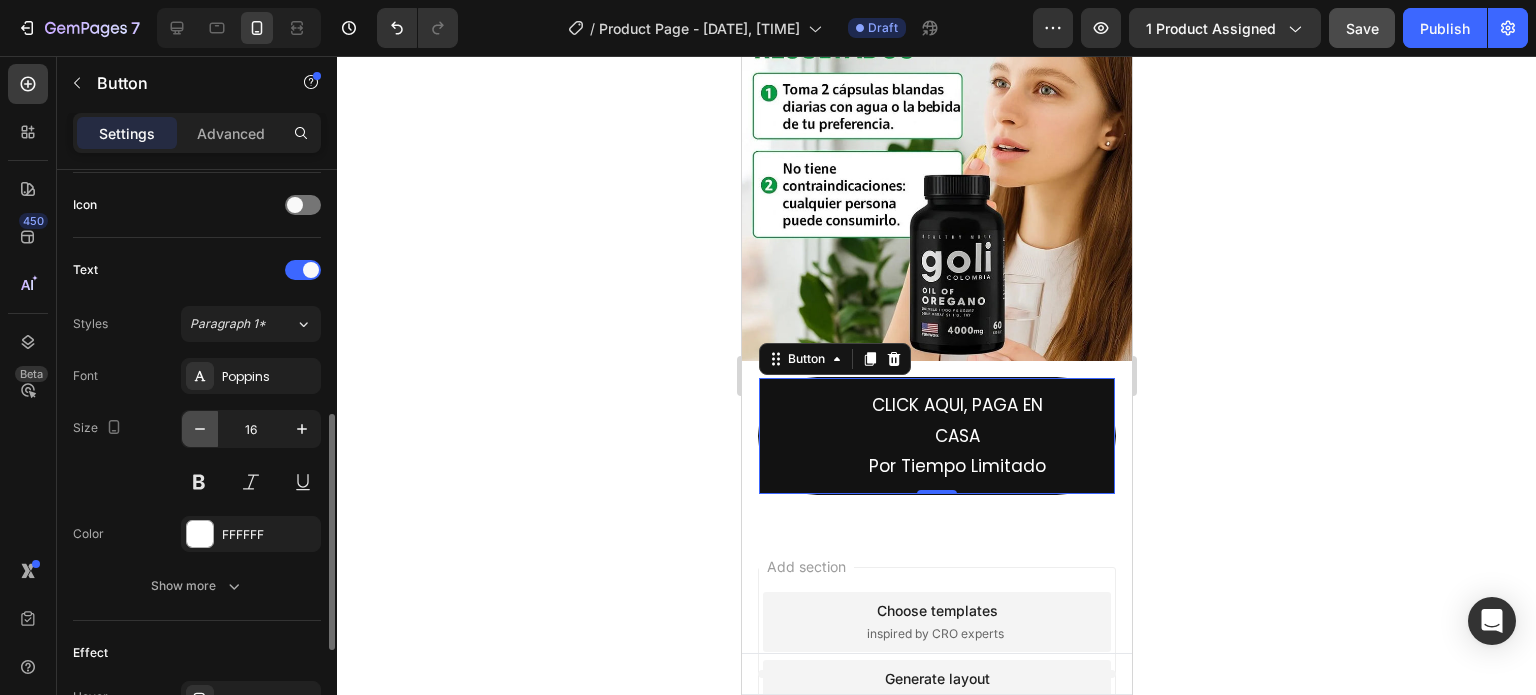 click 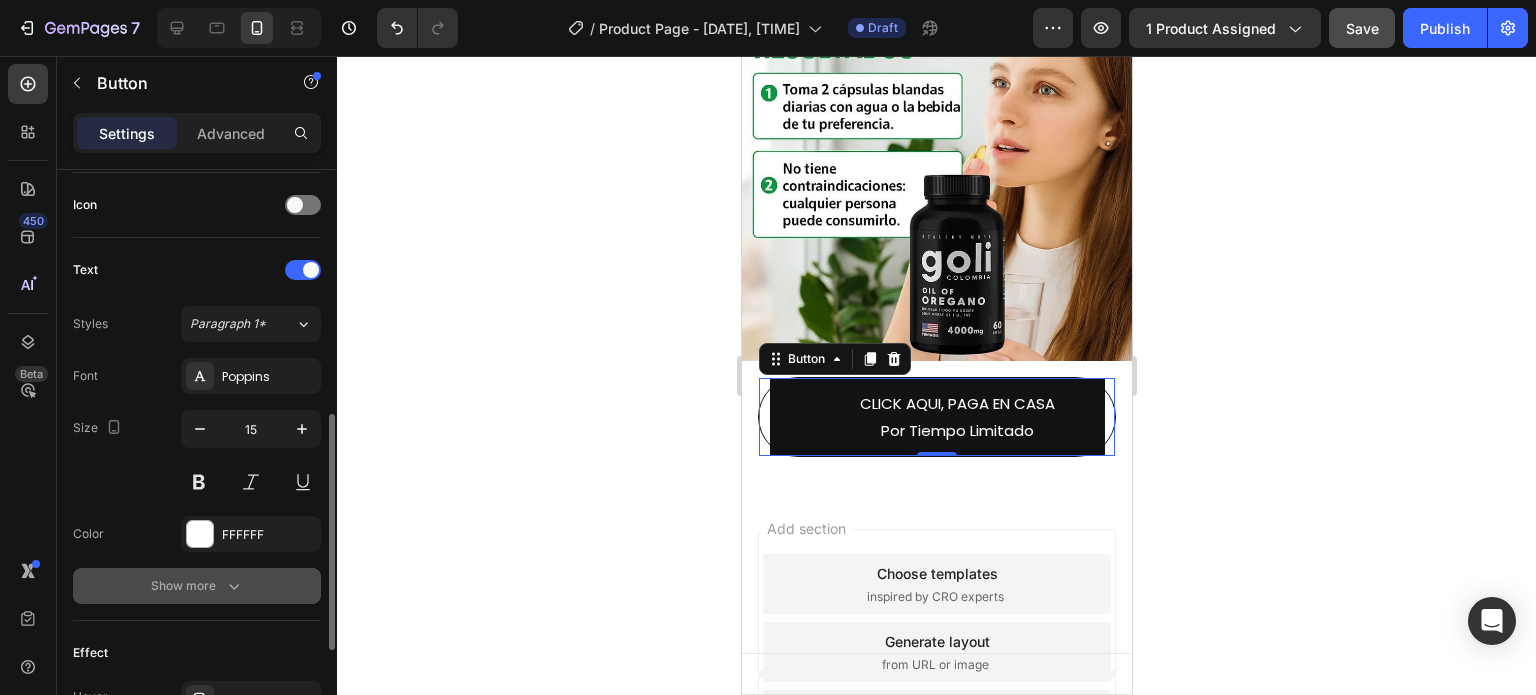 drag, startPoint x: 195, startPoint y: 432, endPoint x: 159, endPoint y: 578, distance: 150.37286 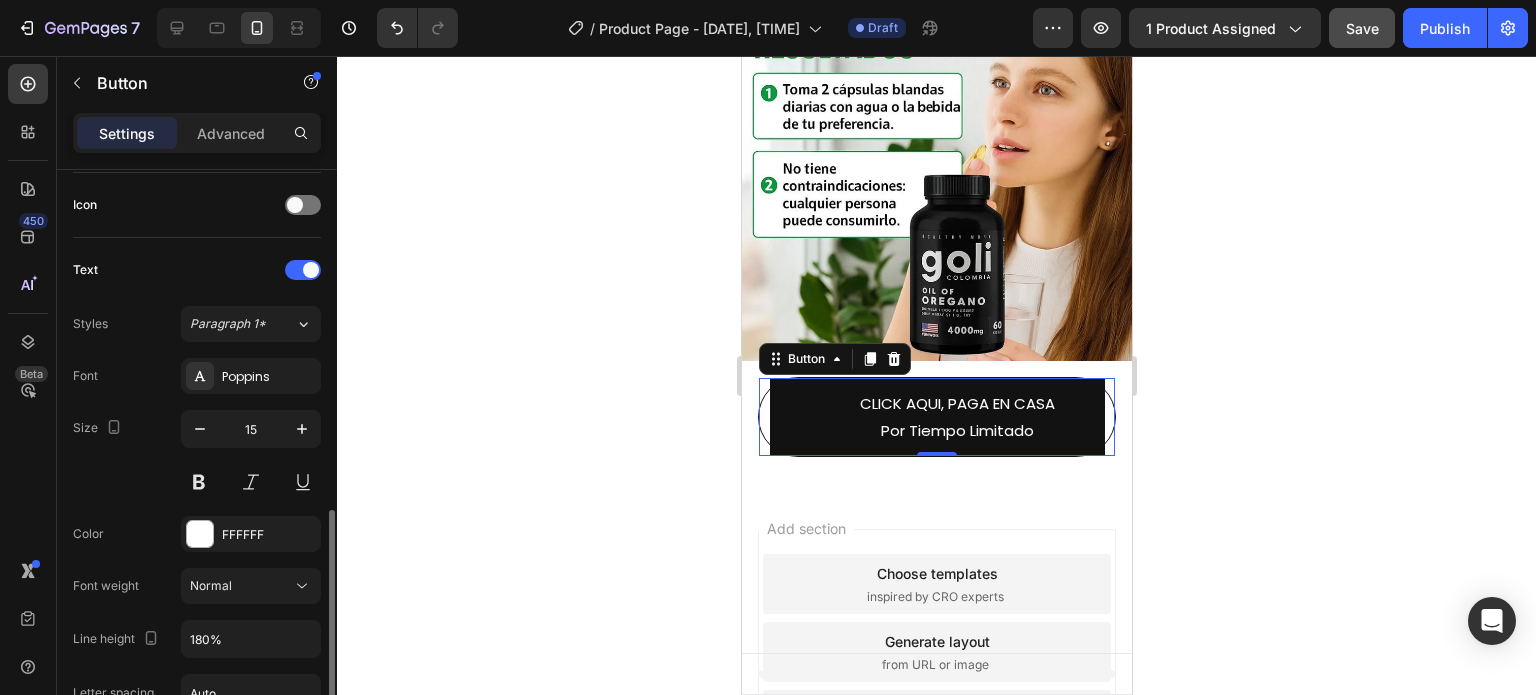 scroll, scrollTop: 800, scrollLeft: 0, axis: vertical 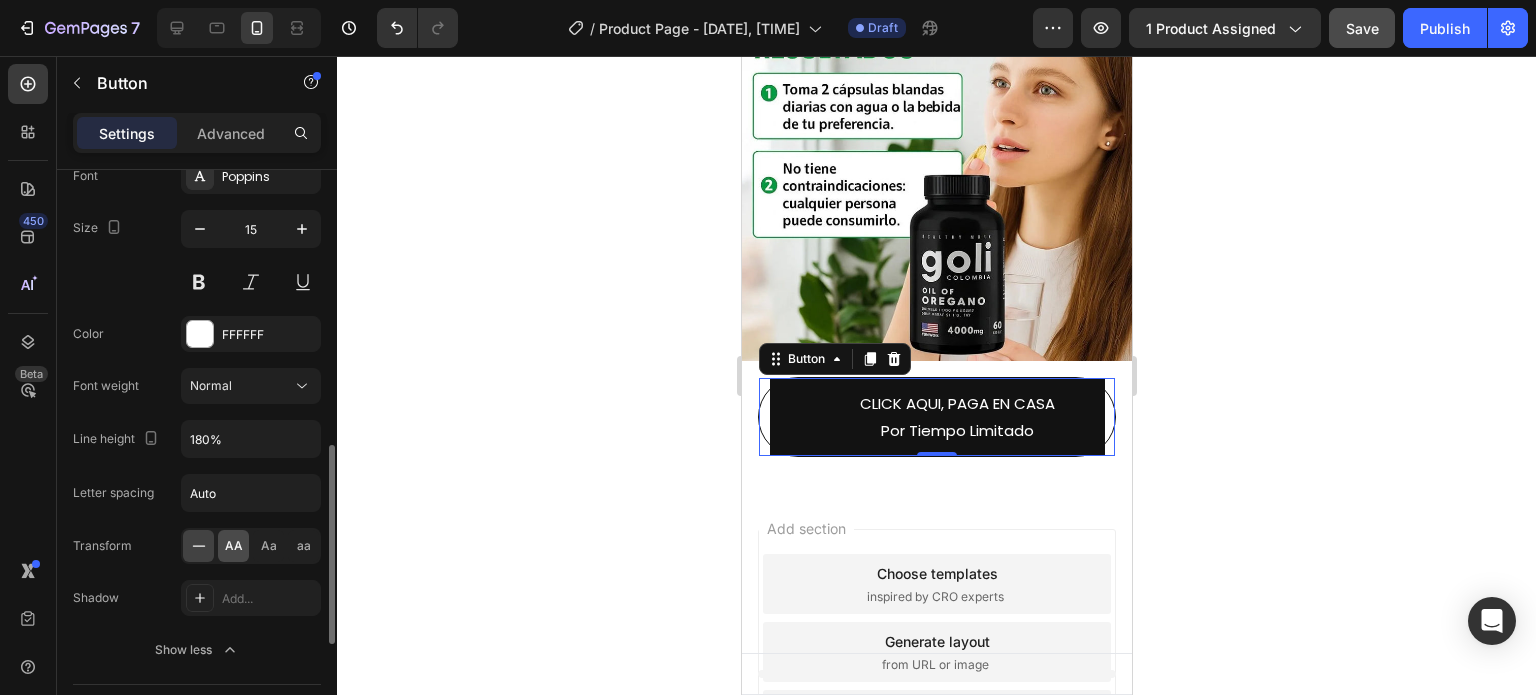 click on "AA" 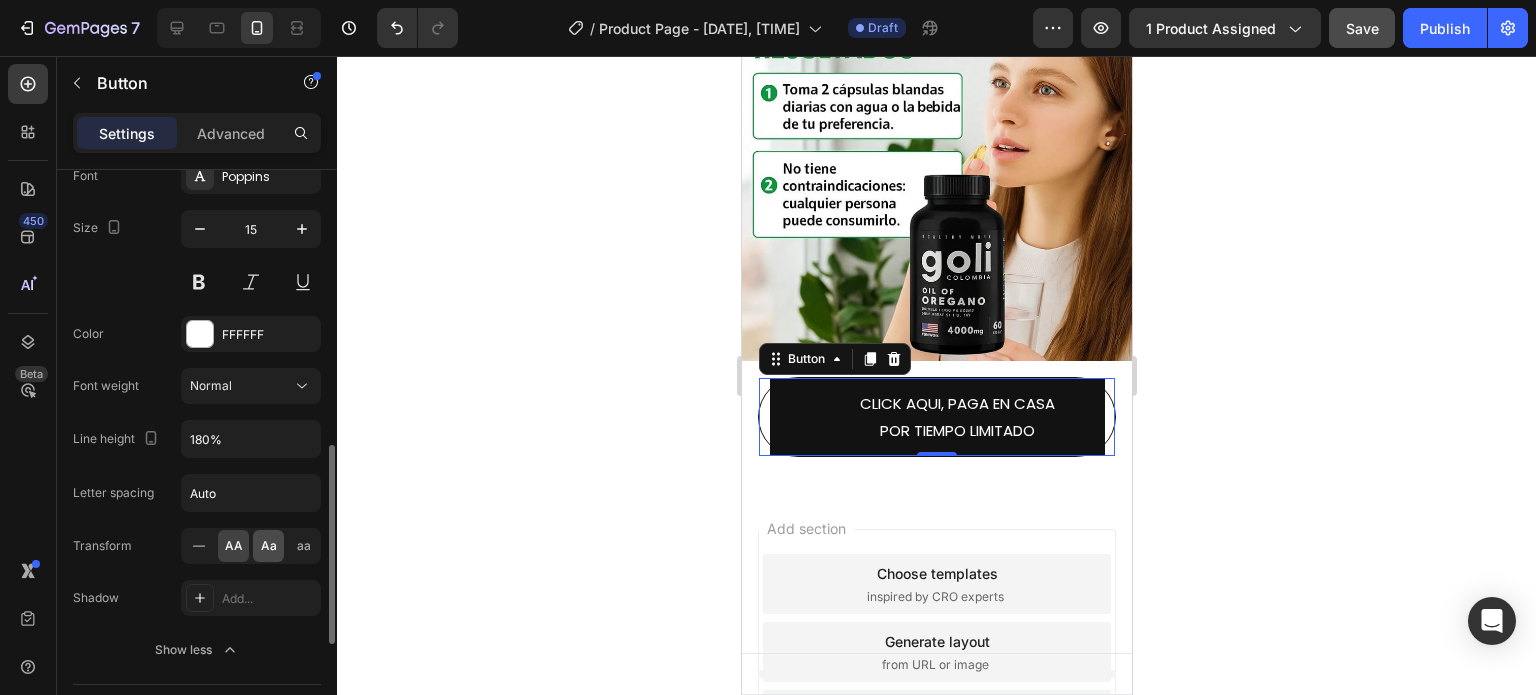 click on "Aa" 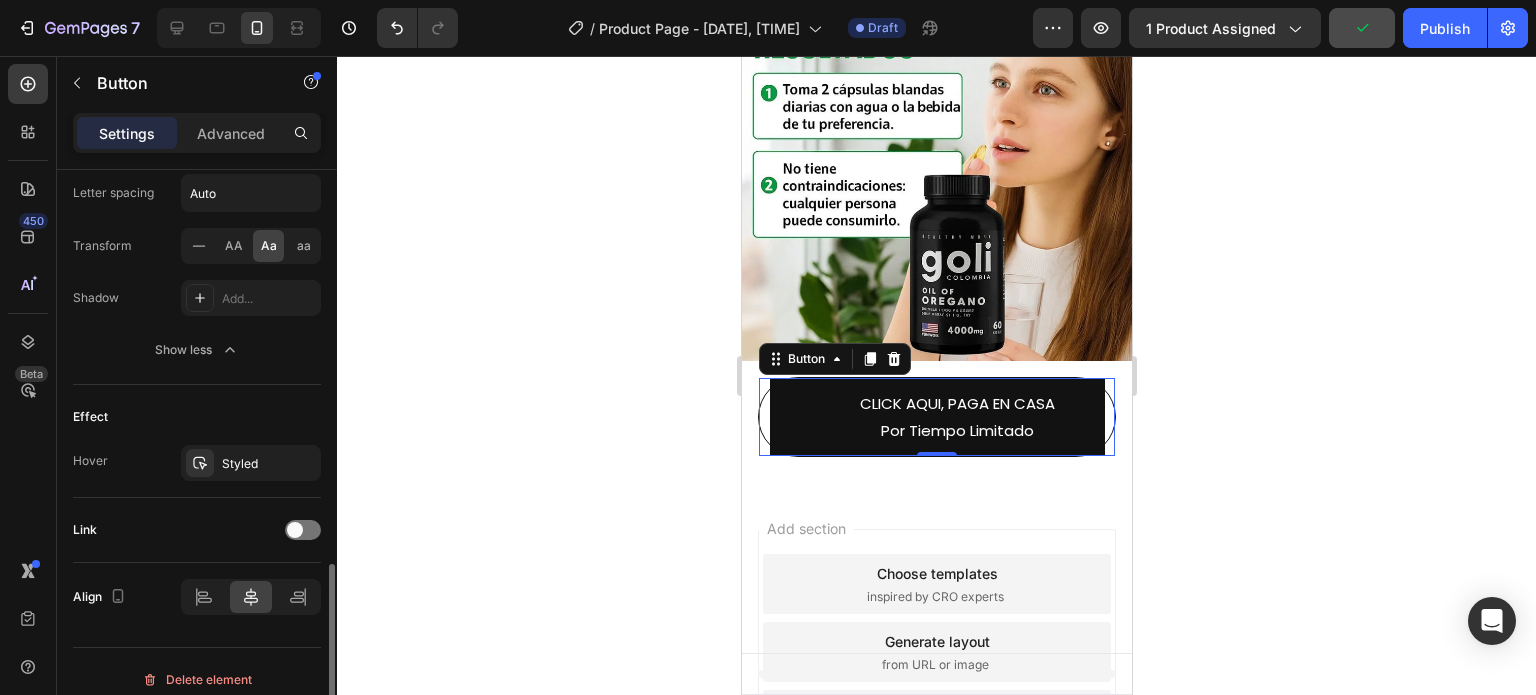scroll, scrollTop: 1112, scrollLeft: 0, axis: vertical 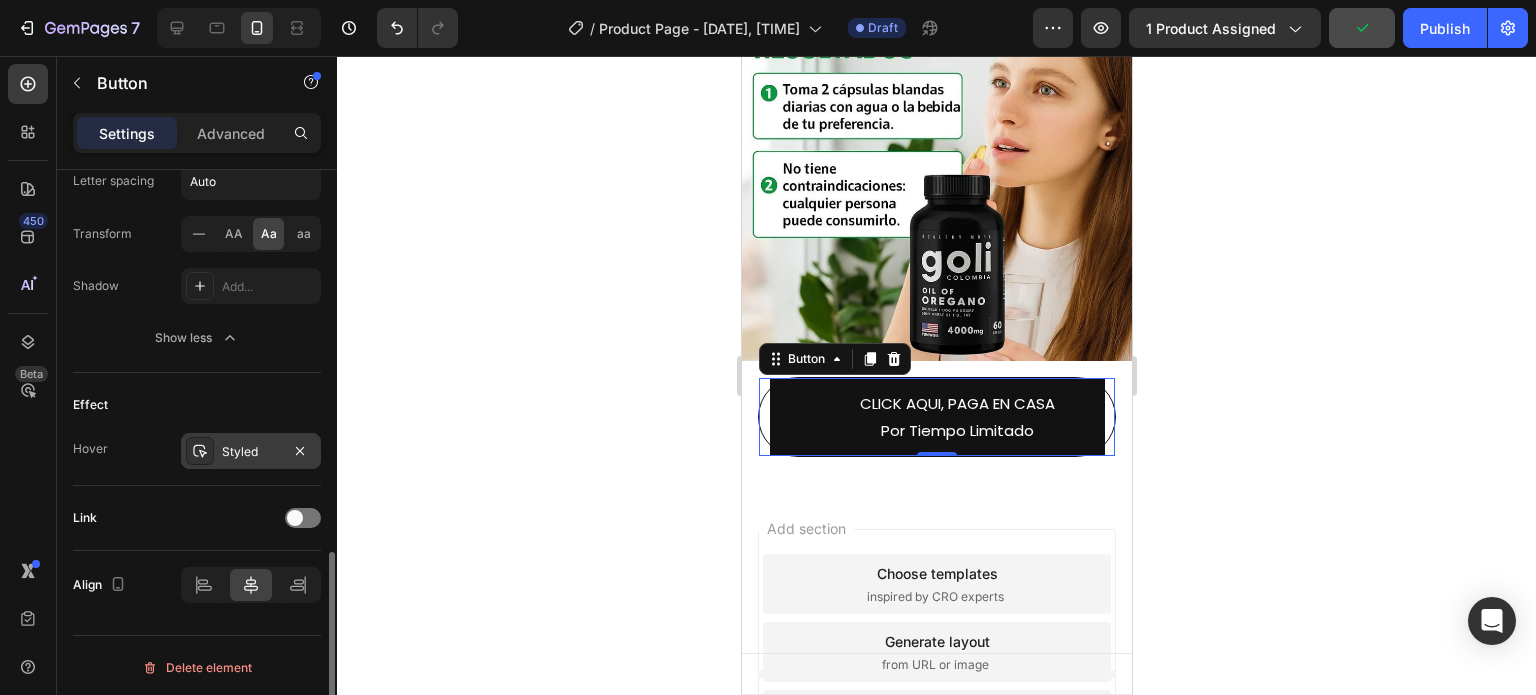 click on "Styled" at bounding box center [251, 452] 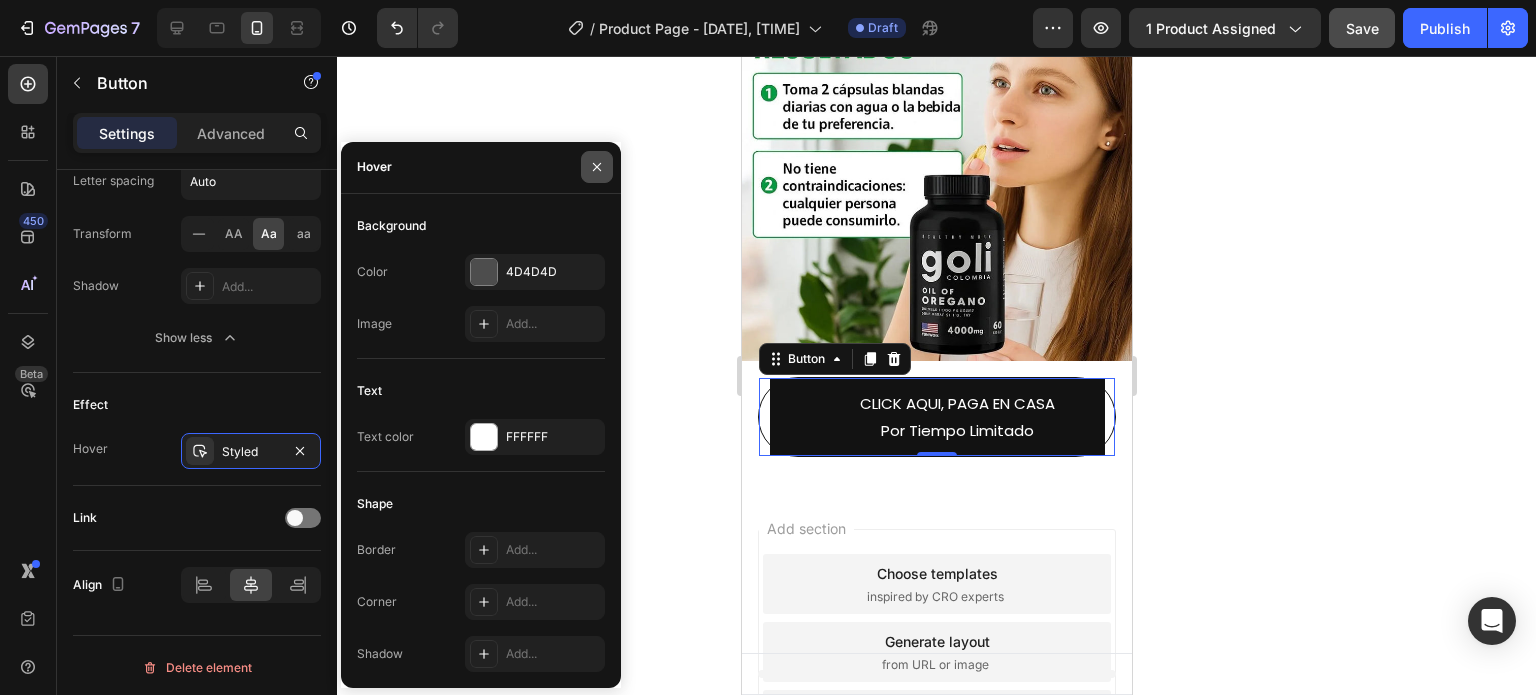 click 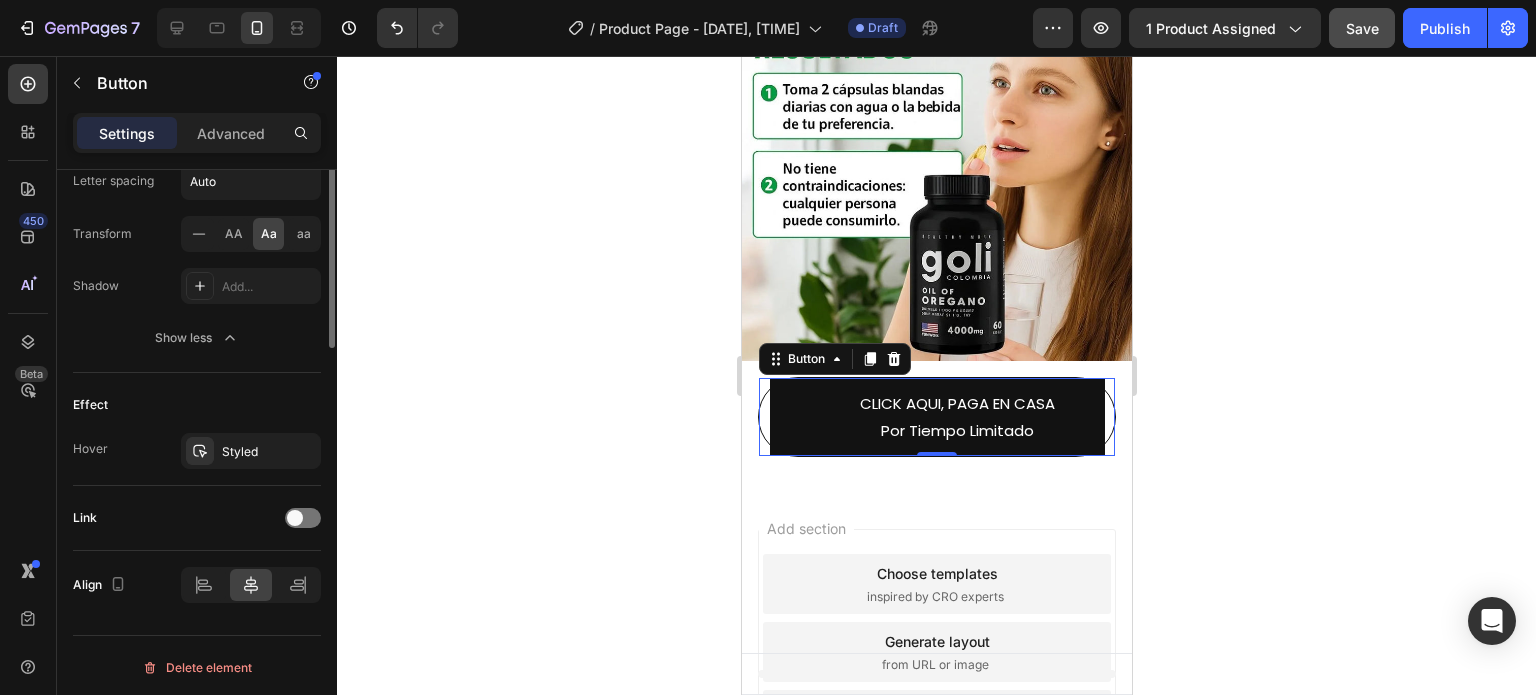 scroll, scrollTop: 612, scrollLeft: 0, axis: vertical 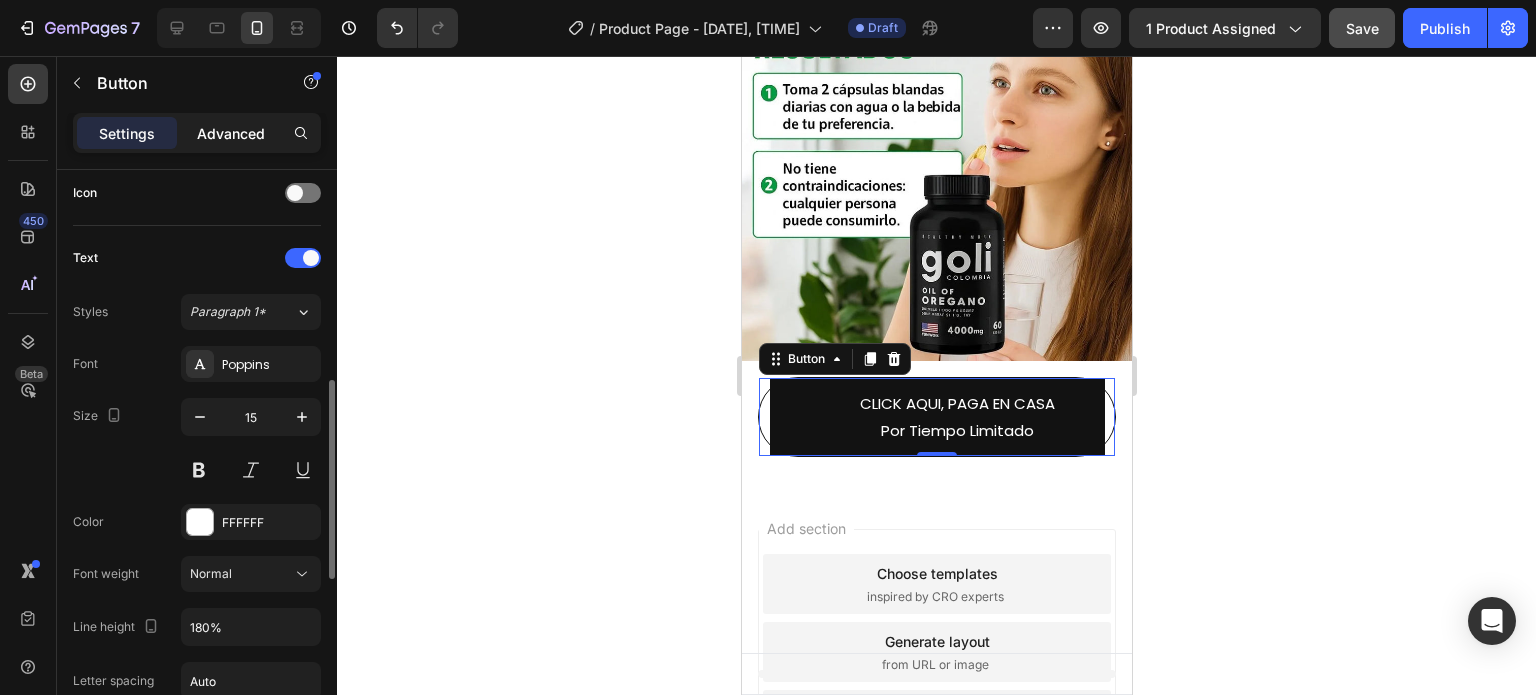 click on "Advanced" at bounding box center [231, 133] 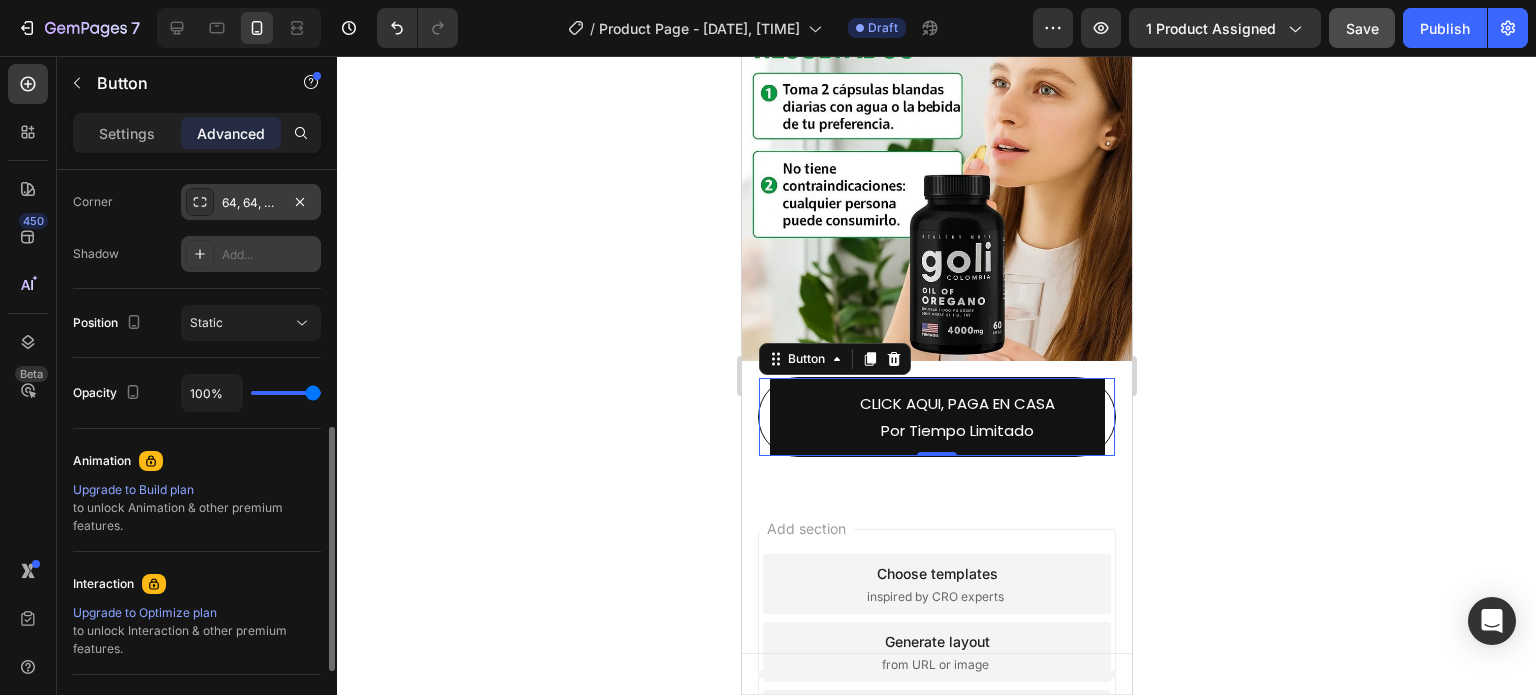 click on "Add..." at bounding box center [269, 255] 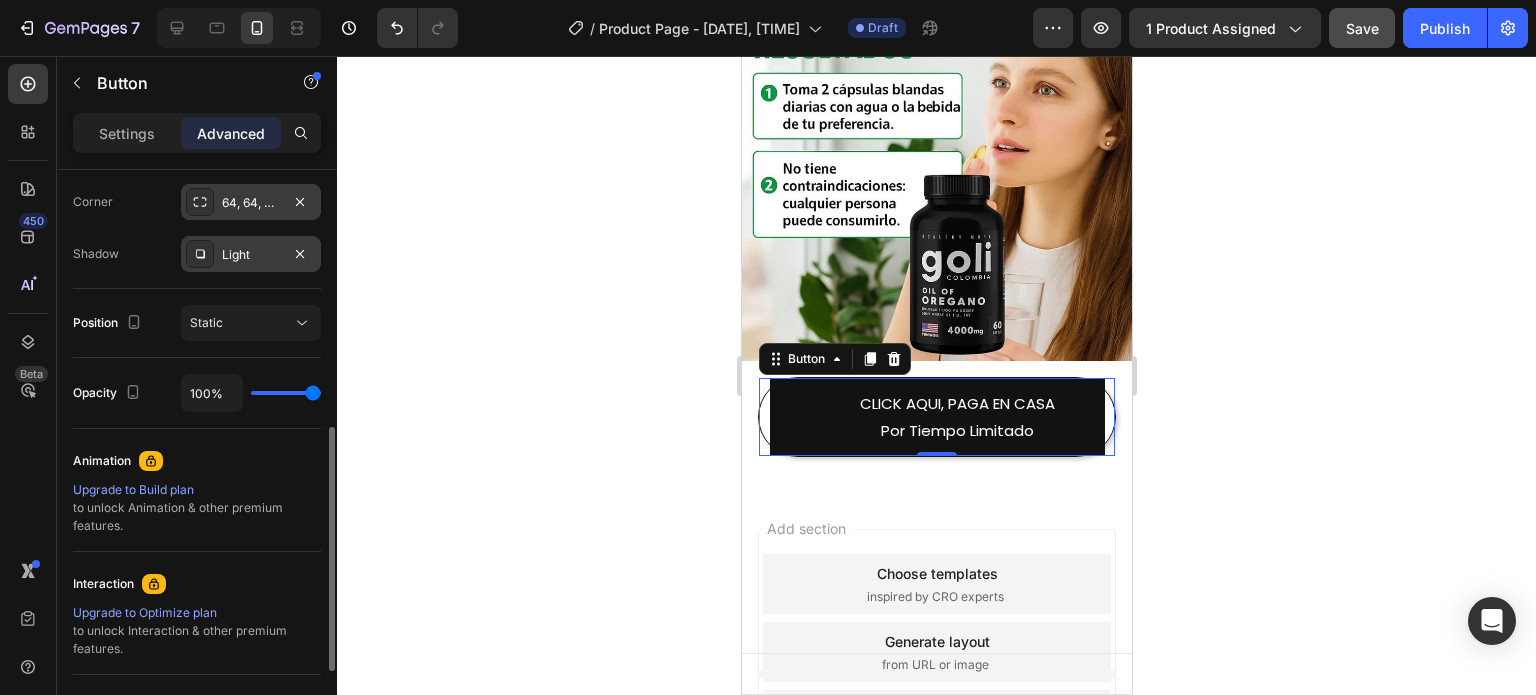 click at bounding box center [200, 254] 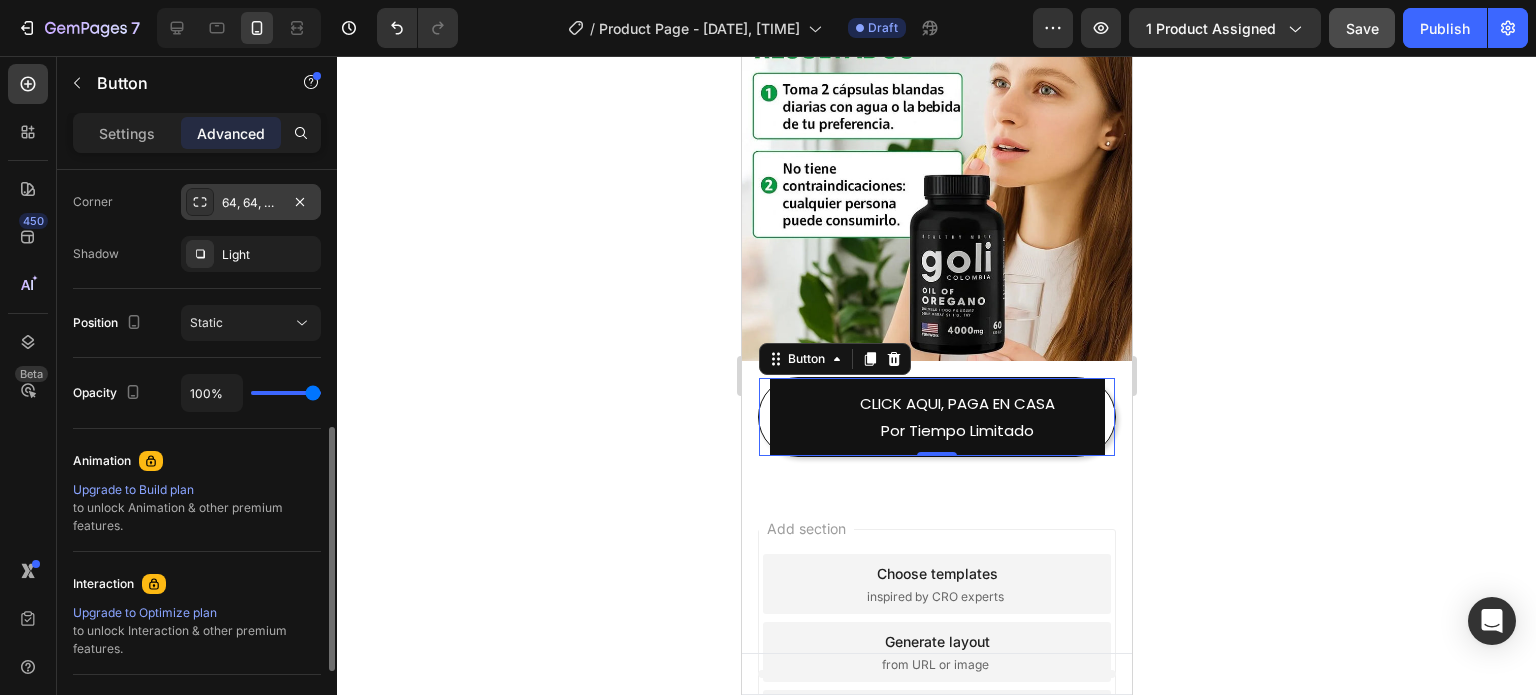 drag, startPoint x: 202, startPoint y: 323, endPoint x: 173, endPoint y: 323, distance: 29 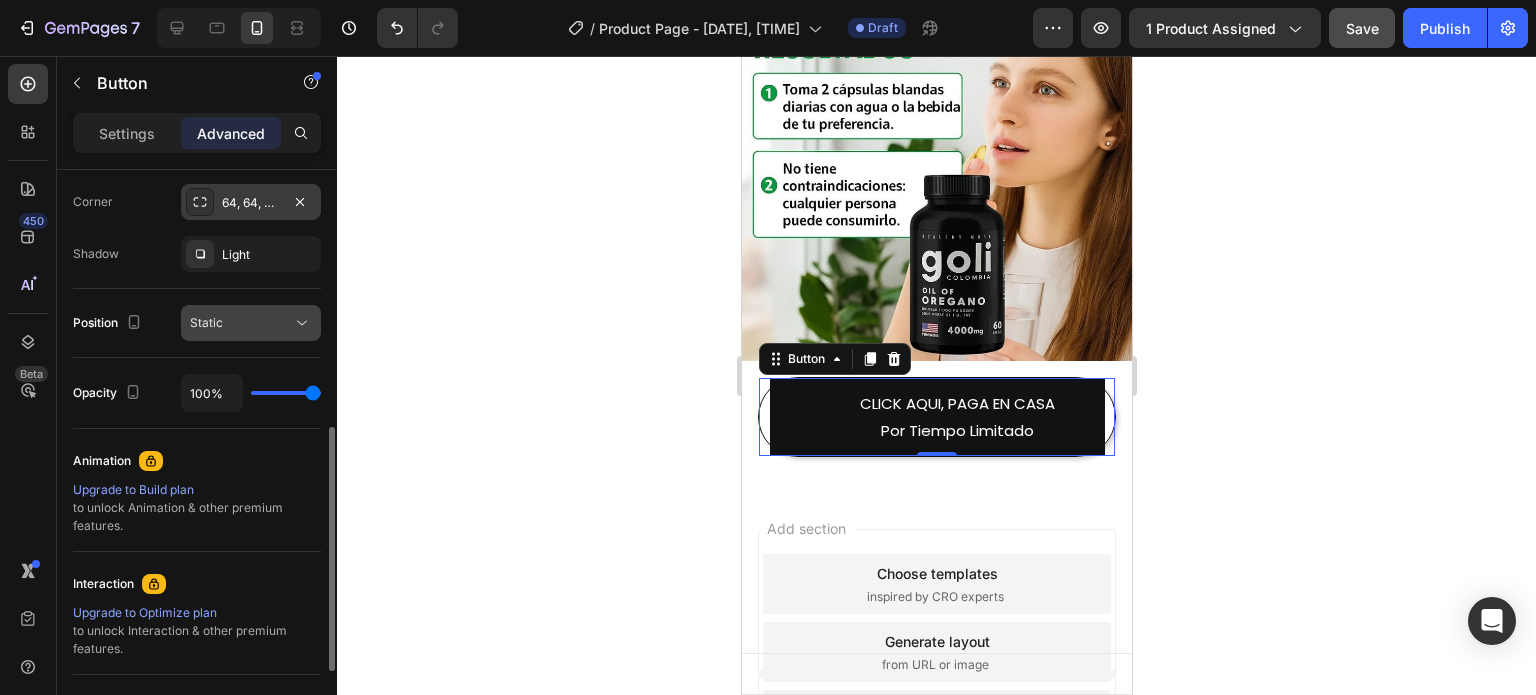 click on "Static" at bounding box center (206, 322) 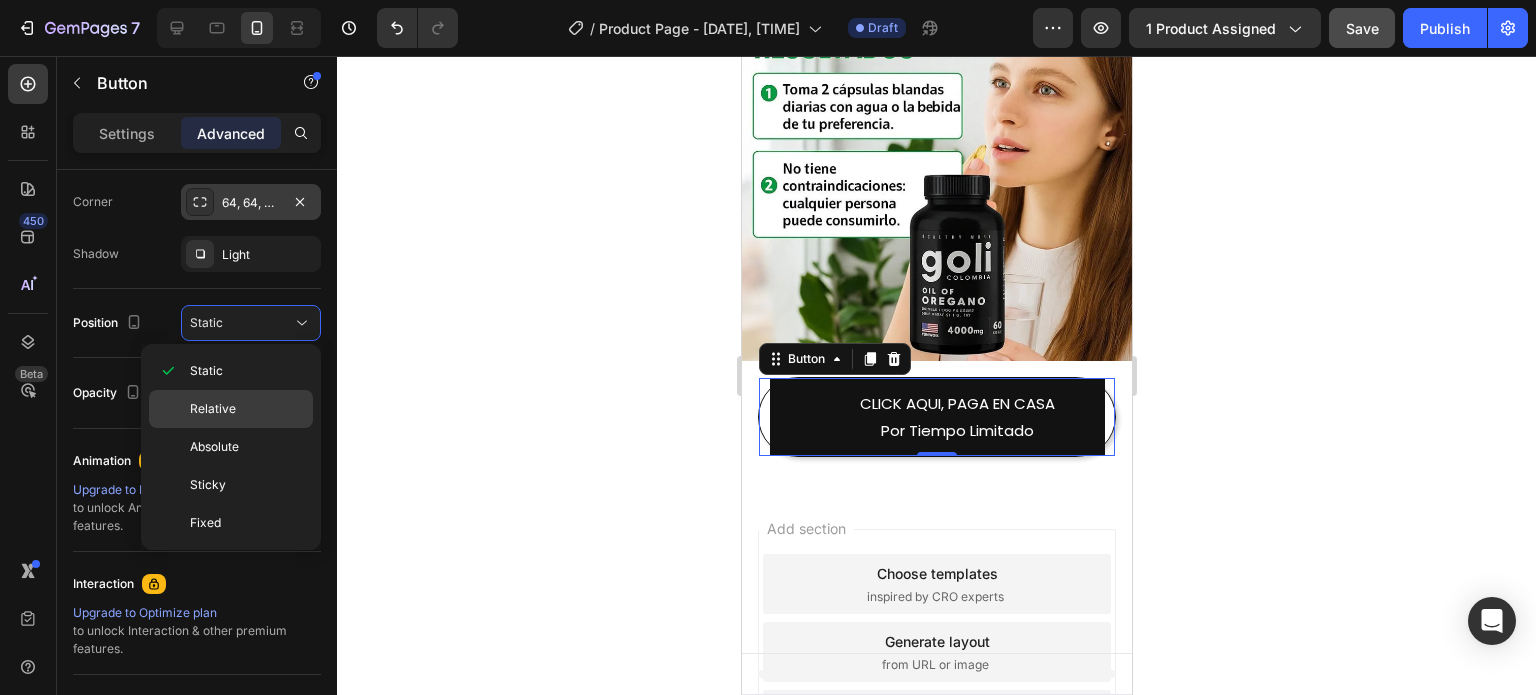 click on "Relative" at bounding box center (213, 409) 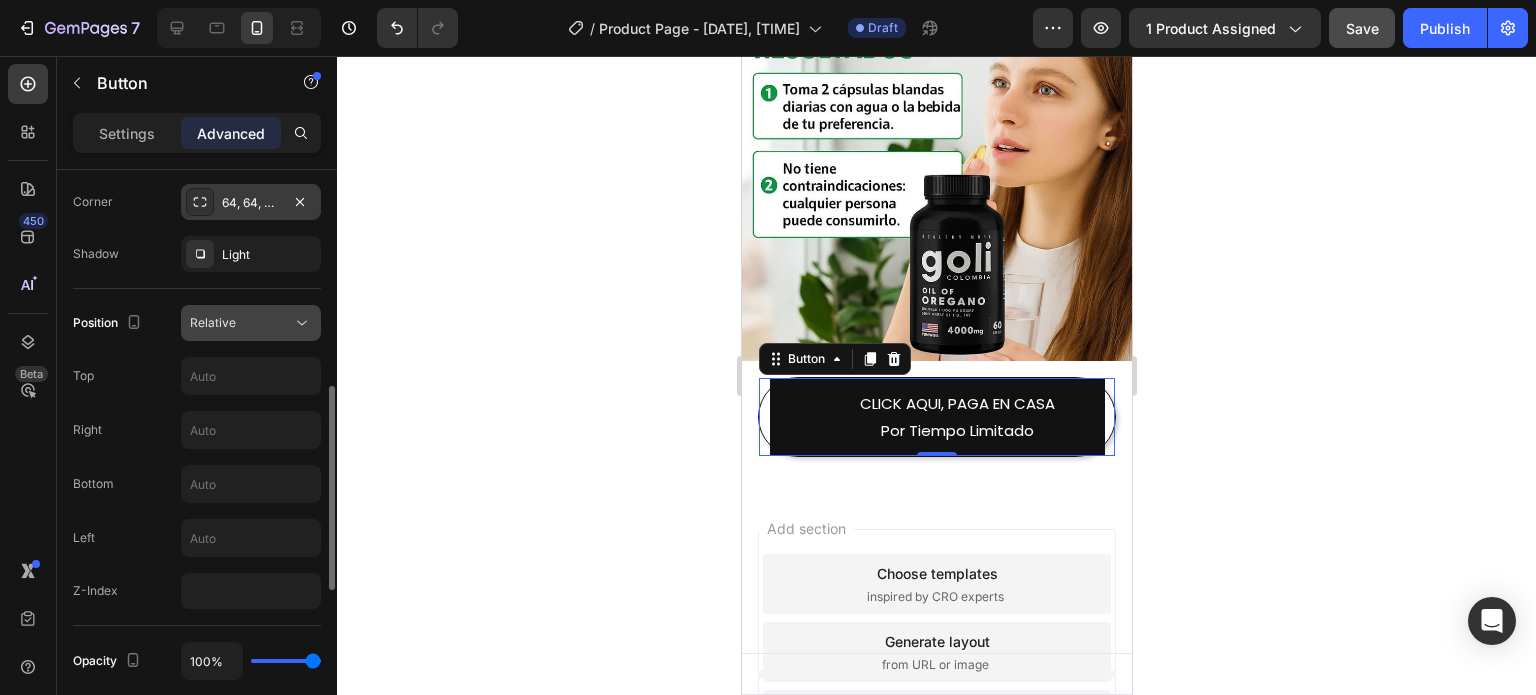 click on "Relative" 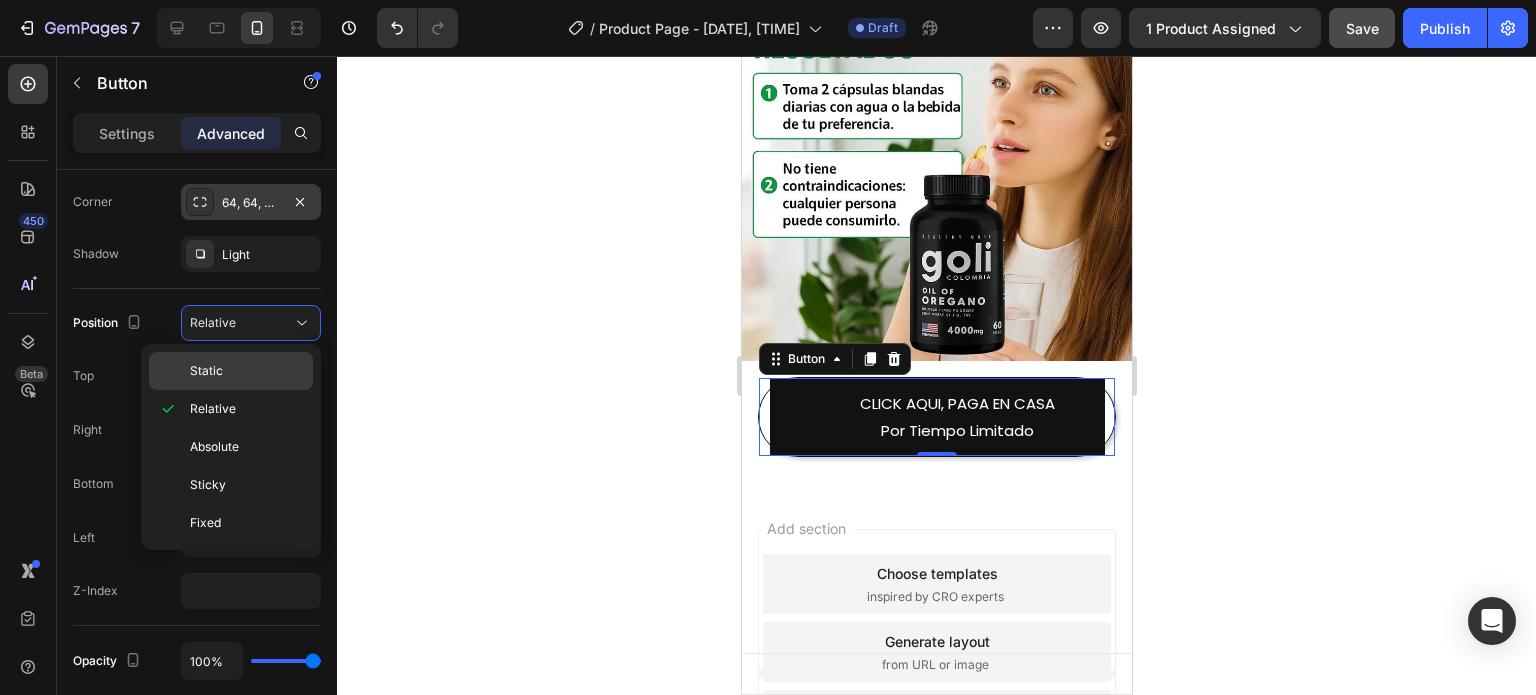 click on "Static" 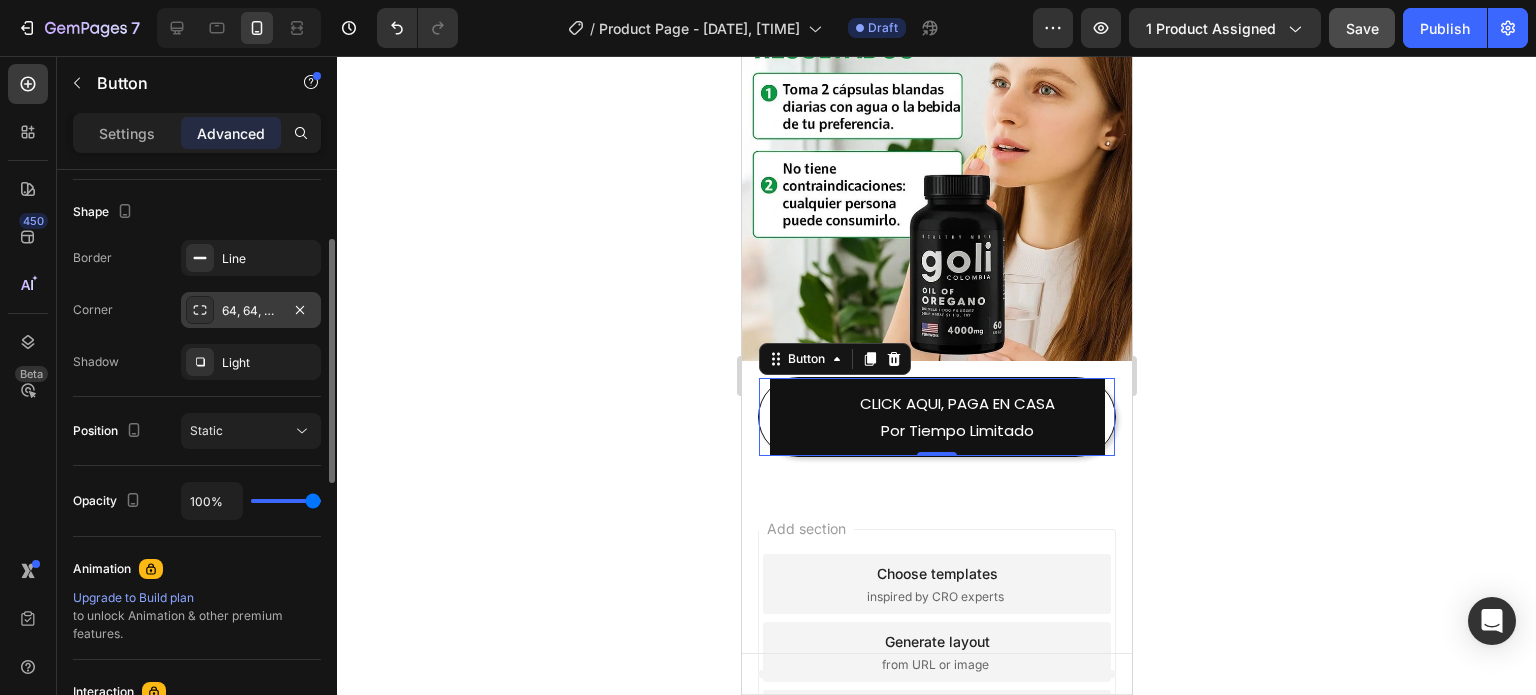 scroll, scrollTop: 404, scrollLeft: 0, axis: vertical 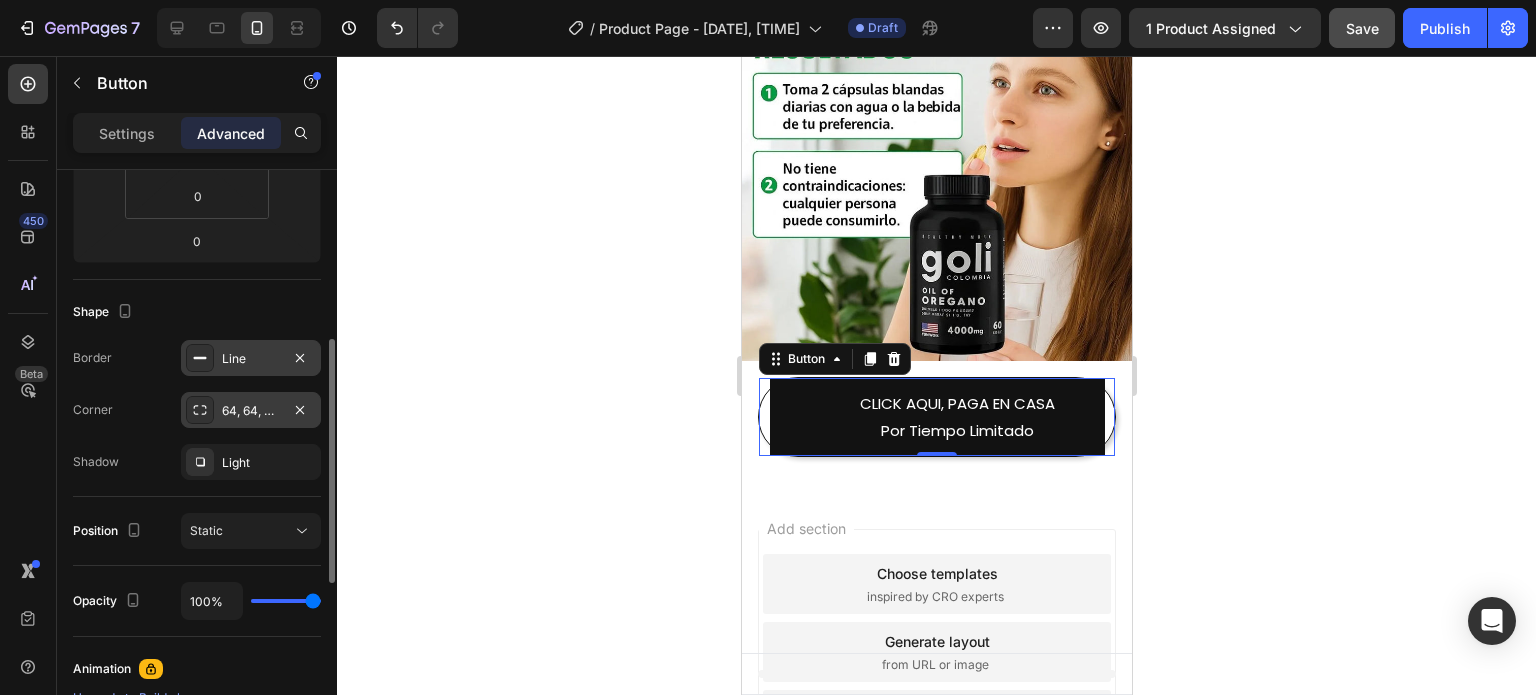 drag, startPoint x: 221, startPoint y: 365, endPoint x: 208, endPoint y: 372, distance: 14.764823 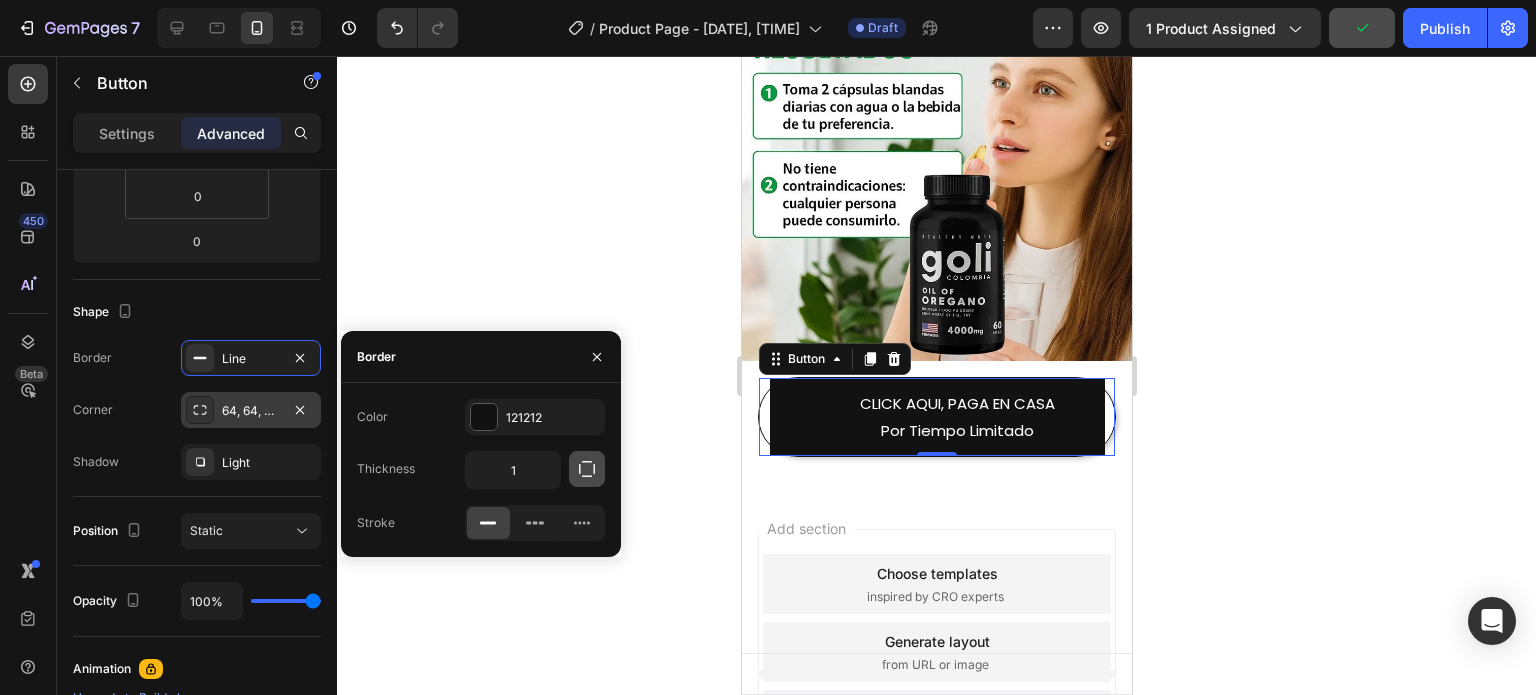 click 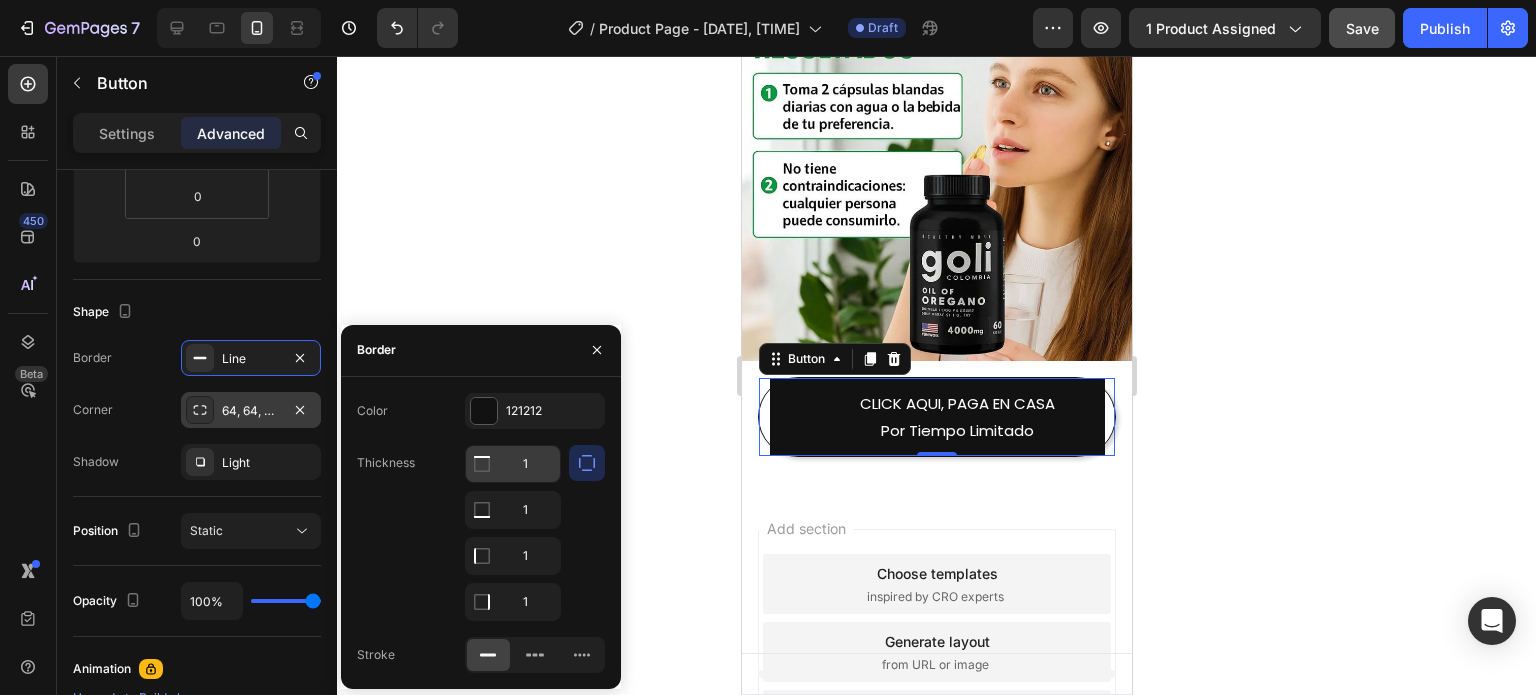click on "1" at bounding box center [513, 464] 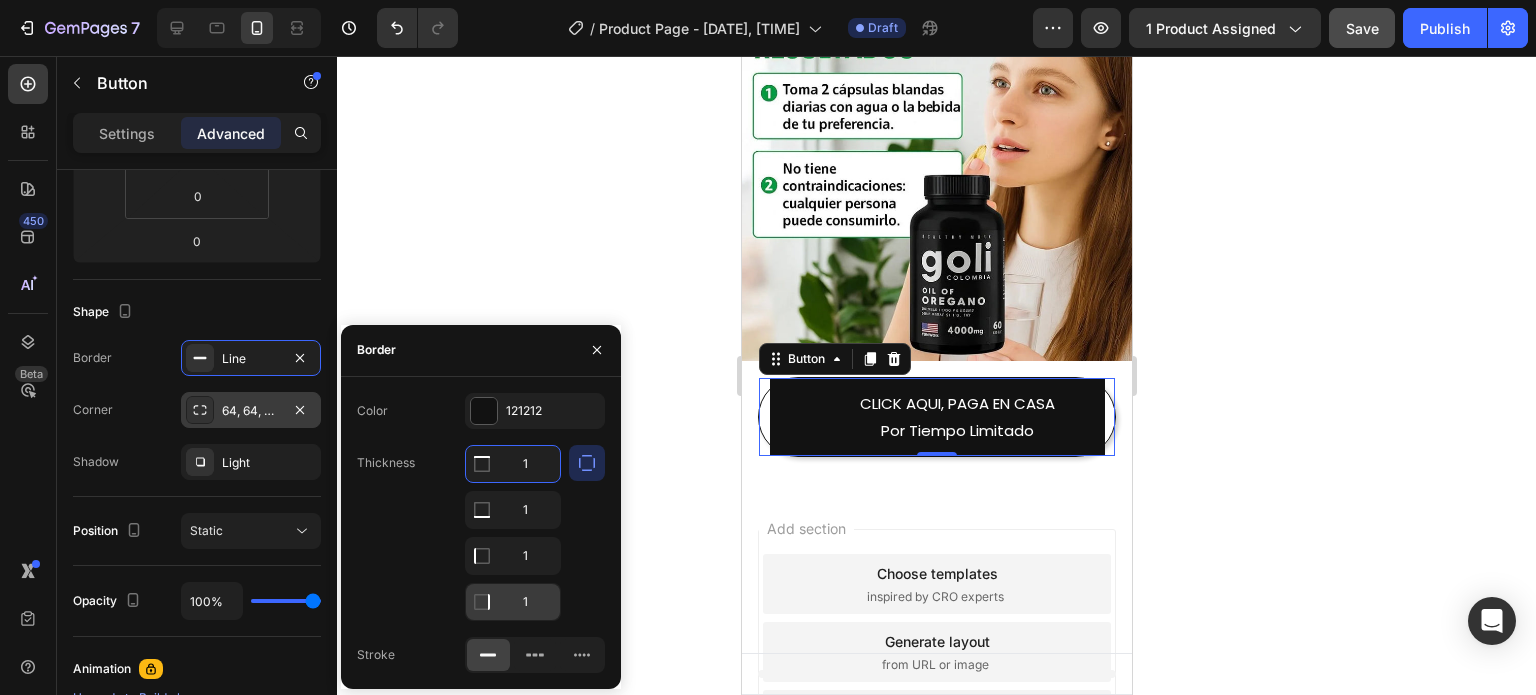 click on "1" at bounding box center [513, 510] 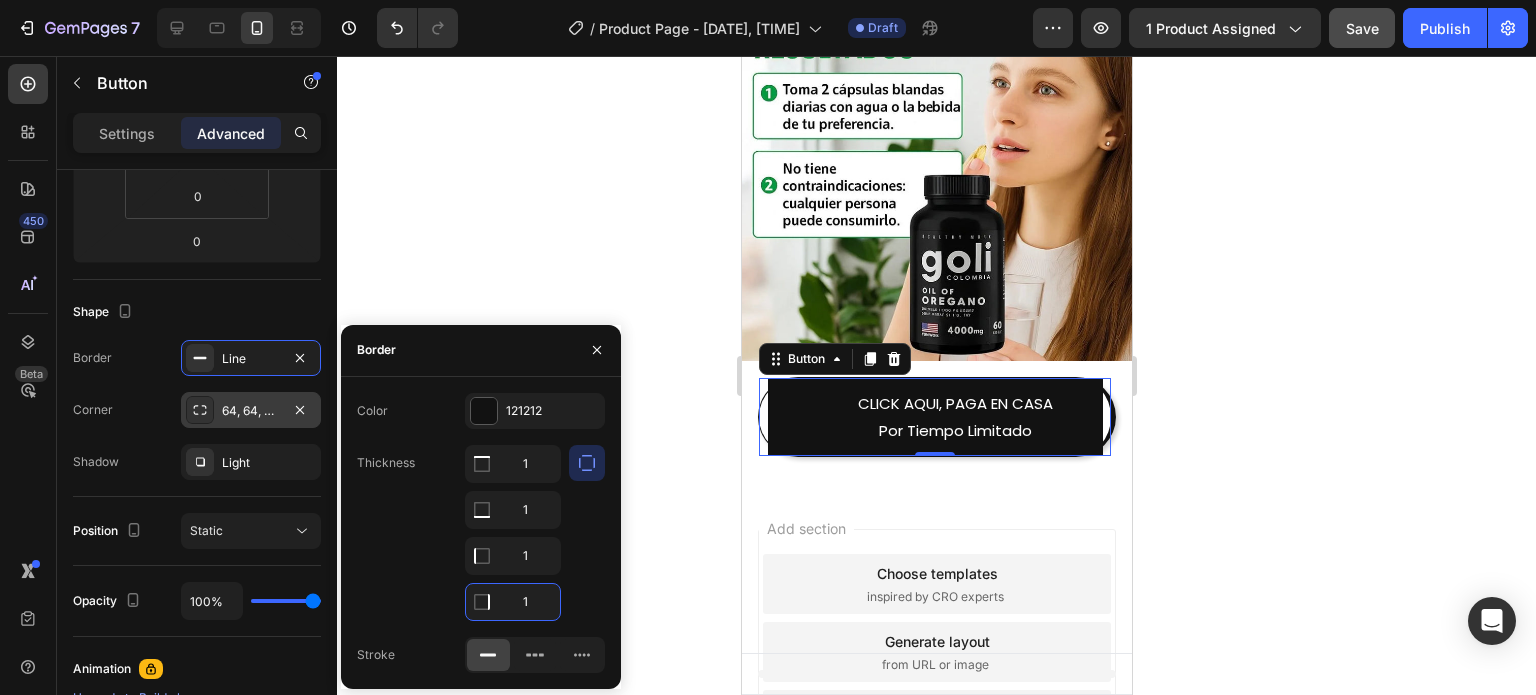 type on "5" 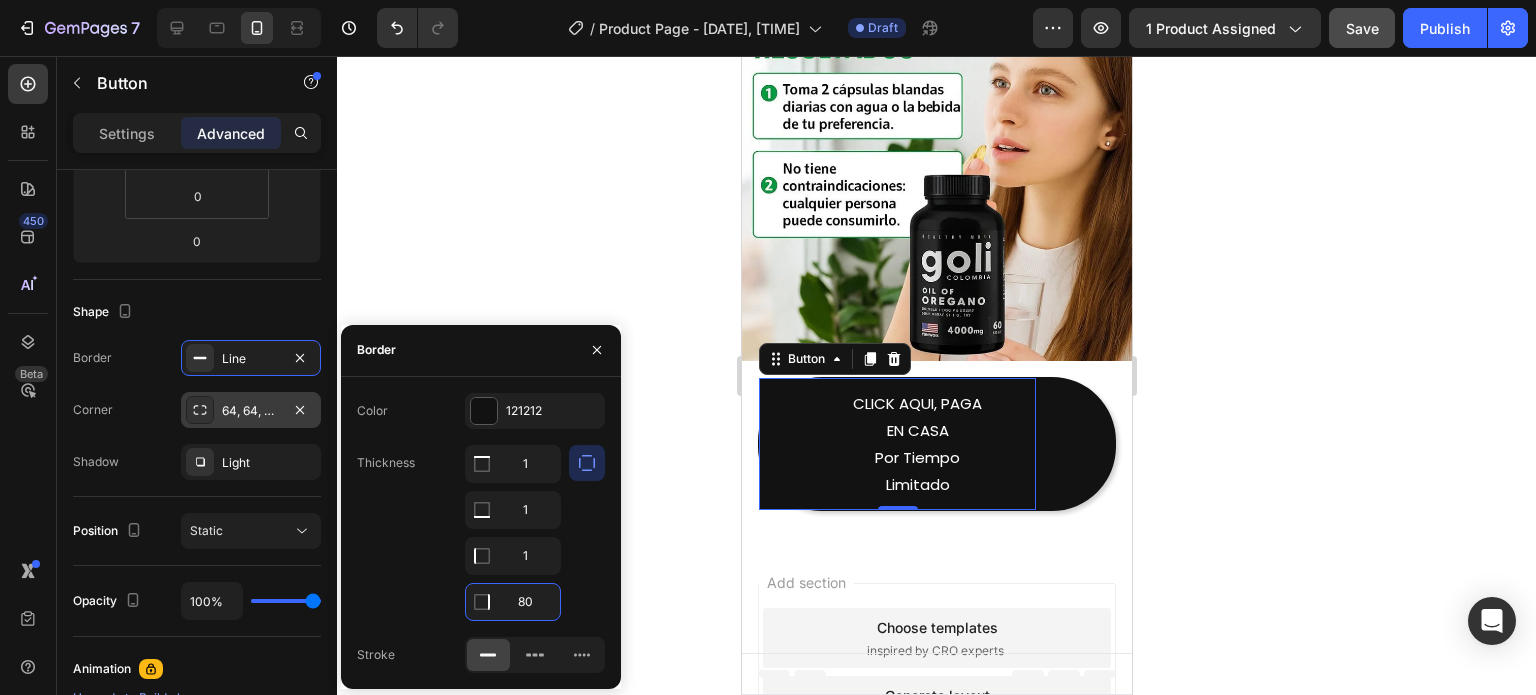 type on "8" 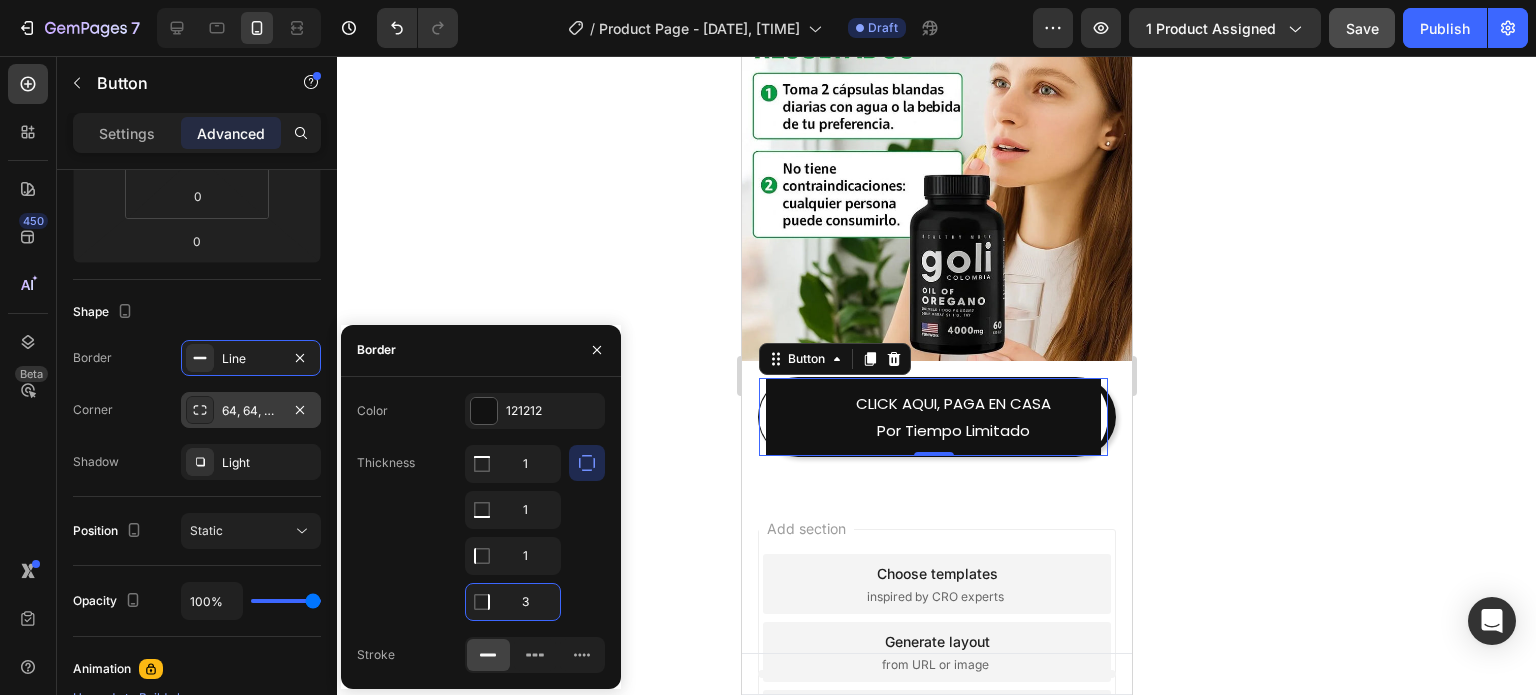 type on "30" 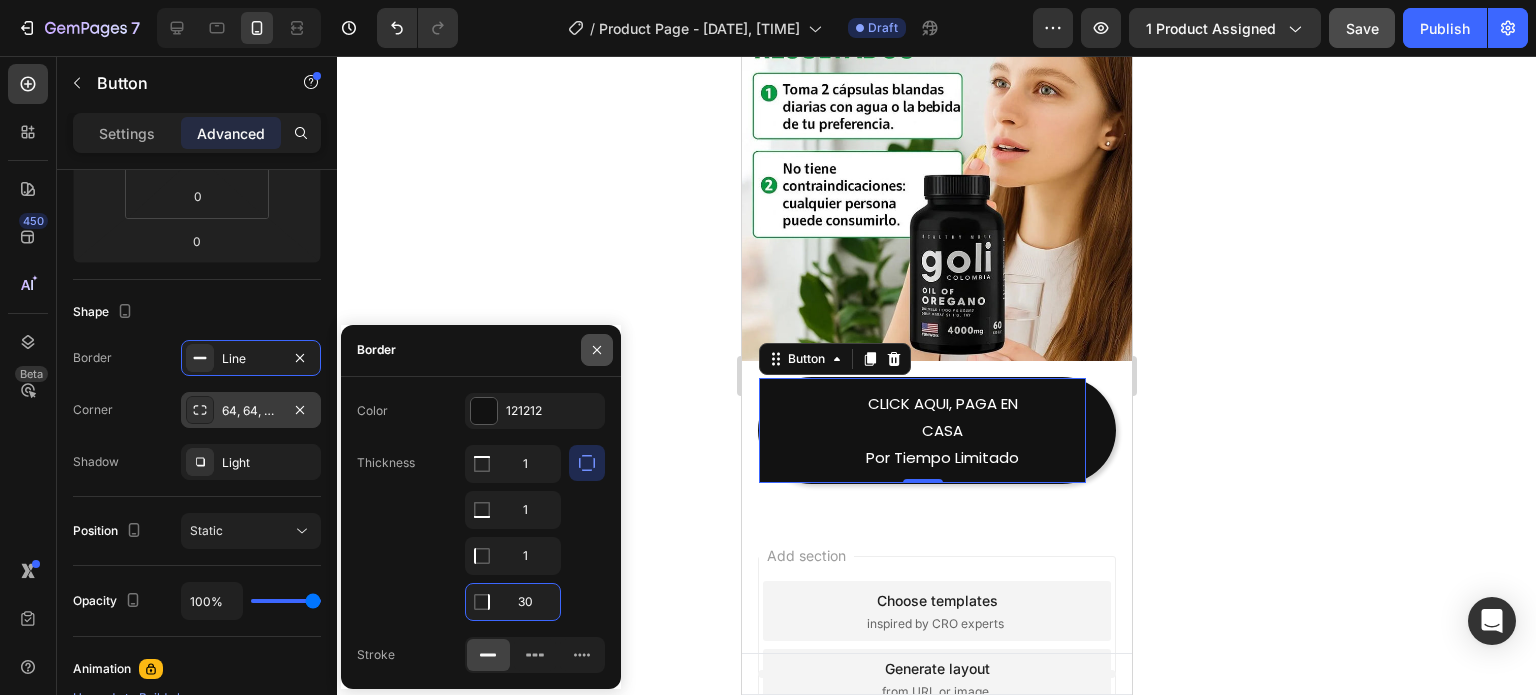 click at bounding box center [597, 350] 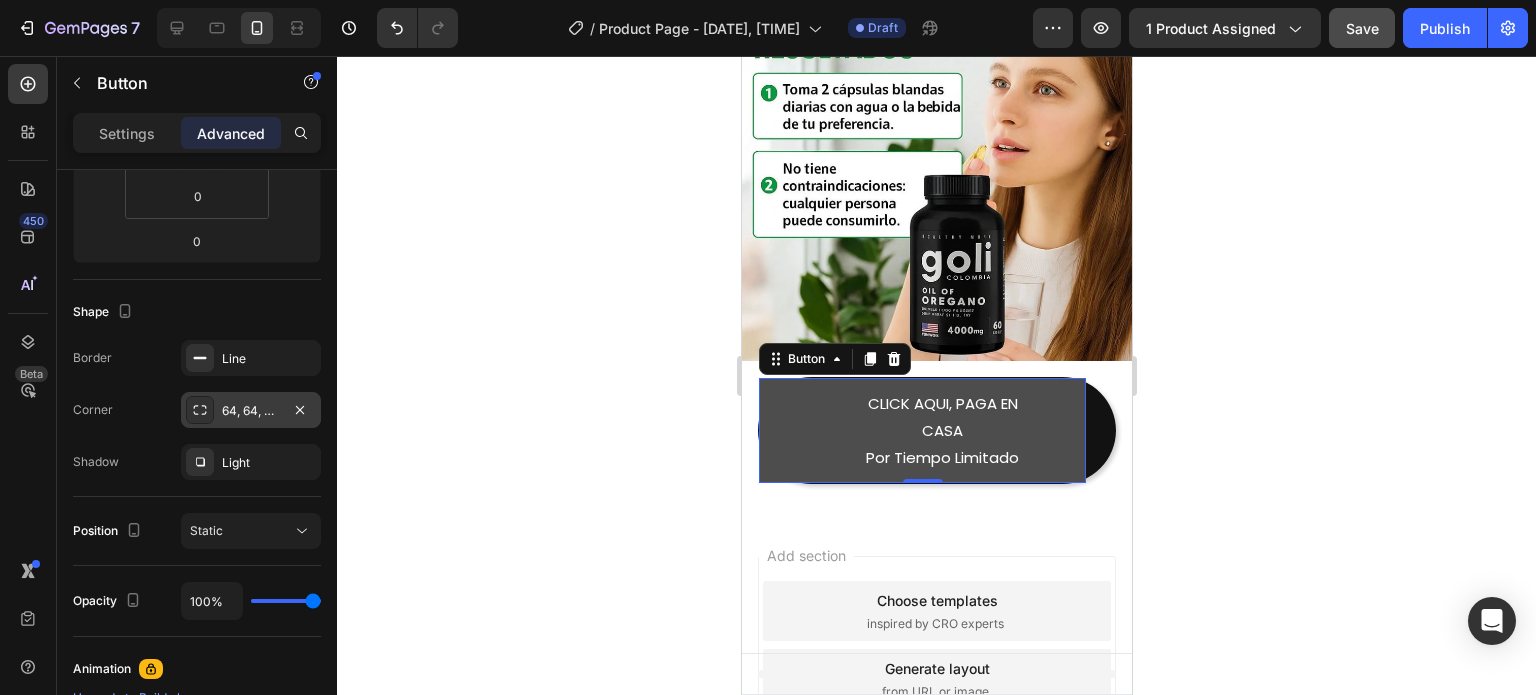 click on "CLICK AQUI, PAGA EN CASA Por Tiempo Limitado" at bounding box center [921, 430] 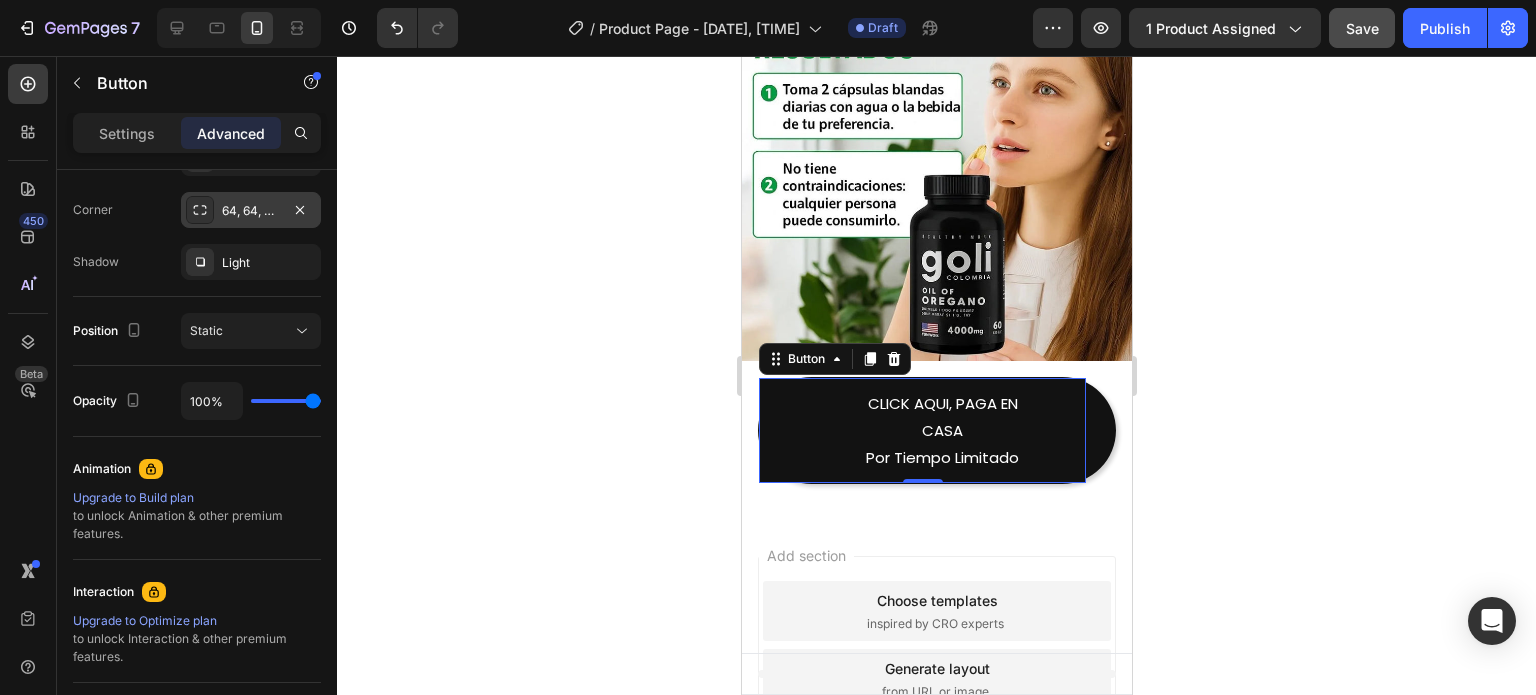 scroll, scrollTop: 204, scrollLeft: 0, axis: vertical 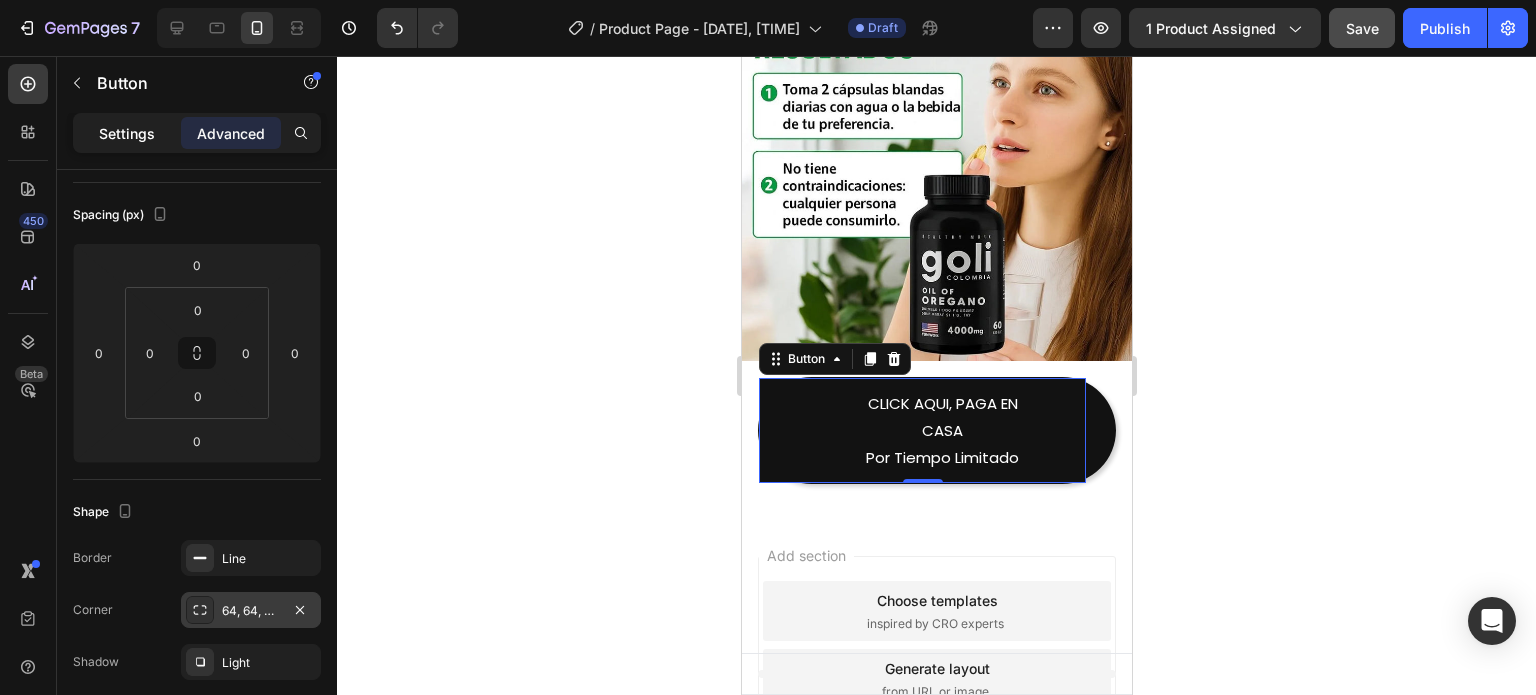 drag, startPoint x: 141, startPoint y: 143, endPoint x: 124, endPoint y: 133, distance: 19.723083 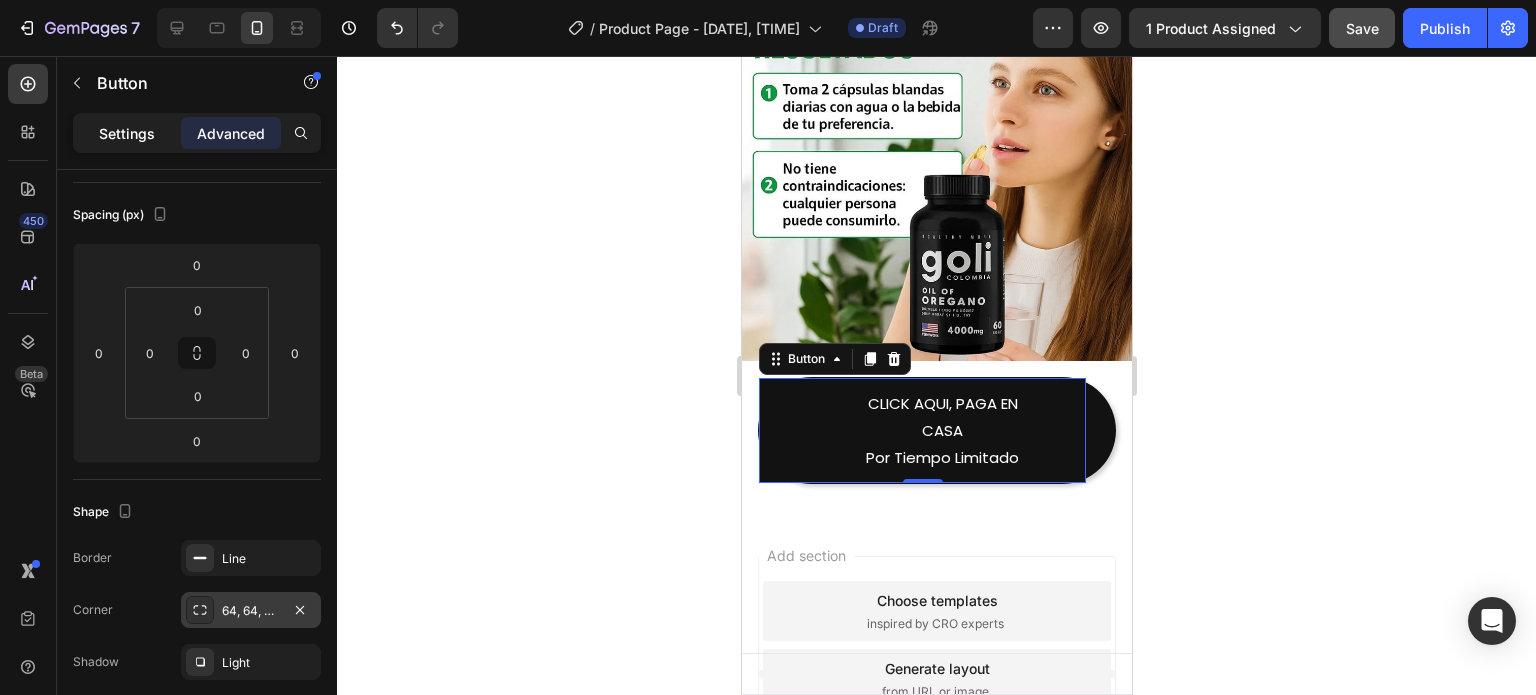 click on "Settings" at bounding box center [127, 133] 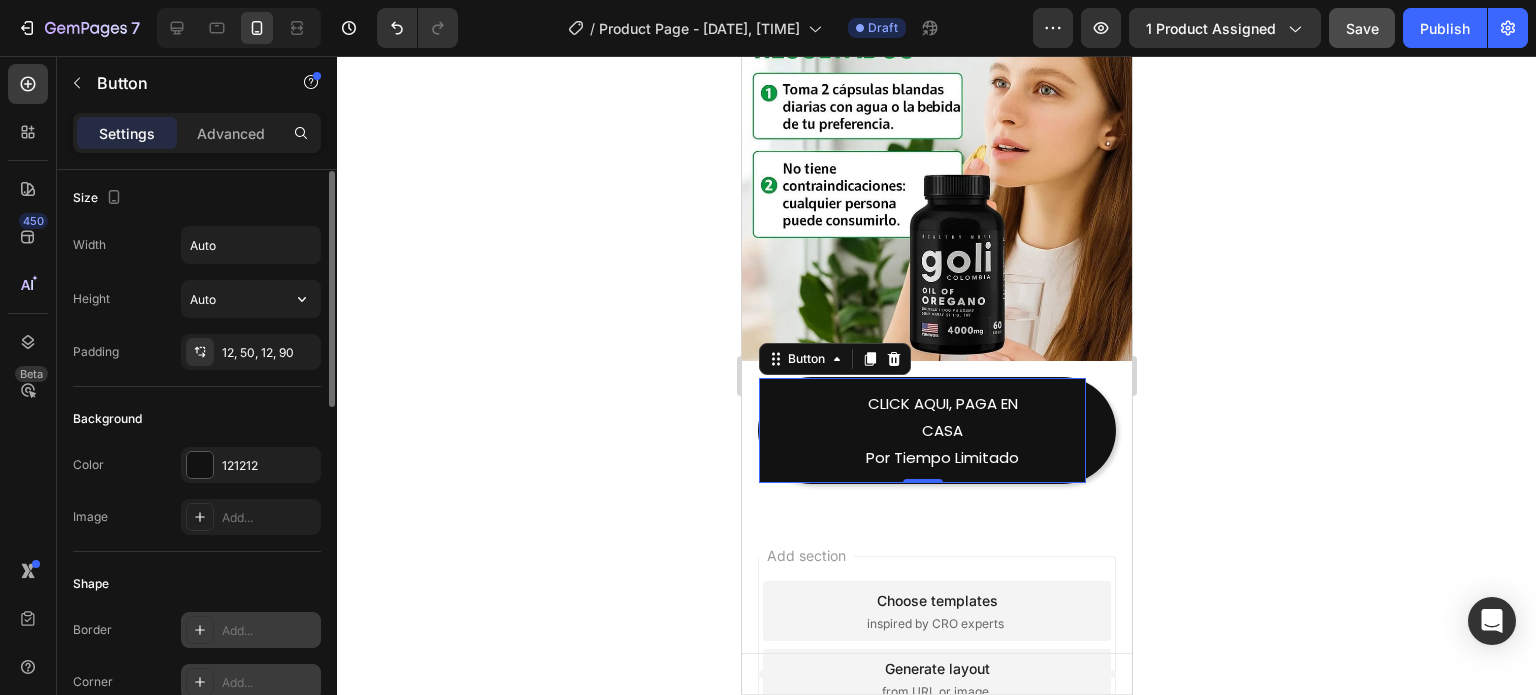 scroll, scrollTop: 0, scrollLeft: 0, axis: both 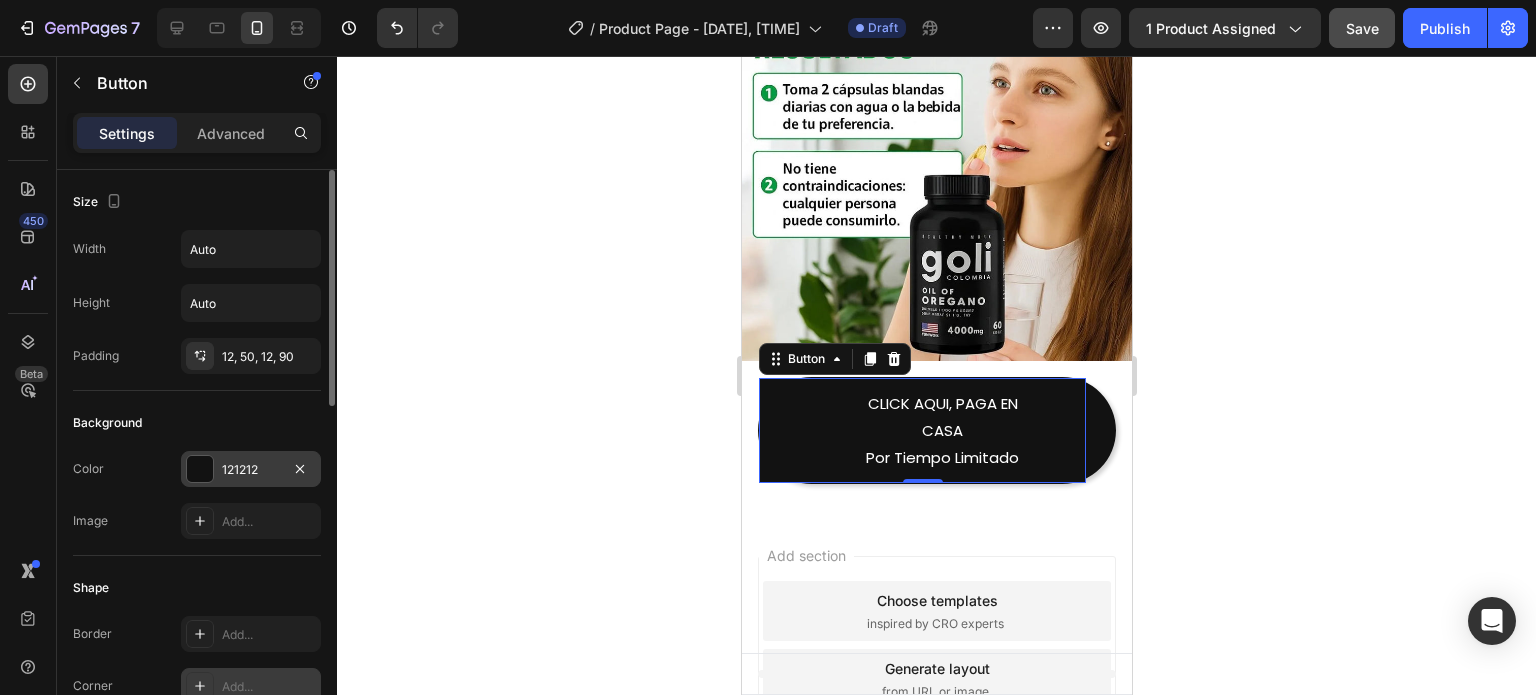 click on "121212" at bounding box center [251, 469] 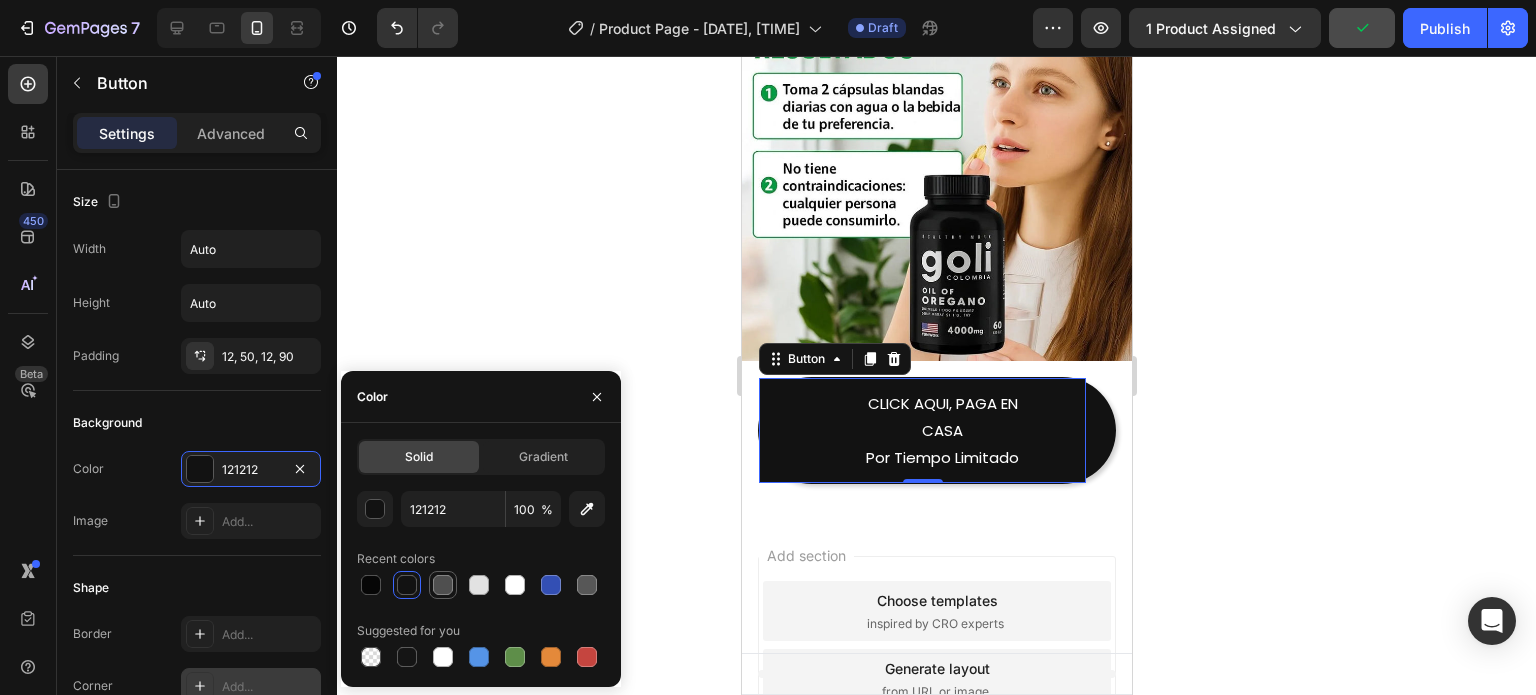 click at bounding box center [443, 585] 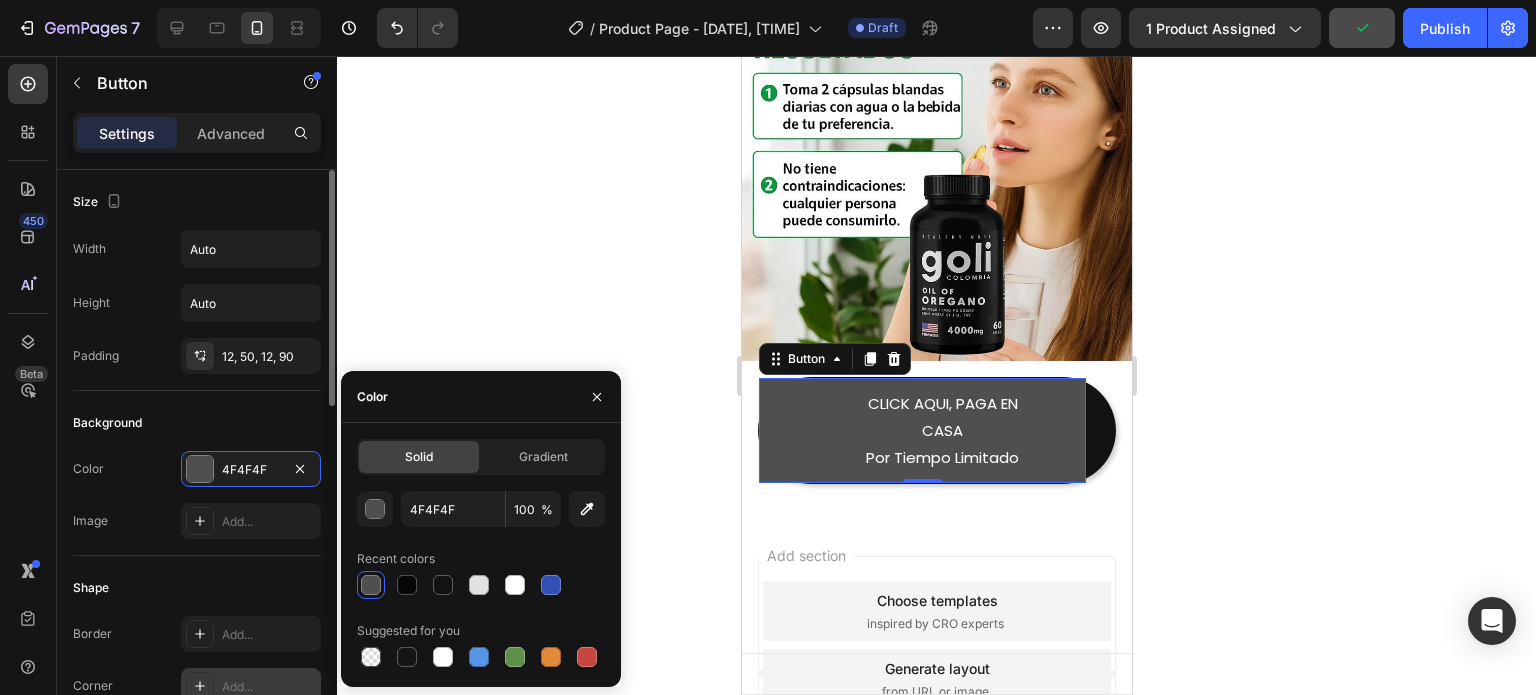 click on "Shape Border Add... Corner Add... Shadow Add..." 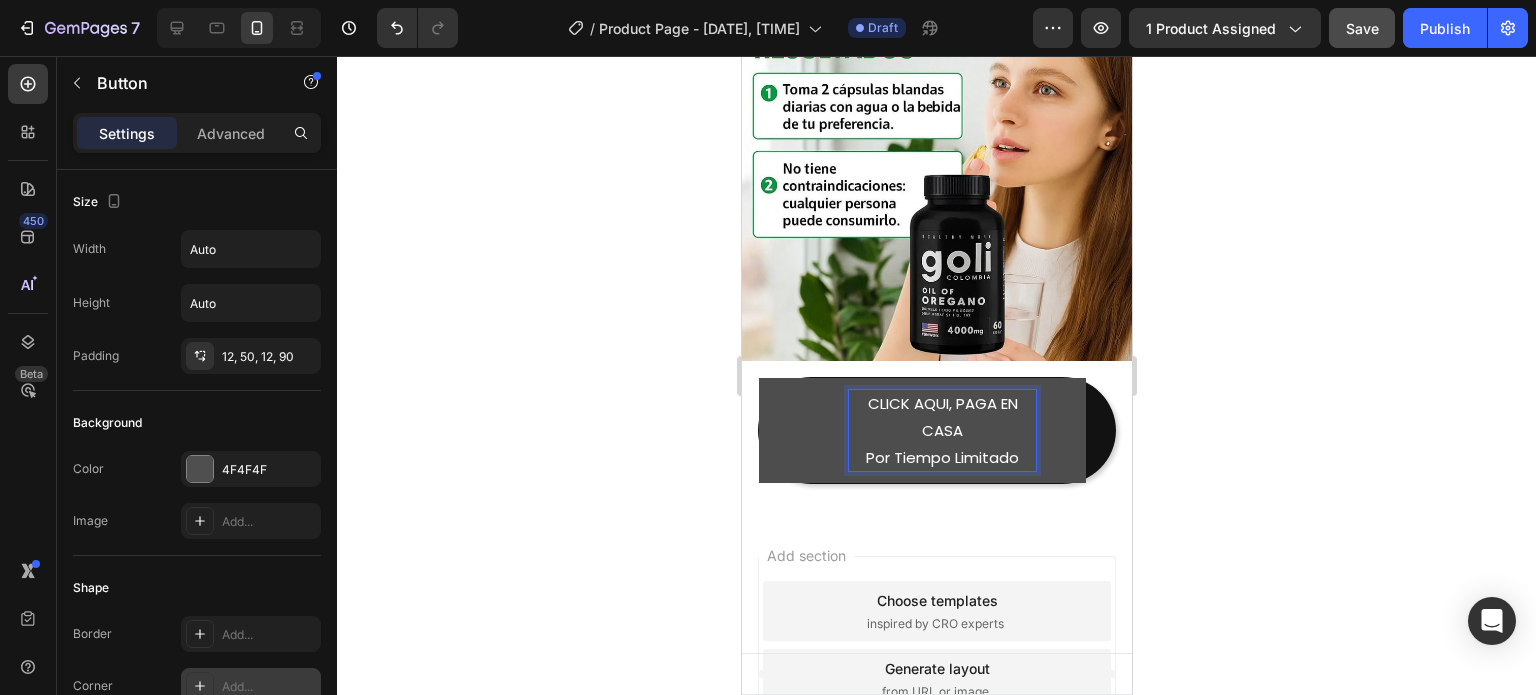 click on "CLICK AQUI, PAGA EN CASA Por Tiempo Limitado Button   0" at bounding box center (936, 430) 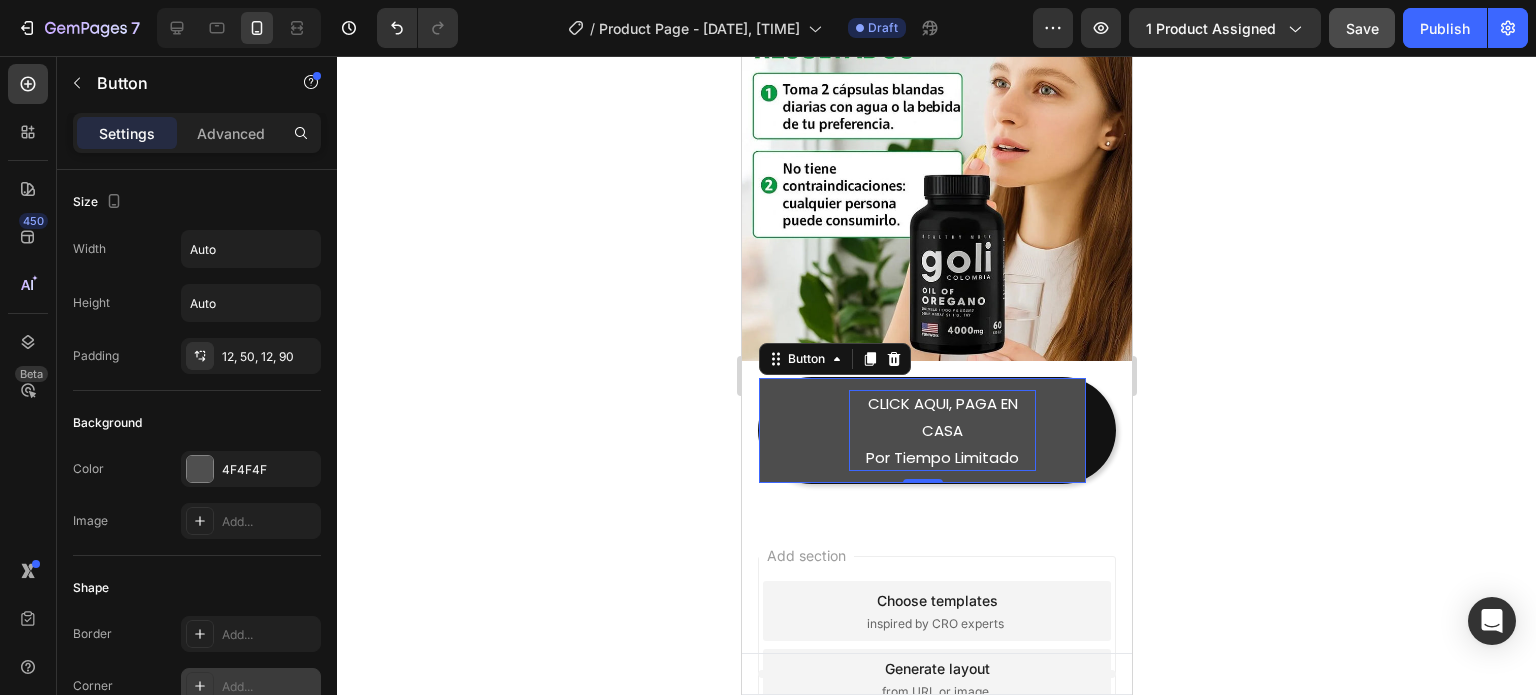click on "CLICK AQUI, PAGA EN CASA Por Tiempo Limitado Button   0" at bounding box center (936, 430) 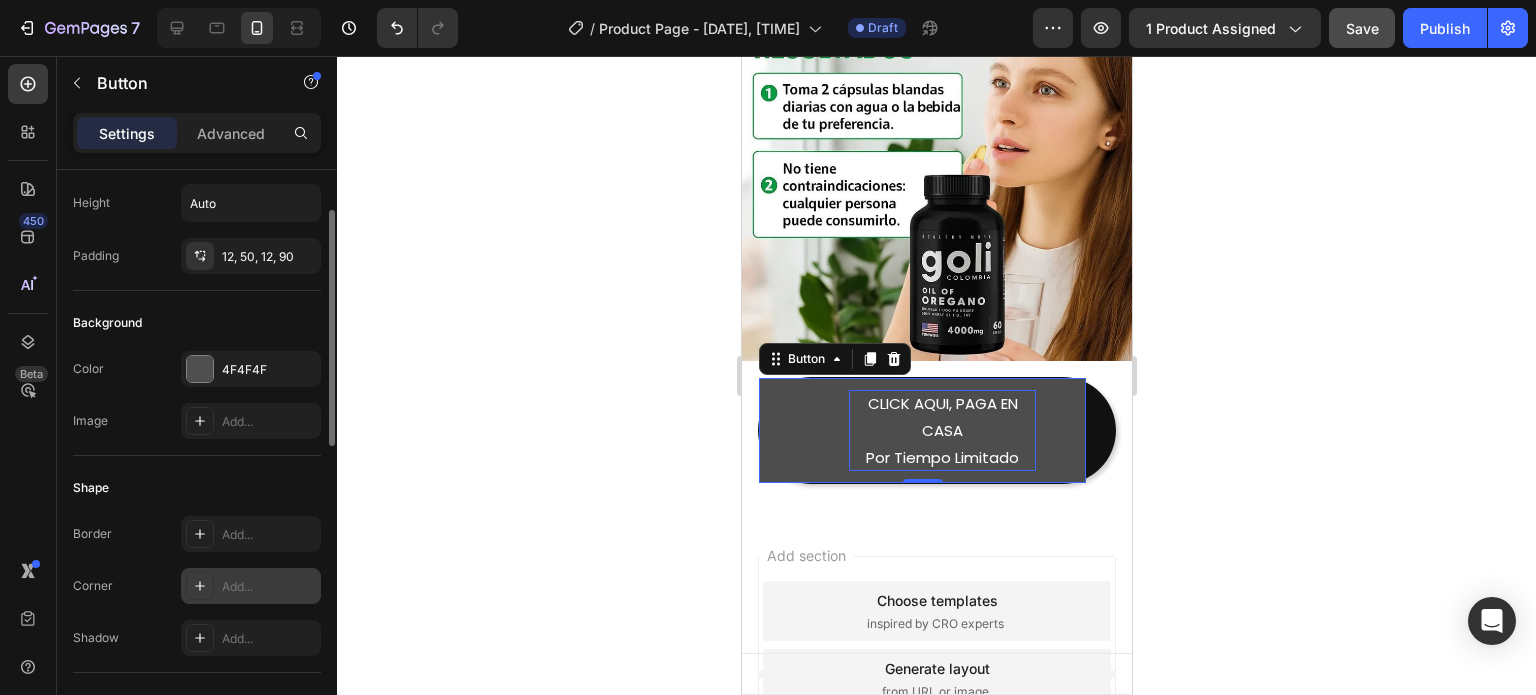 scroll, scrollTop: 200, scrollLeft: 0, axis: vertical 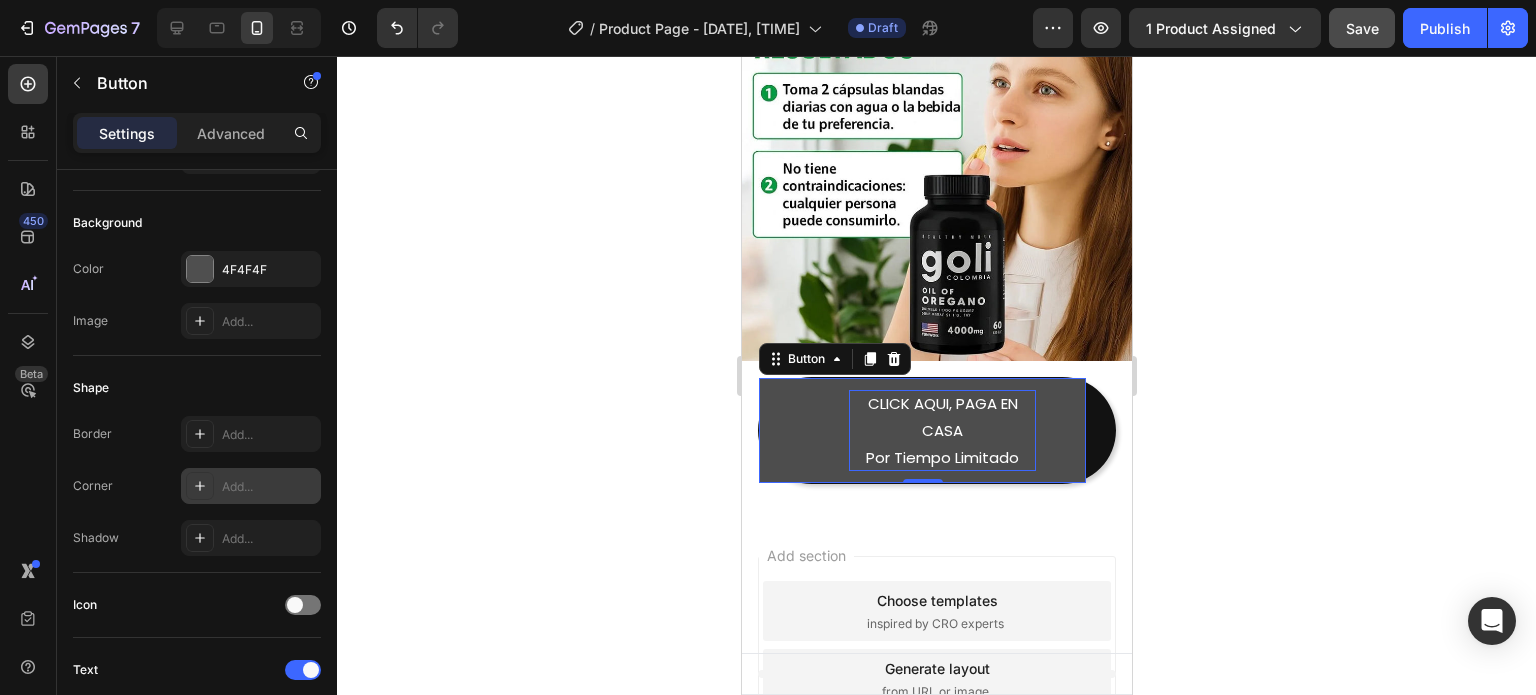 click on "Add..." at bounding box center (251, 486) 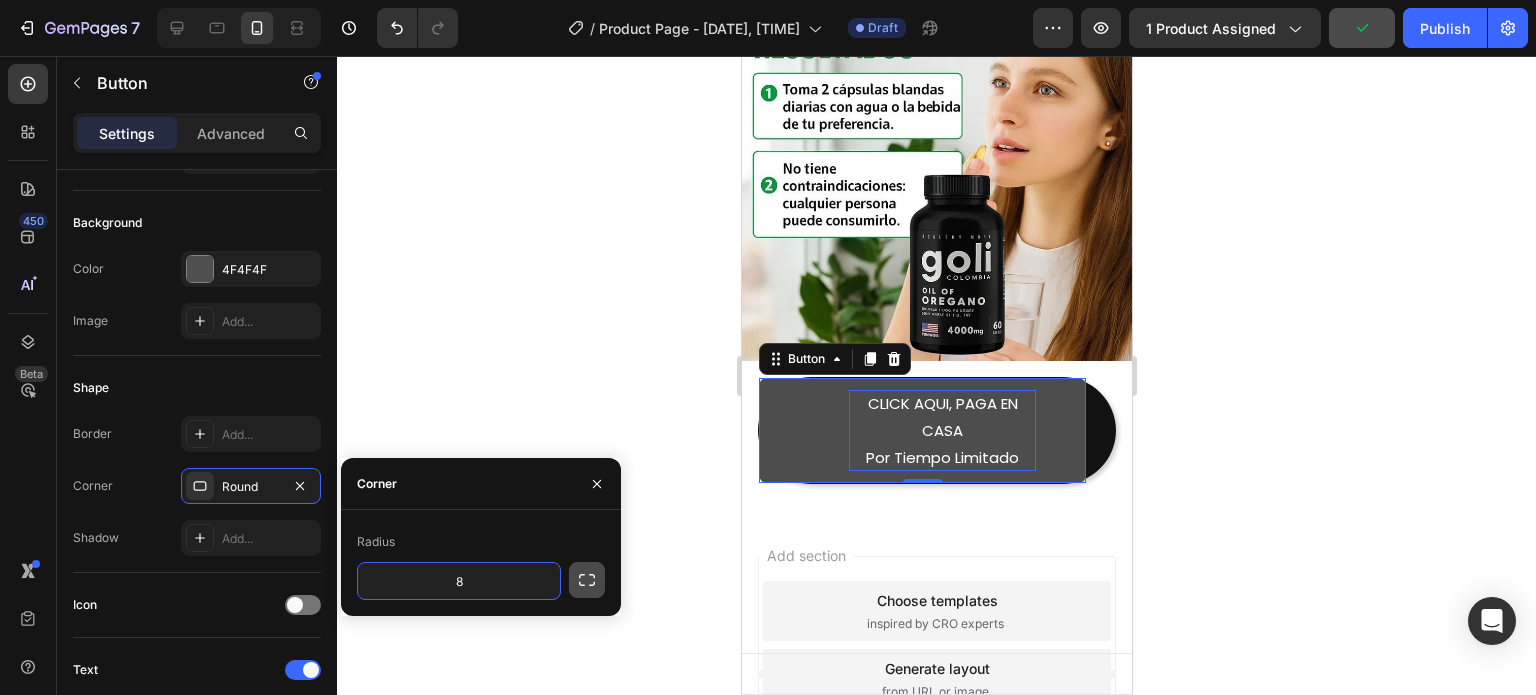 click 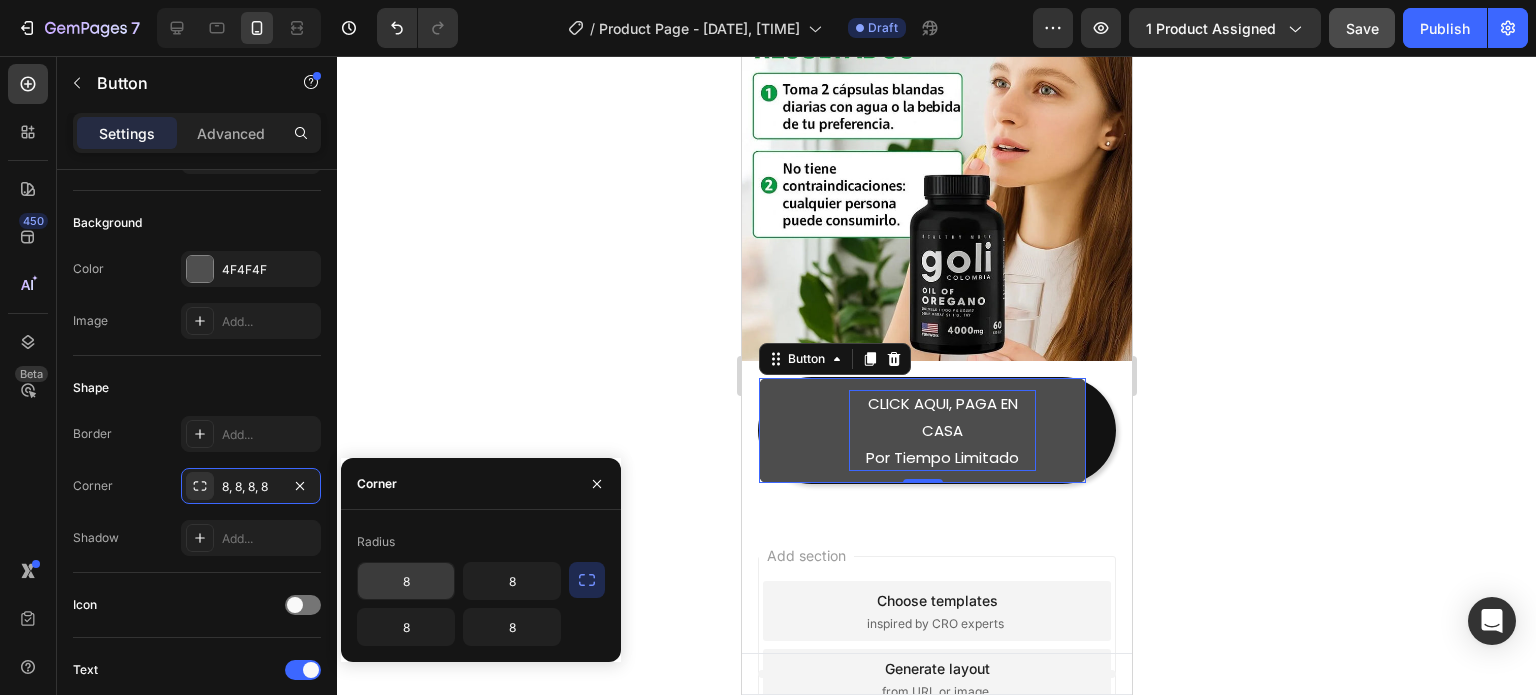 click on "8" at bounding box center (406, 581) 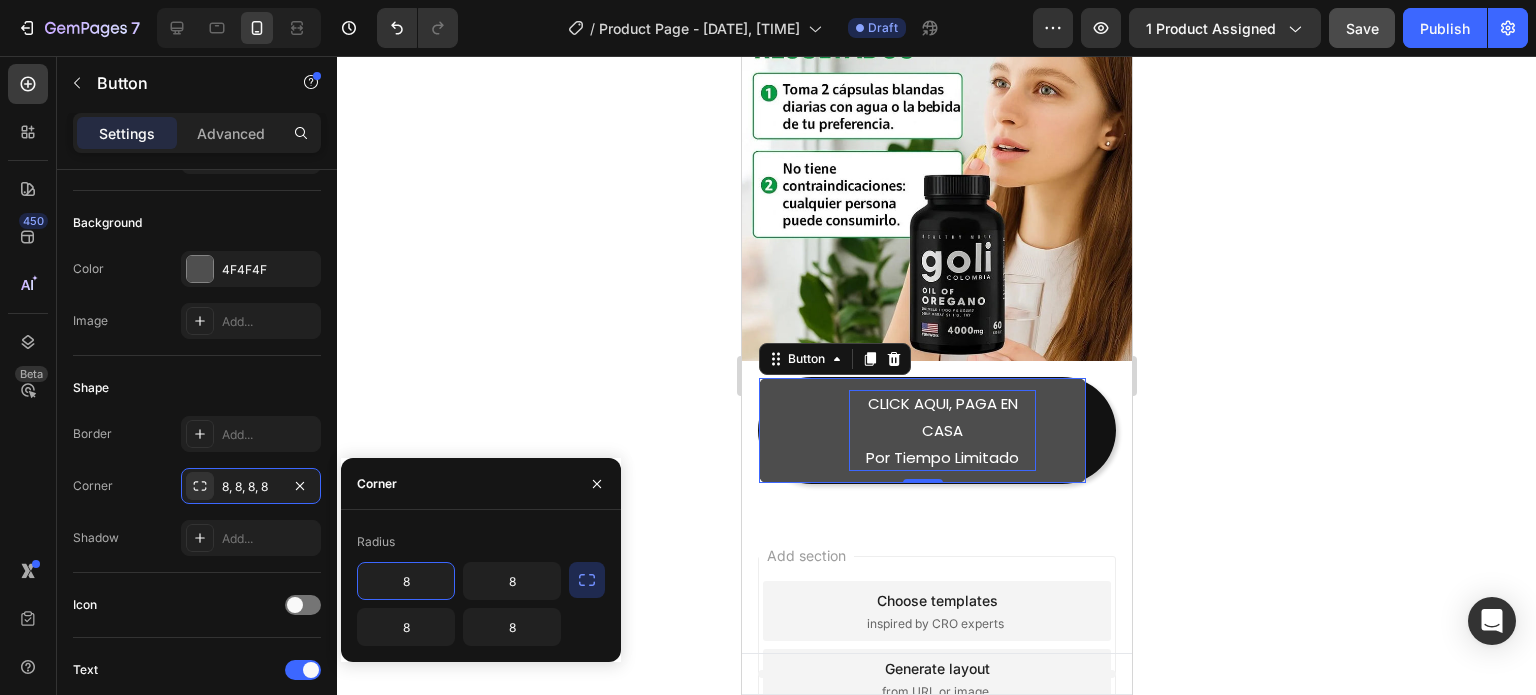 type on "80" 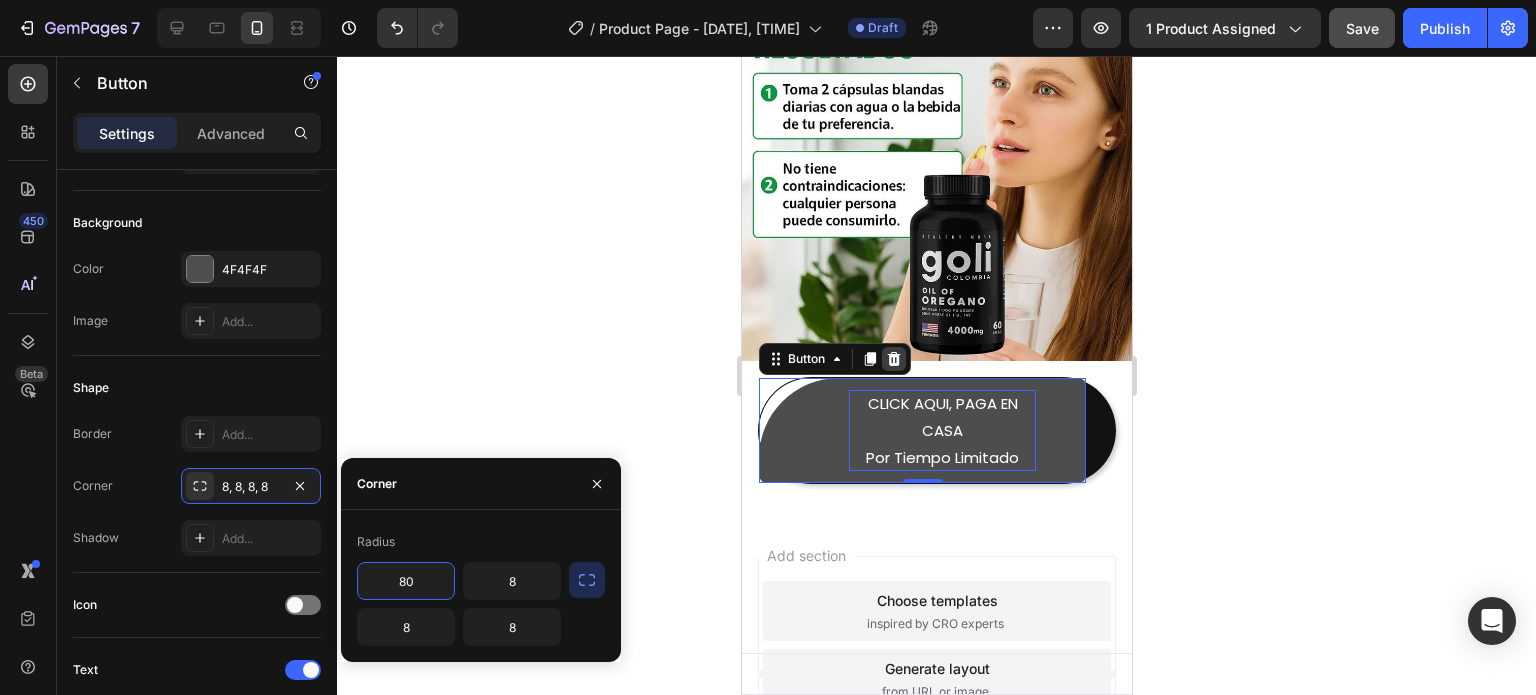 click 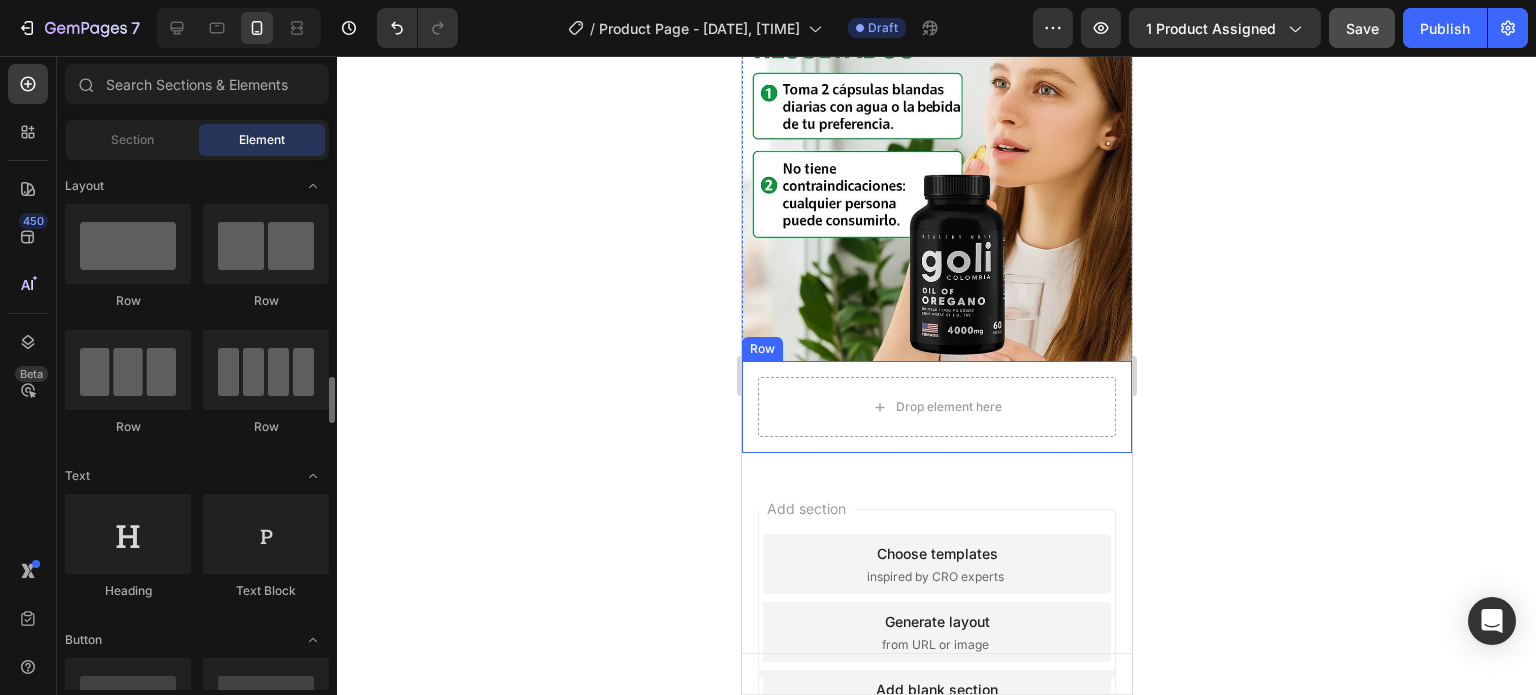 scroll, scrollTop: 300, scrollLeft: 0, axis: vertical 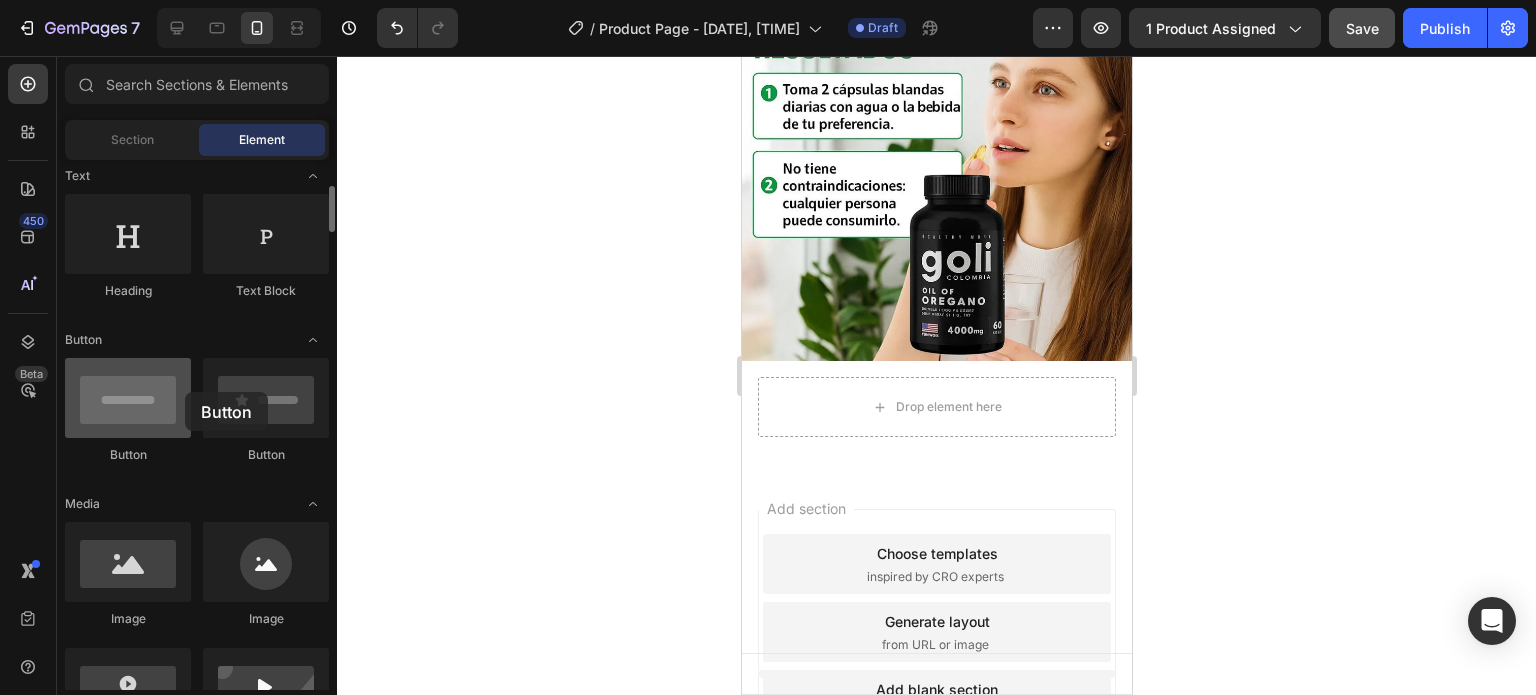 drag, startPoint x: 170, startPoint y: 415, endPoint x: 117, endPoint y: 387, distance: 59.94164 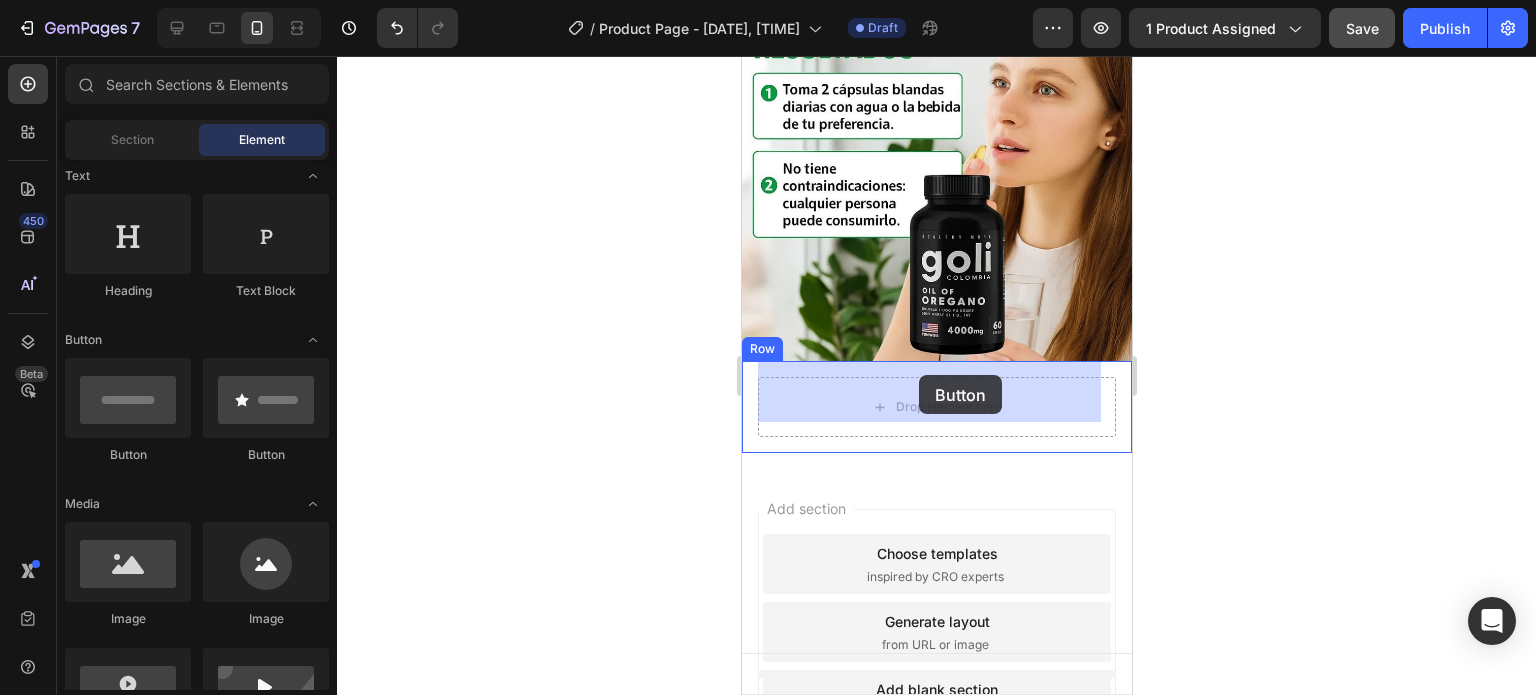 drag, startPoint x: 973, startPoint y: 451, endPoint x: 743, endPoint y: 460, distance: 230.17603 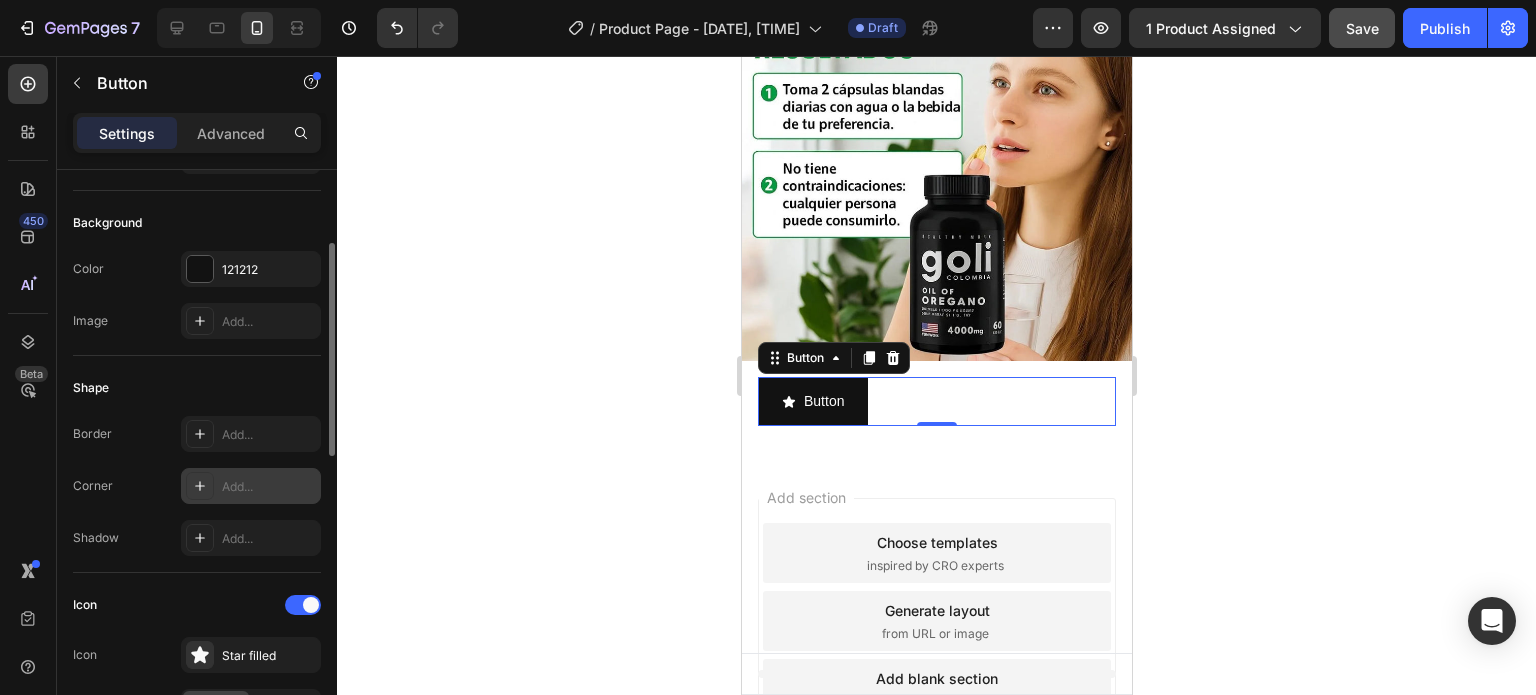 scroll, scrollTop: 400, scrollLeft: 0, axis: vertical 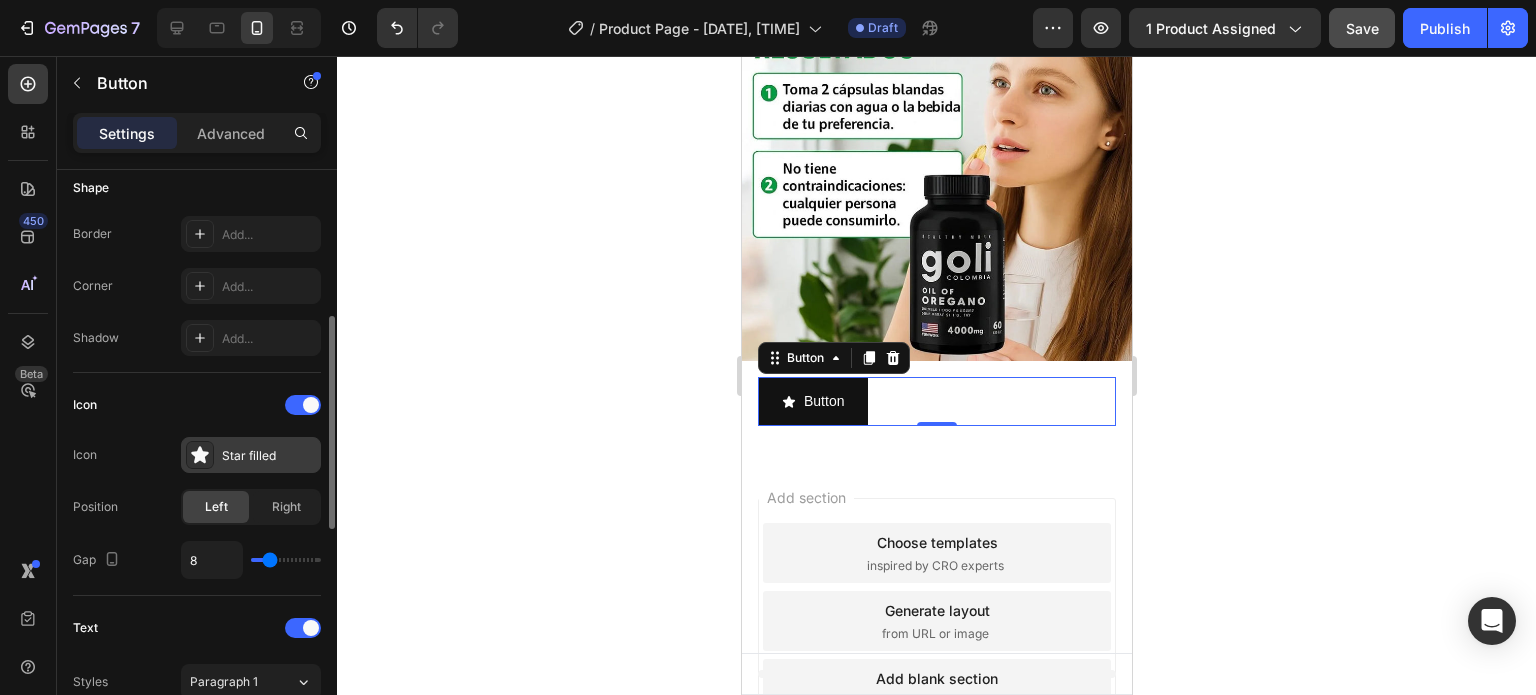 click on "Star filled" at bounding box center (251, 455) 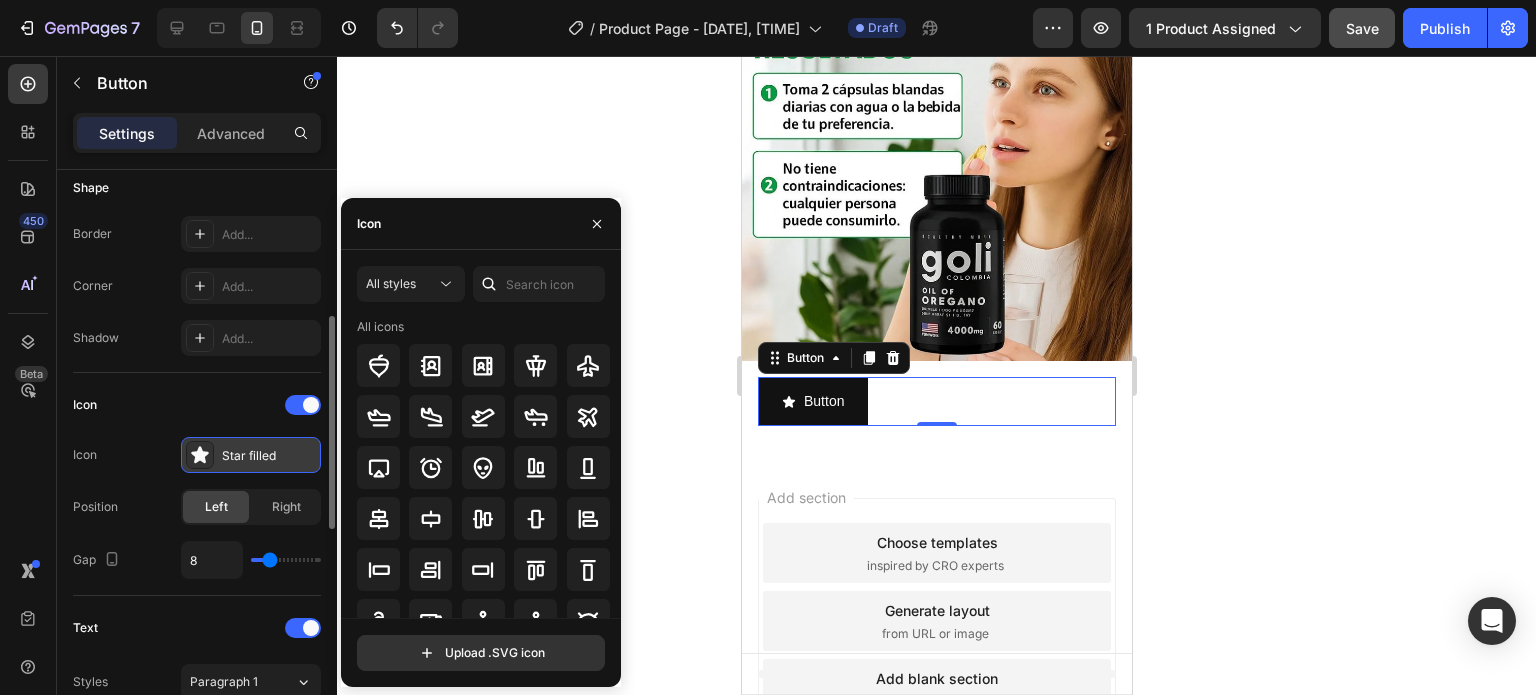 click on "Star filled" at bounding box center [269, 456] 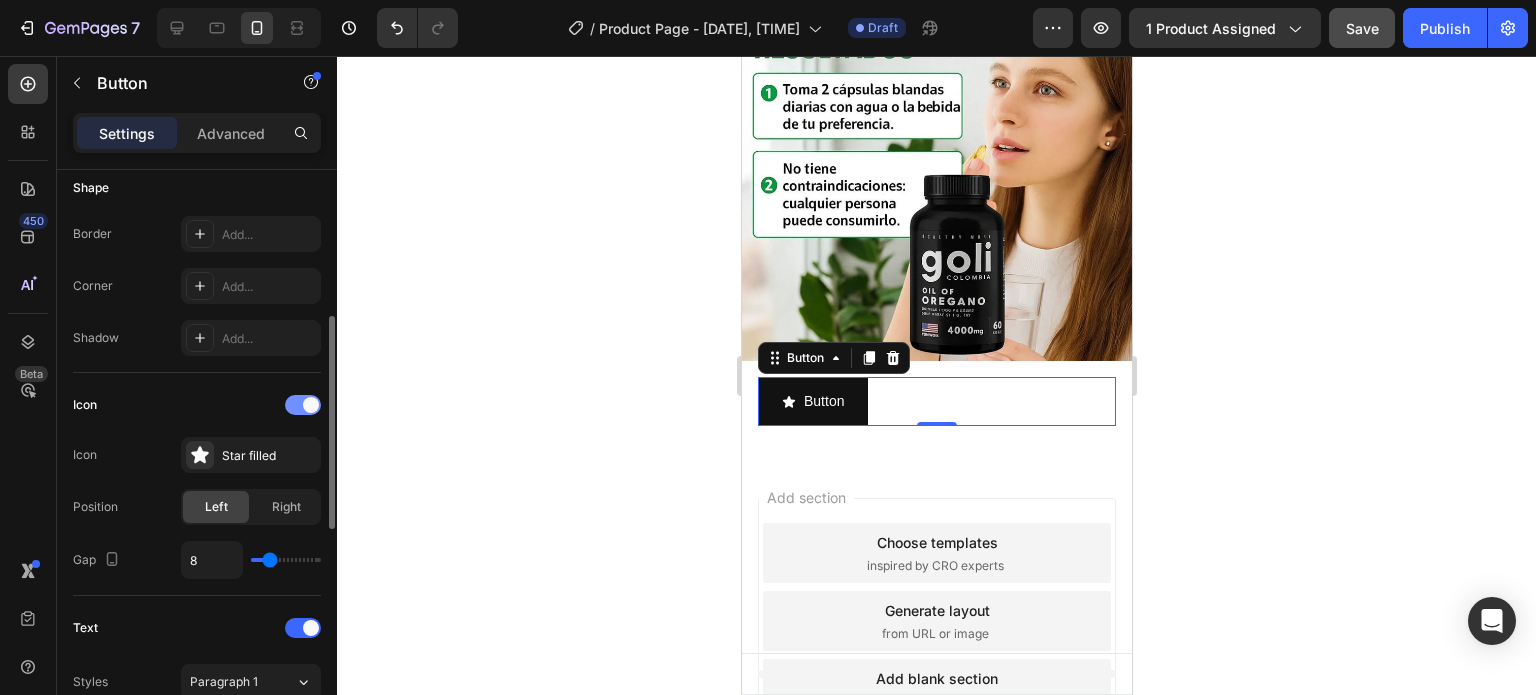 click at bounding box center [303, 405] 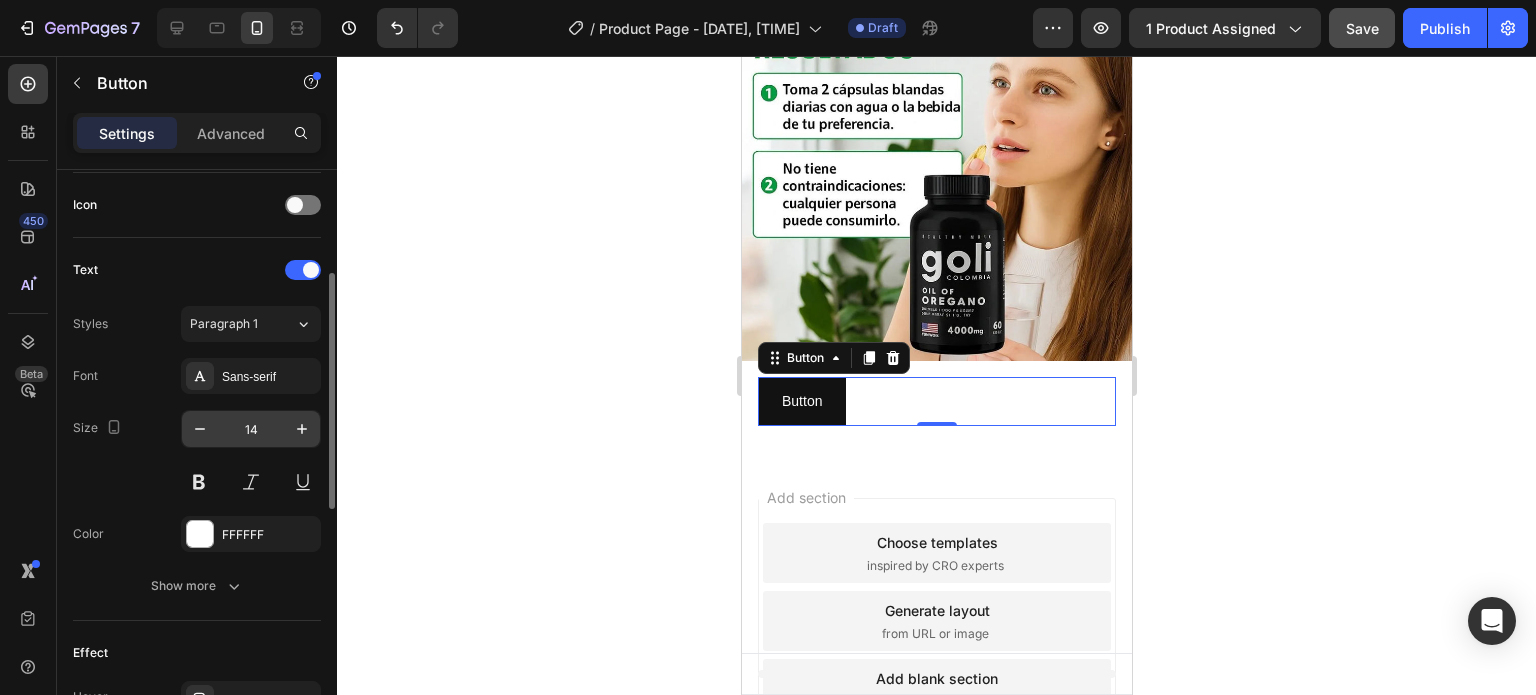 scroll, scrollTop: 500, scrollLeft: 0, axis: vertical 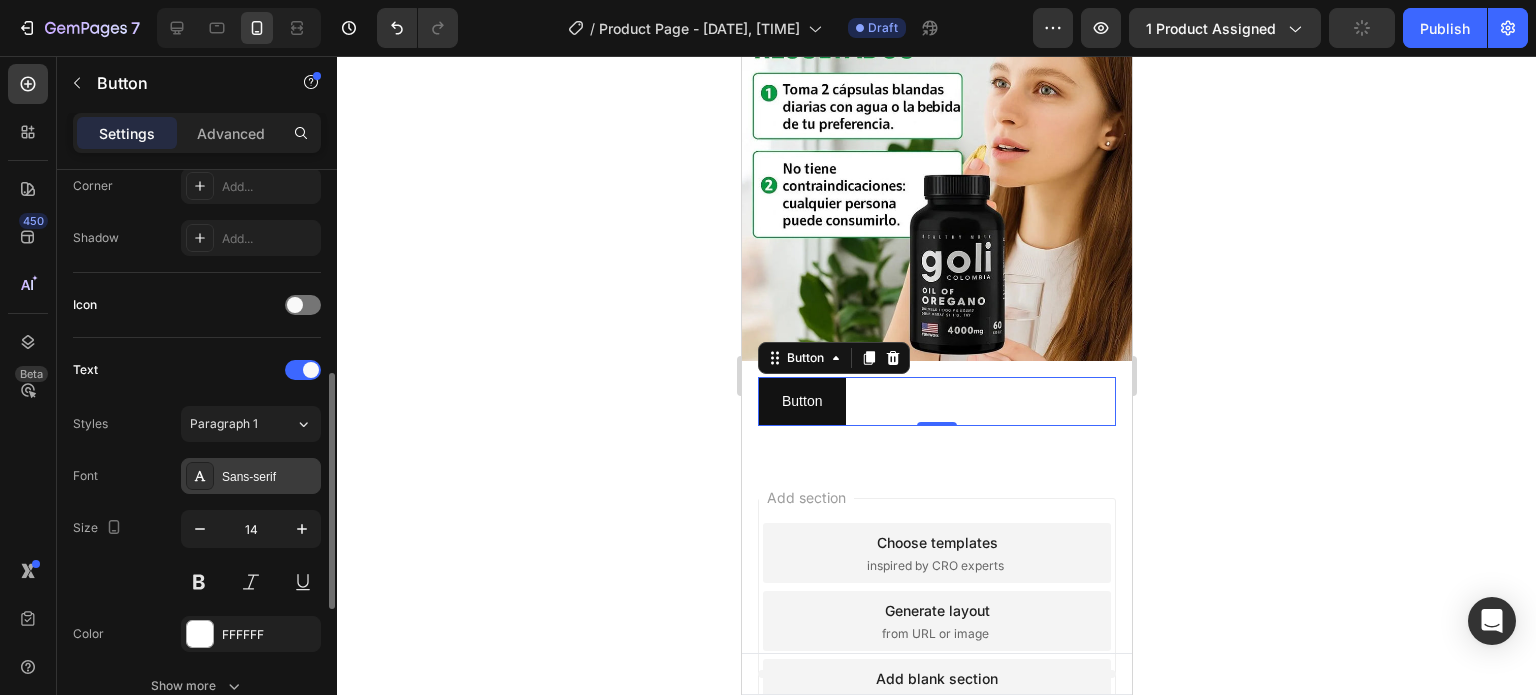 click on "Sans-serif" at bounding box center [269, 477] 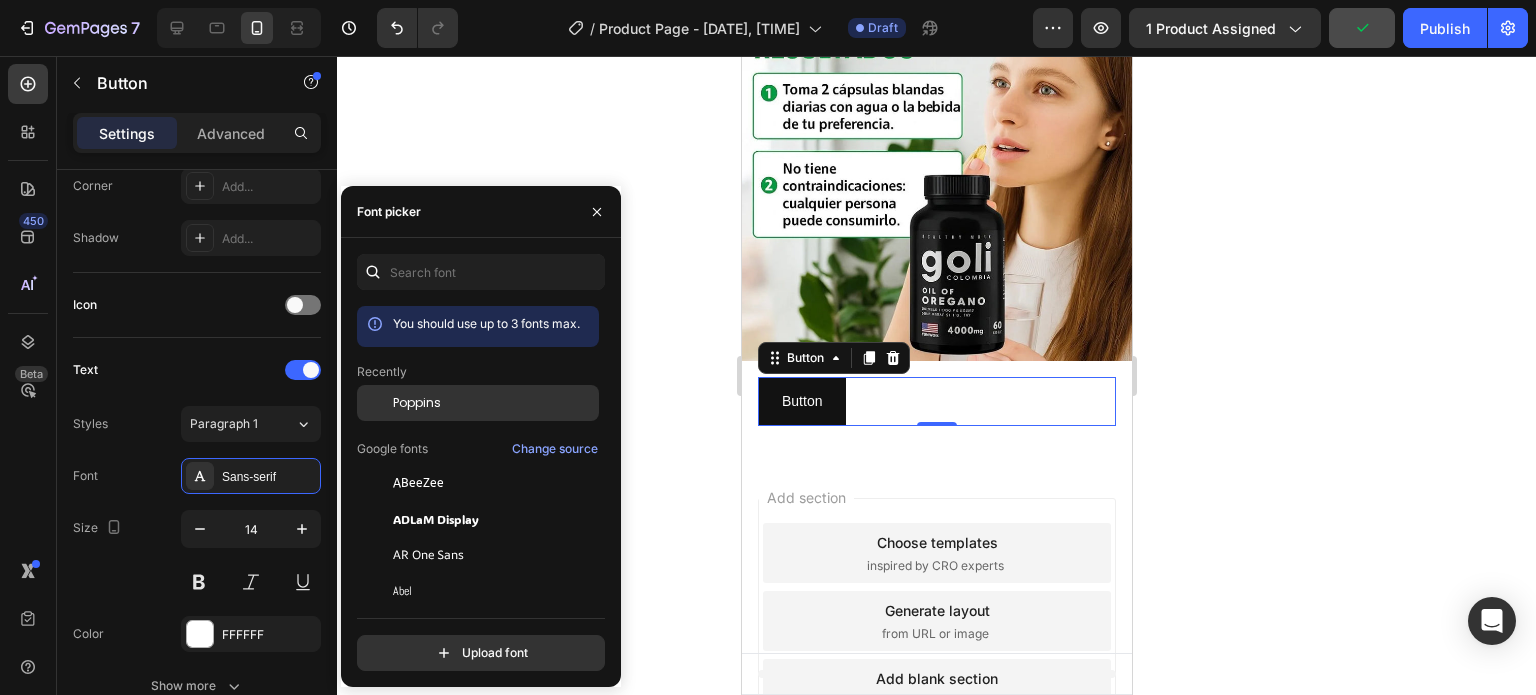 click on "Poppins" at bounding box center (417, 403) 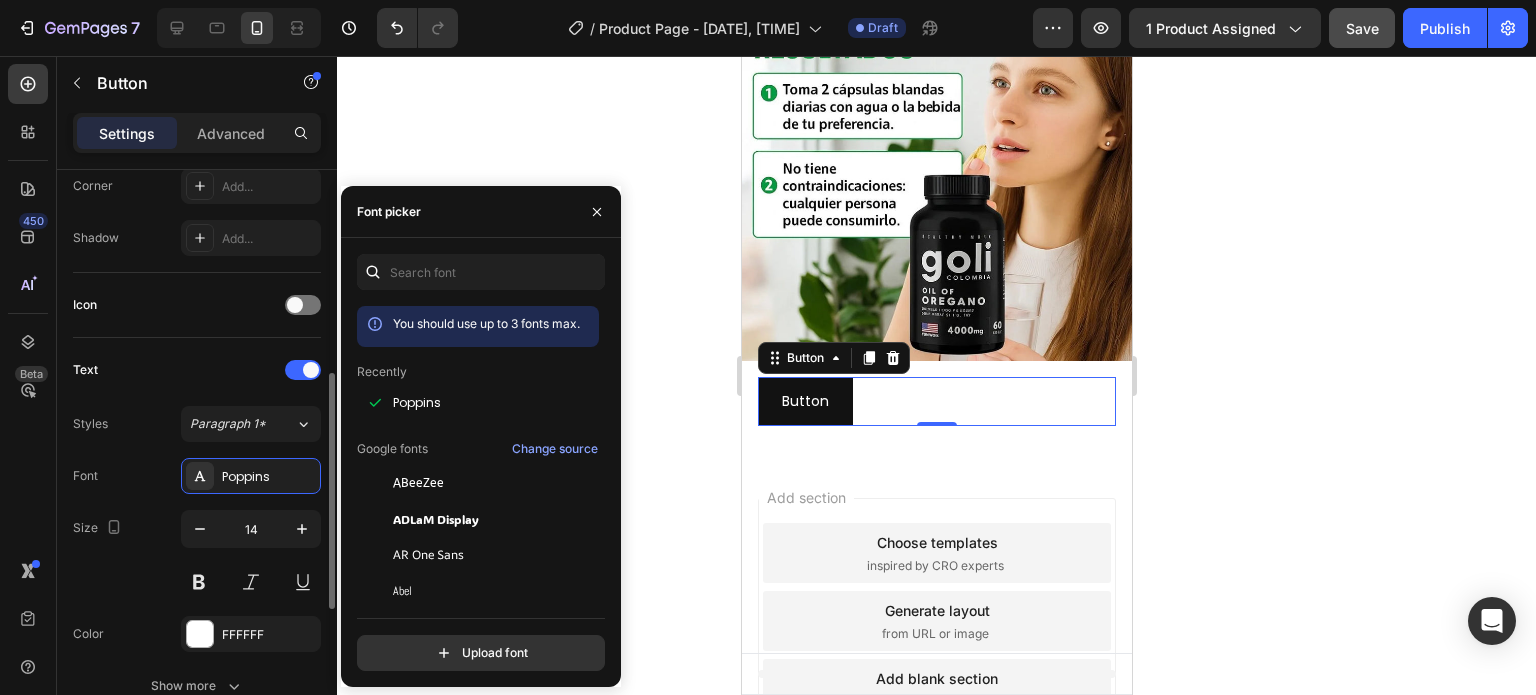 click on "Text" at bounding box center (197, 370) 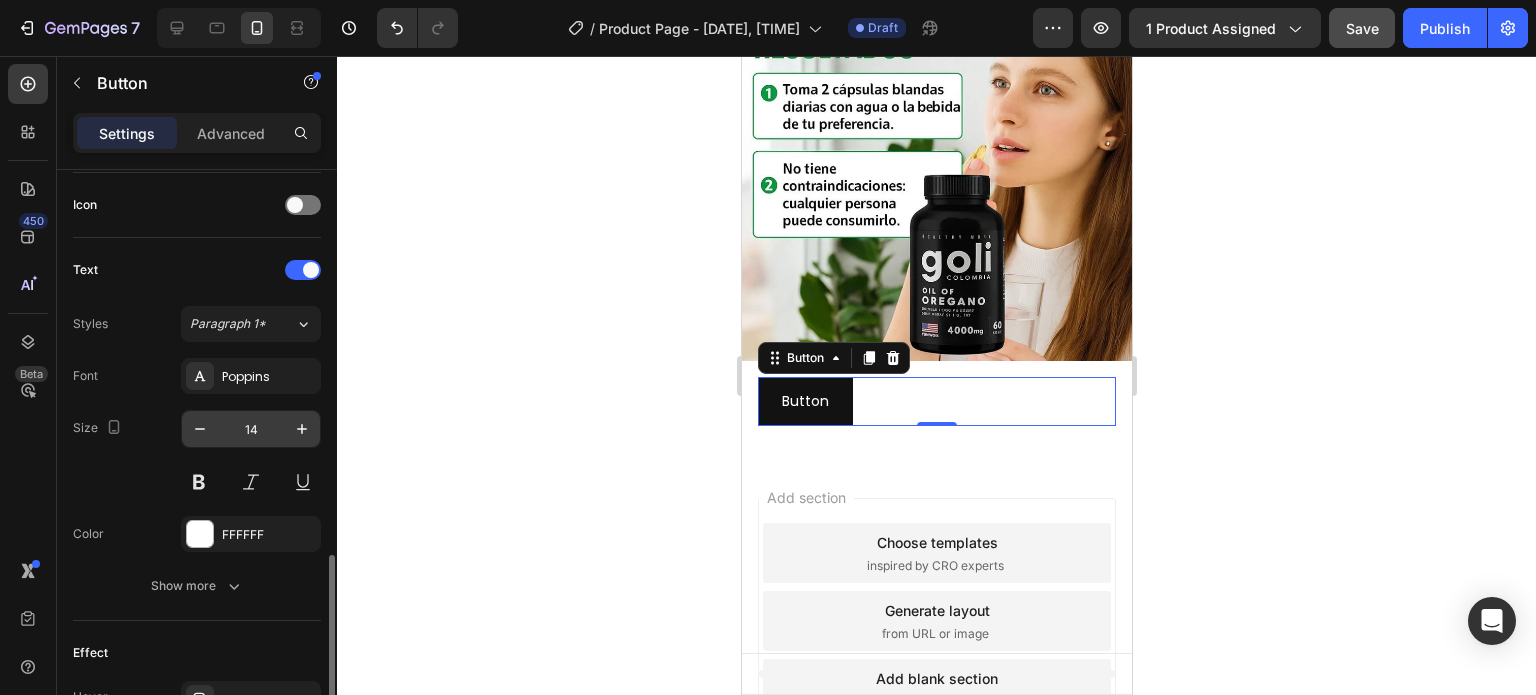 scroll, scrollTop: 700, scrollLeft: 0, axis: vertical 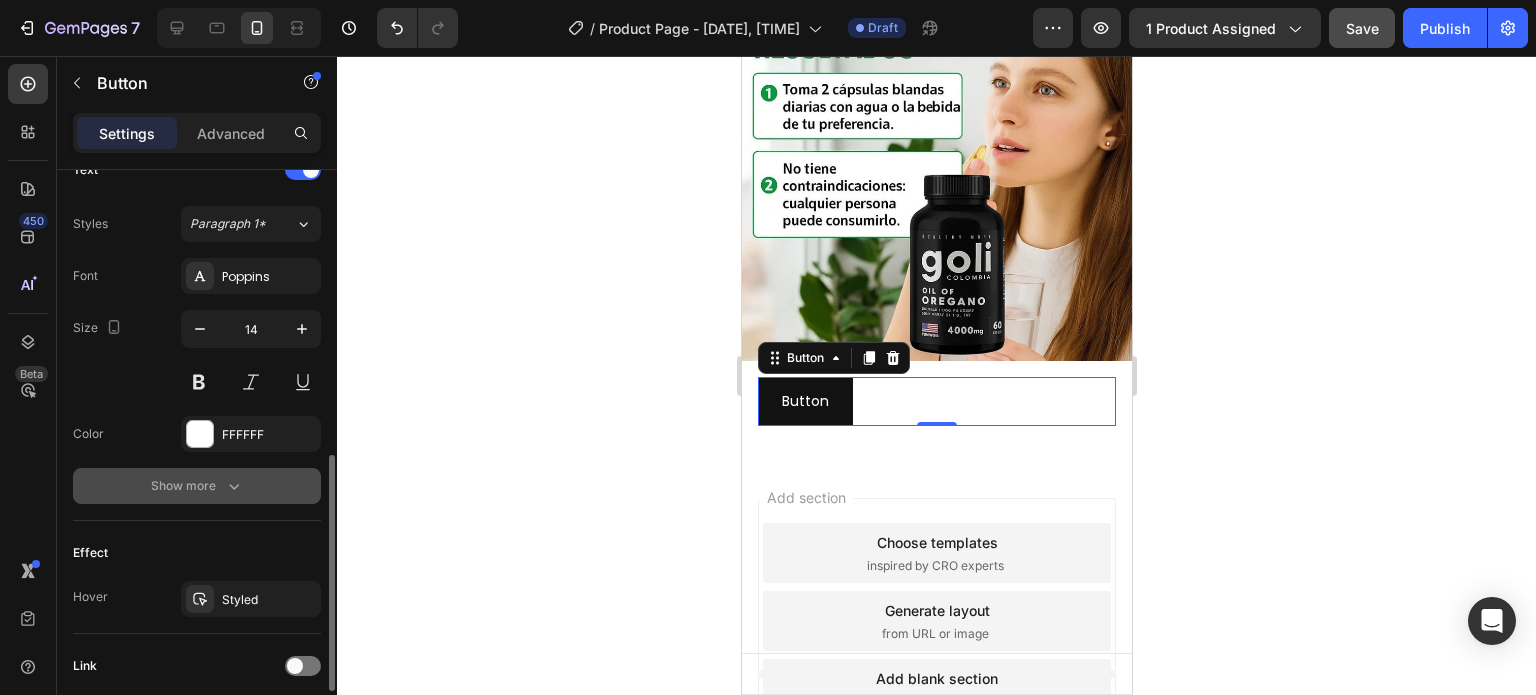 click on "Show more" at bounding box center (197, 486) 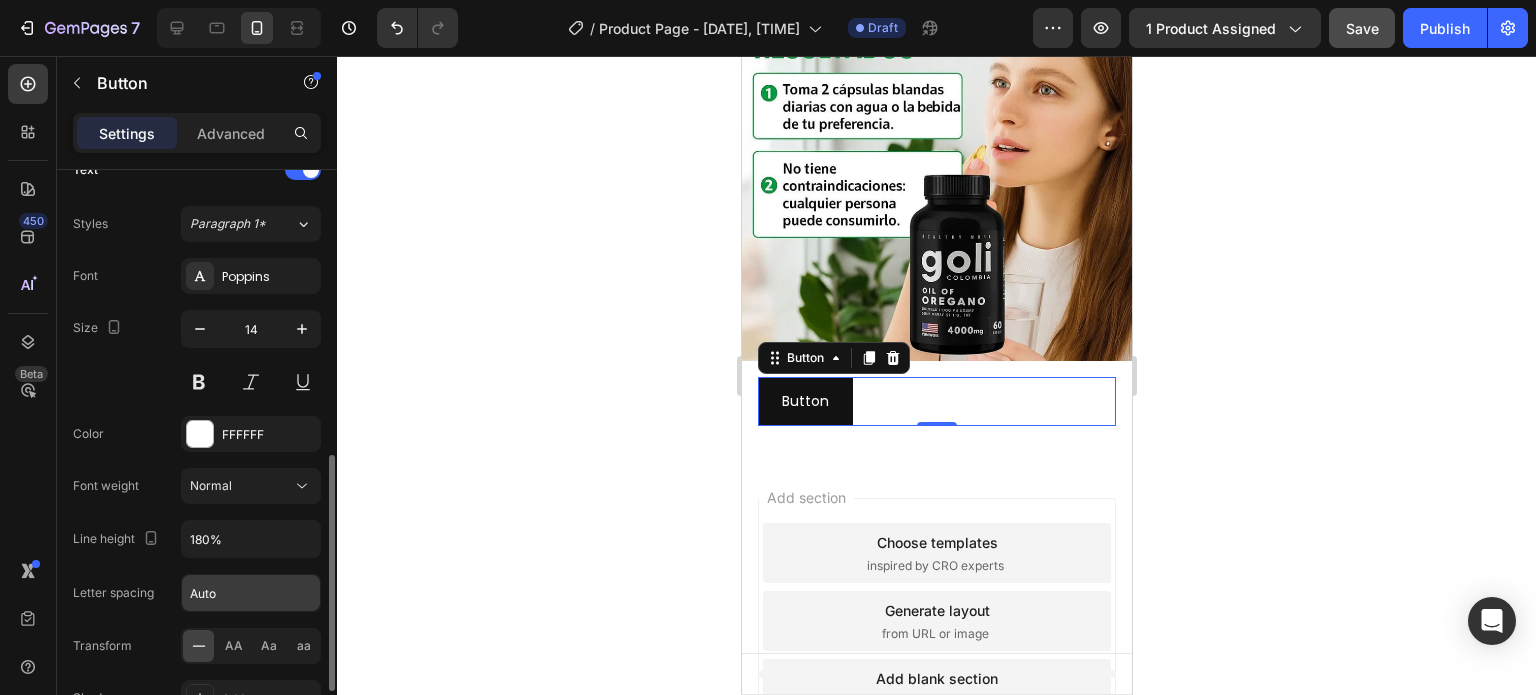 scroll, scrollTop: 800, scrollLeft: 0, axis: vertical 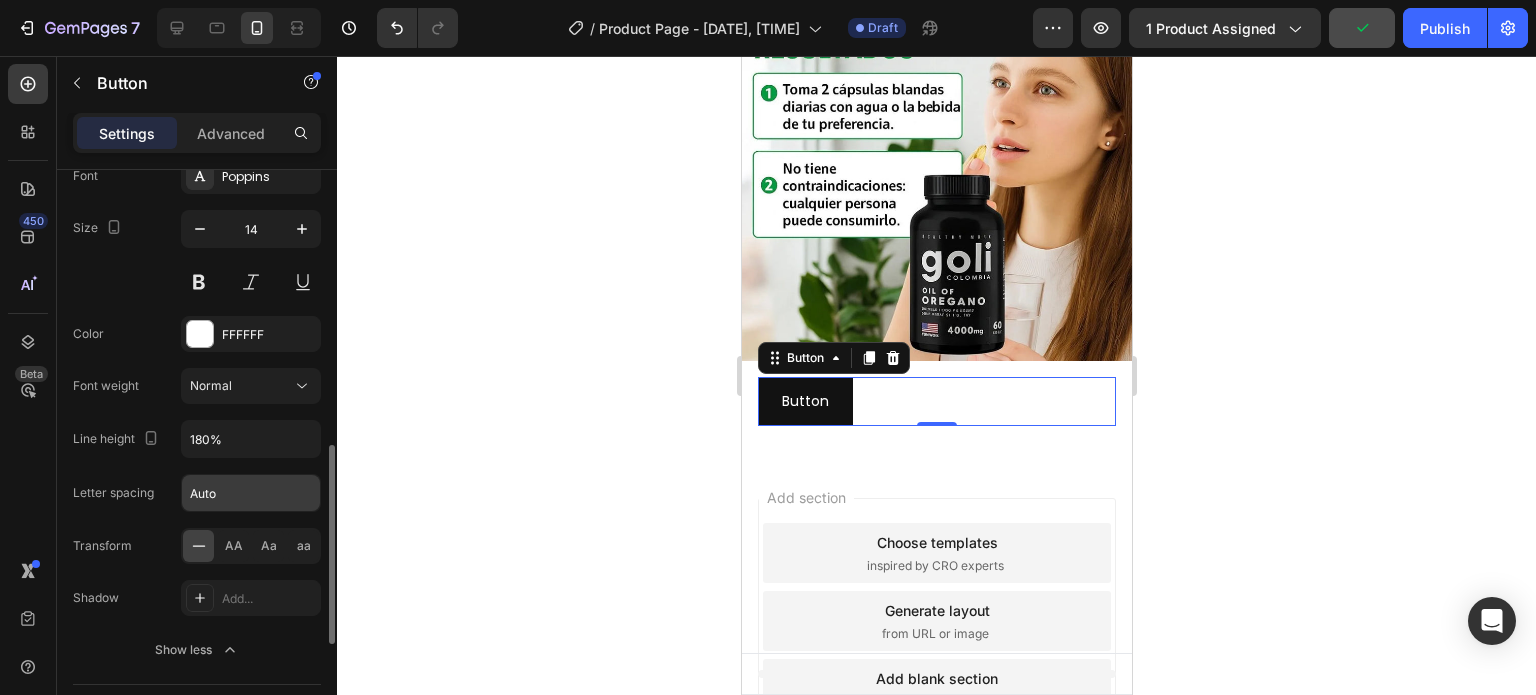 click on "Auto" at bounding box center (251, 493) 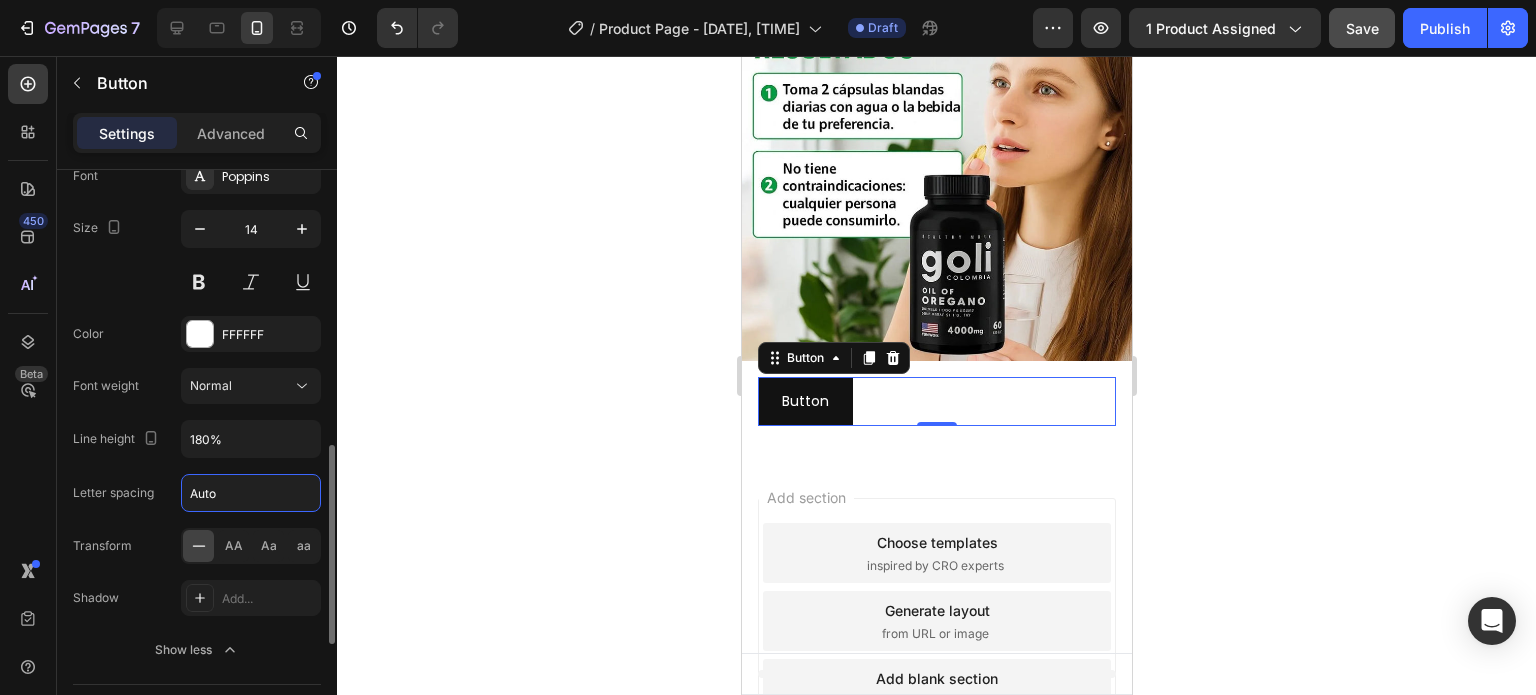 click on "Letter spacing" at bounding box center (113, 493) 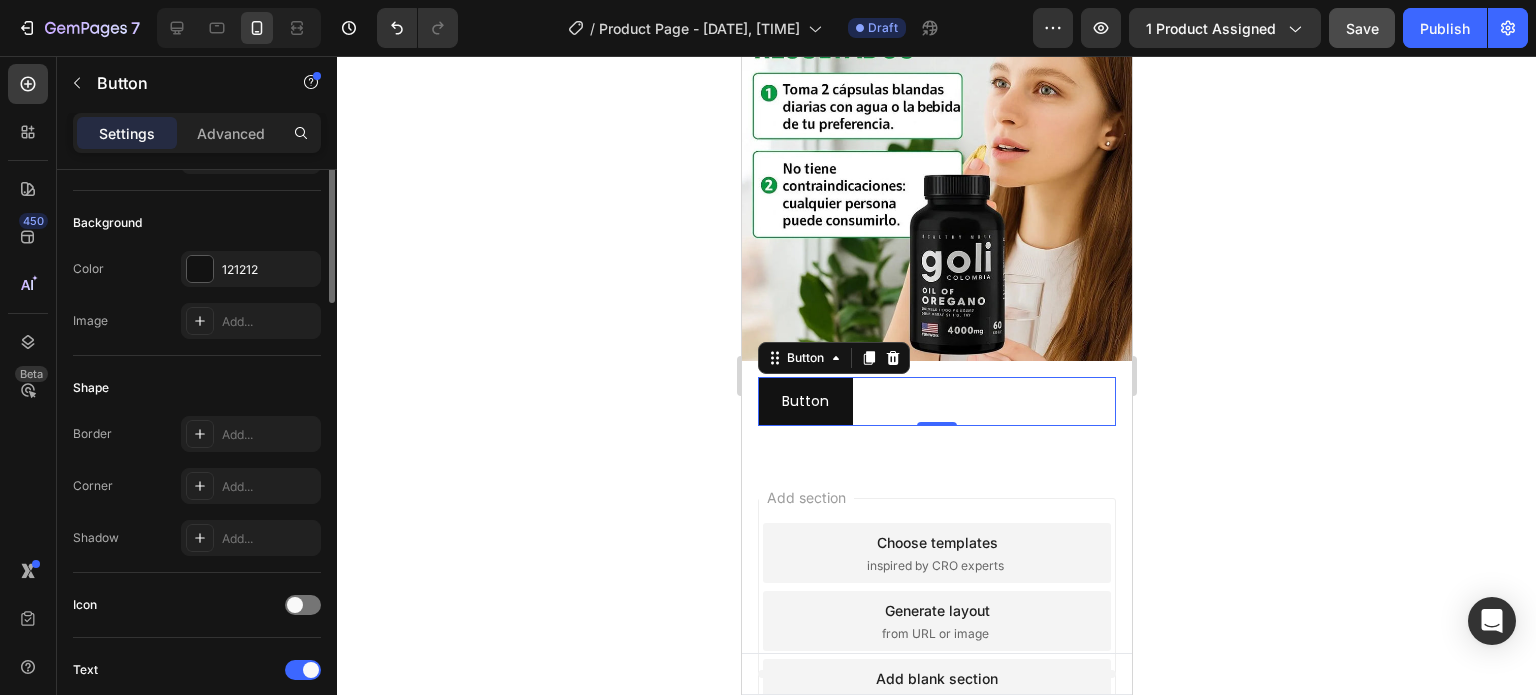 scroll, scrollTop: 300, scrollLeft: 0, axis: vertical 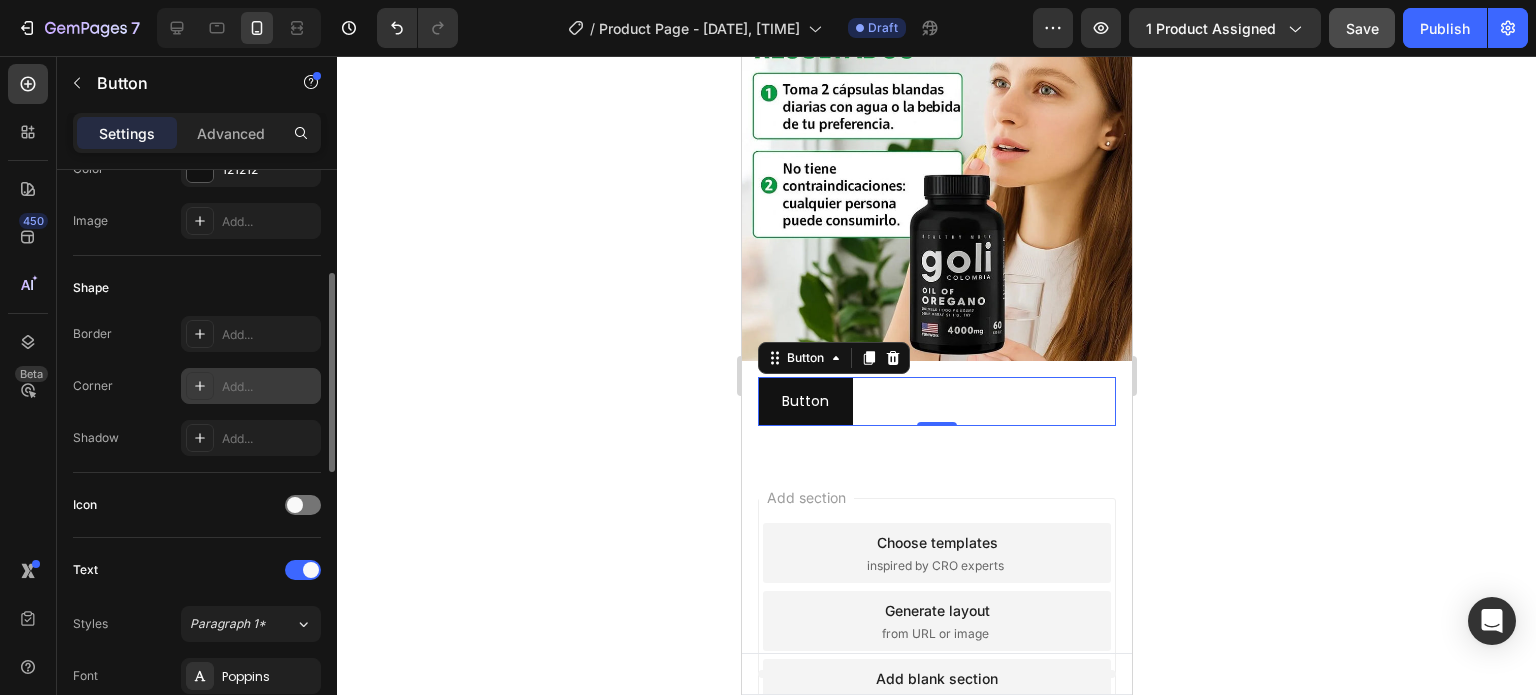click on "Add..." at bounding box center [251, 386] 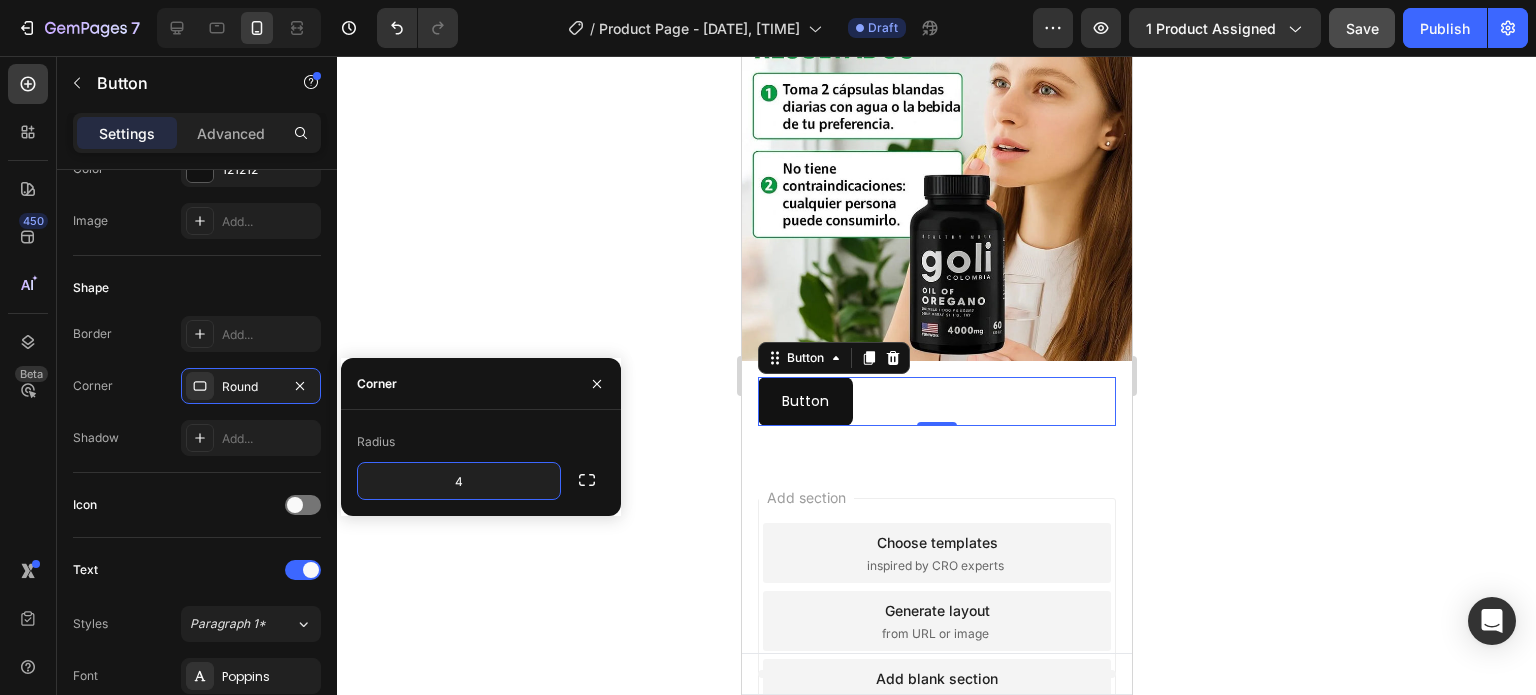 type on "40" 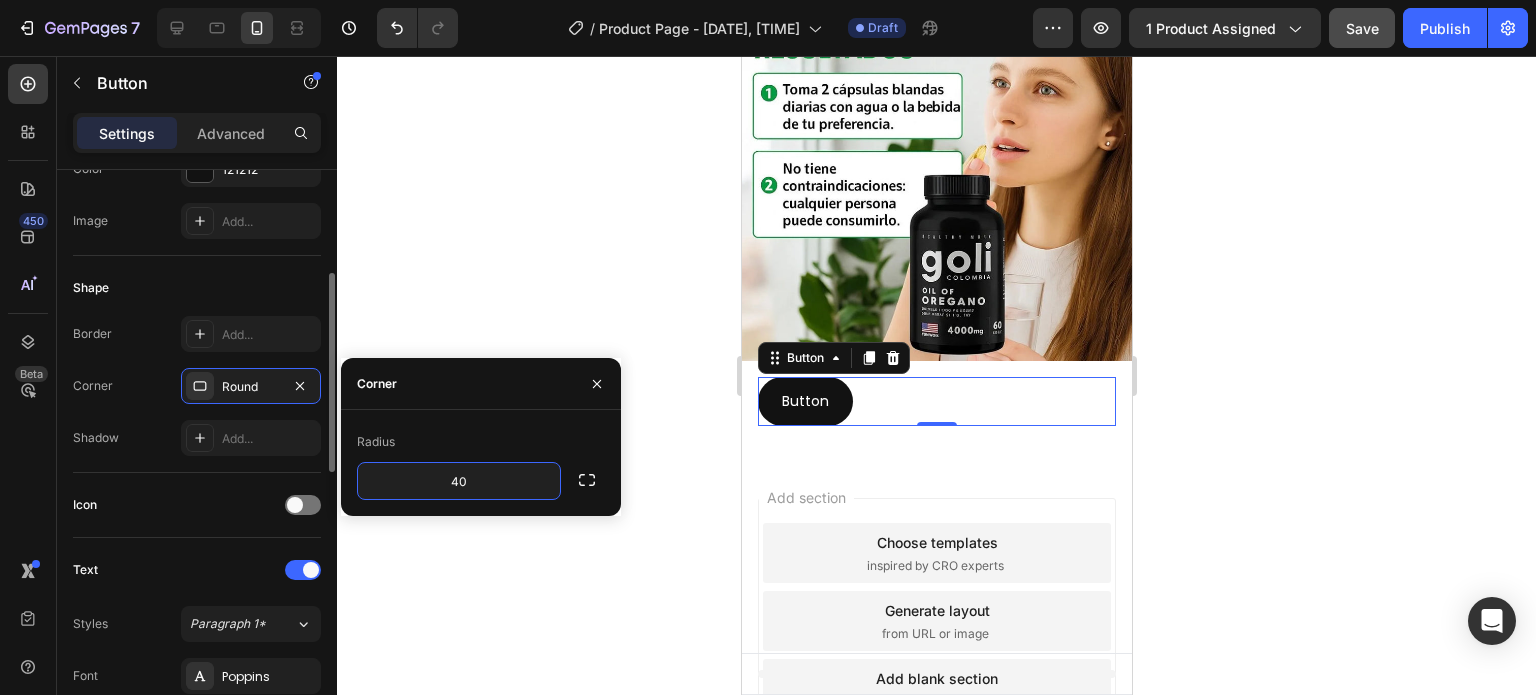 click on "Corner Round" at bounding box center [197, 386] 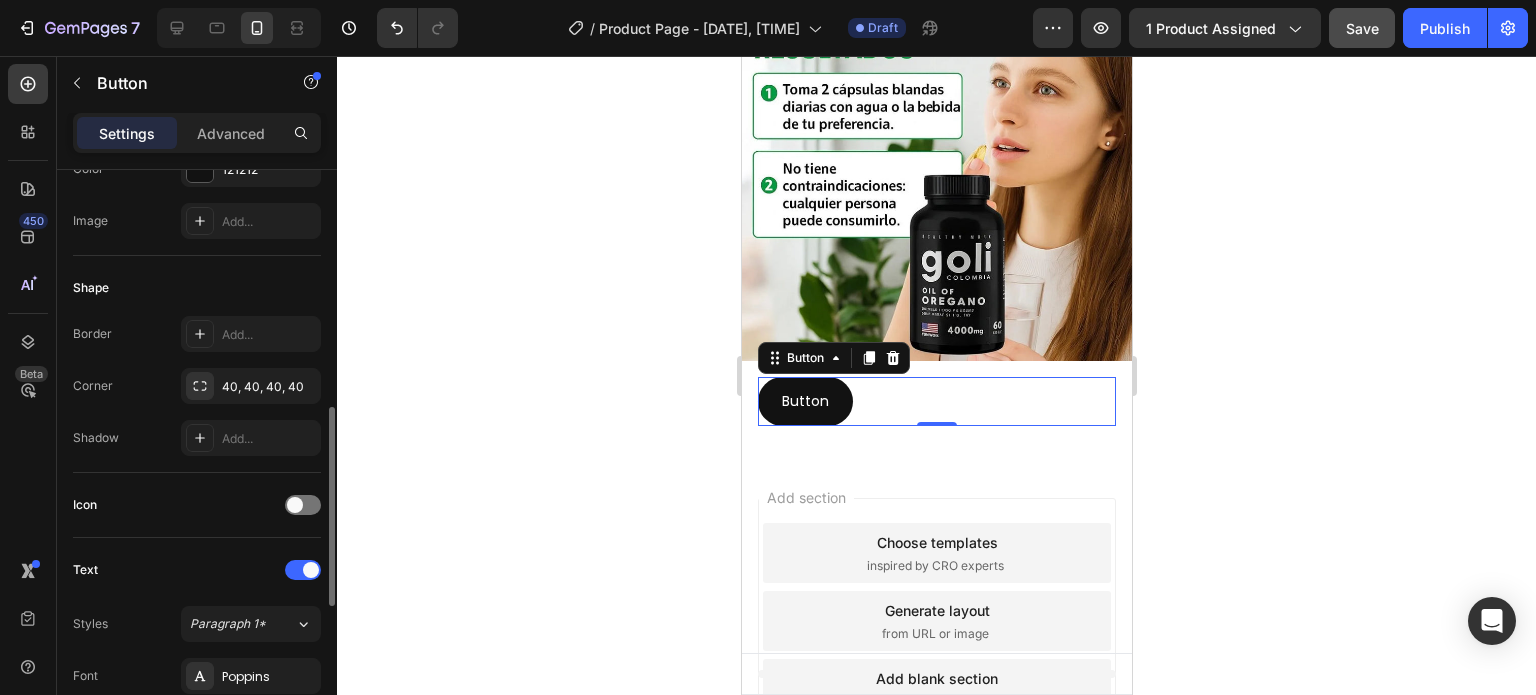 scroll, scrollTop: 500, scrollLeft: 0, axis: vertical 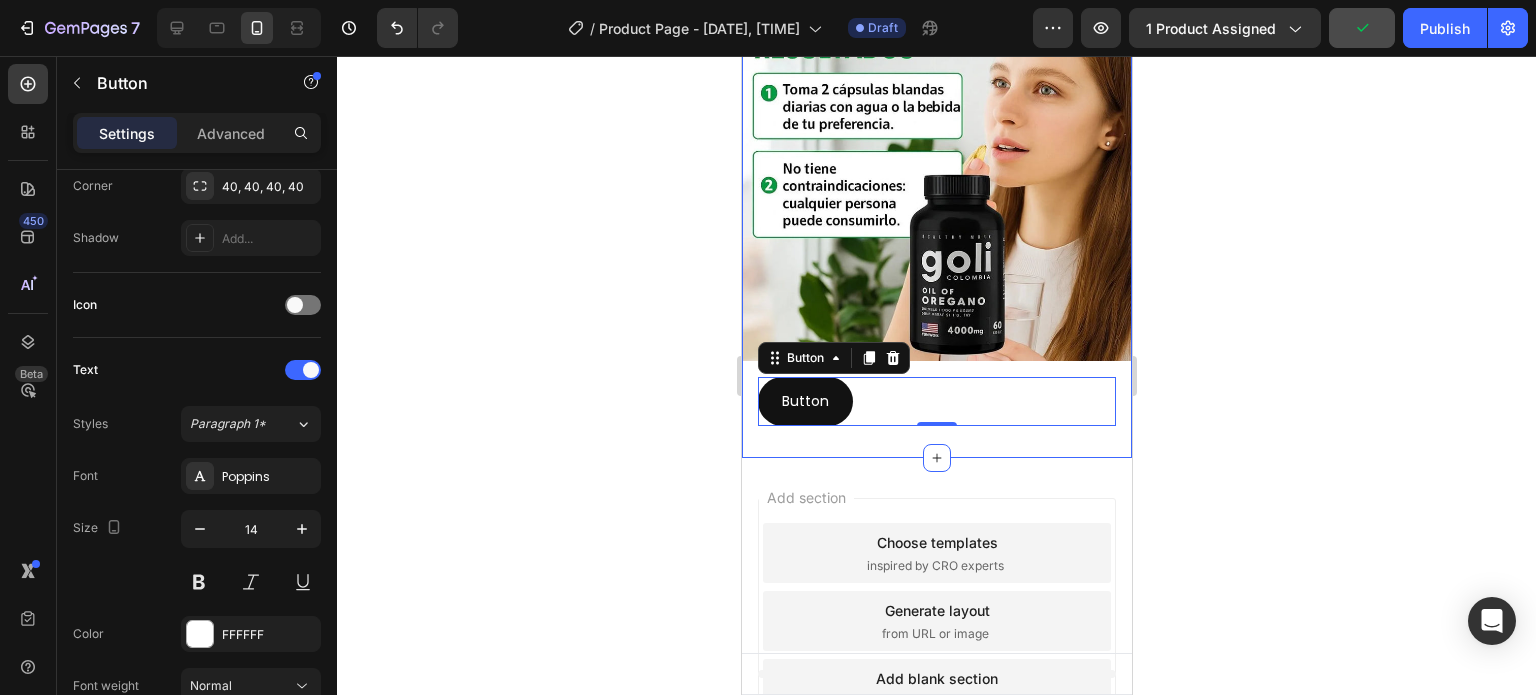 click on "Image Button Button   0 Row Row" at bounding box center (936, 214) 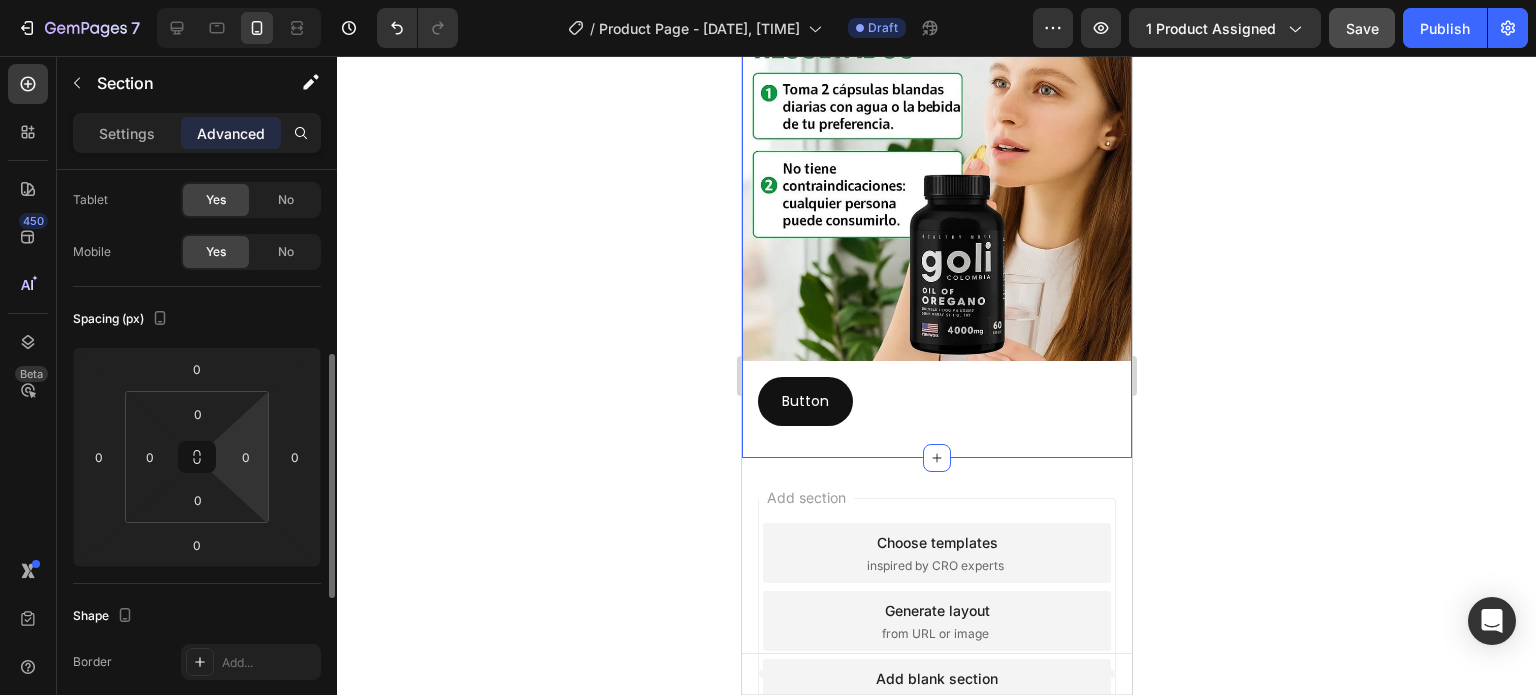 scroll, scrollTop: 0, scrollLeft: 0, axis: both 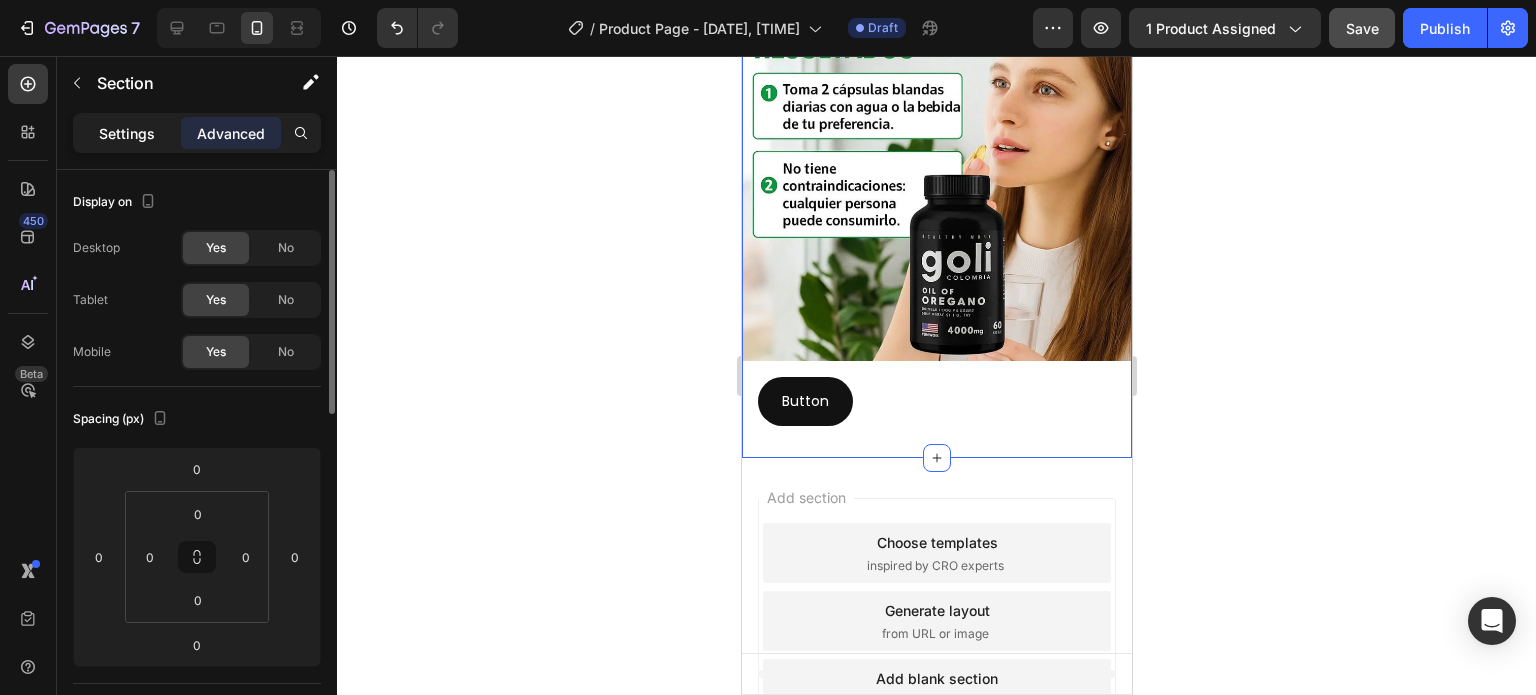 click on "Settings" at bounding box center (127, 133) 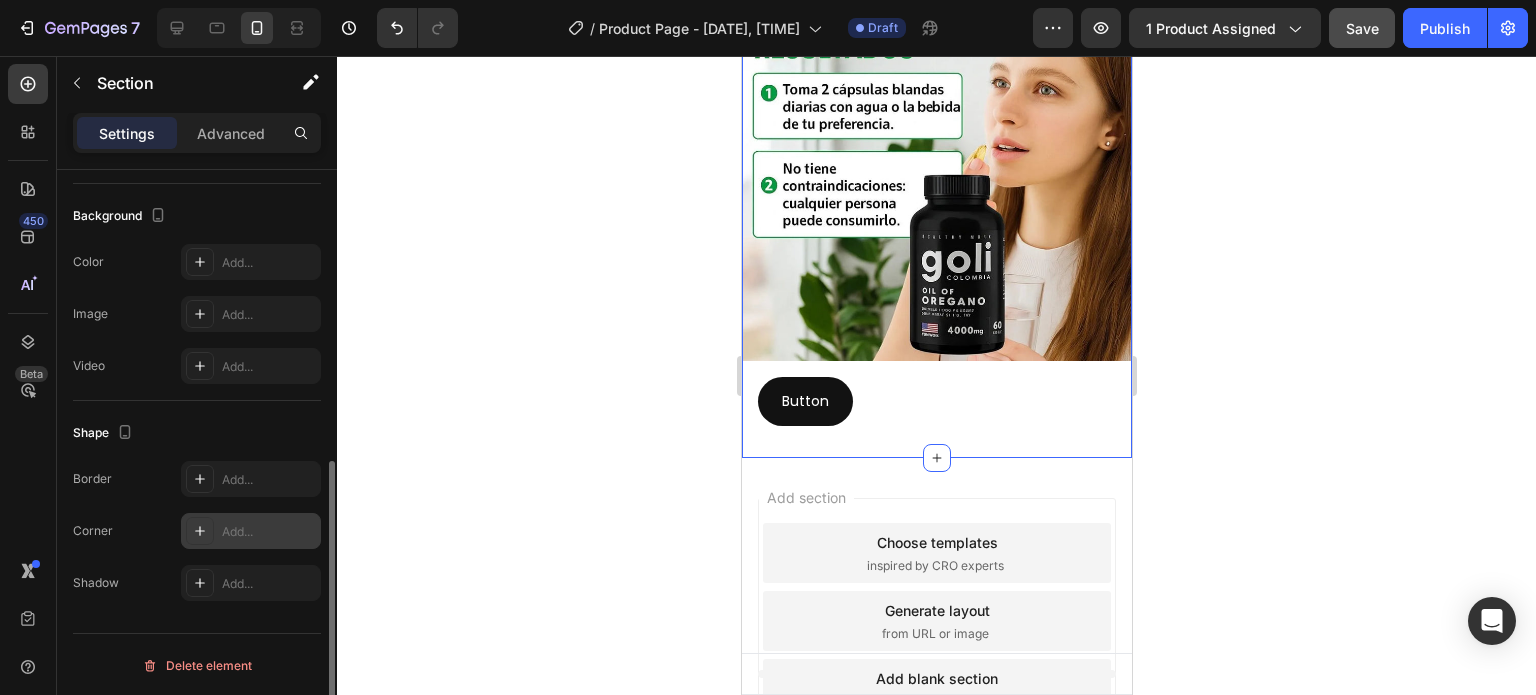 scroll, scrollTop: 484, scrollLeft: 0, axis: vertical 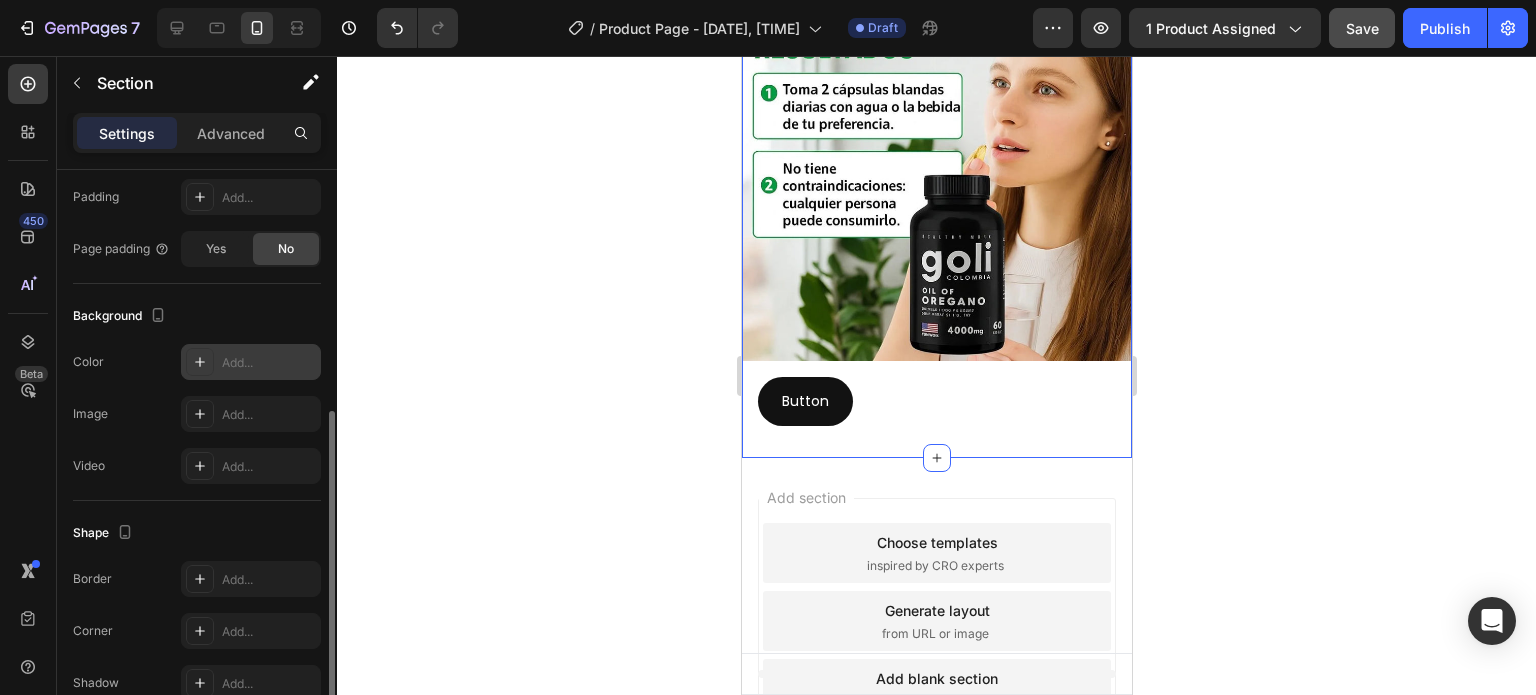 click on "Add..." at bounding box center [251, 362] 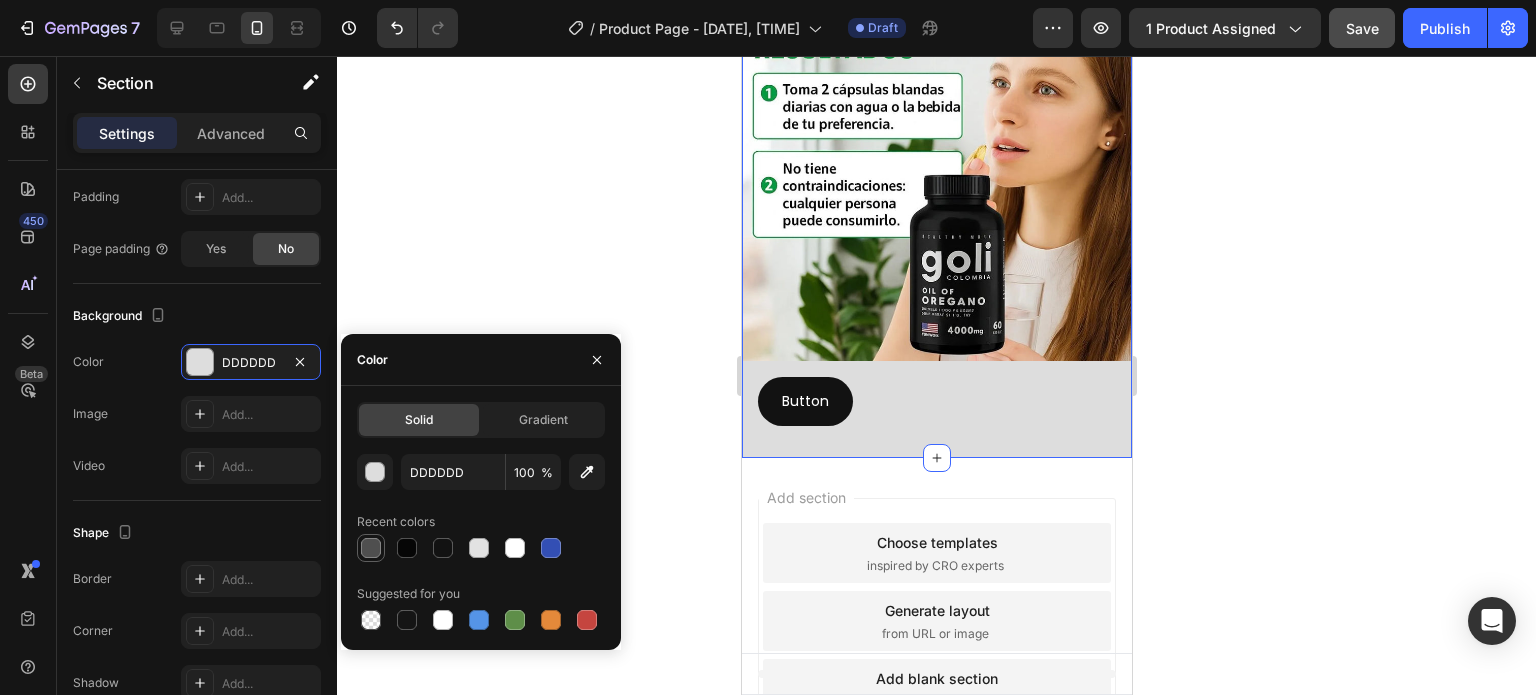 click at bounding box center [371, 548] 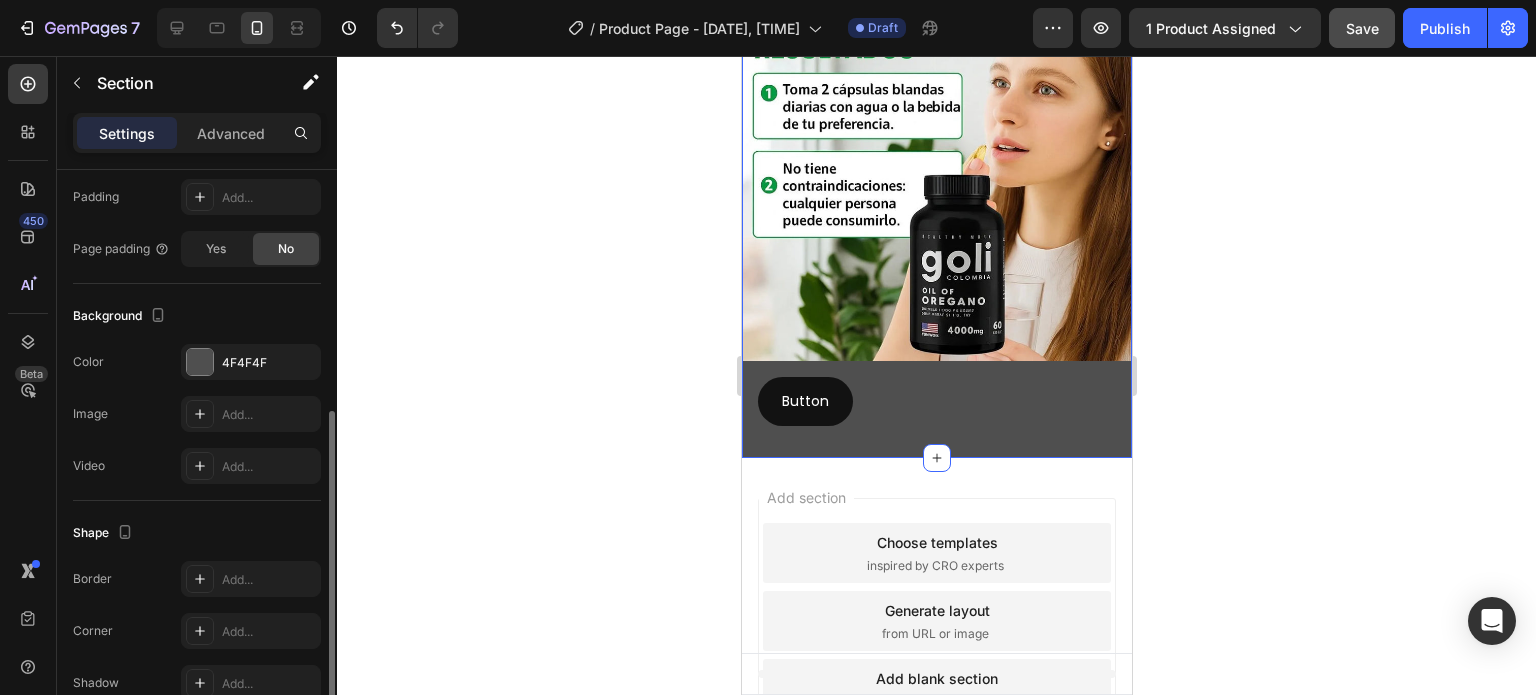 click on "Video Add..." at bounding box center [197, 466] 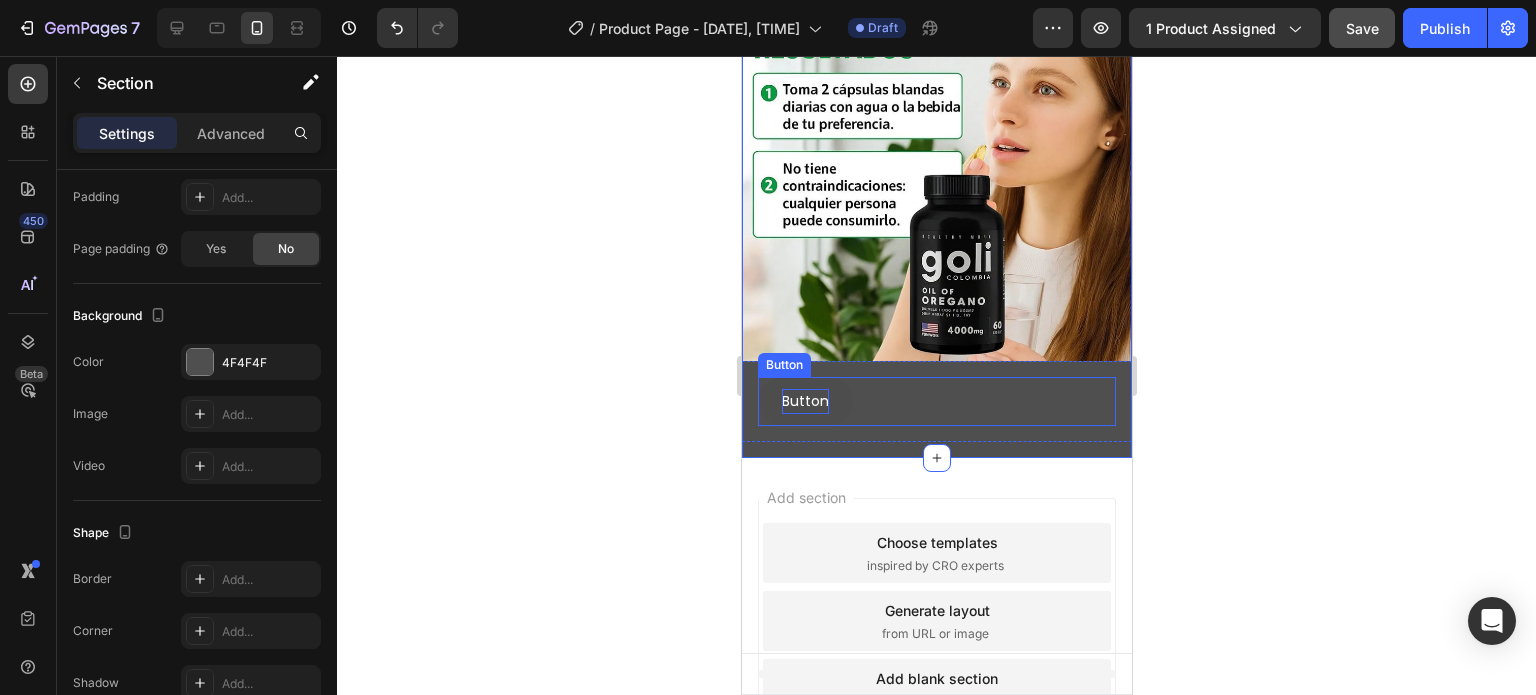 click on "Button" at bounding box center (804, 401) 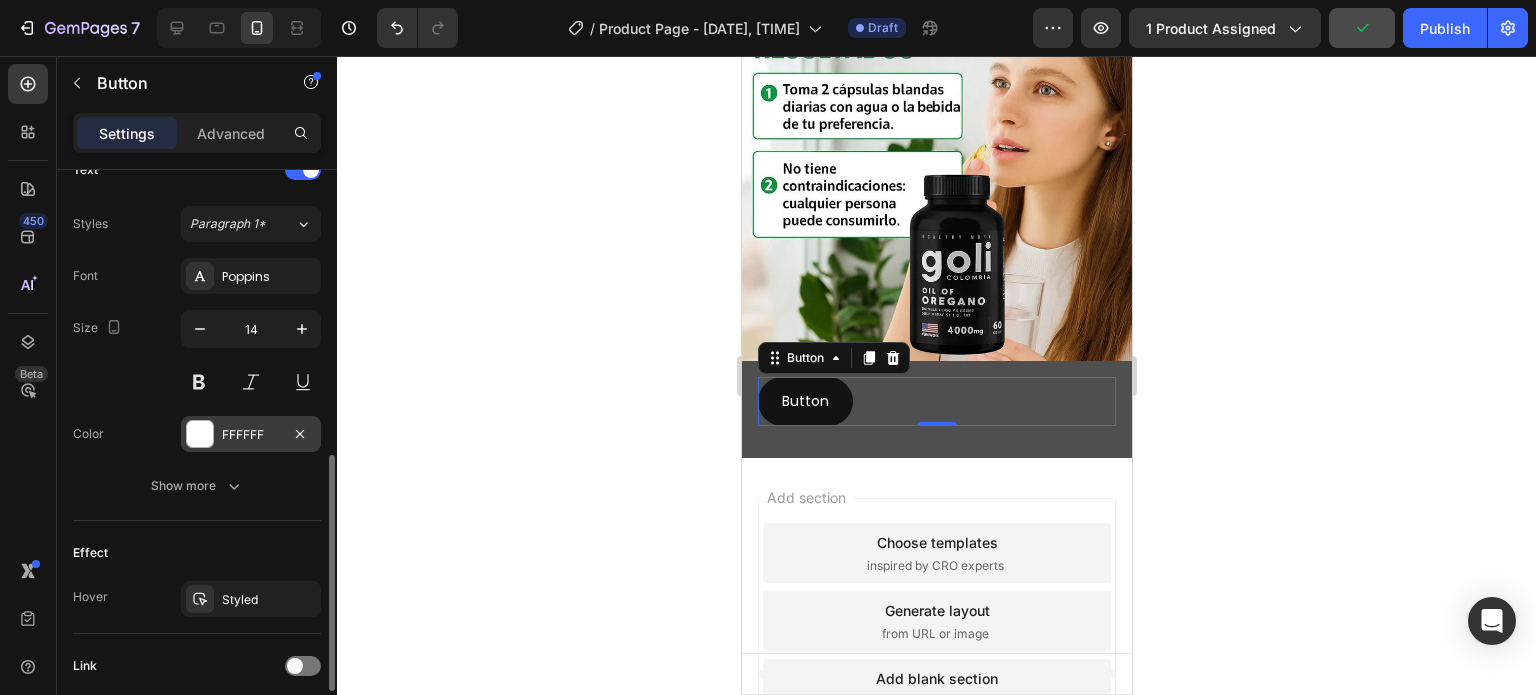 scroll, scrollTop: 800, scrollLeft: 0, axis: vertical 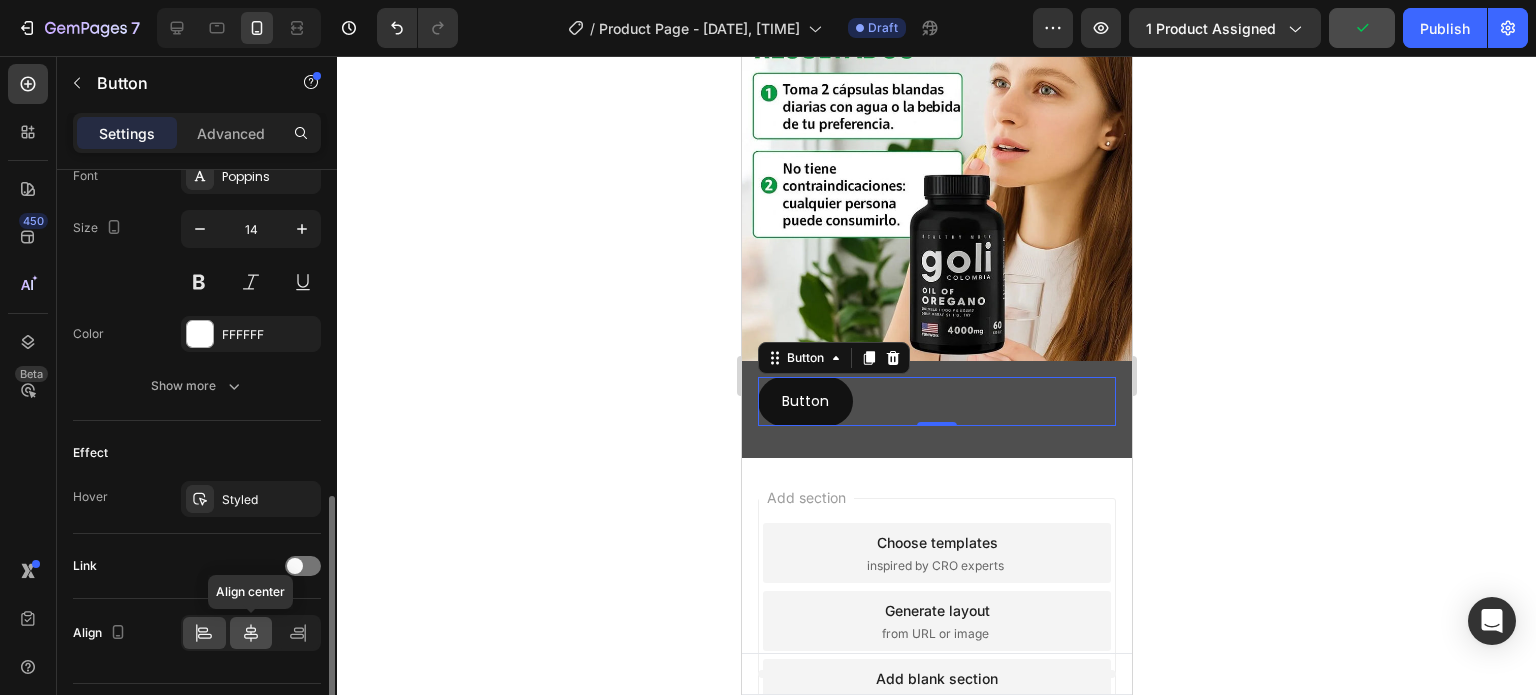 click 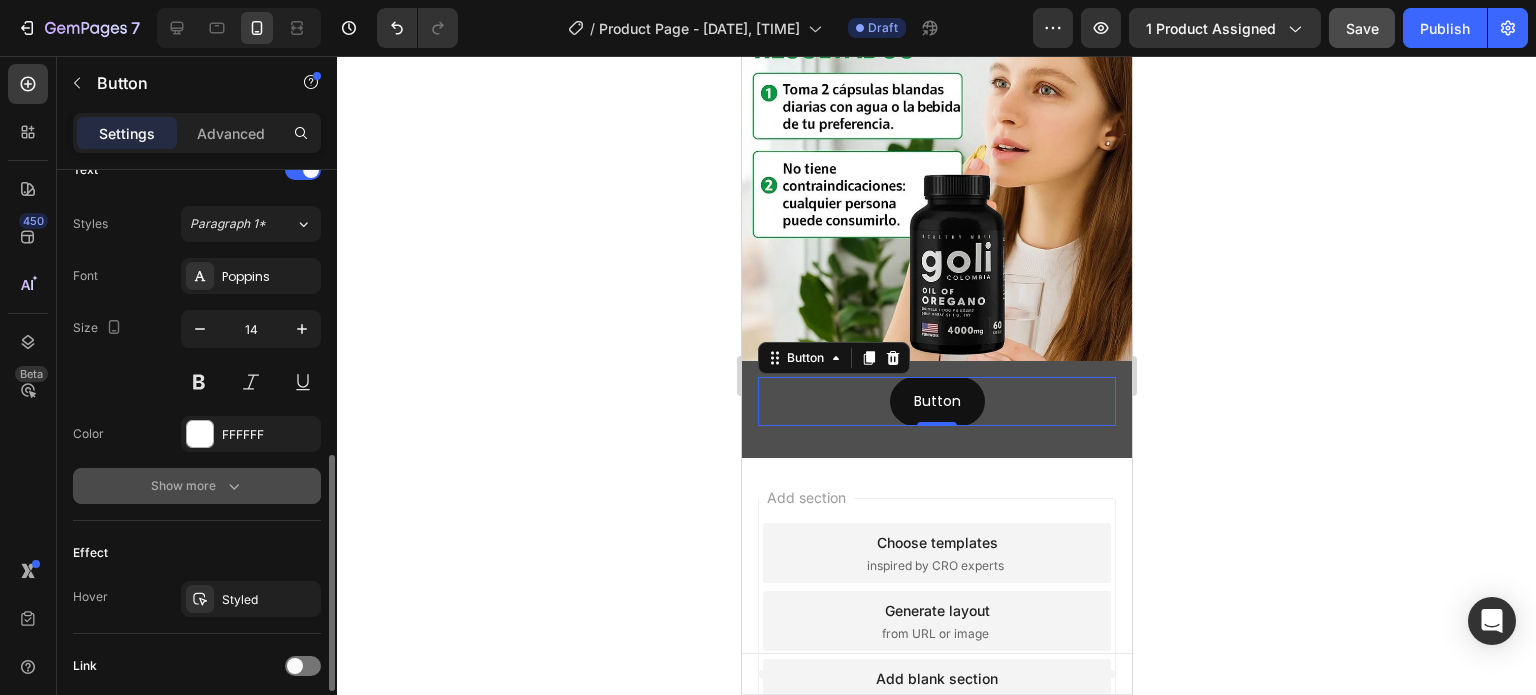 scroll, scrollTop: 600, scrollLeft: 0, axis: vertical 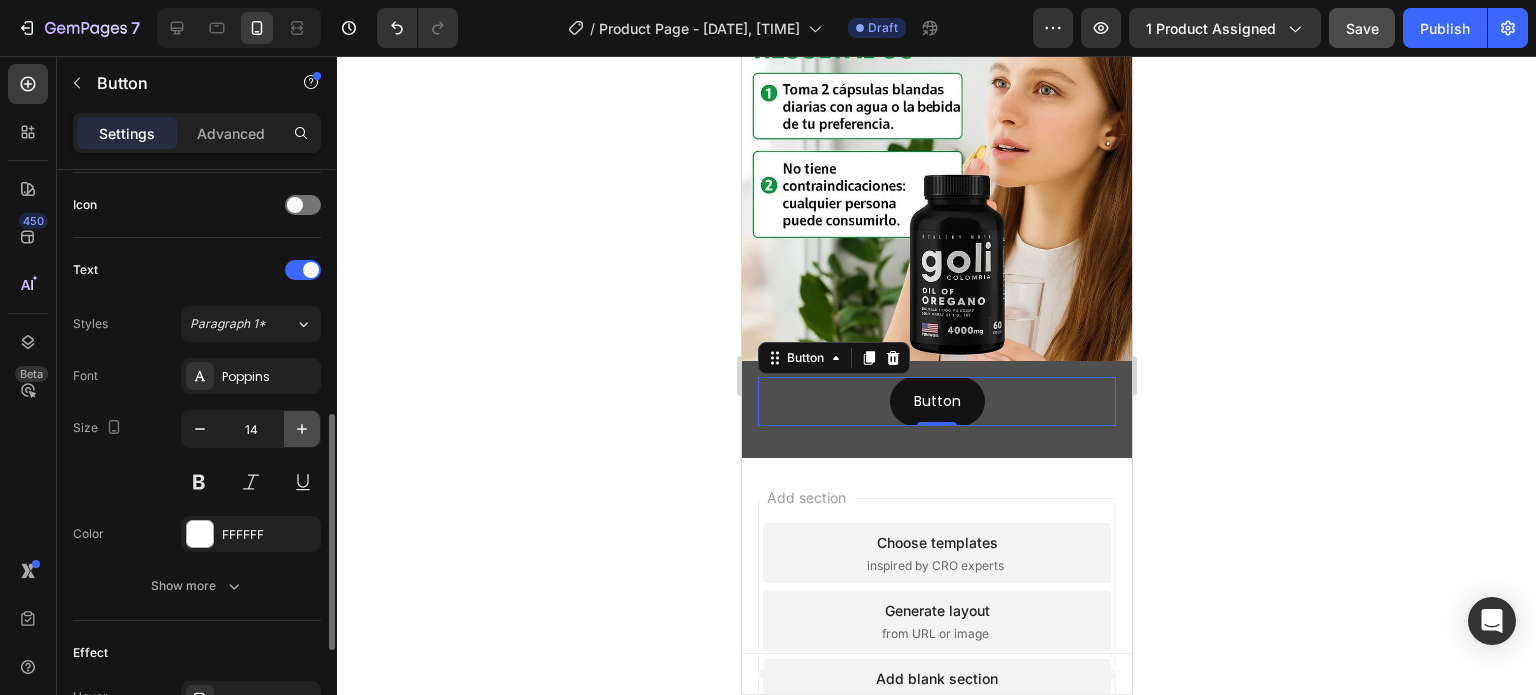 click at bounding box center (302, 429) 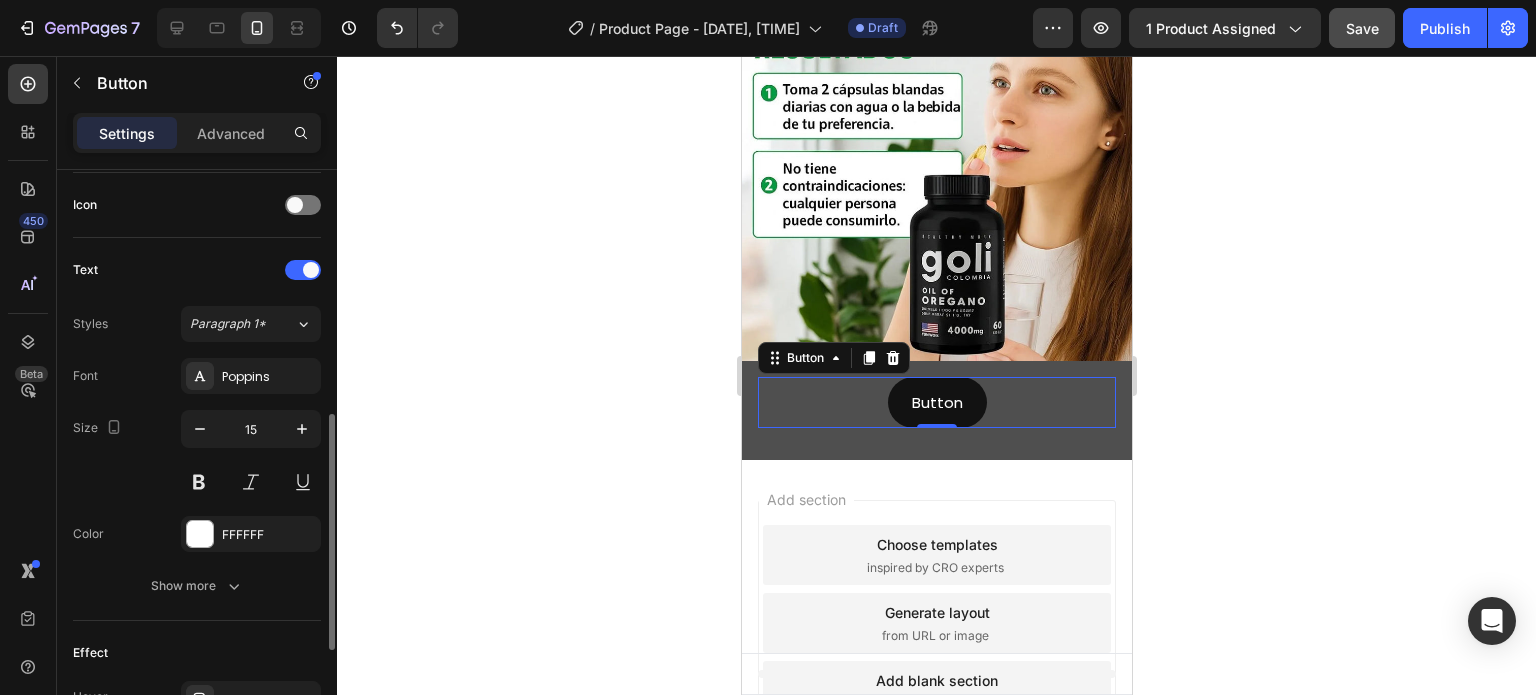 drag, startPoint x: 302, startPoint y: 441, endPoint x: 156, endPoint y: 466, distance: 148.12495 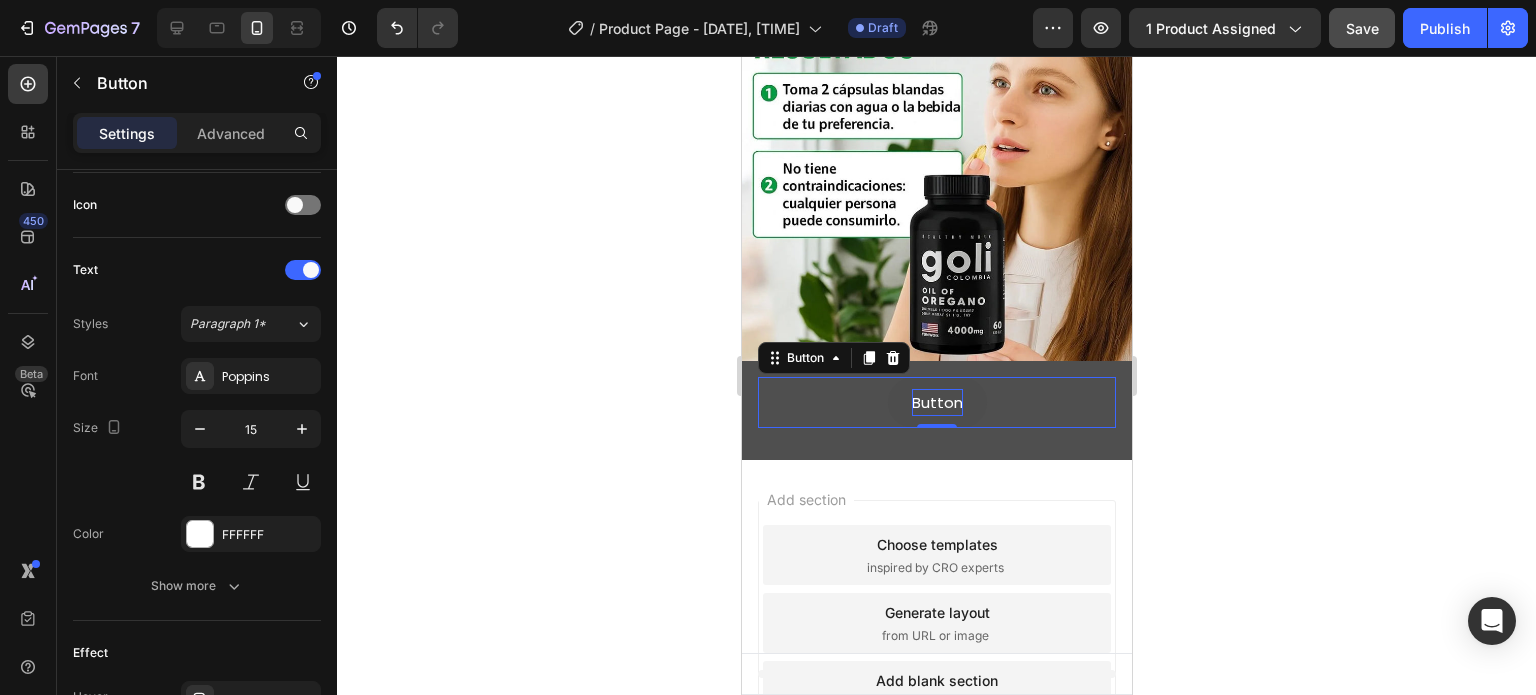 click on "Button" at bounding box center [936, 402] 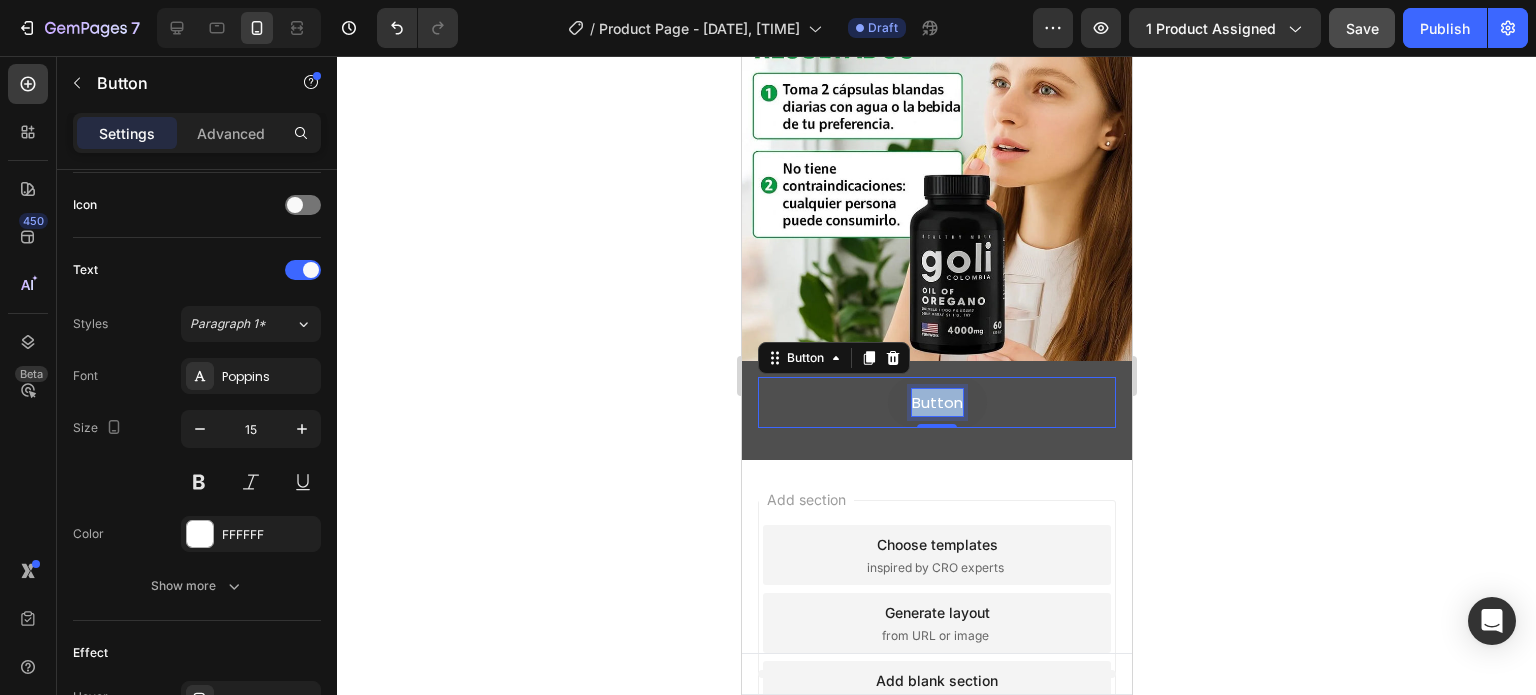 click on "Button" at bounding box center (936, 402) 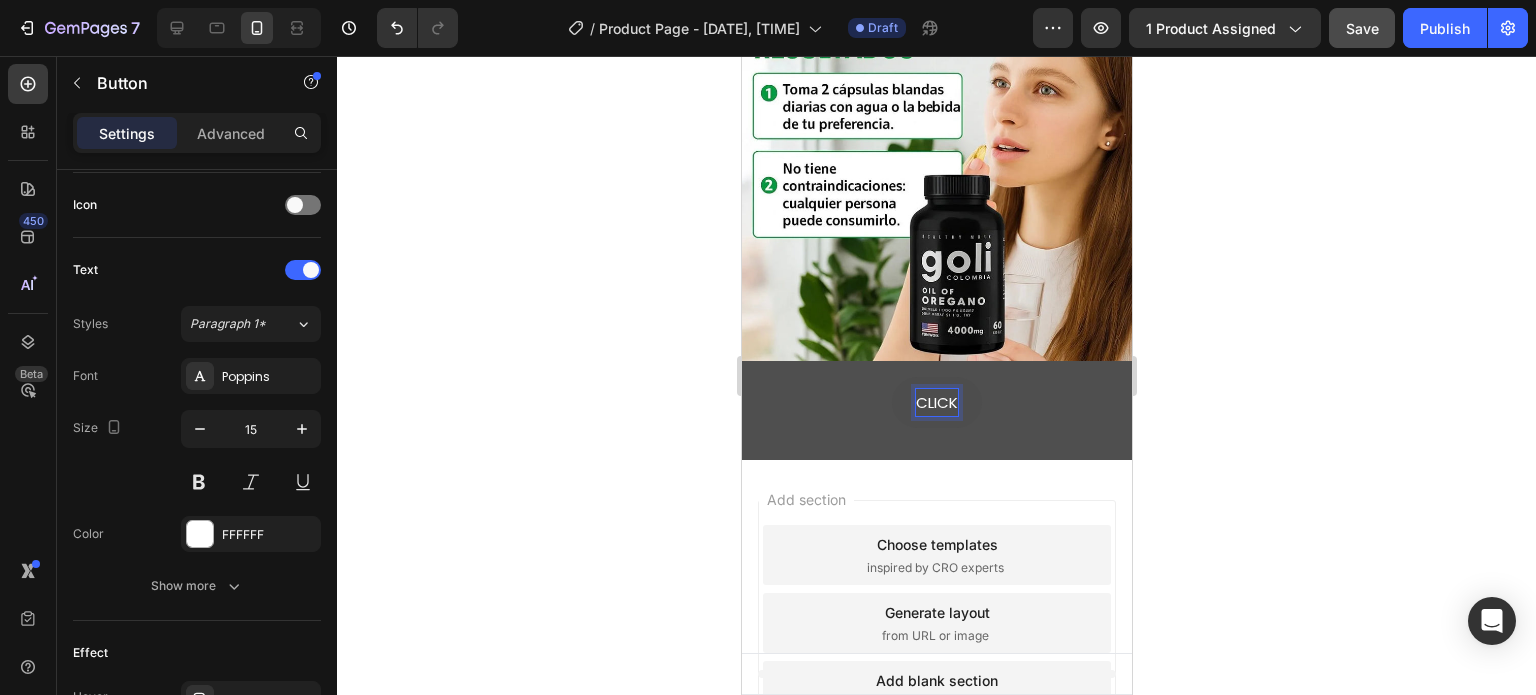 click on "CLICK" at bounding box center (936, 402) 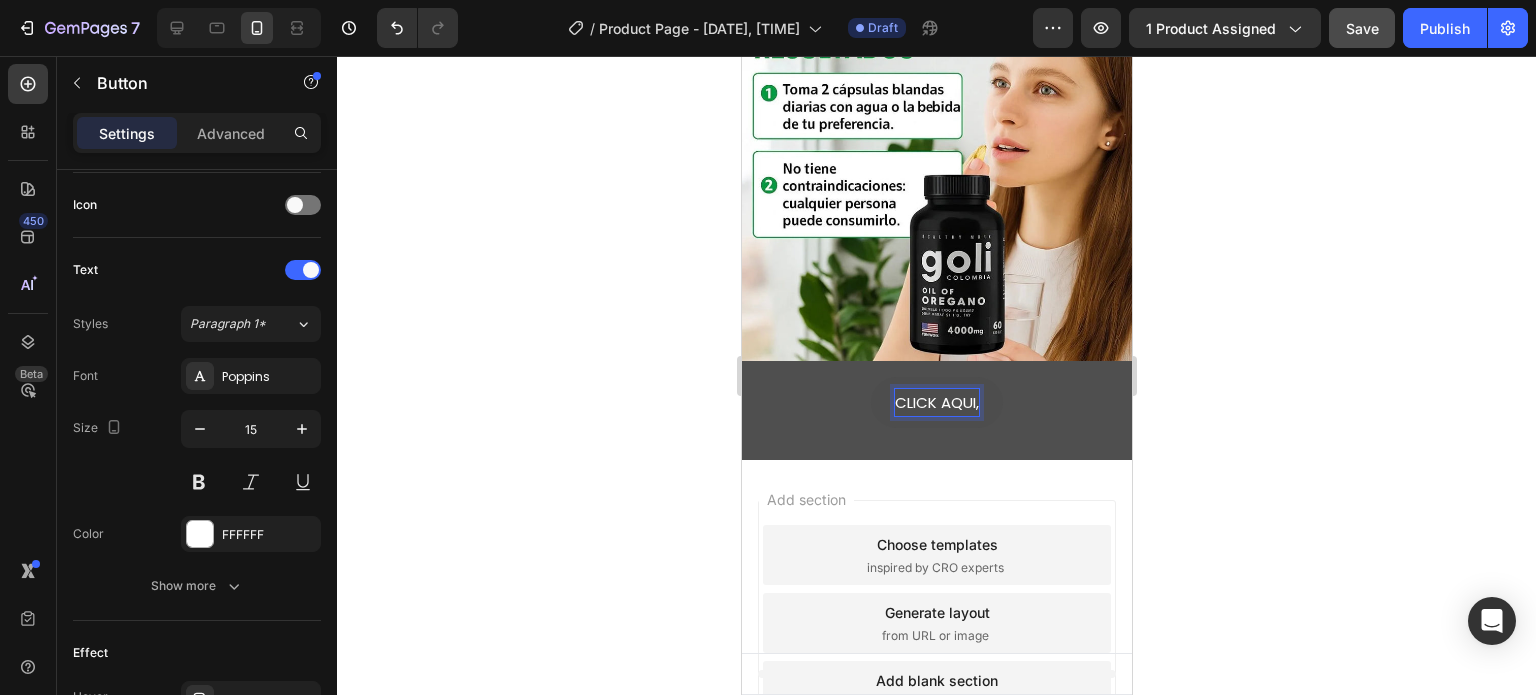 click on "CLICK AQUI," at bounding box center (936, 402) 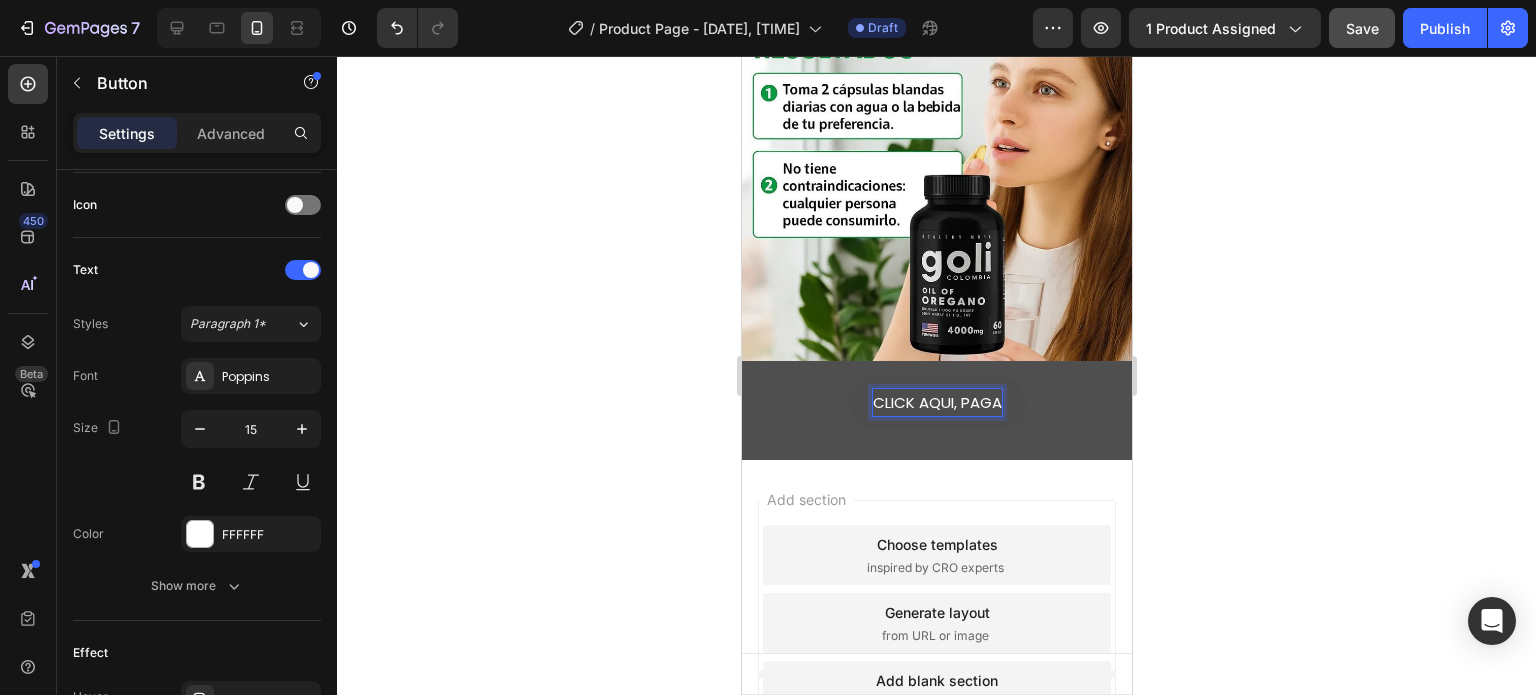 click on "CLICK AQUI, PAGA" at bounding box center [936, 402] 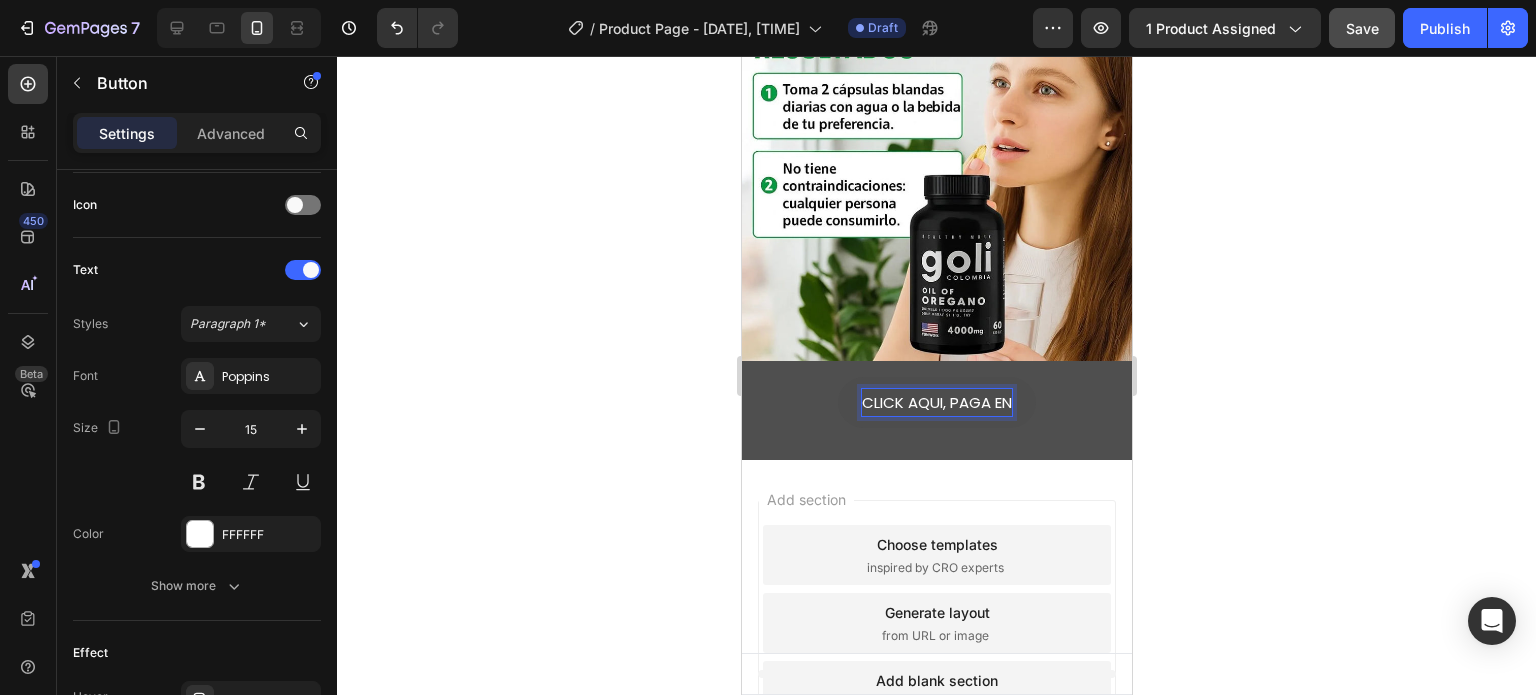 click on "CLICK AQUI, PAGA EN" at bounding box center (936, 402) 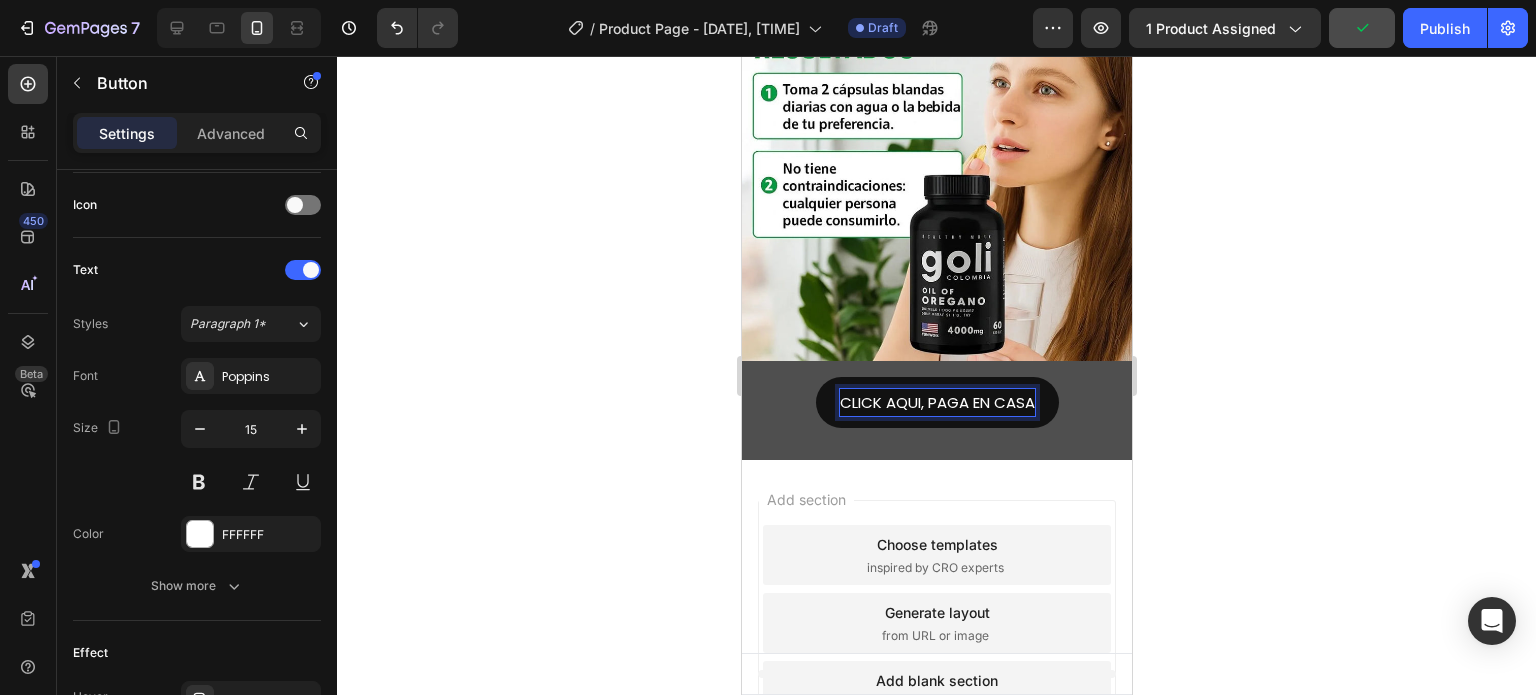 click 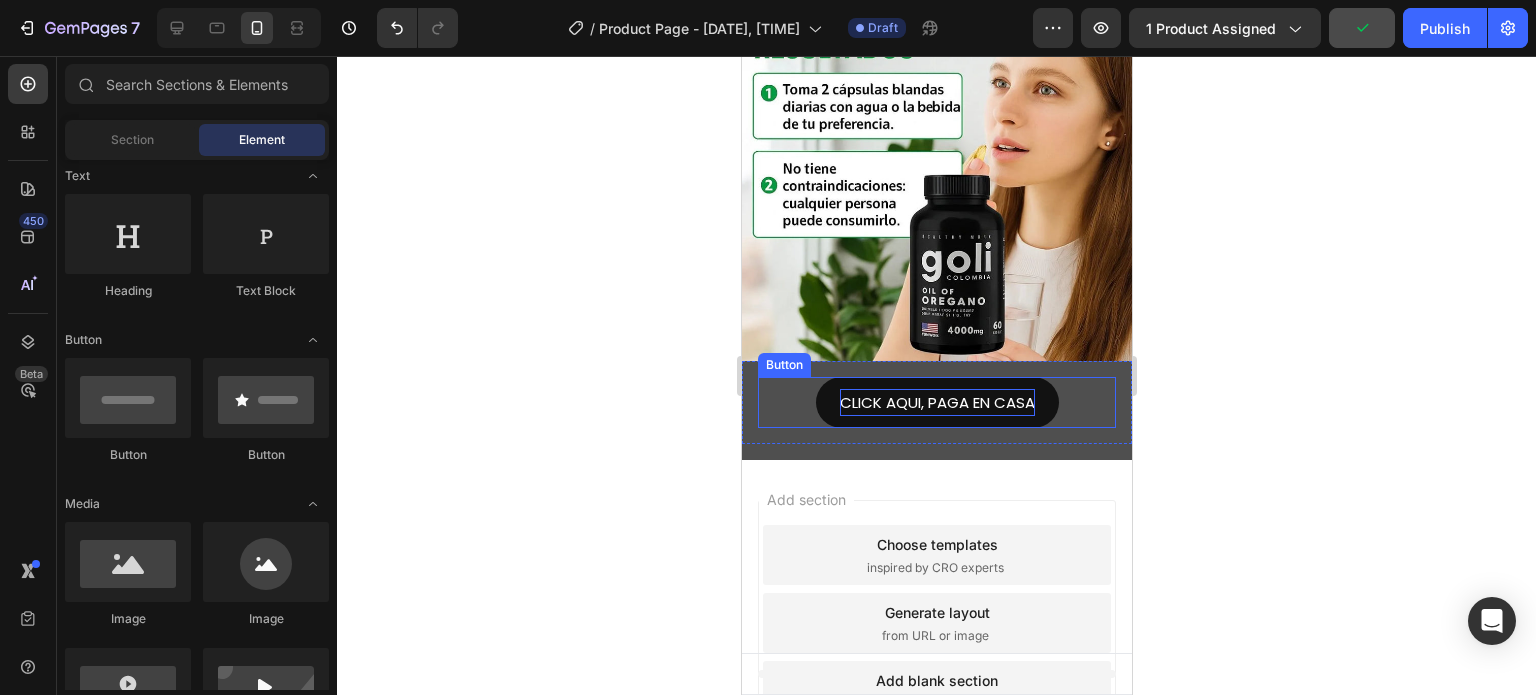 click on "CLICK AQUI, PAGA EN CASA" at bounding box center (936, 402) 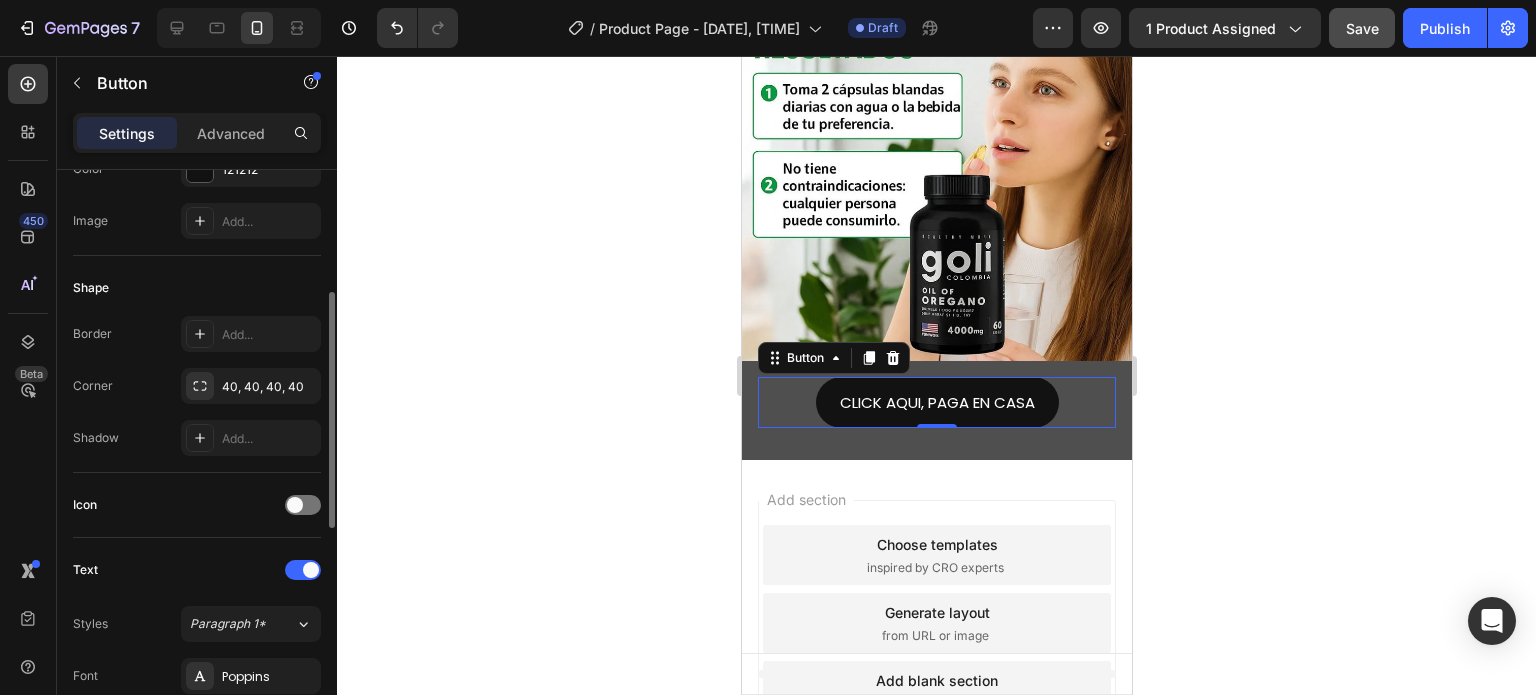 scroll, scrollTop: 400, scrollLeft: 0, axis: vertical 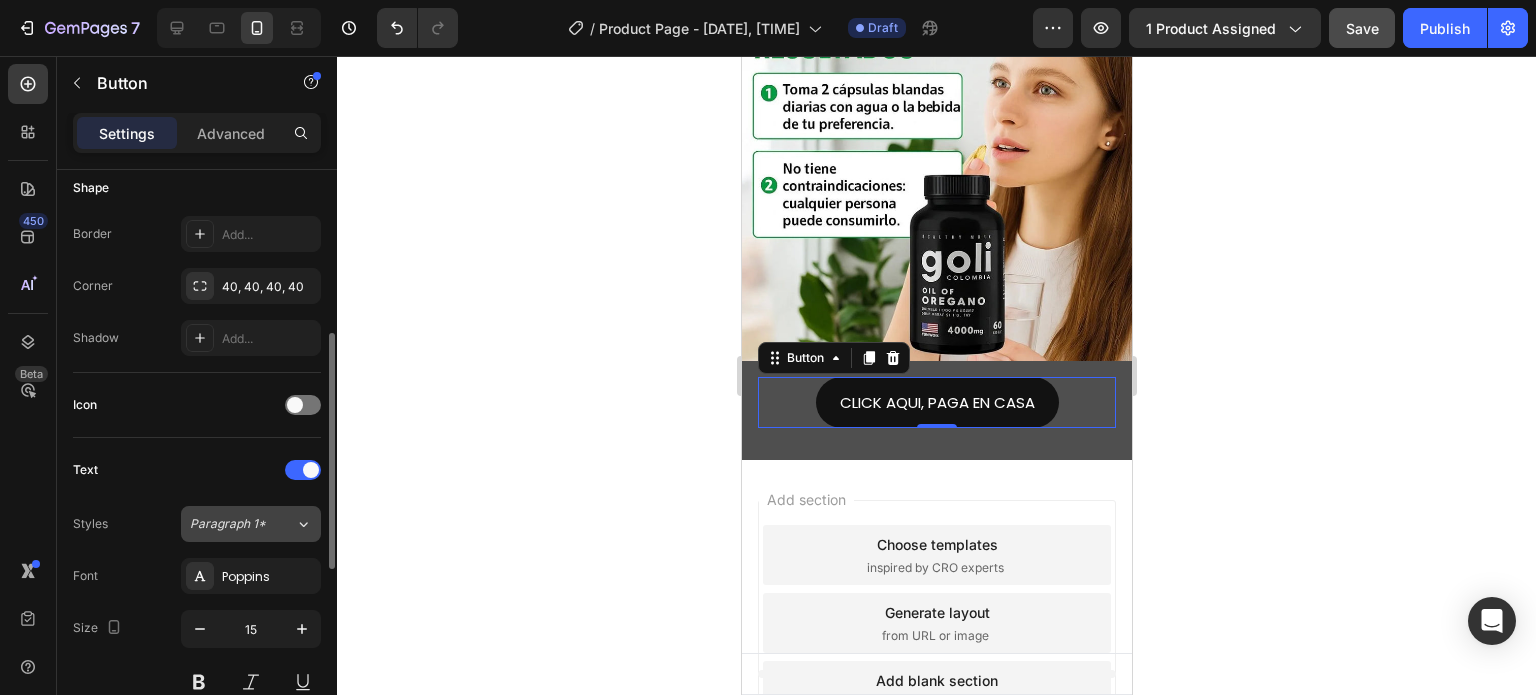 click on "Paragraph 1*" at bounding box center (230, 524) 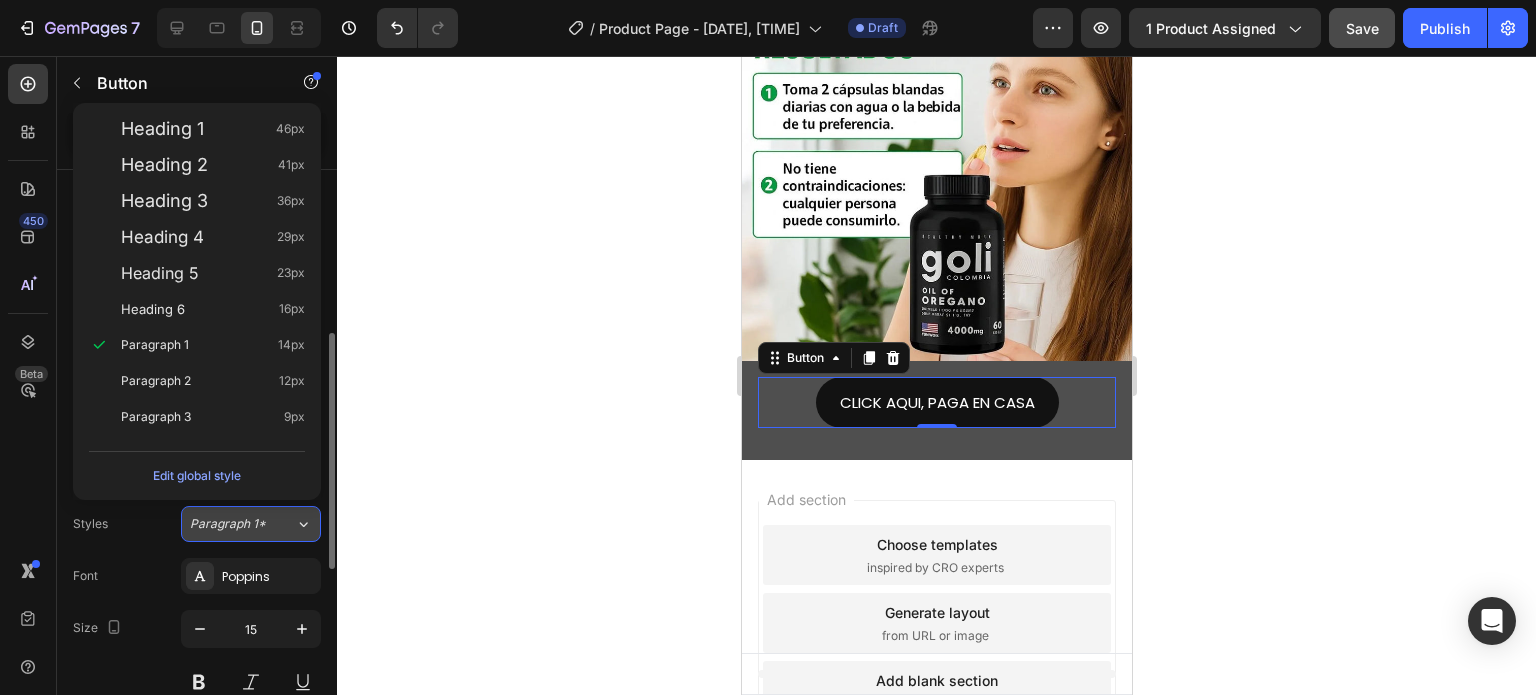 click on "Paragraph 1*" at bounding box center (230, 524) 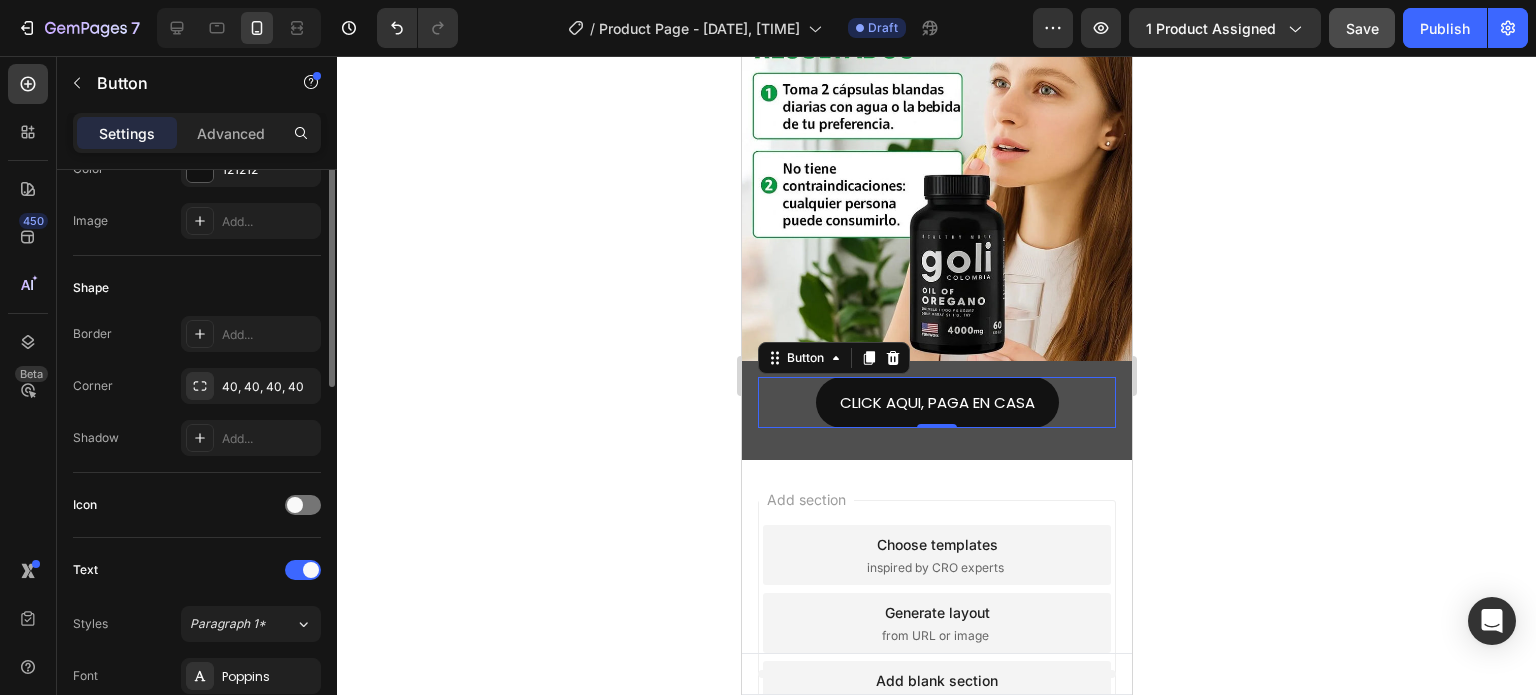 scroll, scrollTop: 100, scrollLeft: 0, axis: vertical 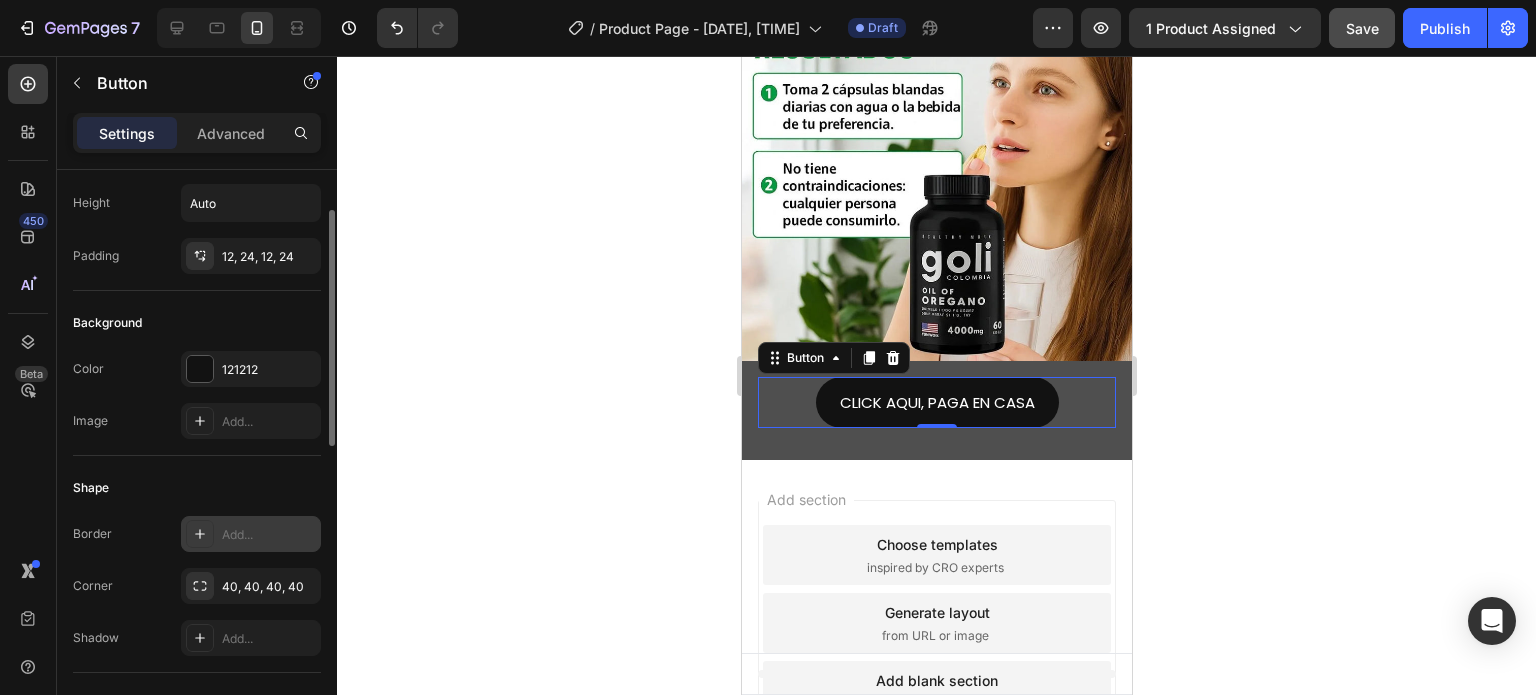 click on "Add..." at bounding box center (269, 535) 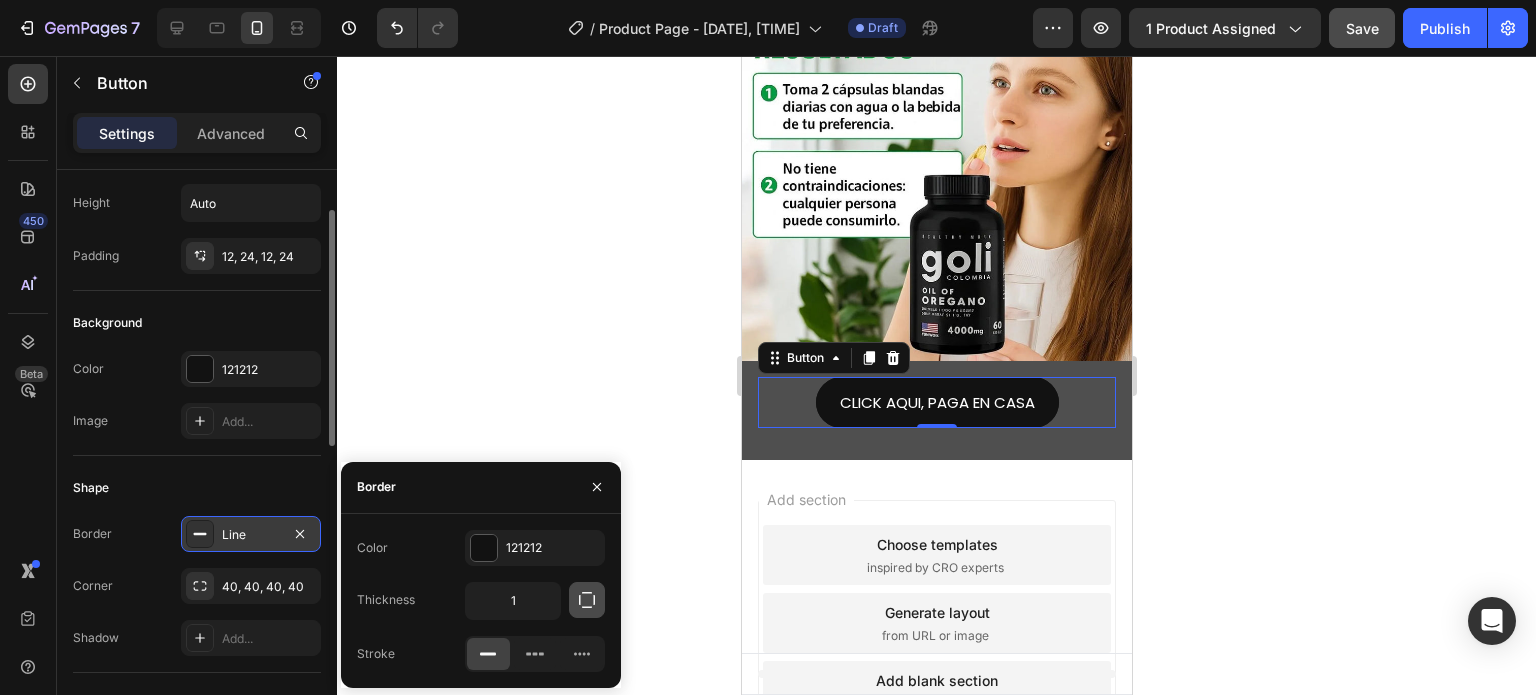 click at bounding box center [587, 600] 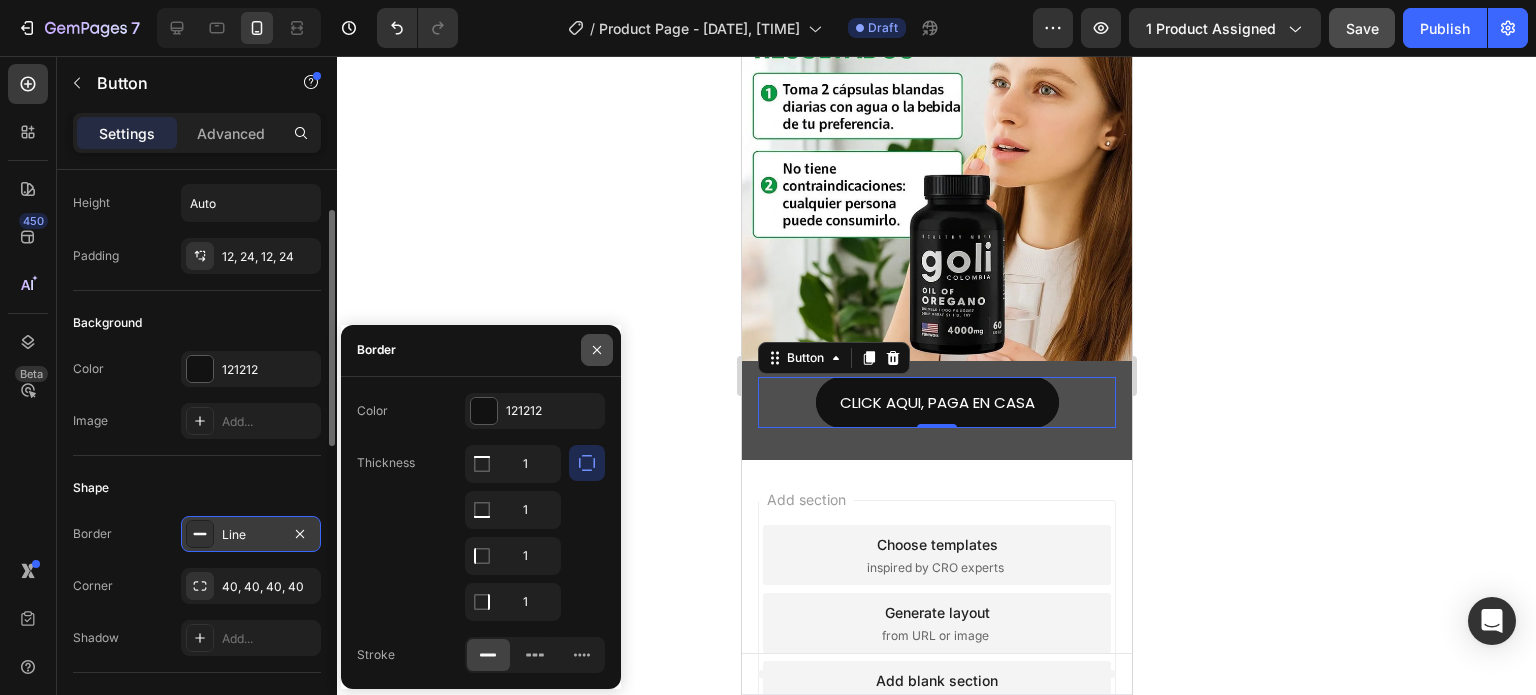 click 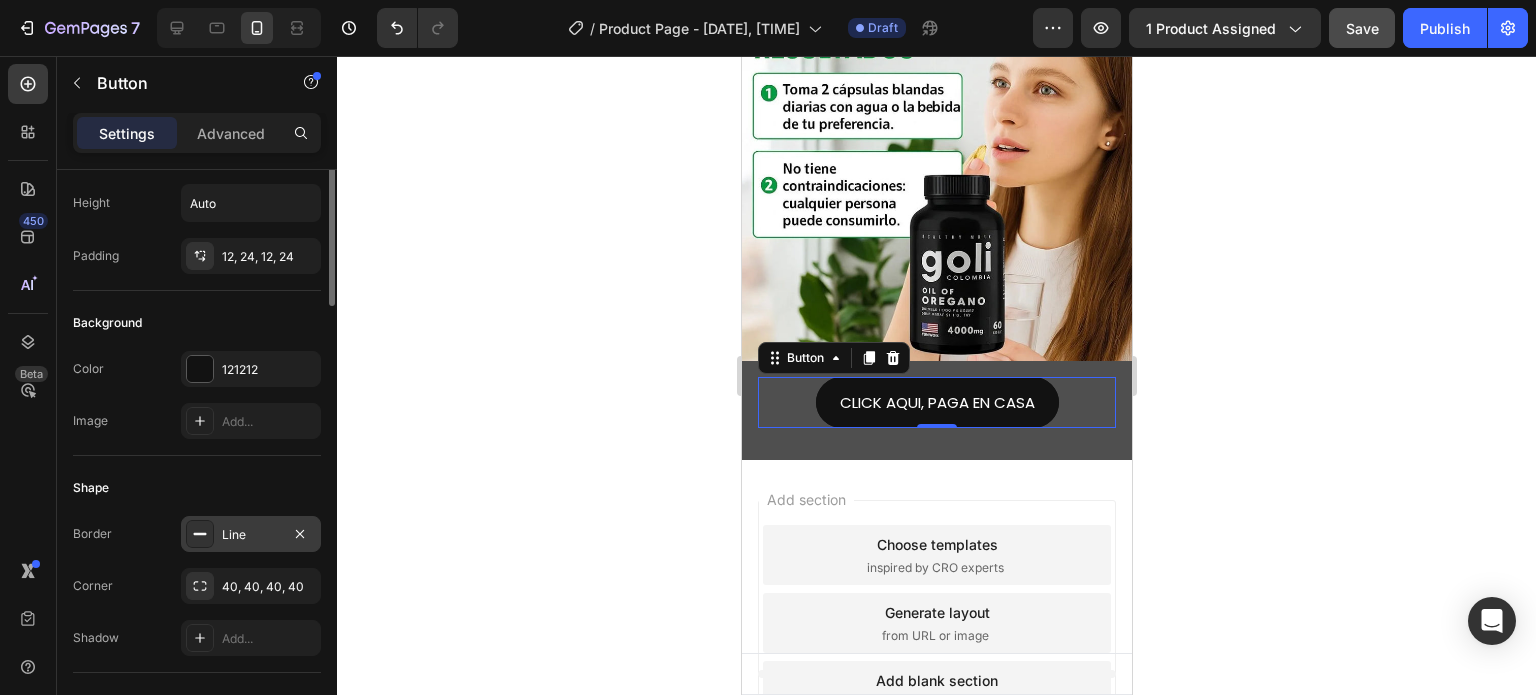 scroll, scrollTop: 0, scrollLeft: 0, axis: both 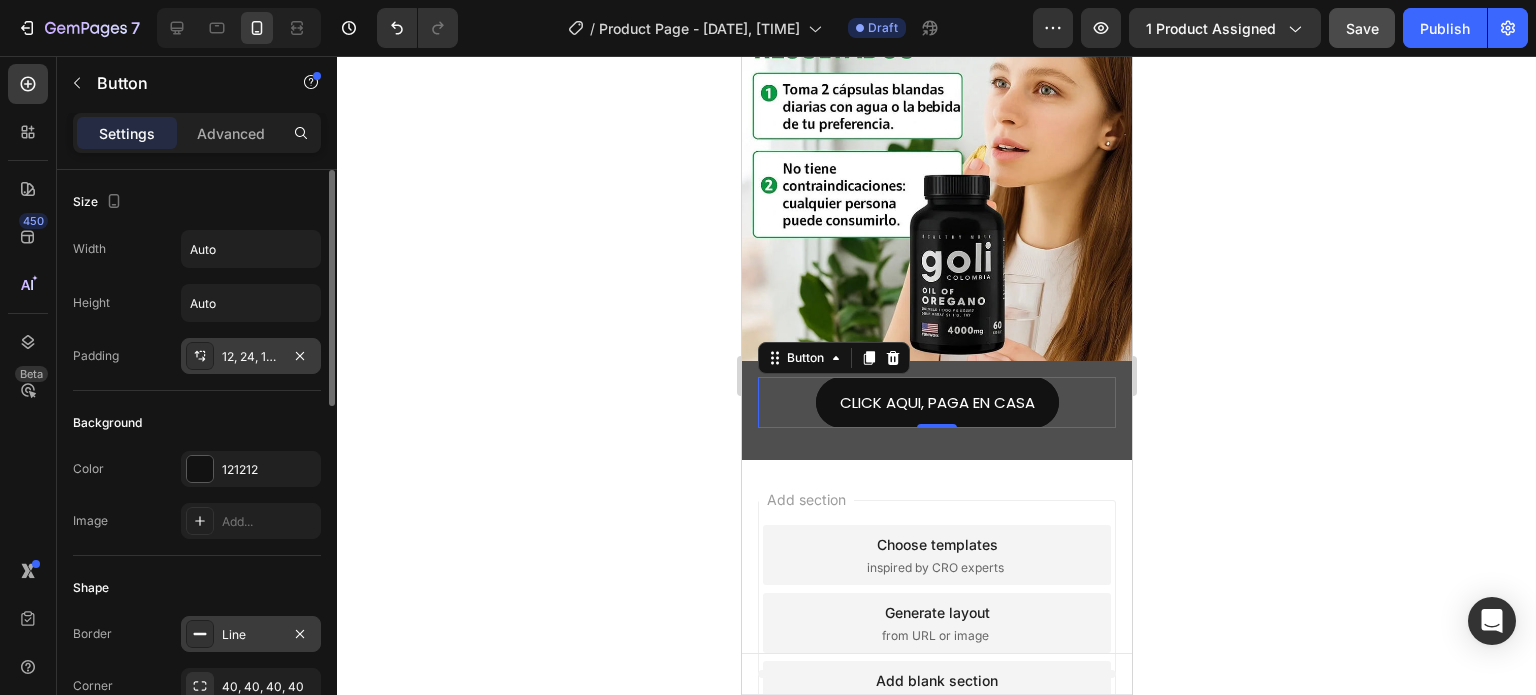 click on "12, 24, 12, 24" at bounding box center [251, 357] 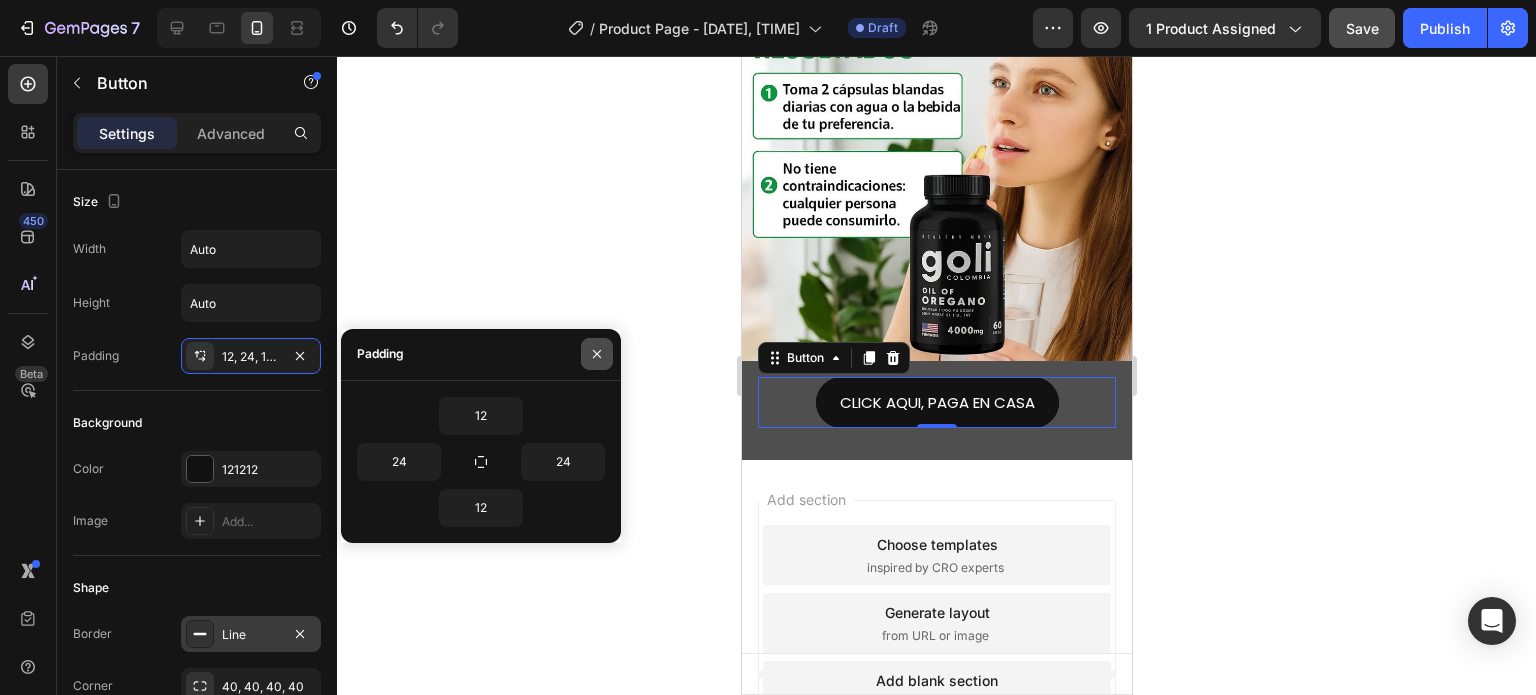 click at bounding box center [597, 354] 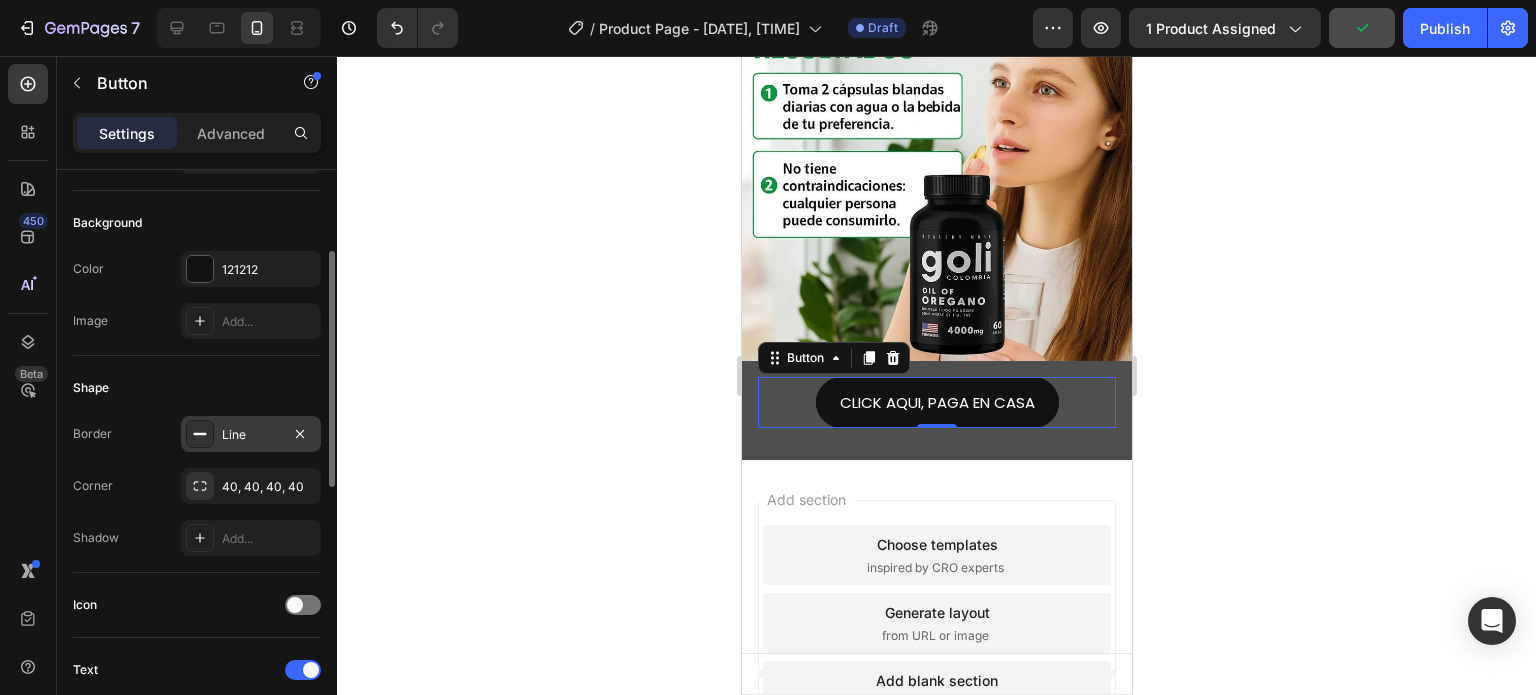 scroll, scrollTop: 300, scrollLeft: 0, axis: vertical 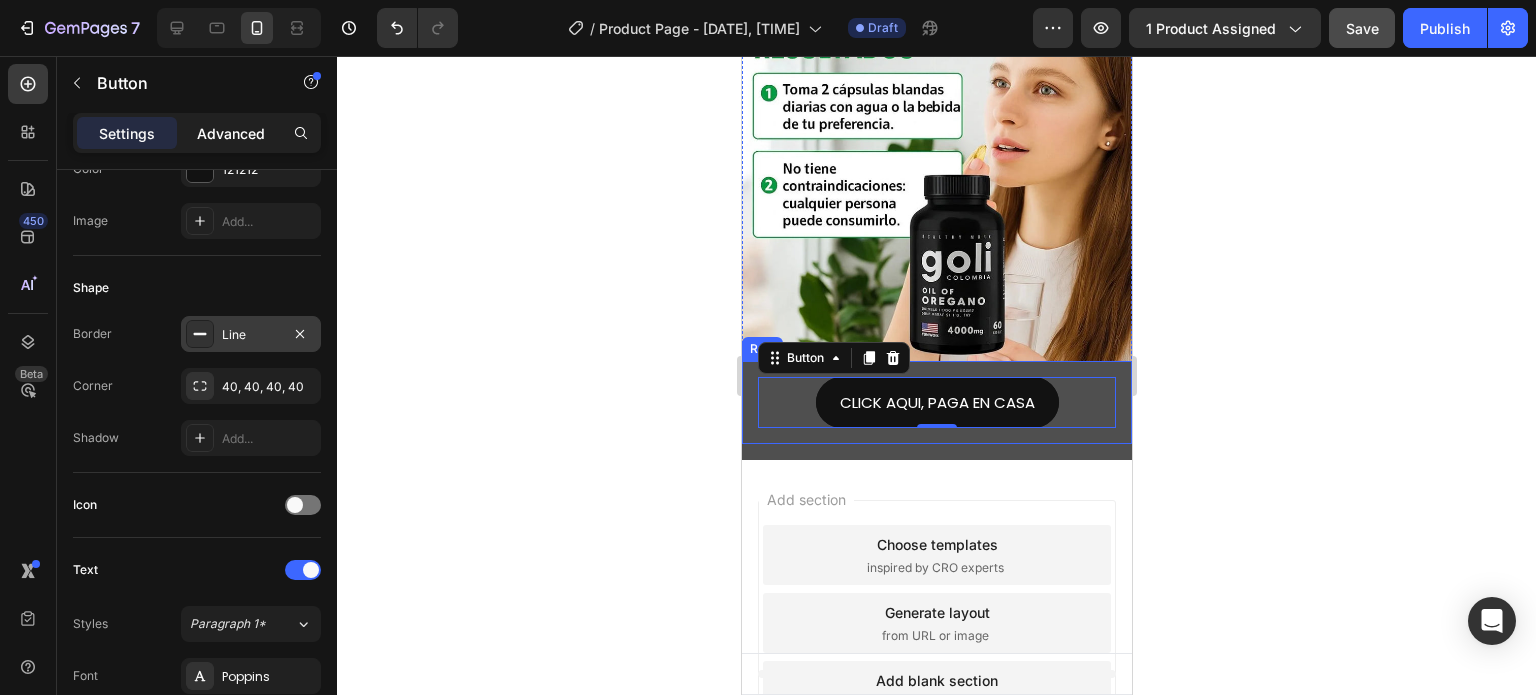 click on "Advanced" at bounding box center [231, 133] 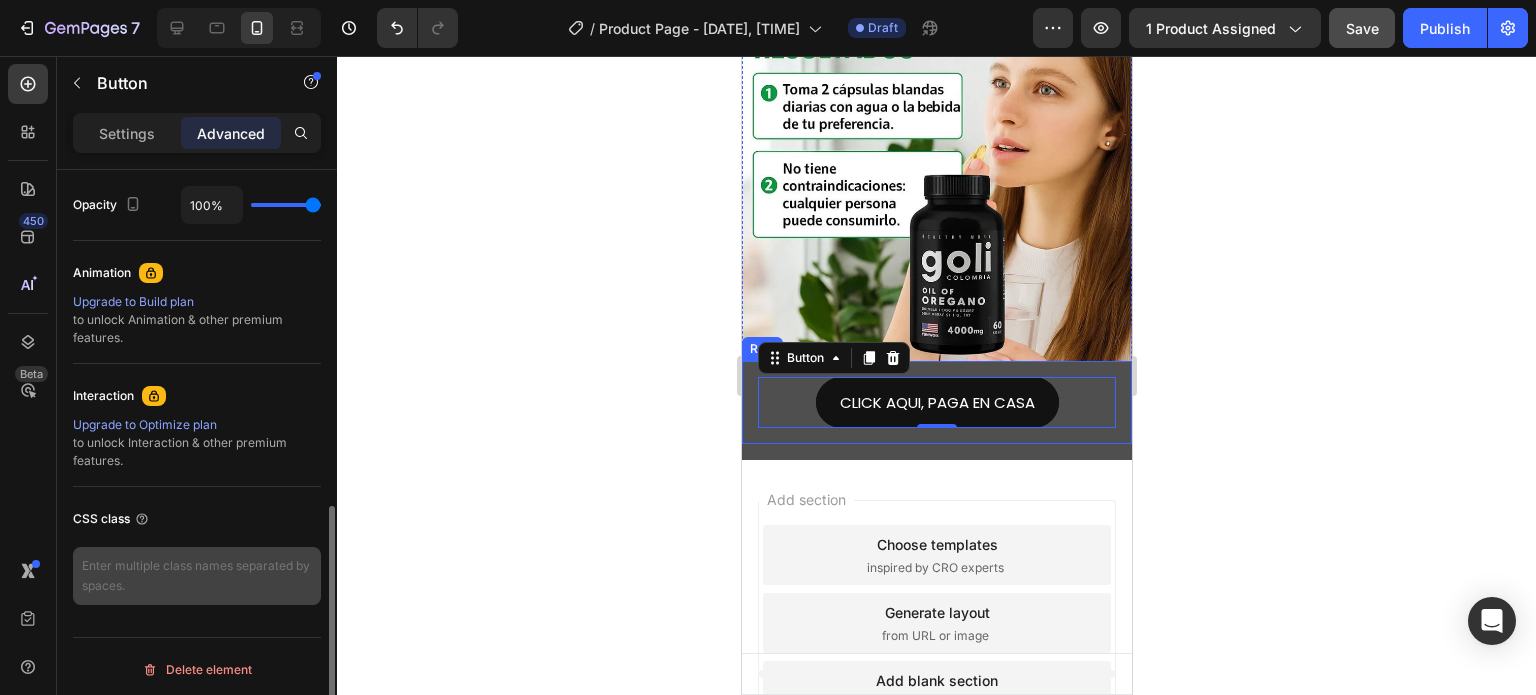 scroll, scrollTop: 804, scrollLeft: 0, axis: vertical 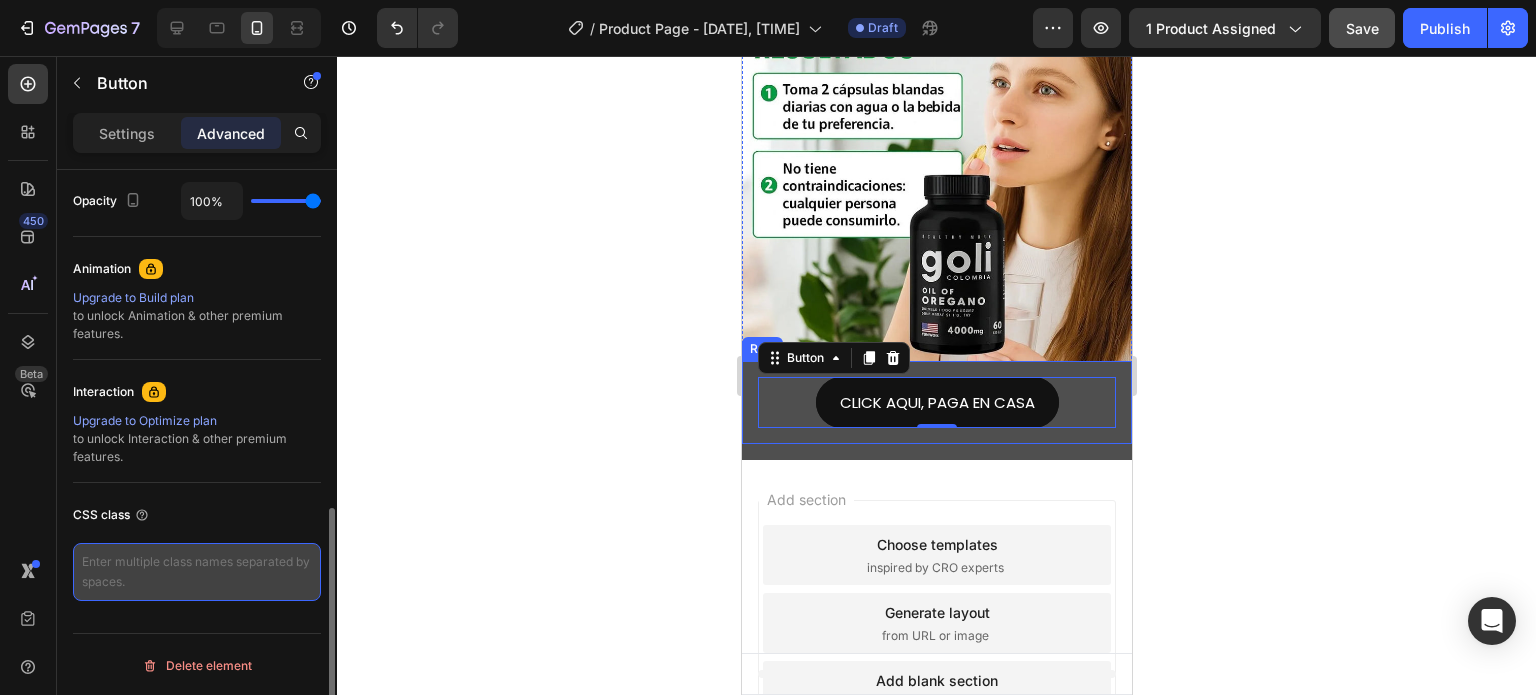 click at bounding box center [197, 572] 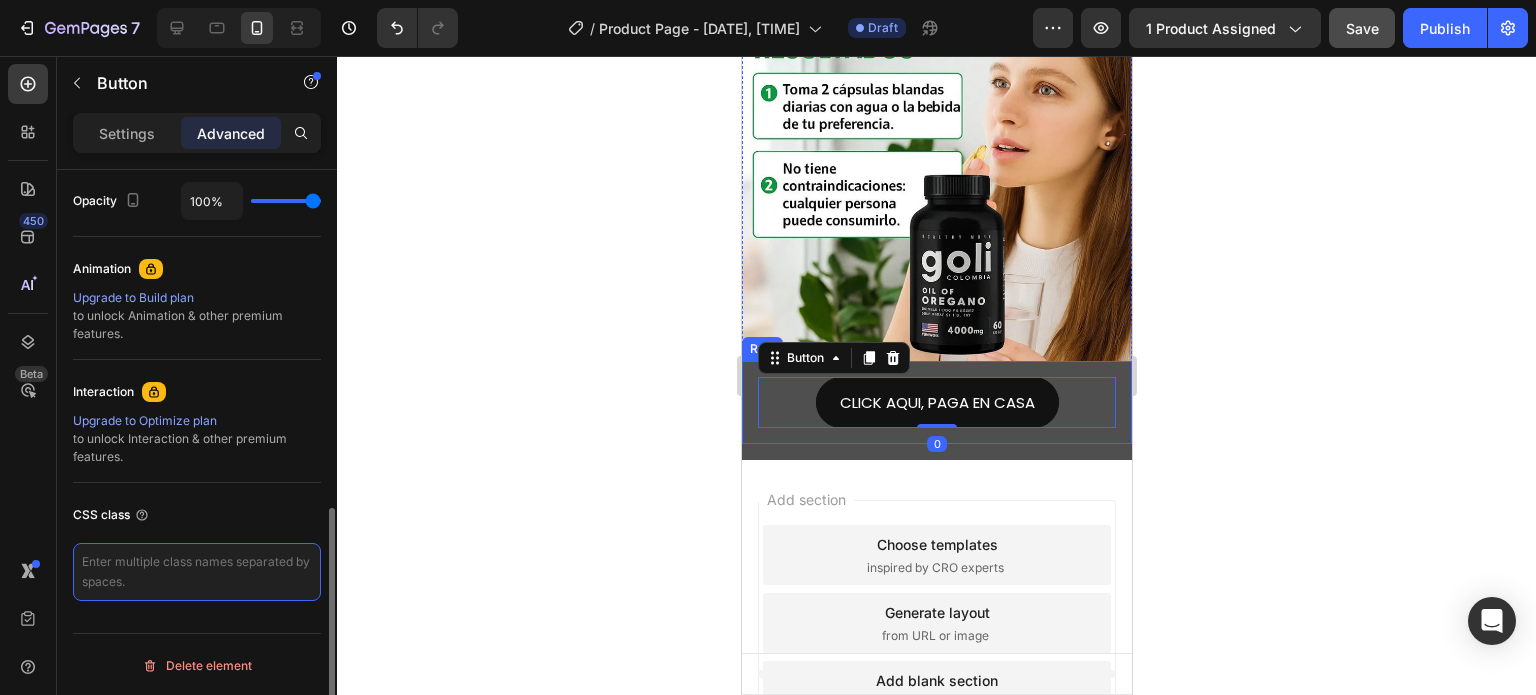 paste on "_rsi-cod-form-is-gempage _rsi-cod-form-gempages-button-overwrite" 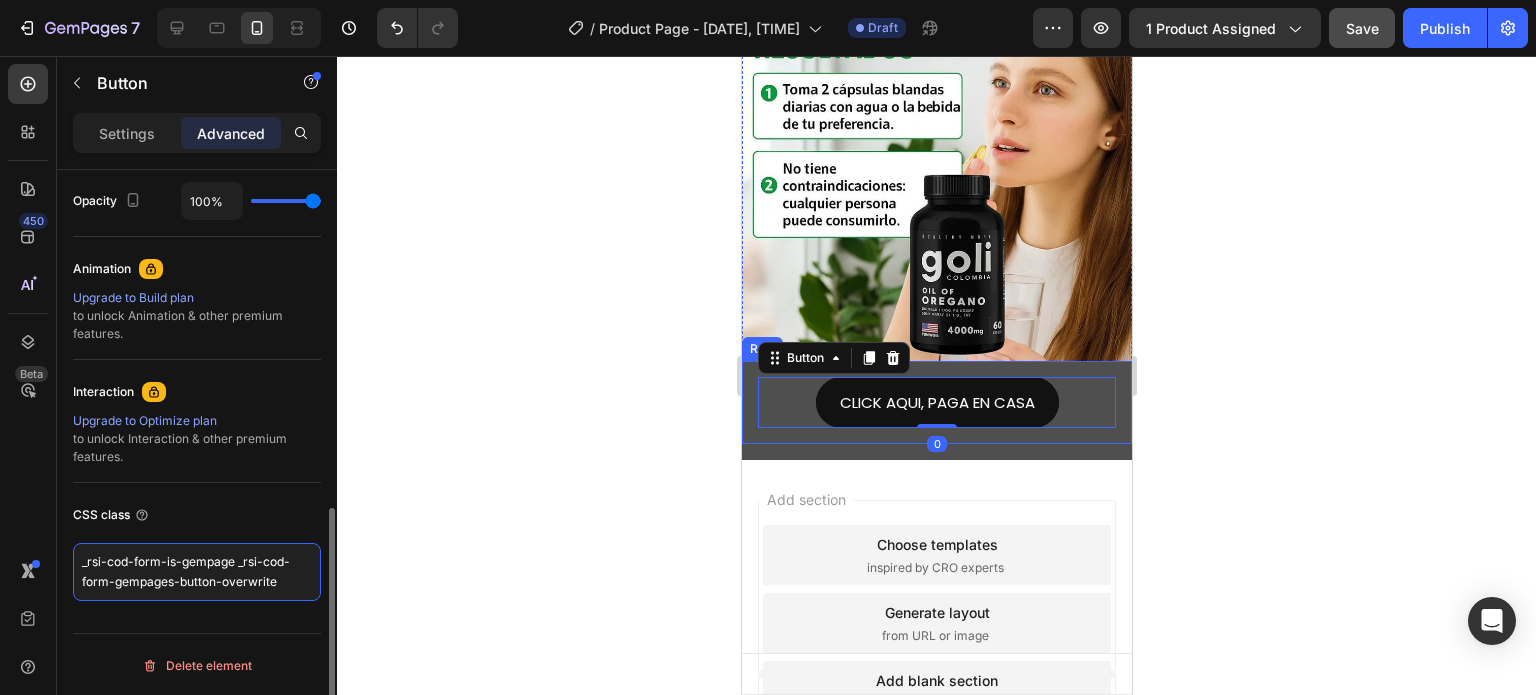 scroll, scrollTop: 0, scrollLeft: 0, axis: both 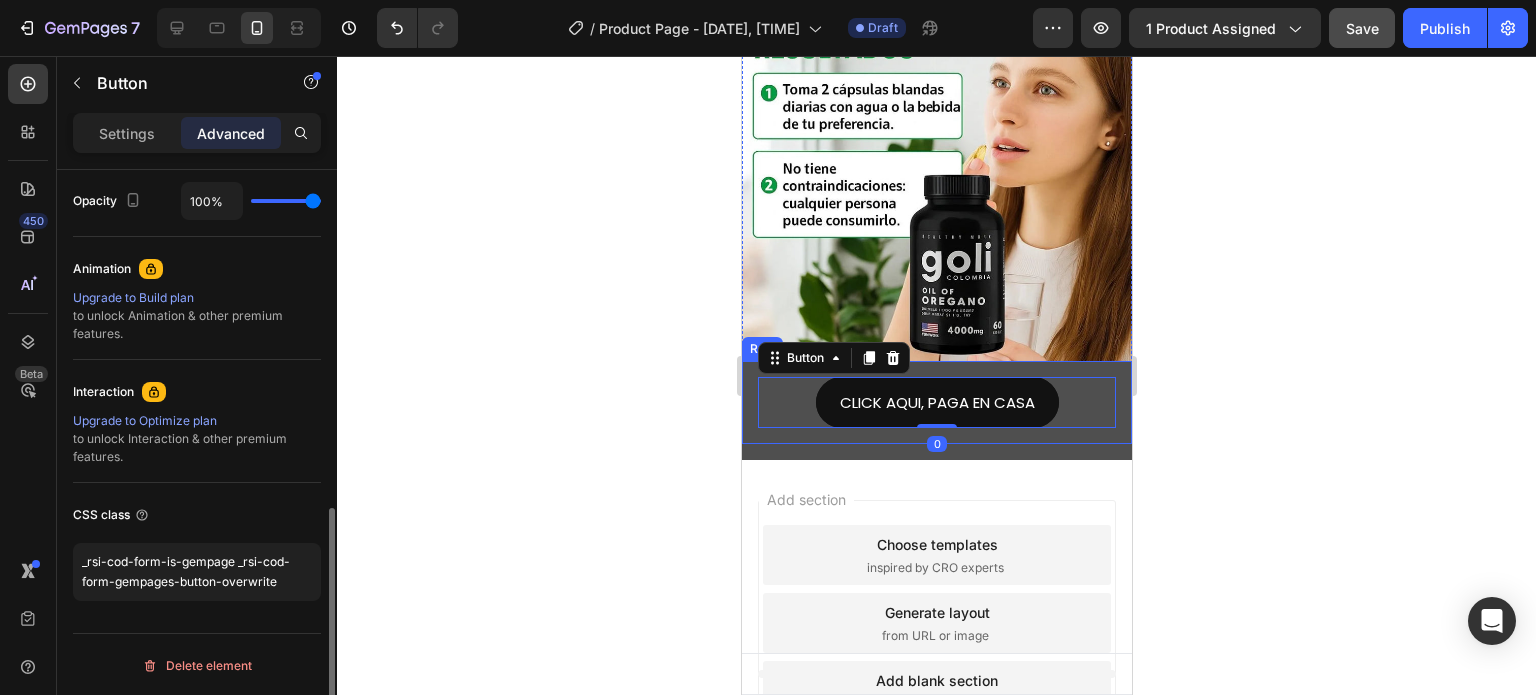 drag, startPoint x: 268, startPoint y: 516, endPoint x: 272, endPoint y: 505, distance: 11.7046995 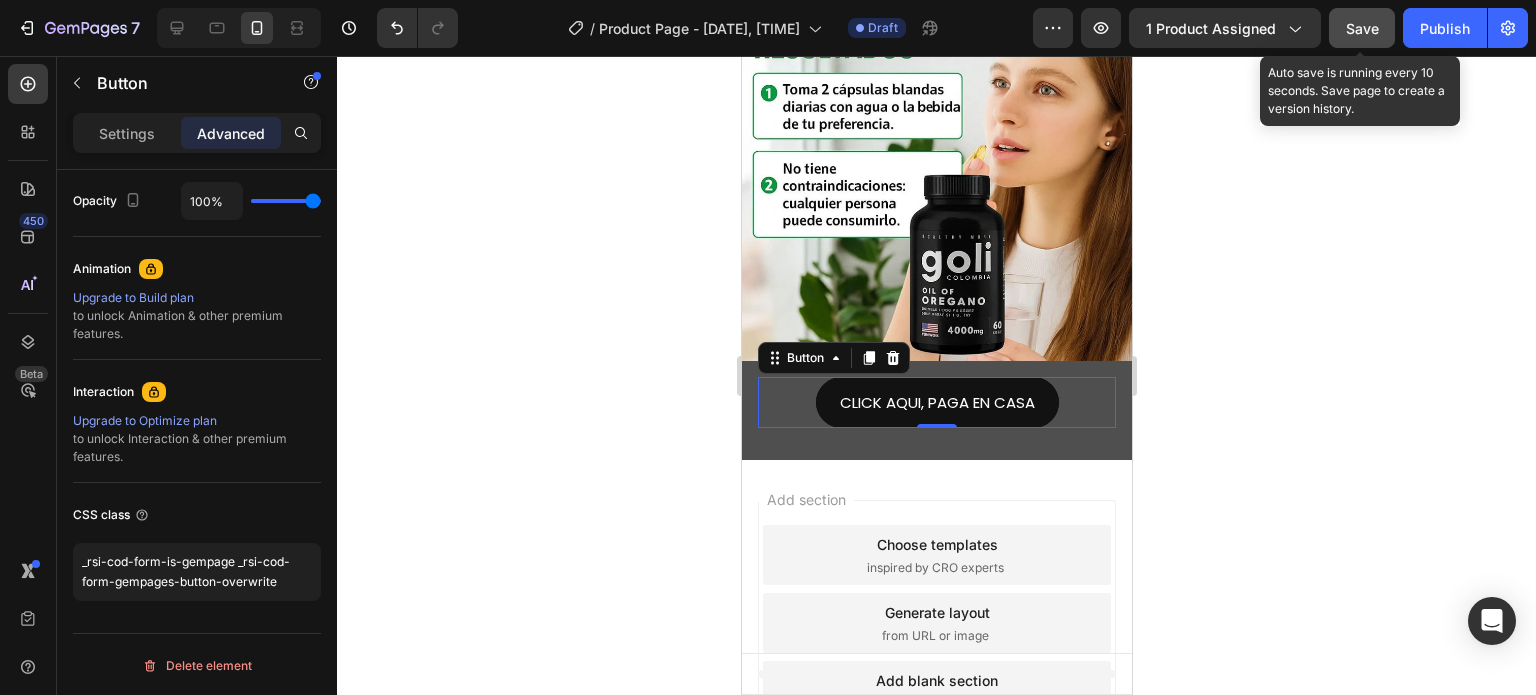click on "Save" 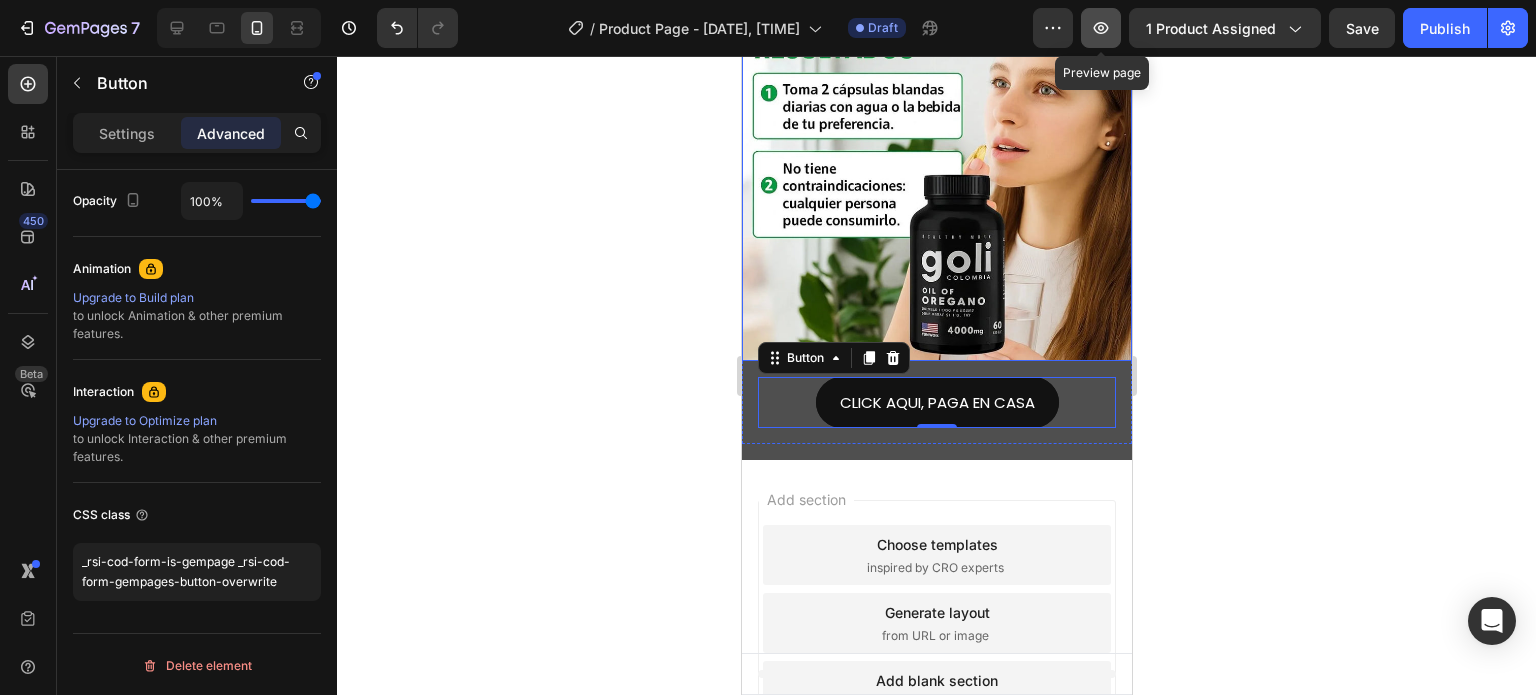 click 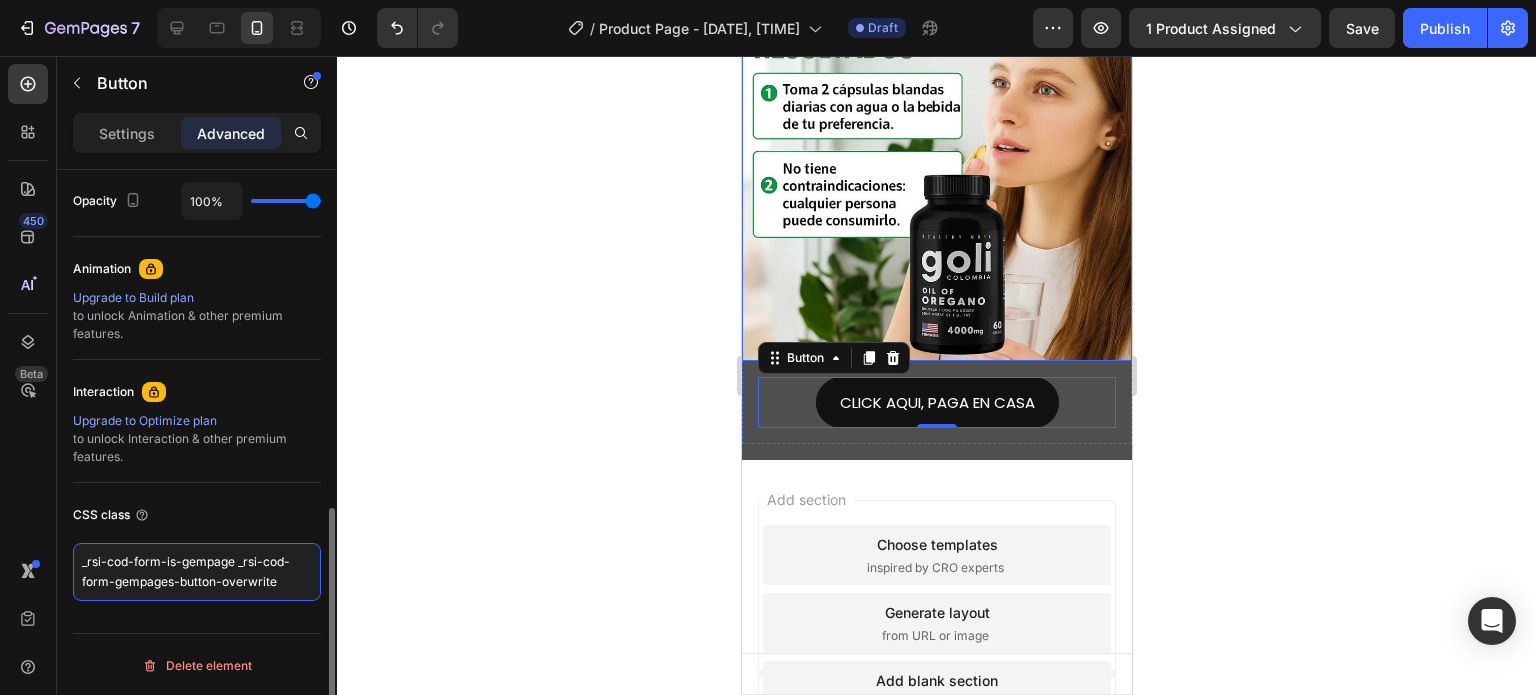 click on "_rsi-cod-form-is-gempage _rsi-cod-form-gempages-button-overwrite" at bounding box center (197, 572) 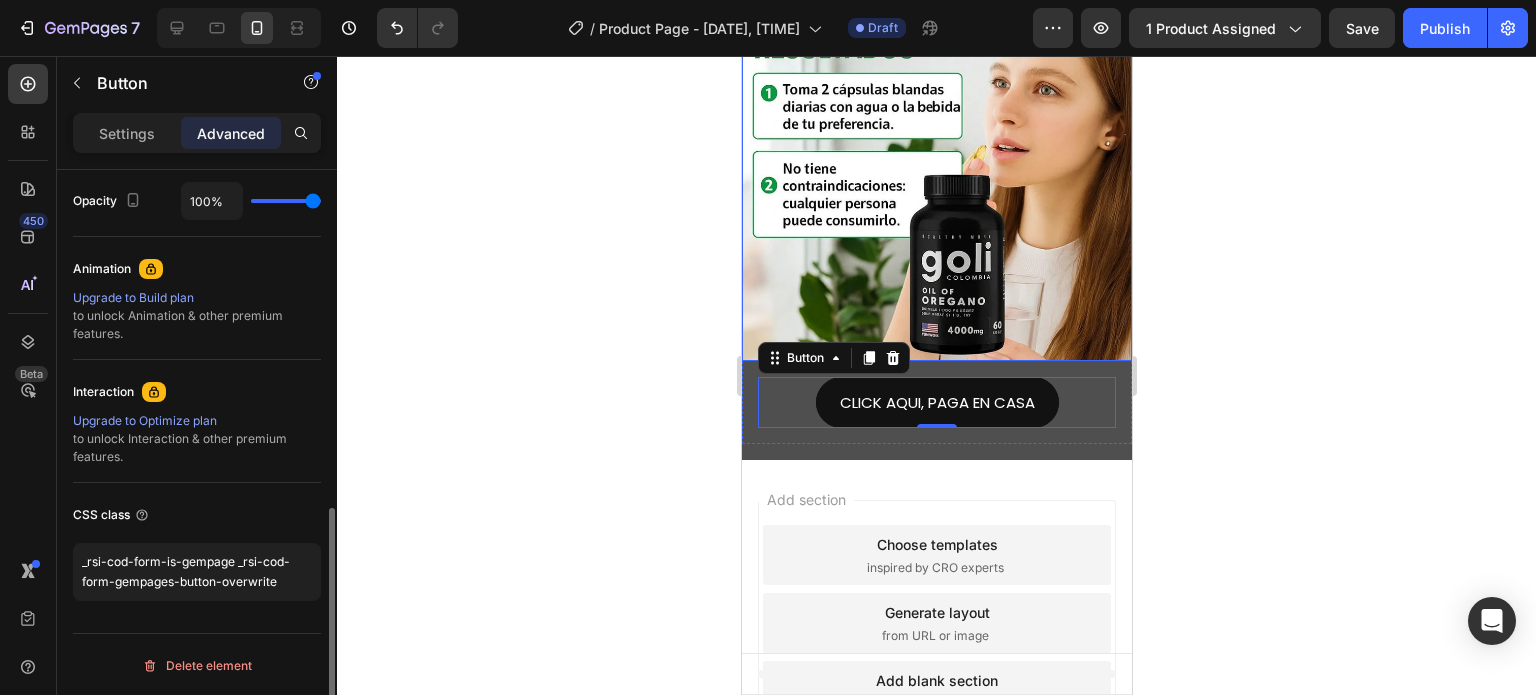 click on "CSS class" at bounding box center [197, 515] 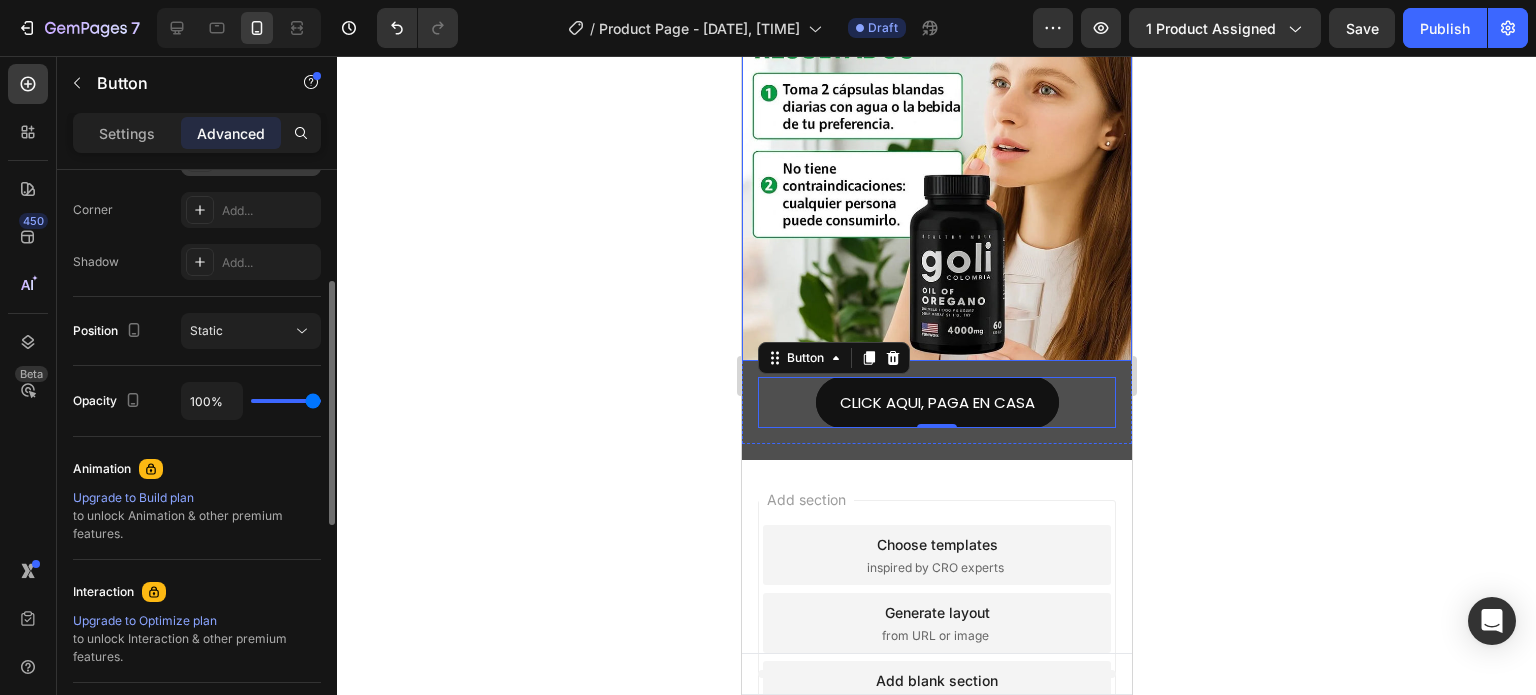 scroll, scrollTop: 404, scrollLeft: 0, axis: vertical 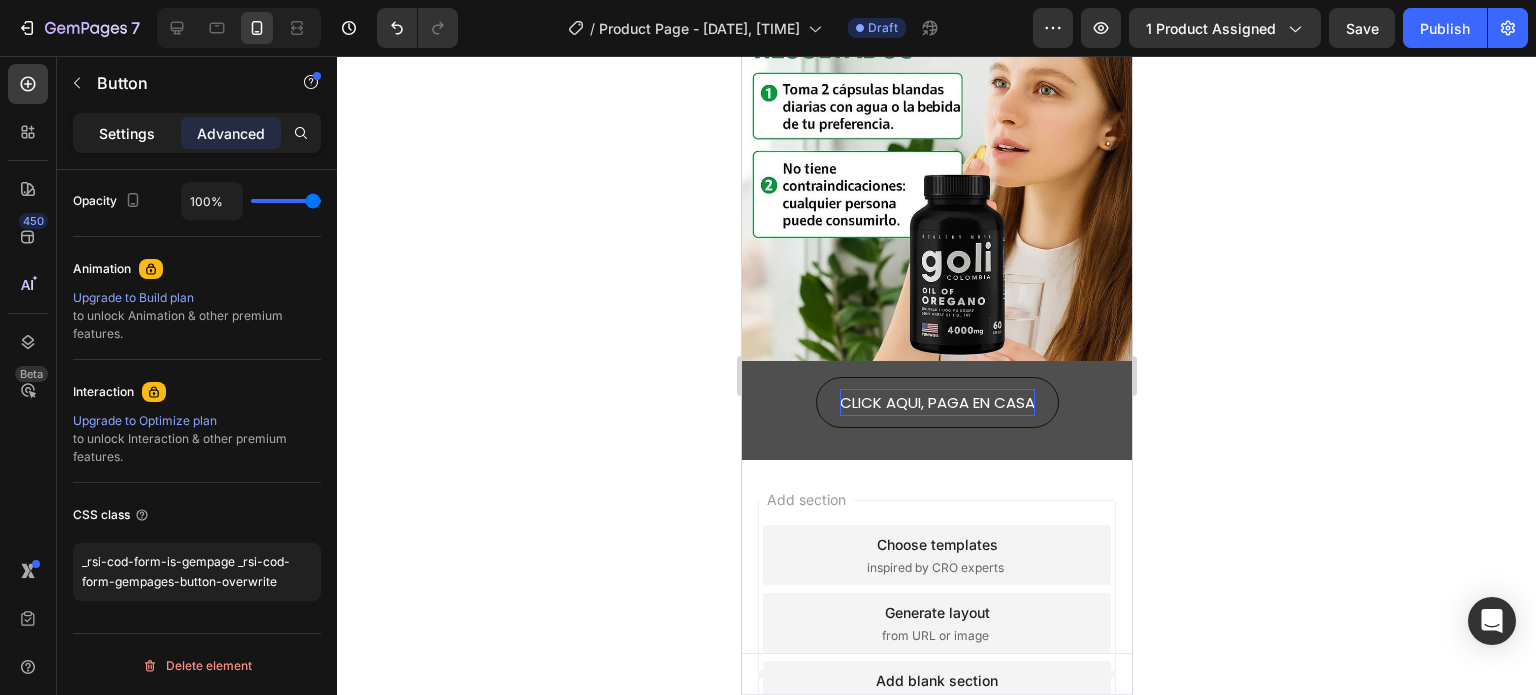 click on "Settings" at bounding box center (127, 133) 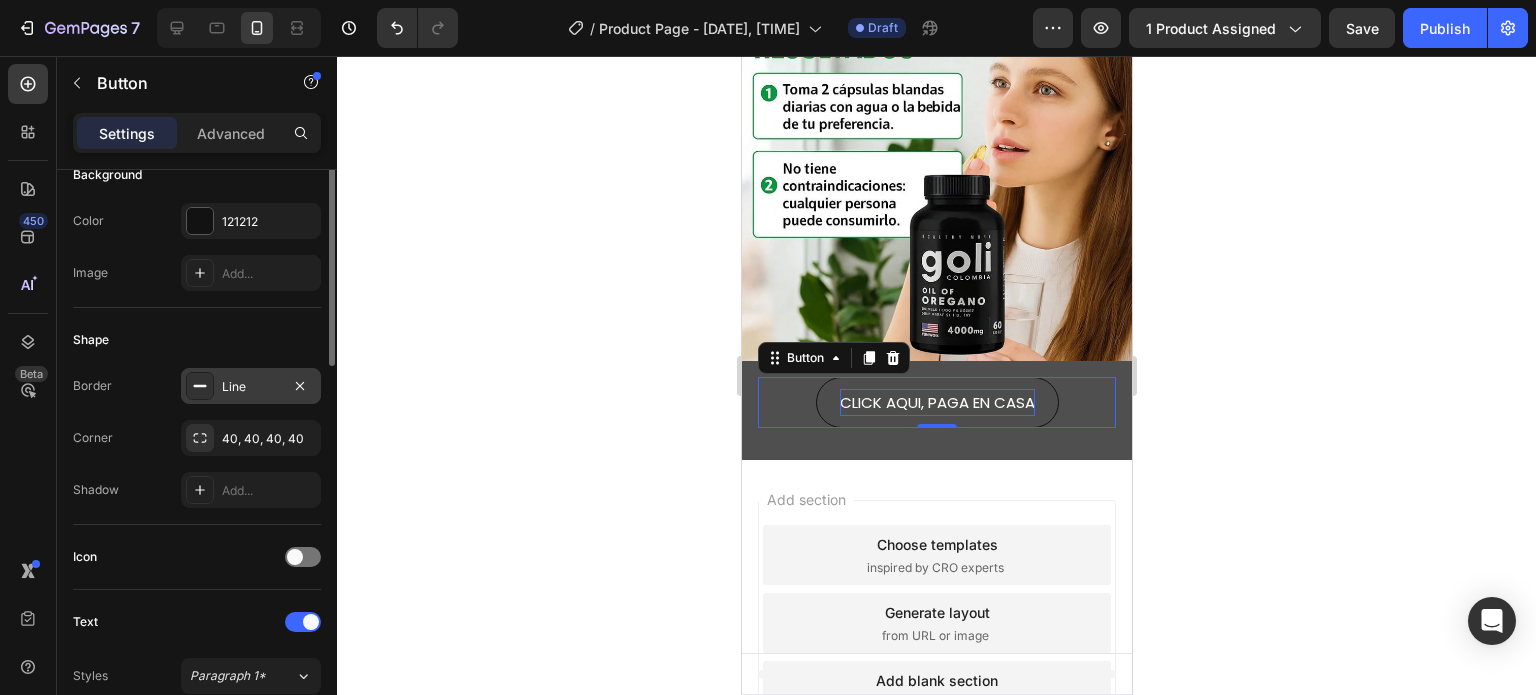 scroll, scrollTop: 0, scrollLeft: 0, axis: both 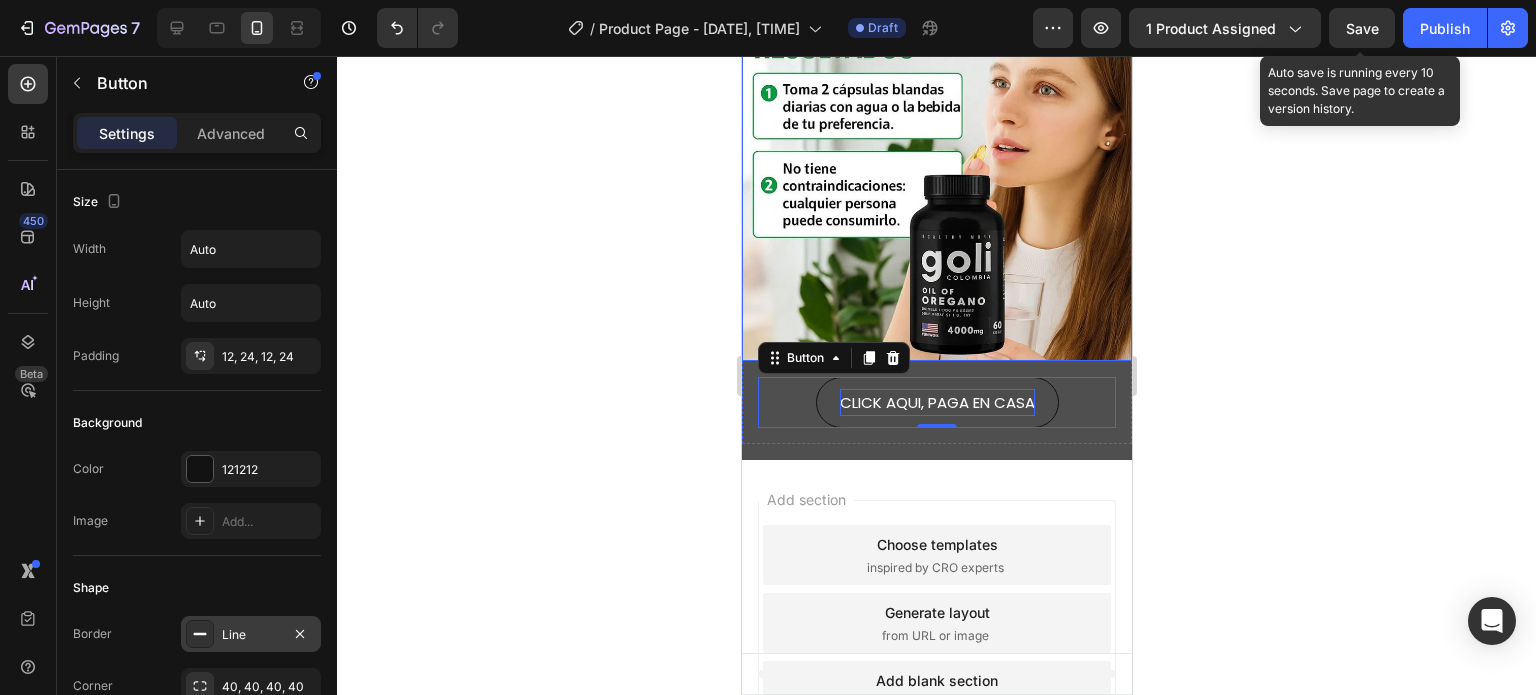click on "Save" at bounding box center (1362, 28) 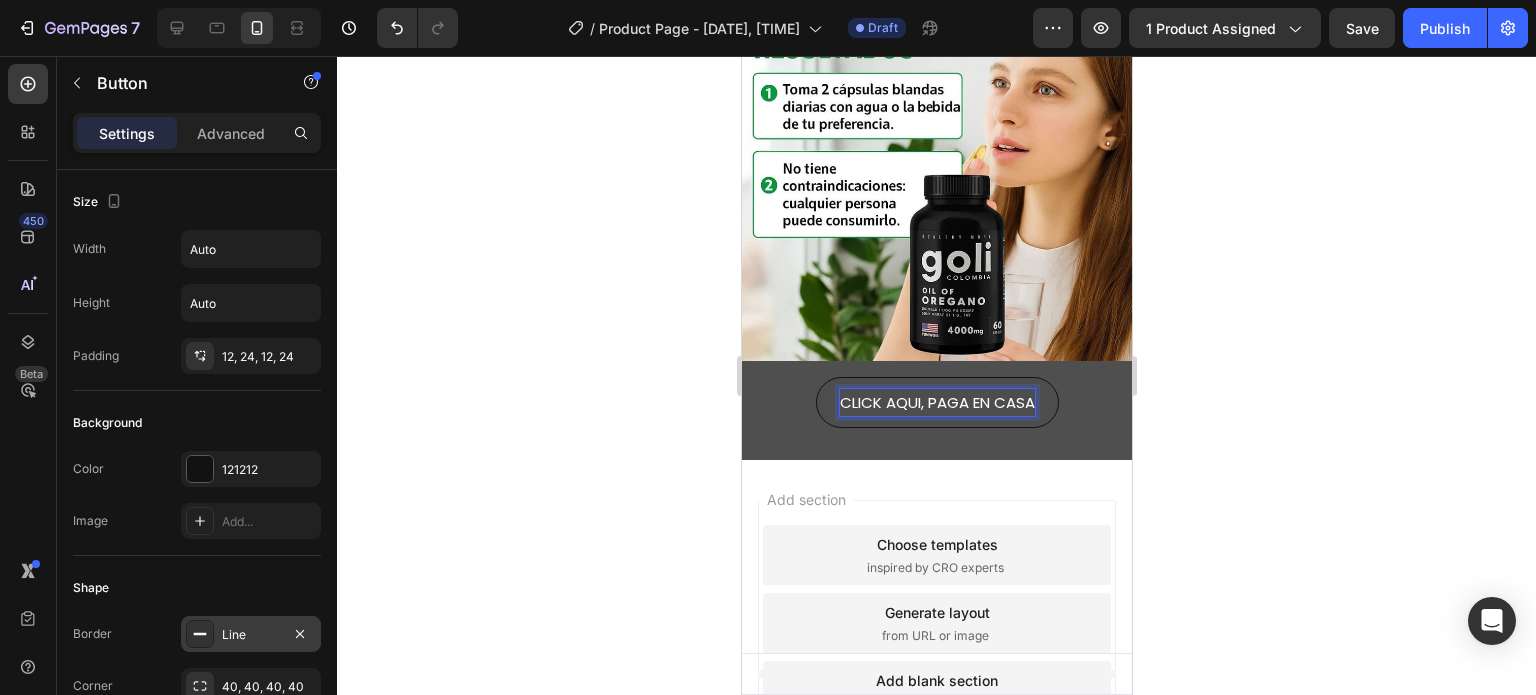 click on "CLICK AQUI, PAGA EN CASA" at bounding box center [936, 402] 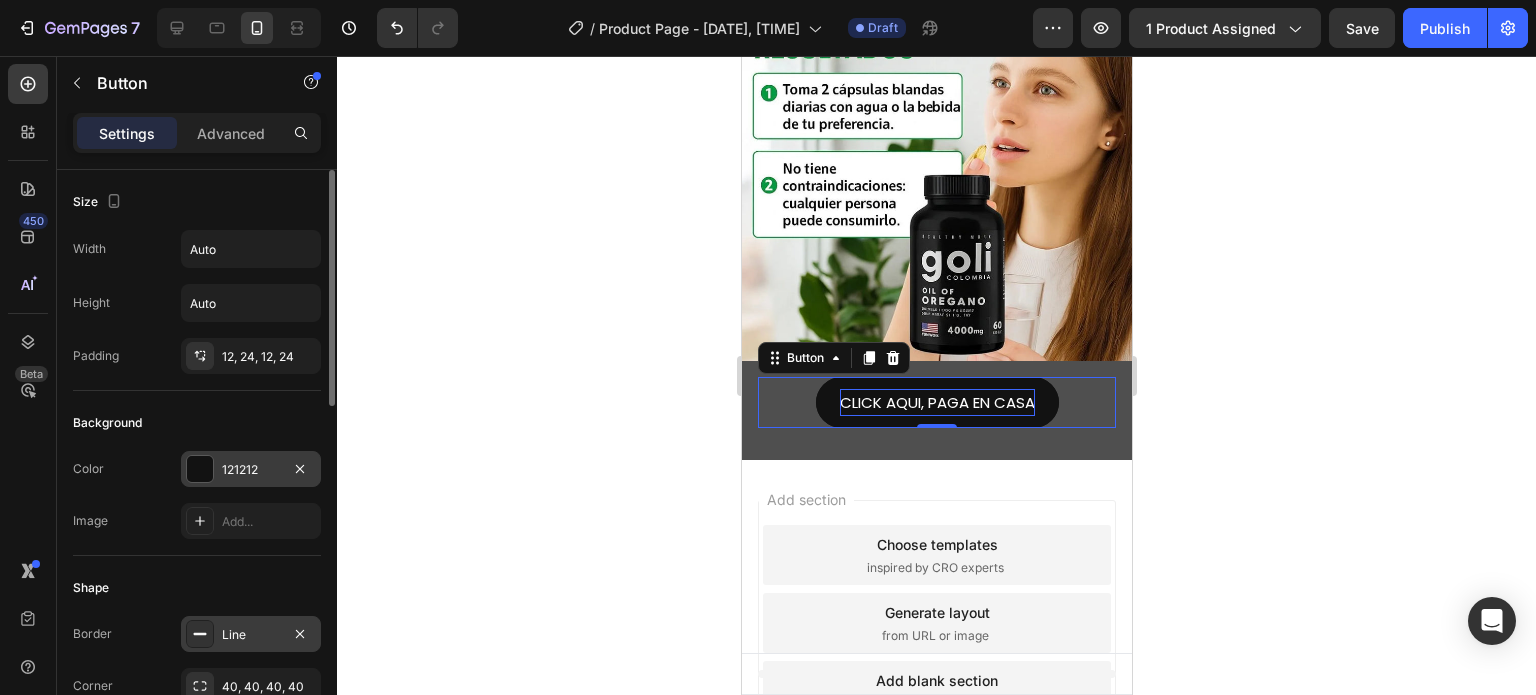click on "121212" at bounding box center [251, 469] 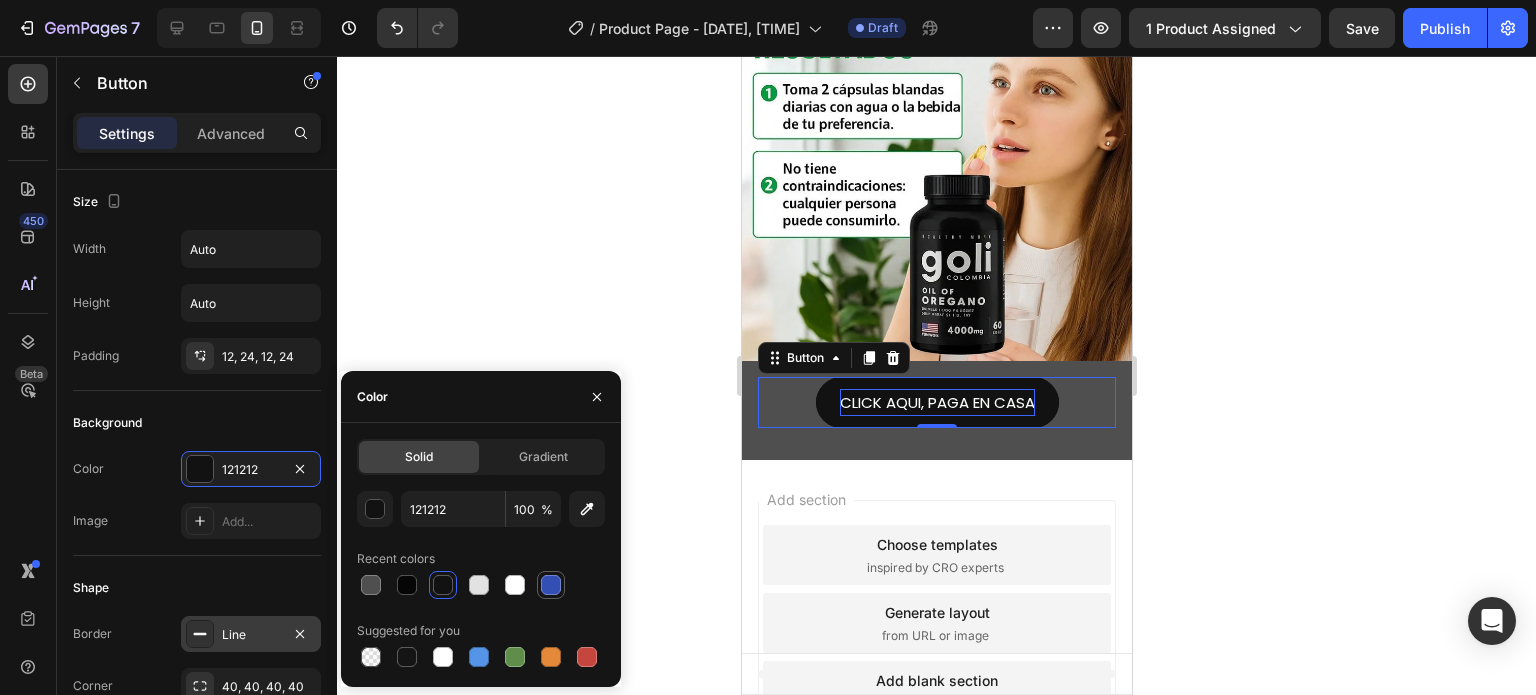 click at bounding box center [551, 585] 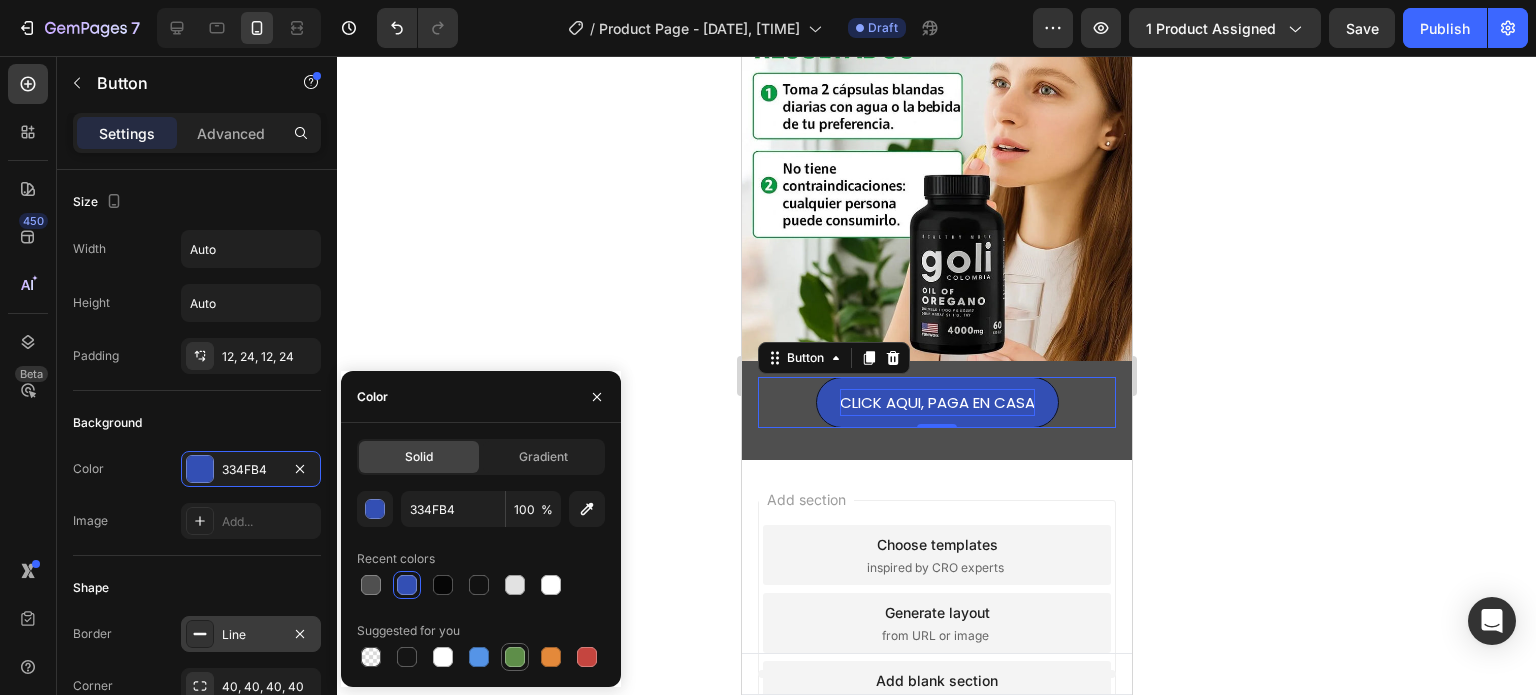click at bounding box center [515, 657] 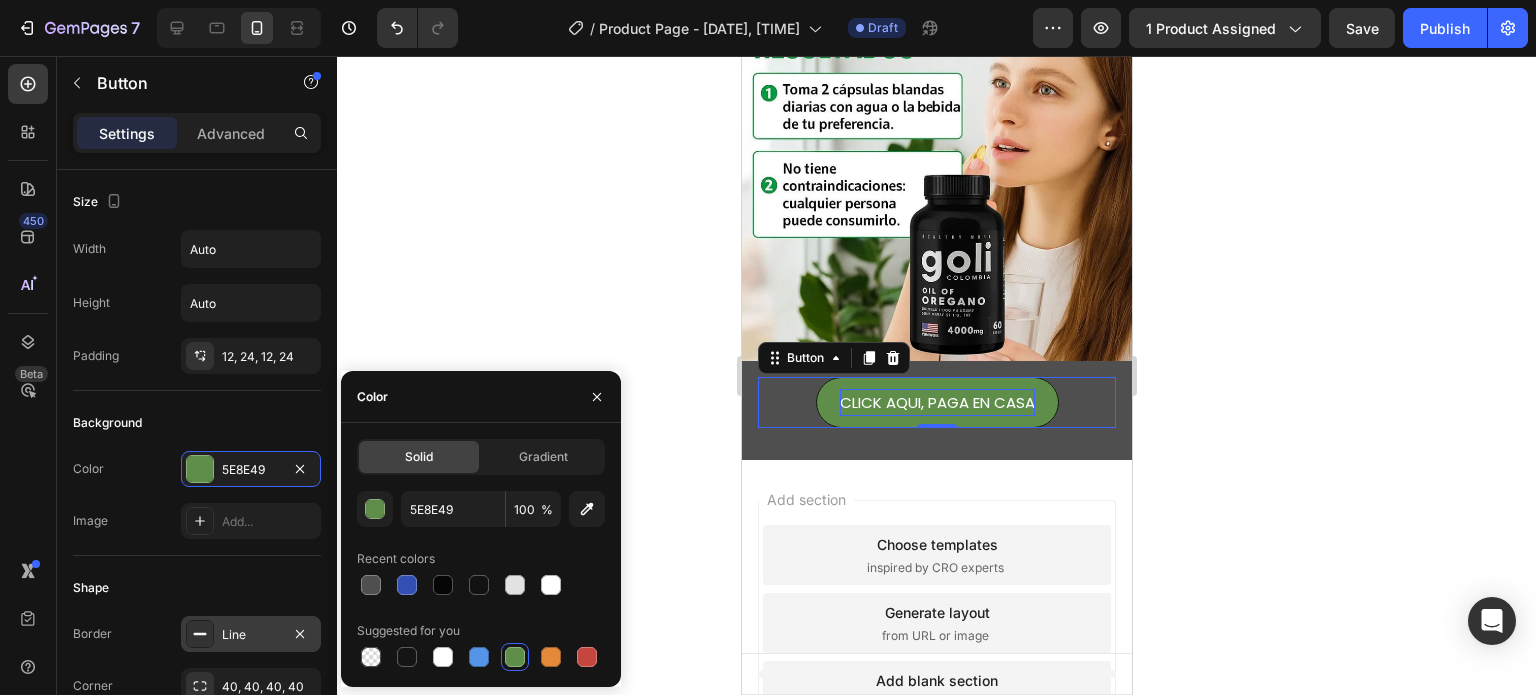 click 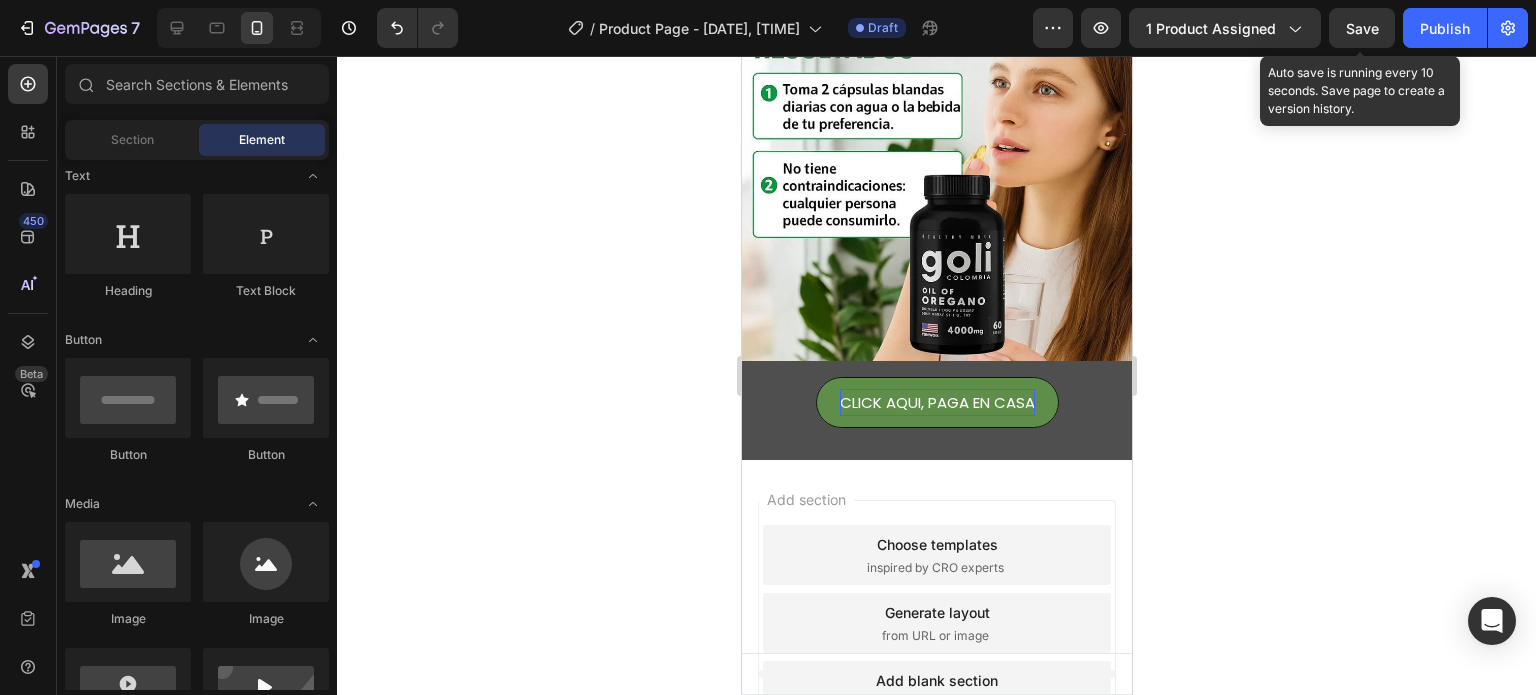 drag, startPoint x: 1353, startPoint y: 42, endPoint x: 1323, endPoint y: 39, distance: 30.149628 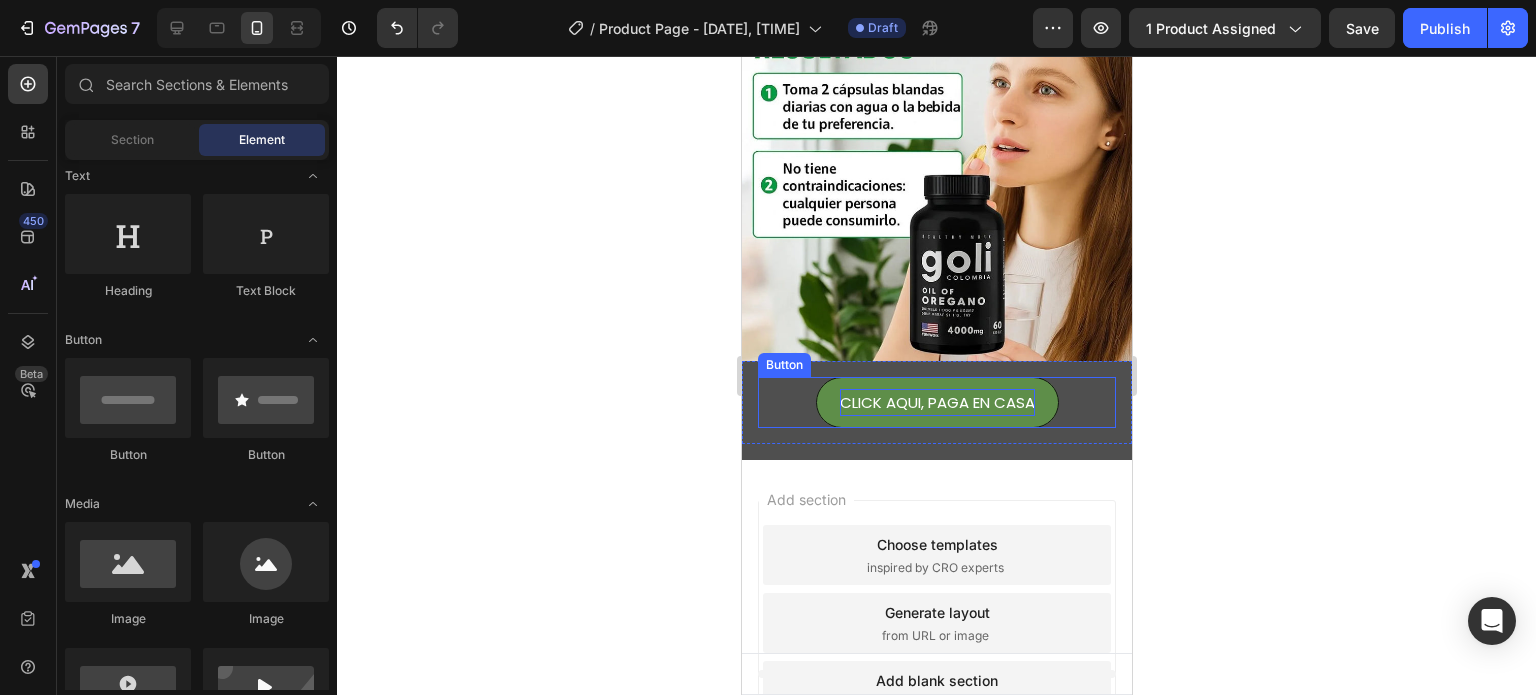click on "CLICK AQUI, PAGA EN CASA" at bounding box center [936, 402] 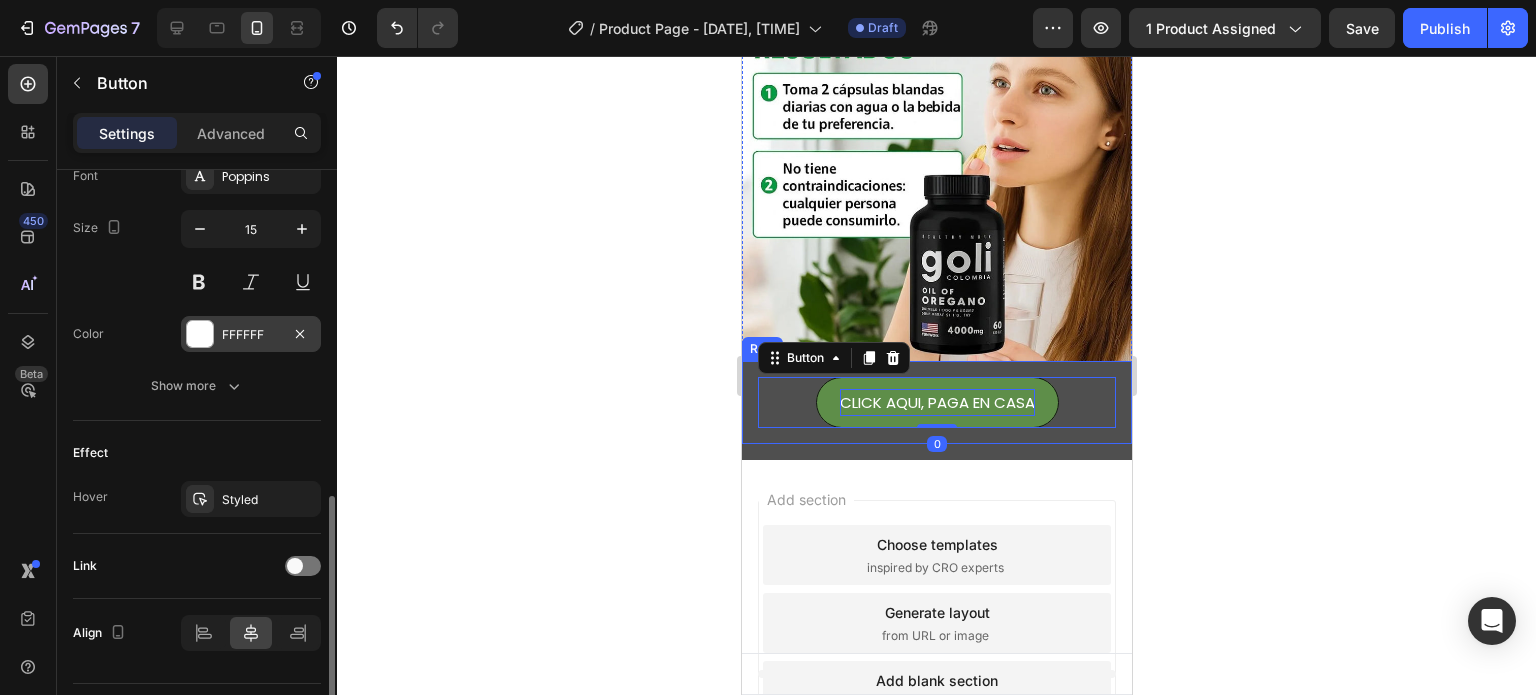 scroll, scrollTop: 848, scrollLeft: 0, axis: vertical 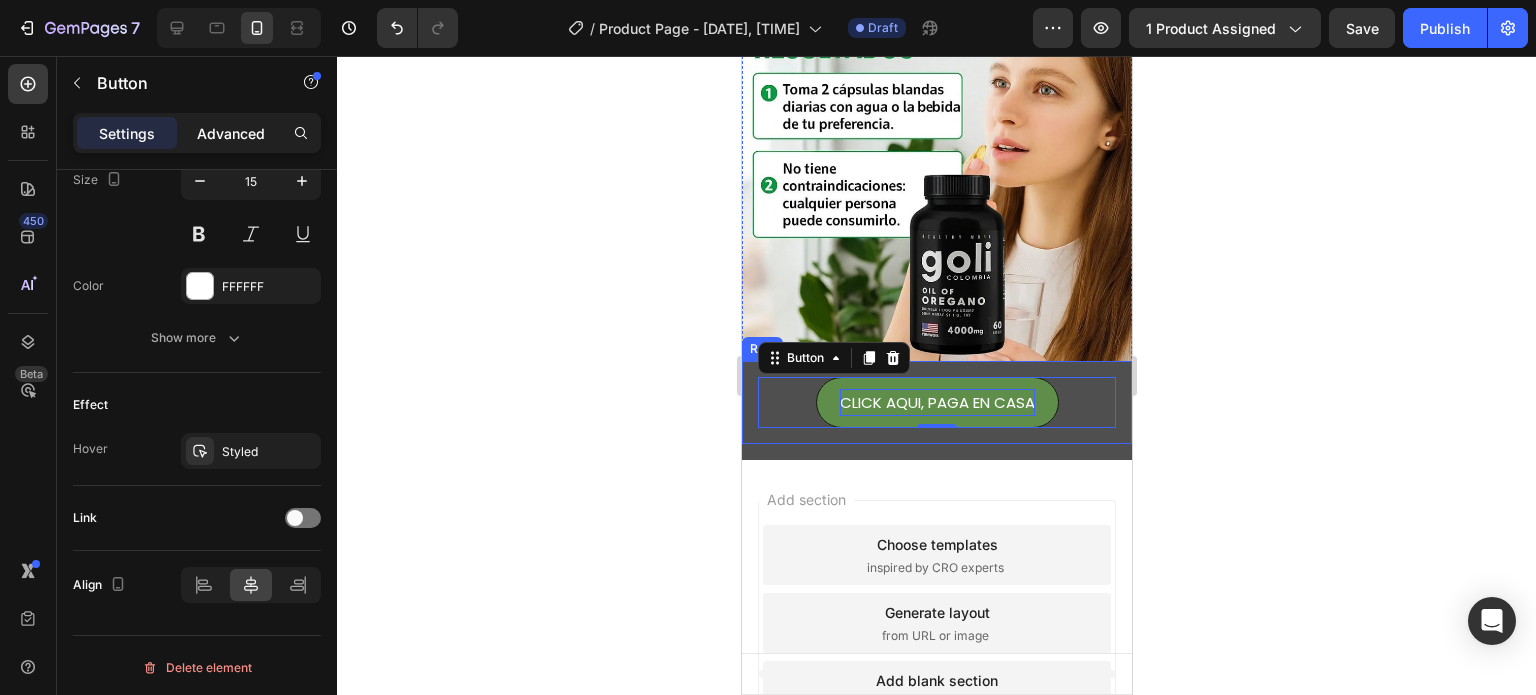 click on "Advanced" 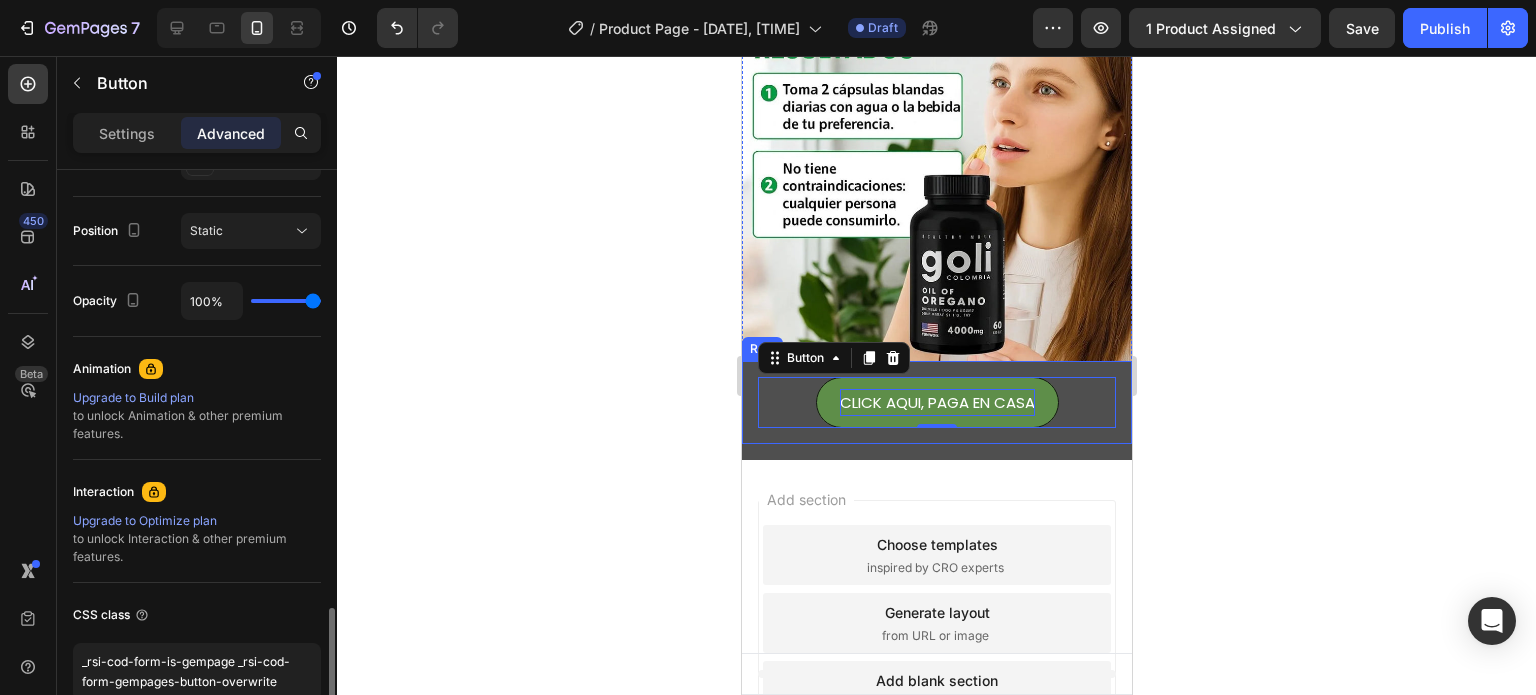 scroll, scrollTop: 804, scrollLeft: 0, axis: vertical 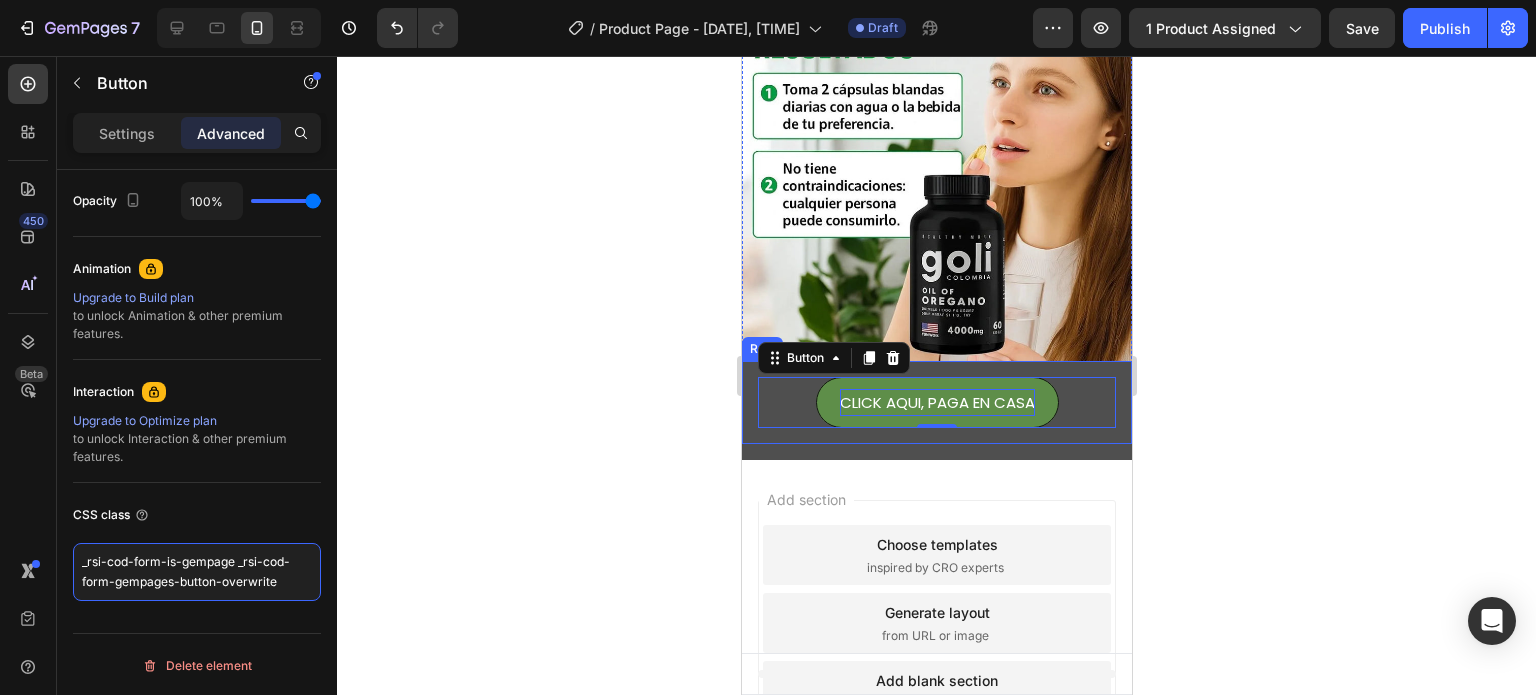 drag, startPoint x: 293, startPoint y: 586, endPoint x: 0, endPoint y: 517, distance: 301.01495 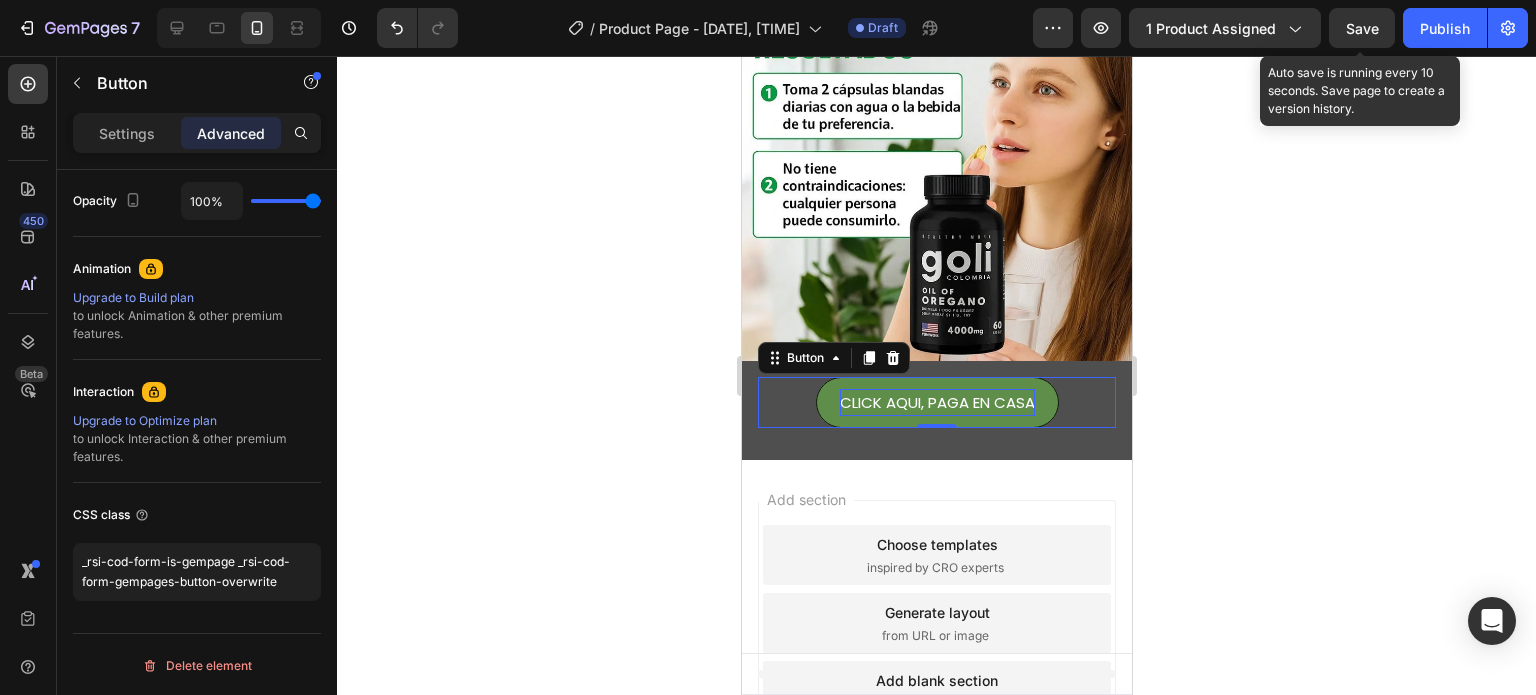 click on "Save" at bounding box center [1362, 28] 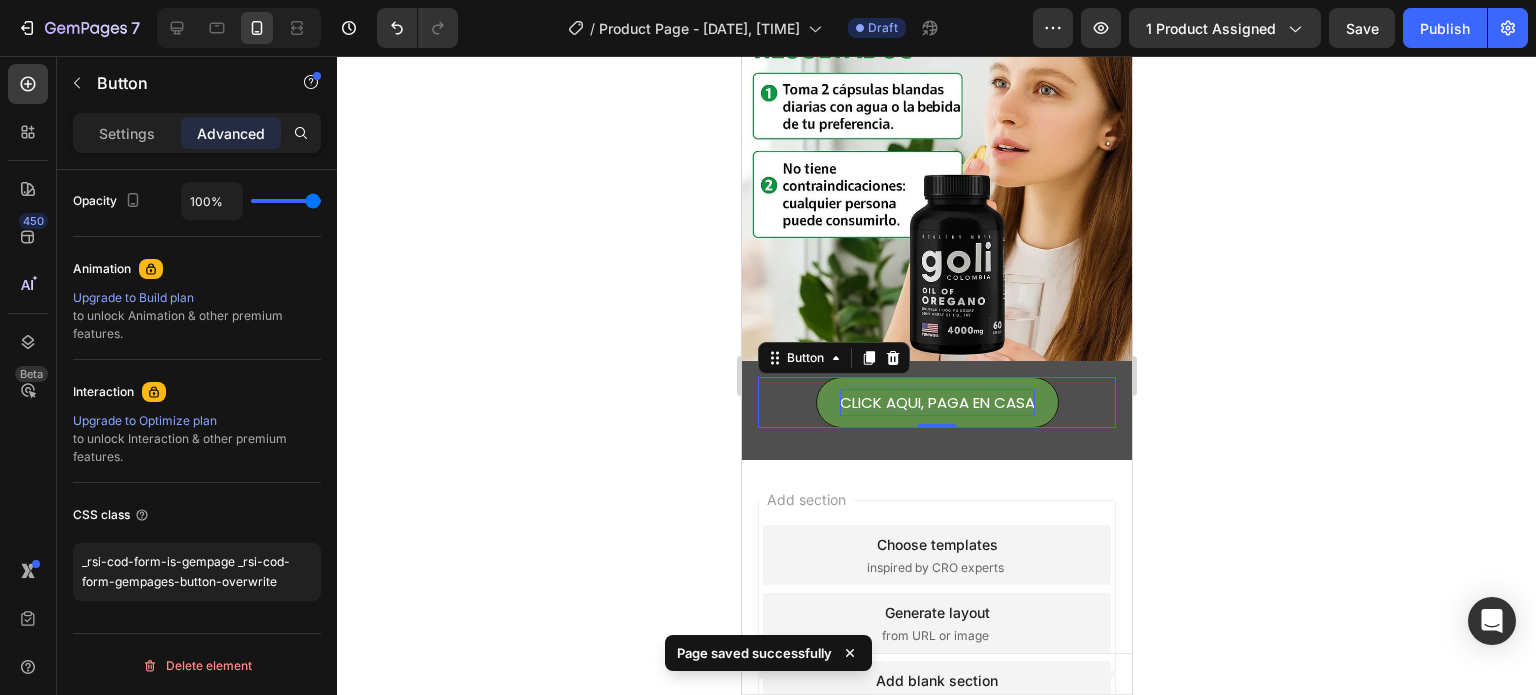 click on "7 / Product Page - [DATE], [TIME] Draft Preview 1 product assigned Save Publish" 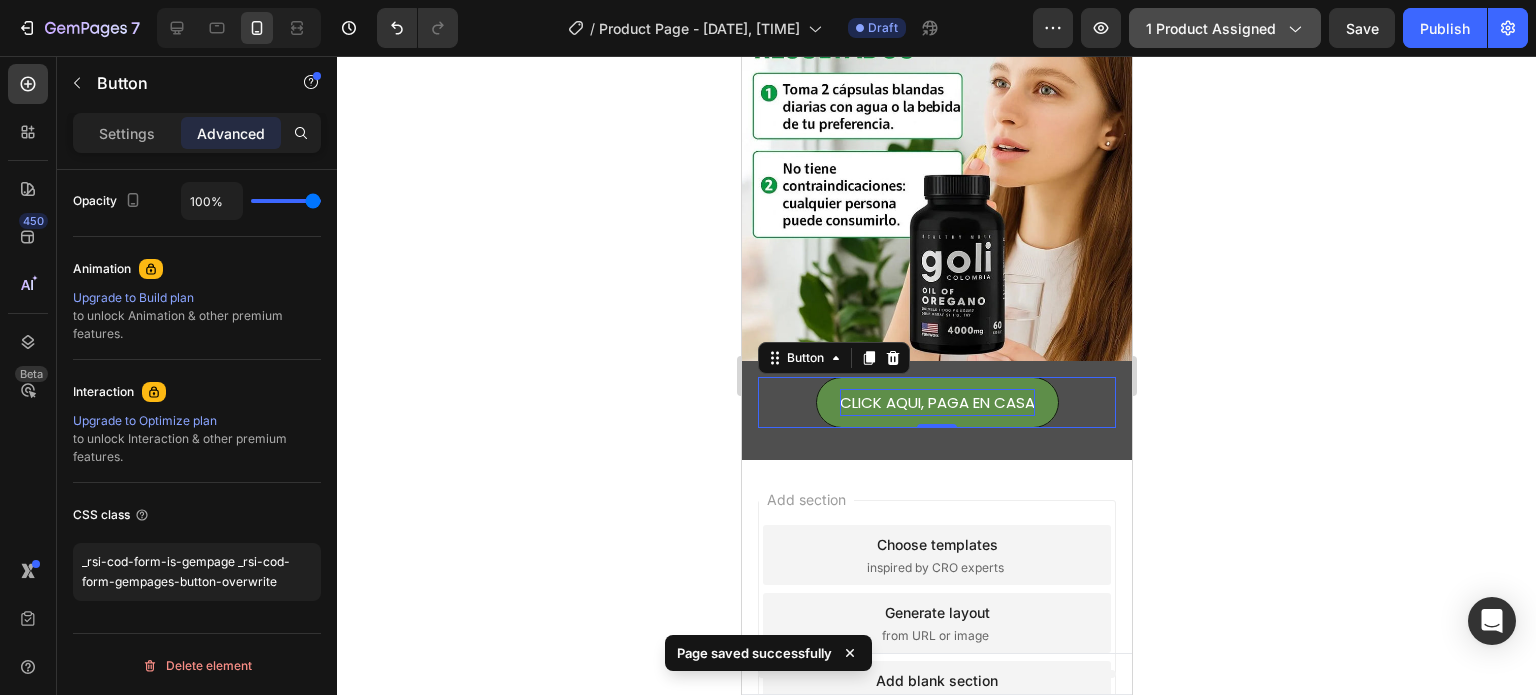click on "1 product assigned" at bounding box center (1225, 28) 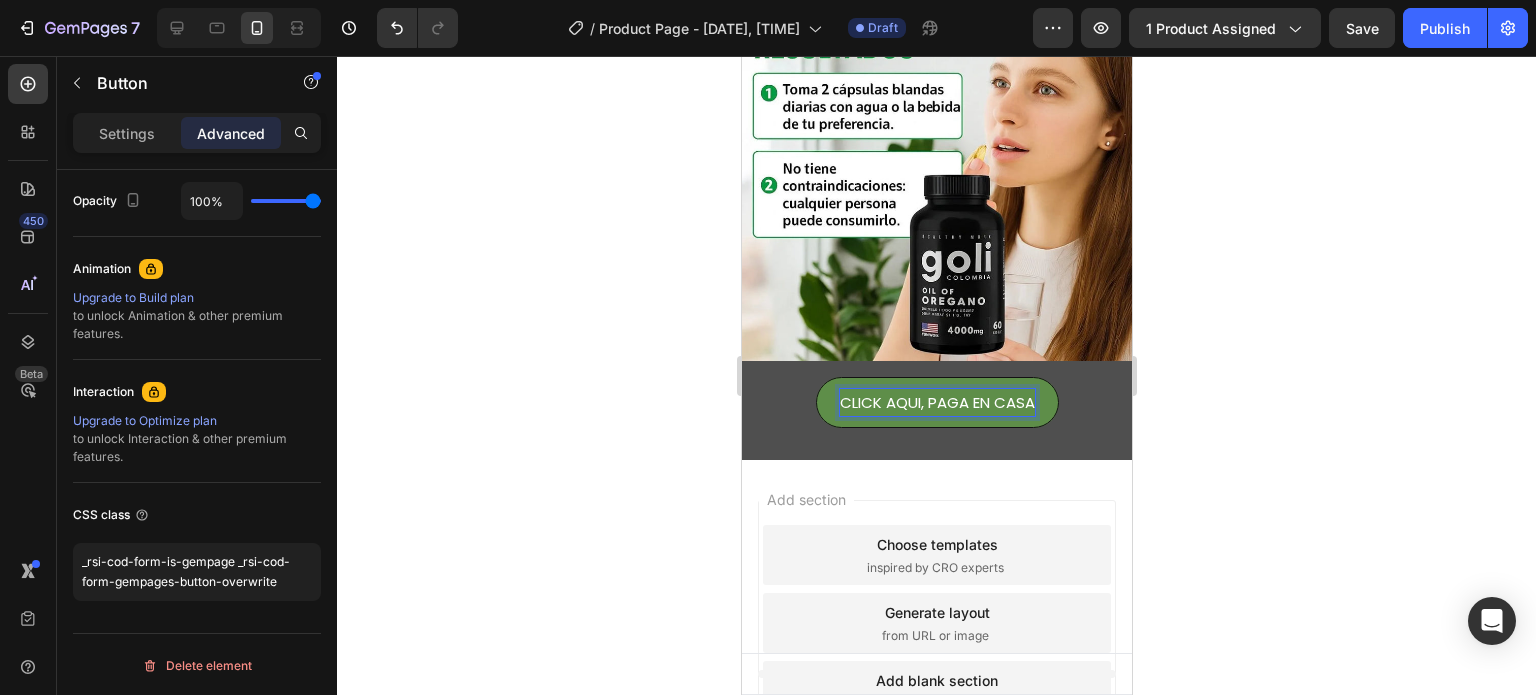 click on "CLICK AQUI, PAGA EN CASA" at bounding box center [936, 402] 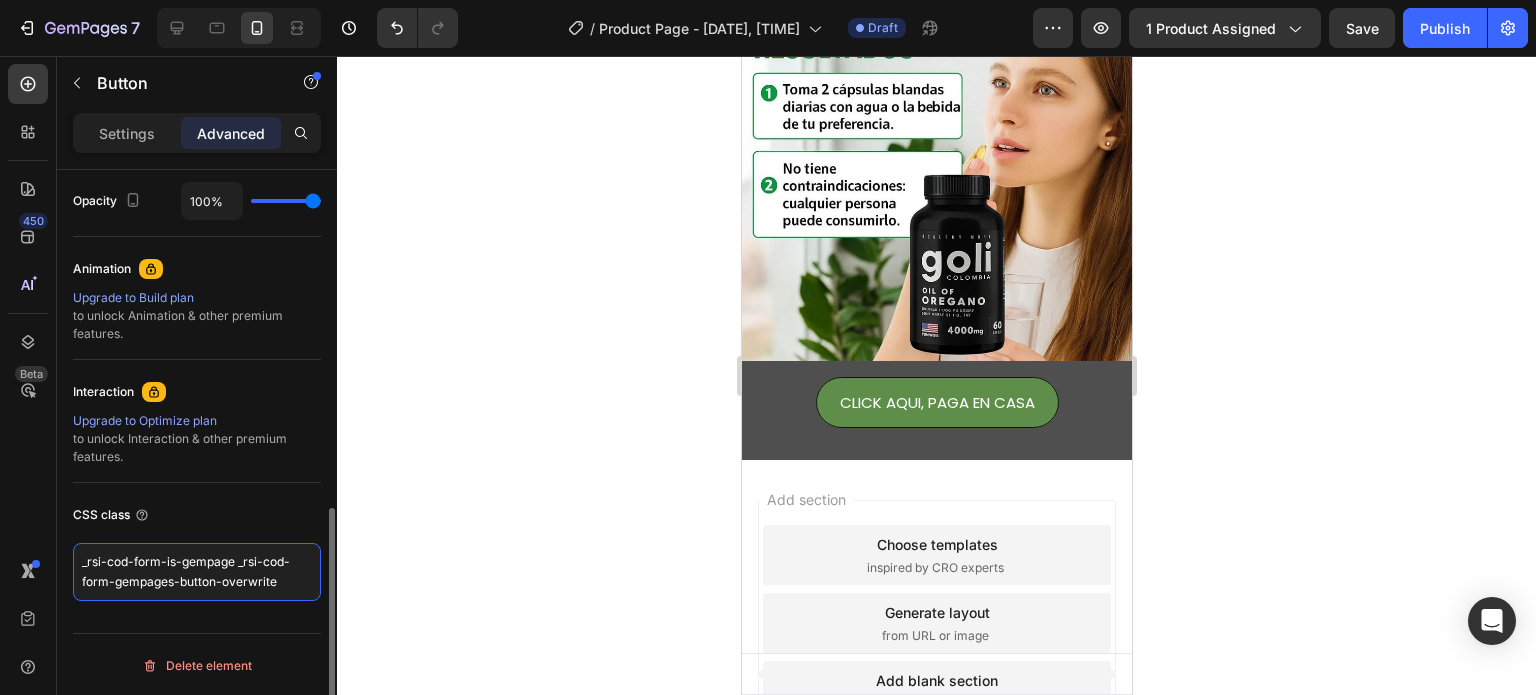 click on "_rsi-cod-form-is-gempage _rsi-cod-form-gempages-button-overwrite" at bounding box center [197, 572] 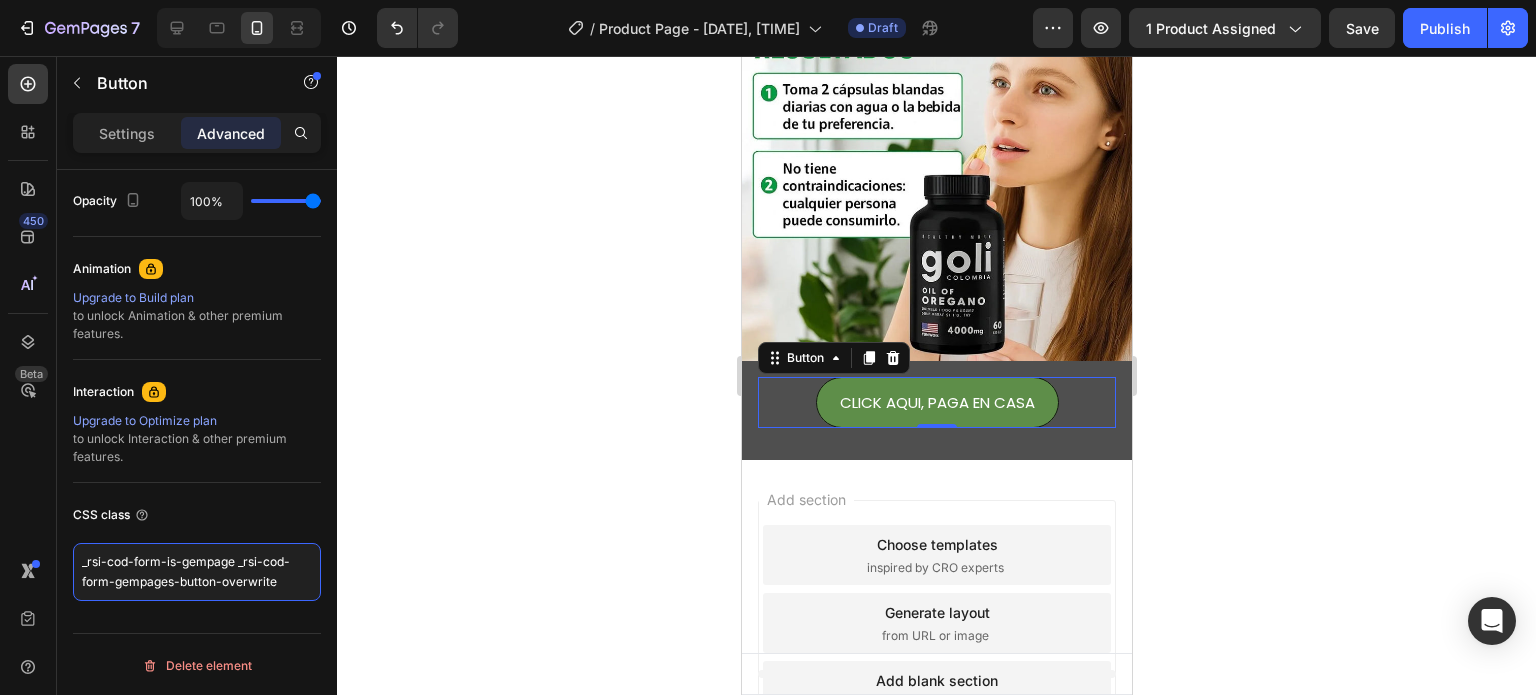 type on "_rsi-cod-form-is-gempage _rsi-cod-form-gempages-button-overwrite" 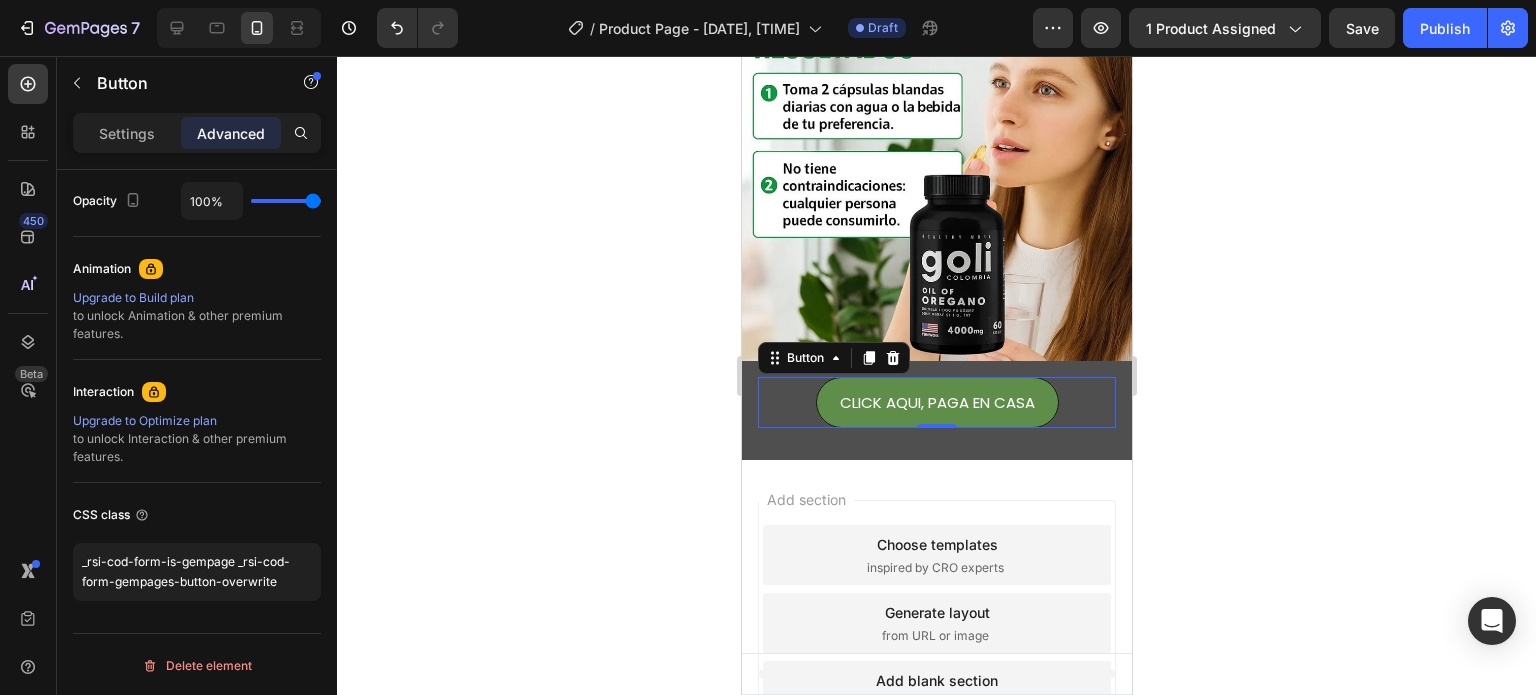 click 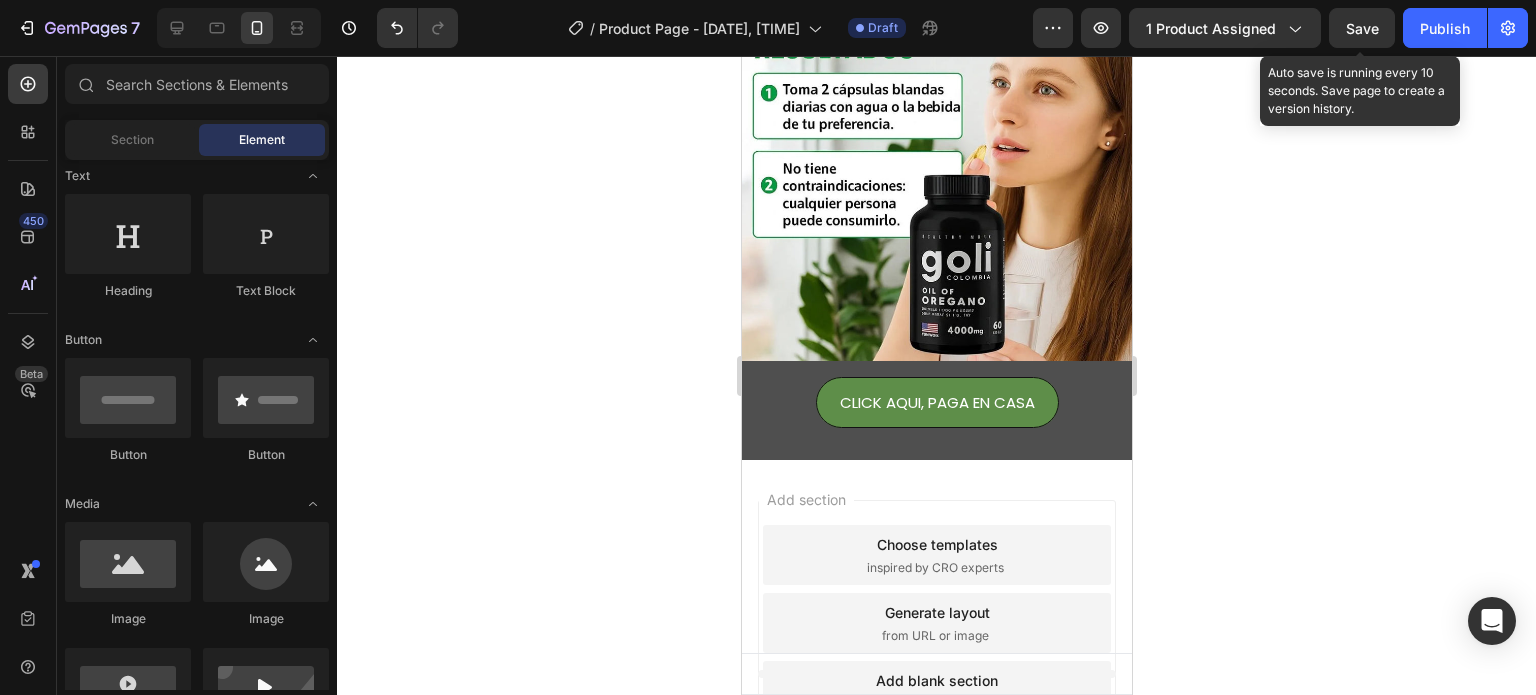 click on "Save" at bounding box center (1362, 28) 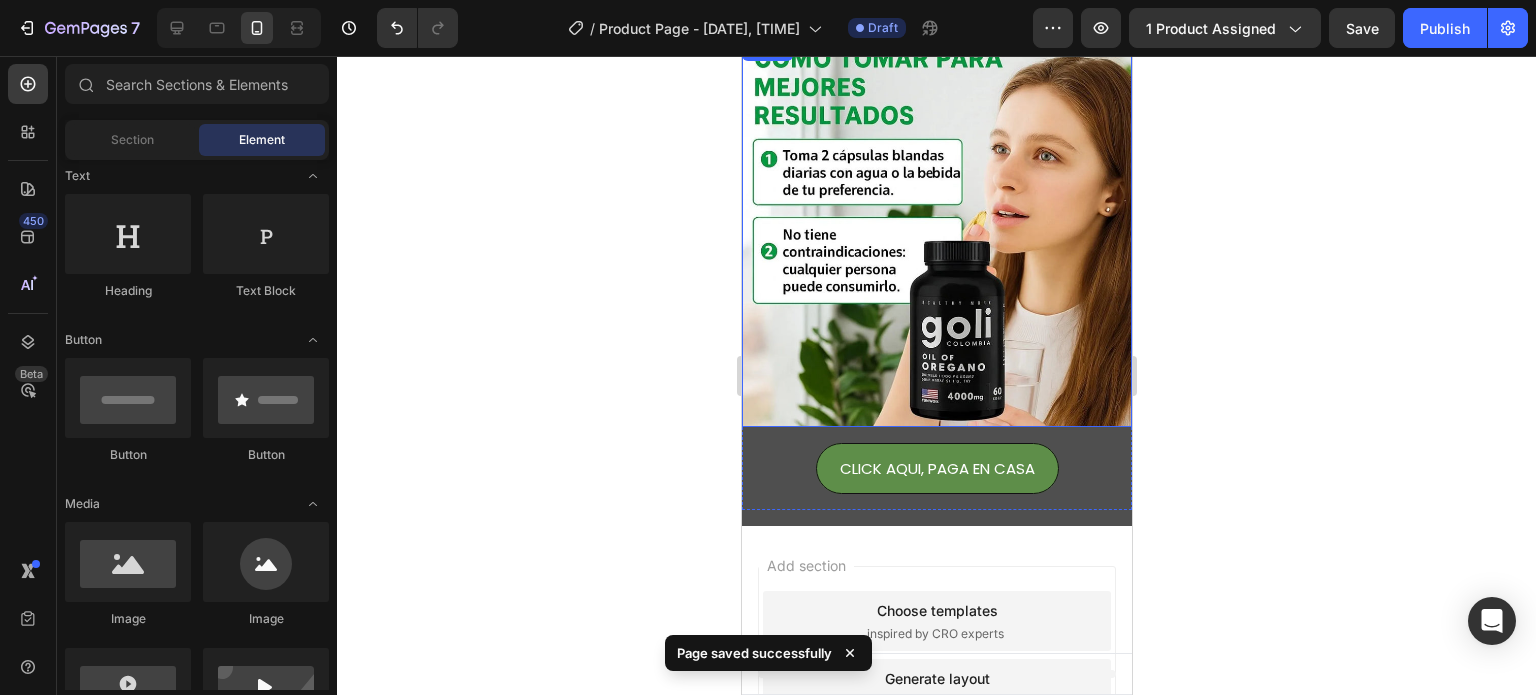 scroll, scrollTop: 0, scrollLeft: 0, axis: both 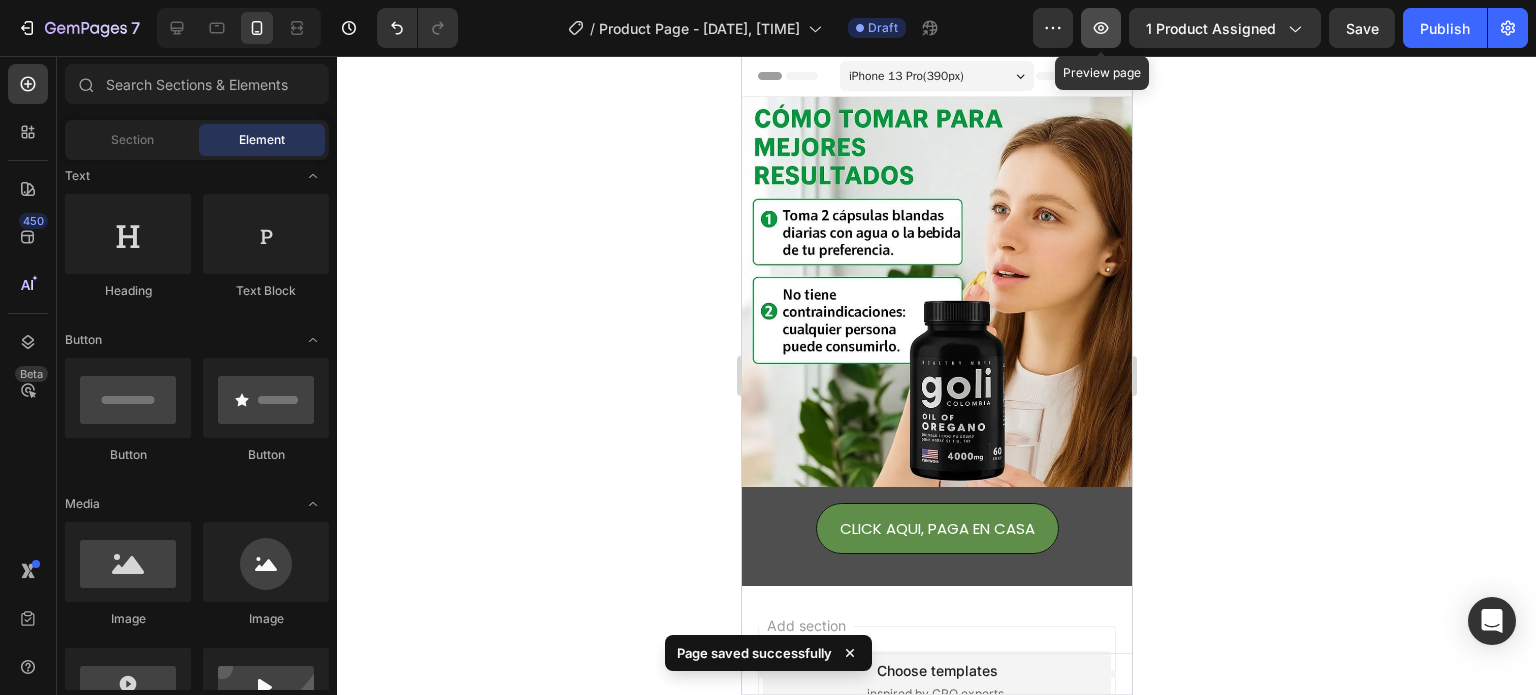 click 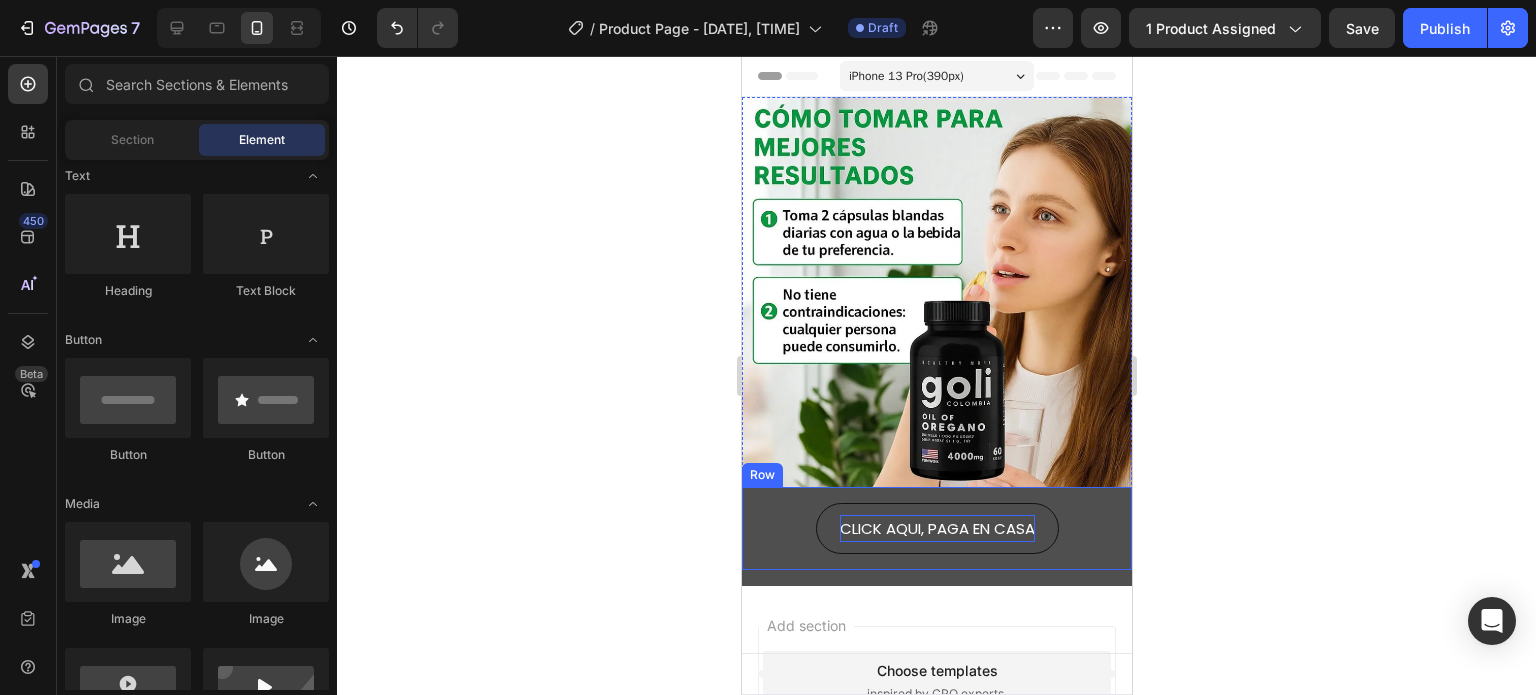 click on "CLICK AQUI, PAGA EN CASA" at bounding box center (936, 528) 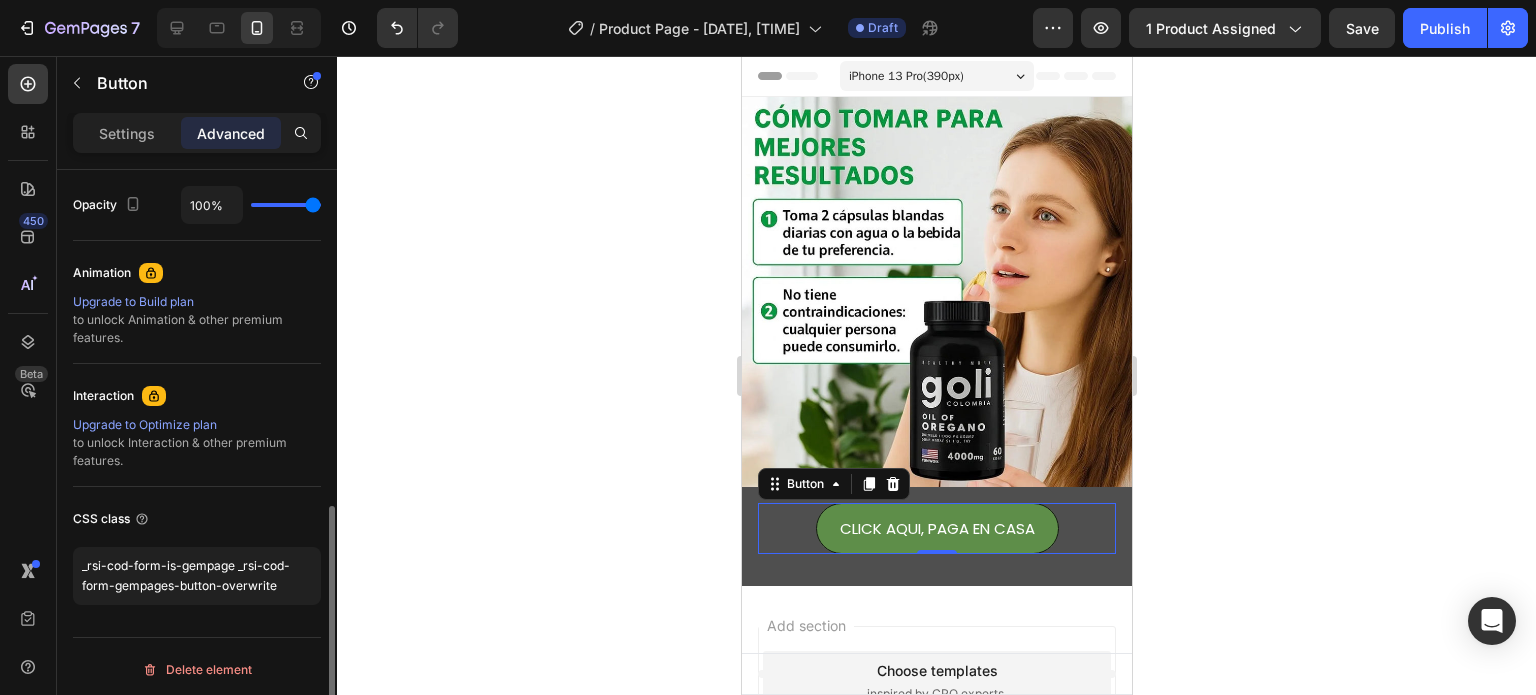 scroll, scrollTop: 804, scrollLeft: 0, axis: vertical 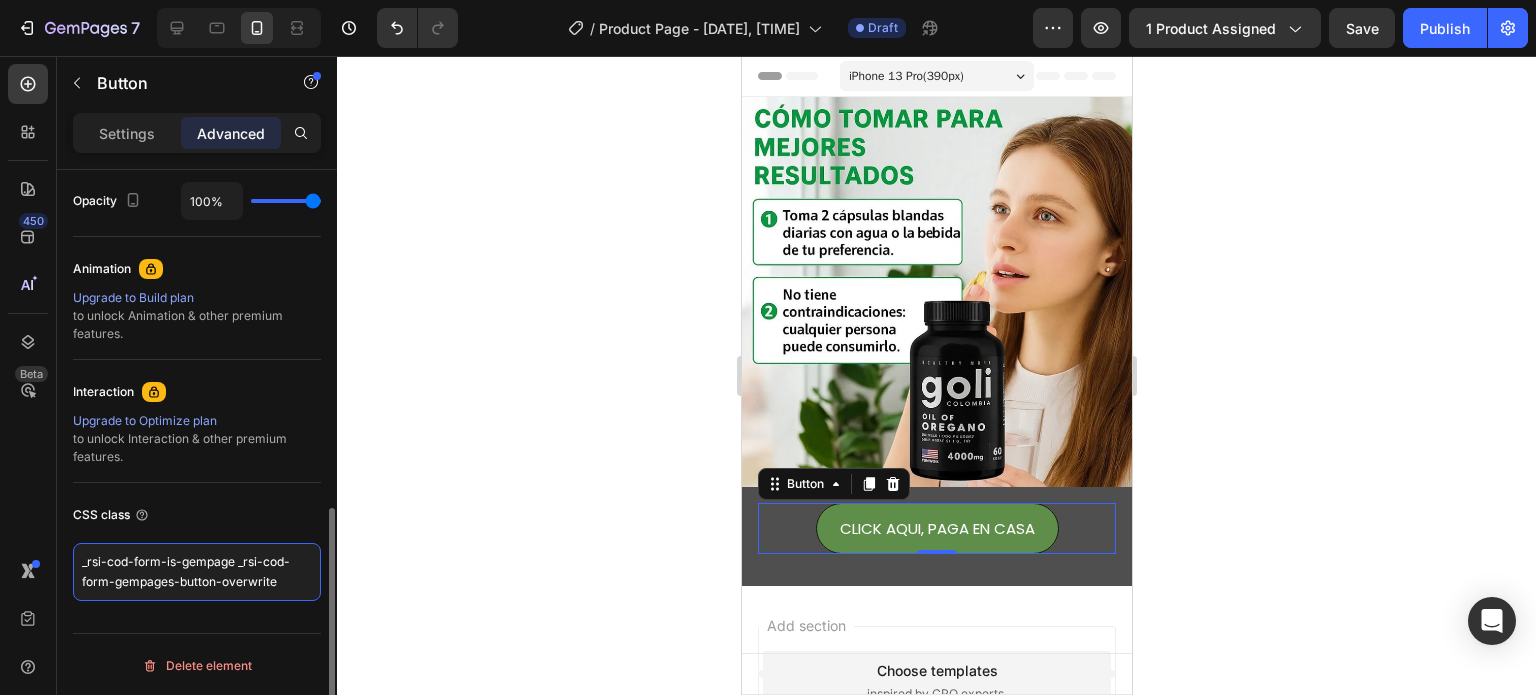 click on "_rsi-cod-form-is-gempage _rsi-cod-form-gempages-button-overwrite" at bounding box center [197, 572] 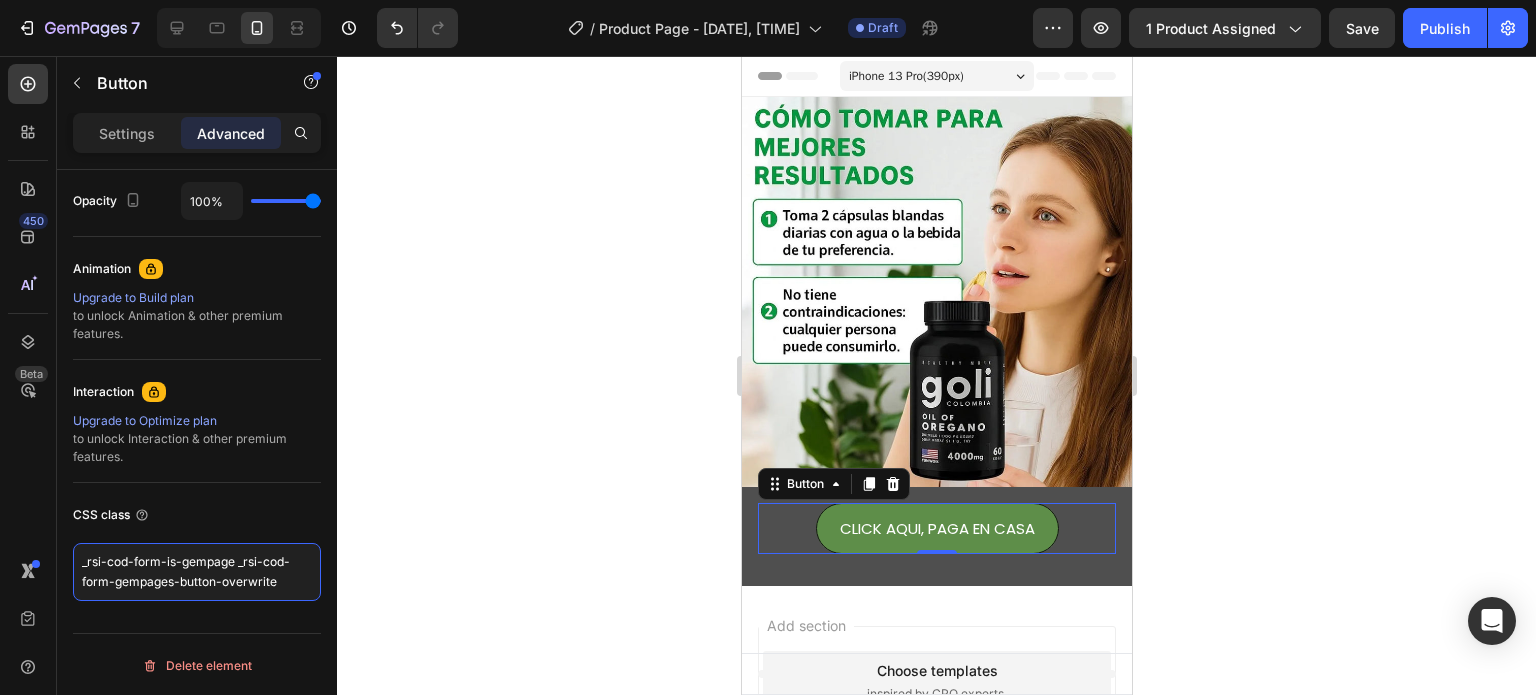 drag, startPoint x: 281, startPoint y: 572, endPoint x: 0, endPoint y: 523, distance: 285.24023 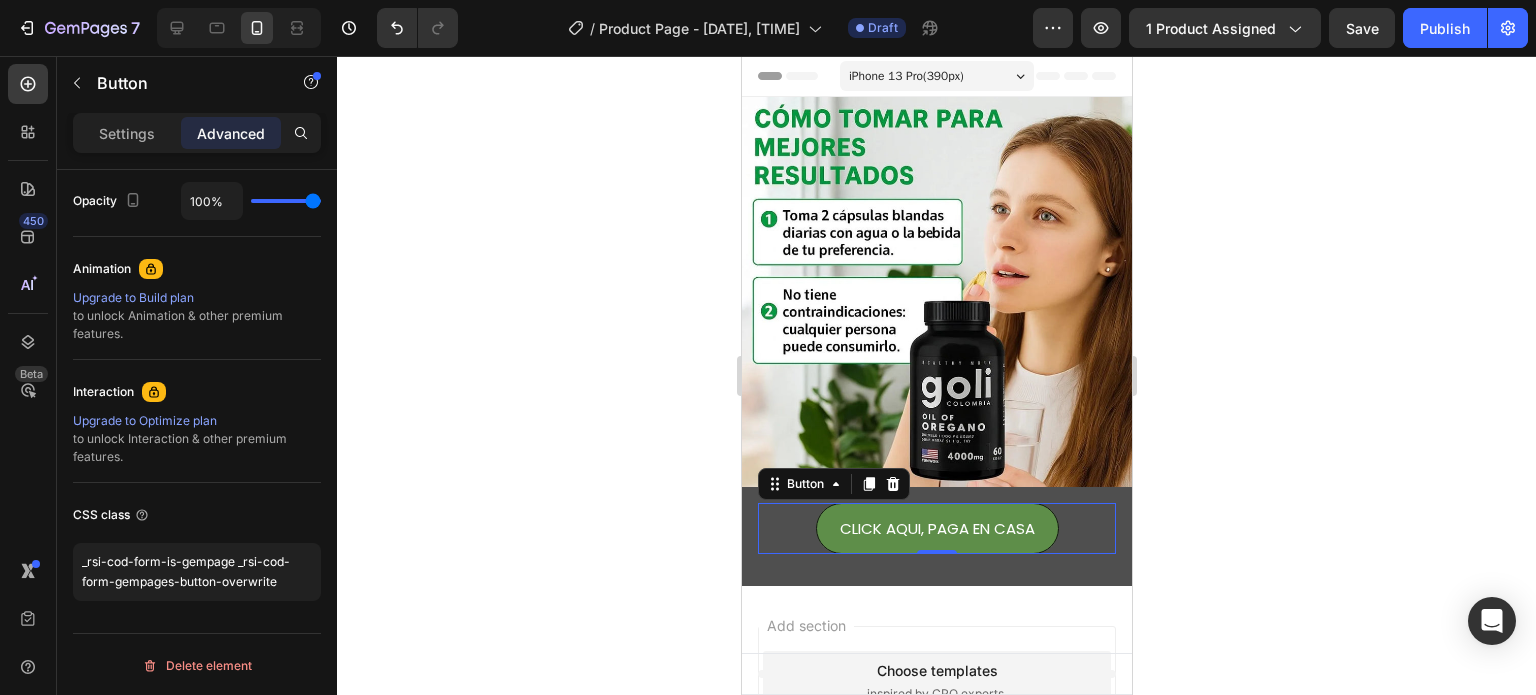click 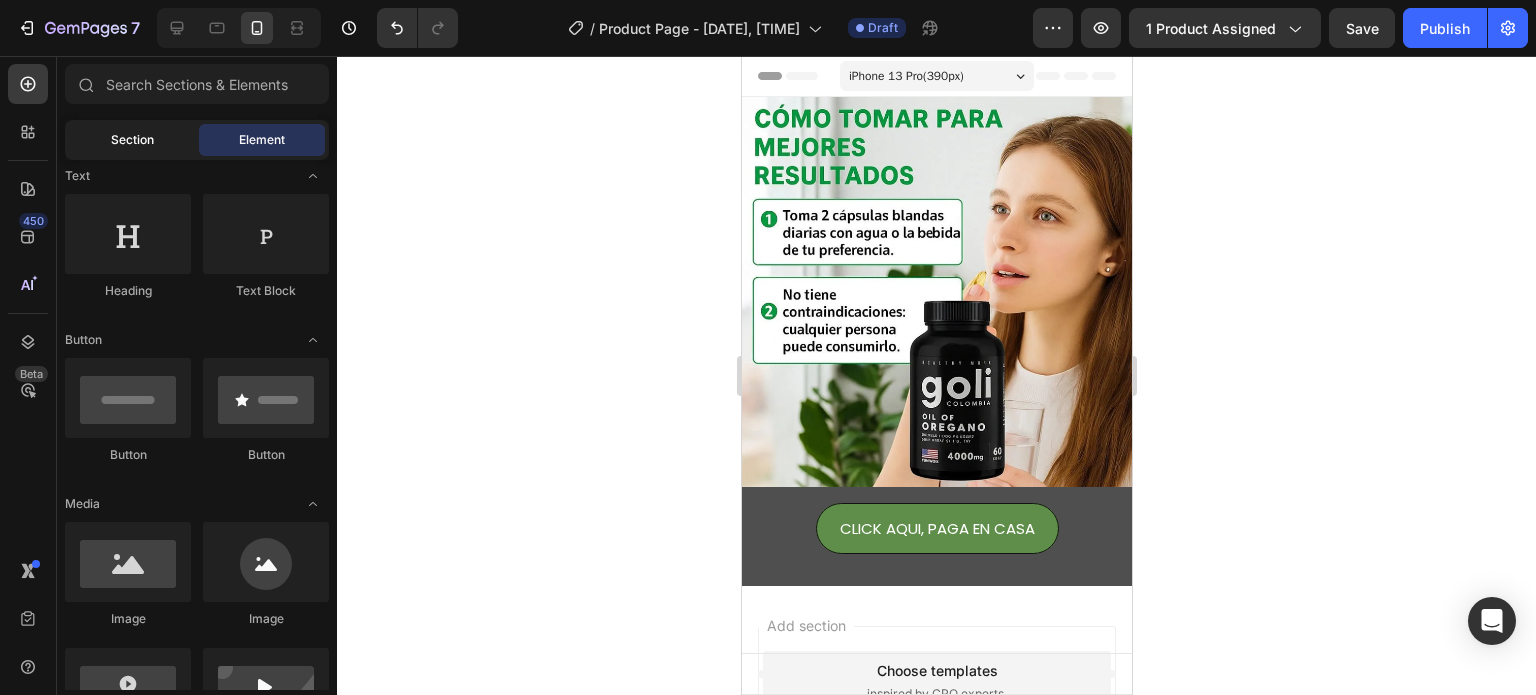 click on "Section" 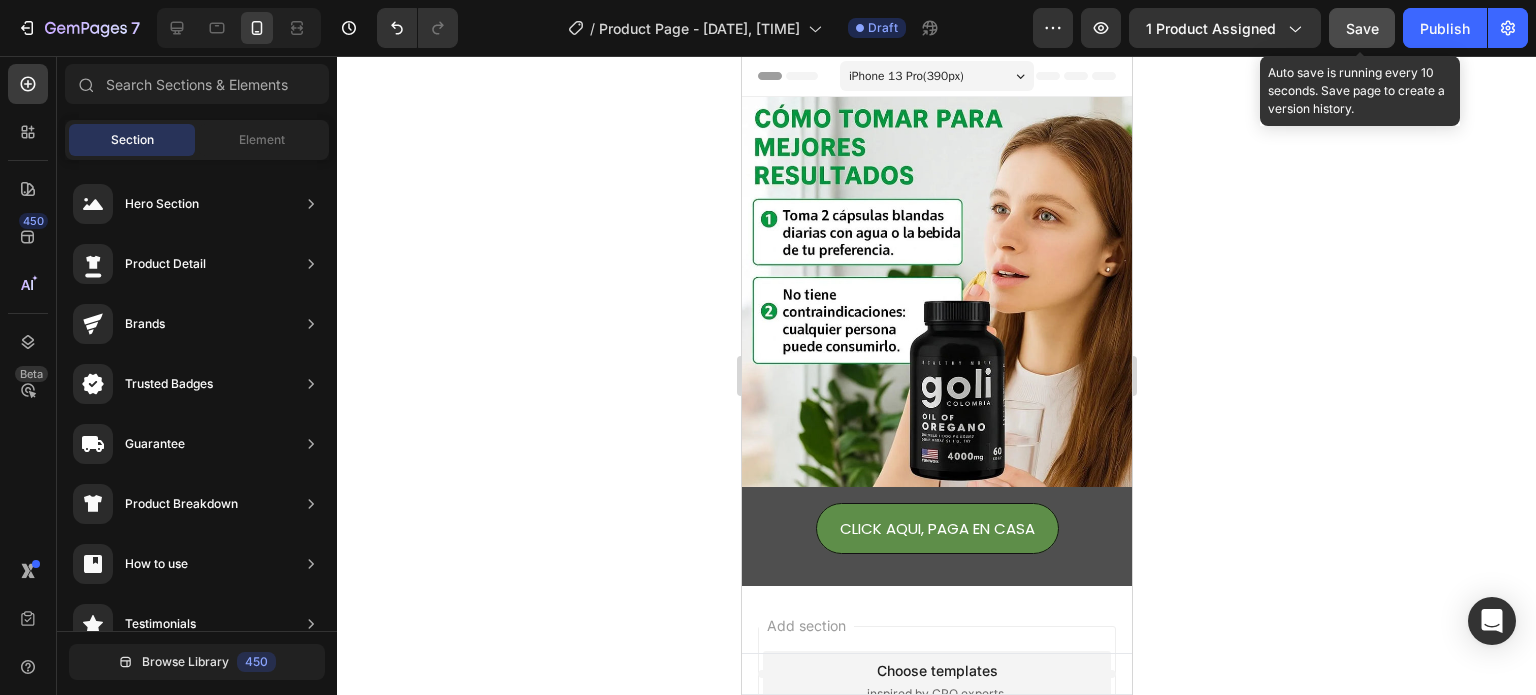 click on "Save" 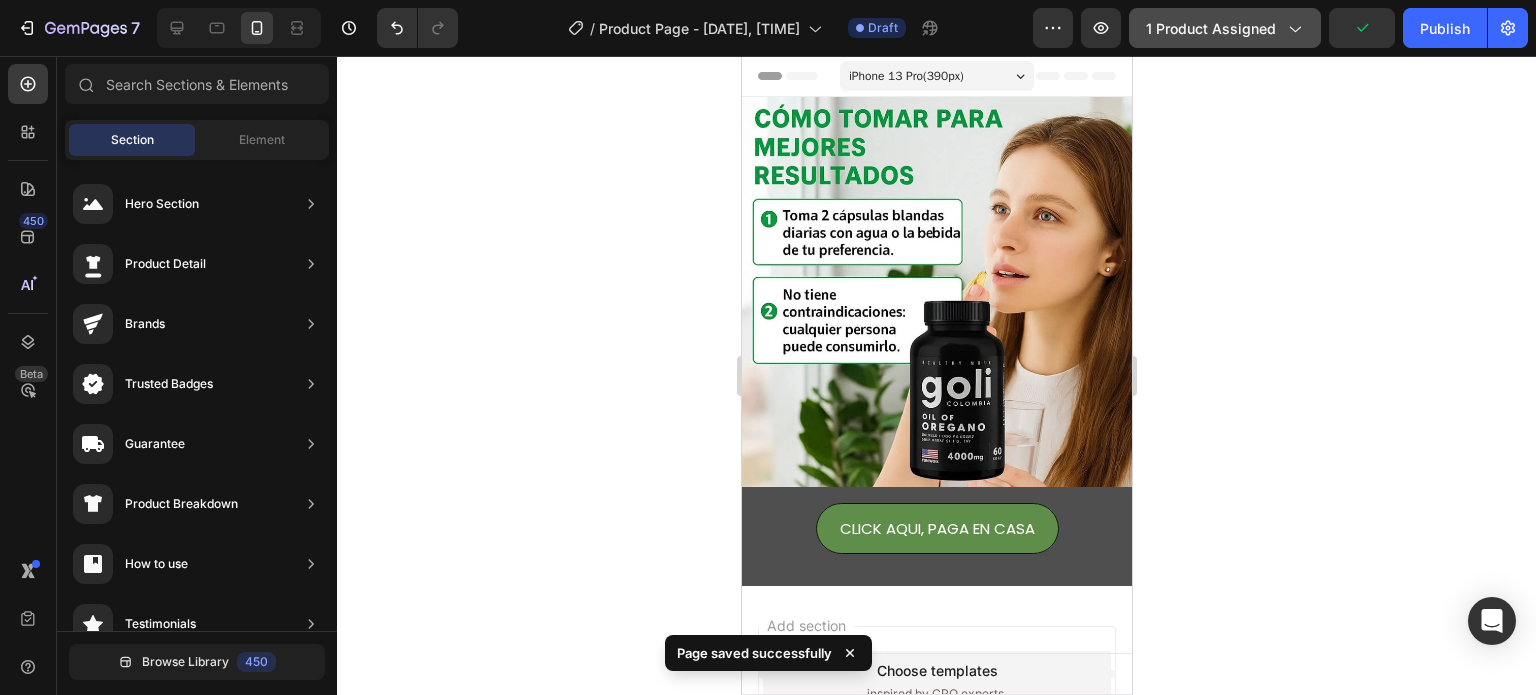 click on "1 product assigned" 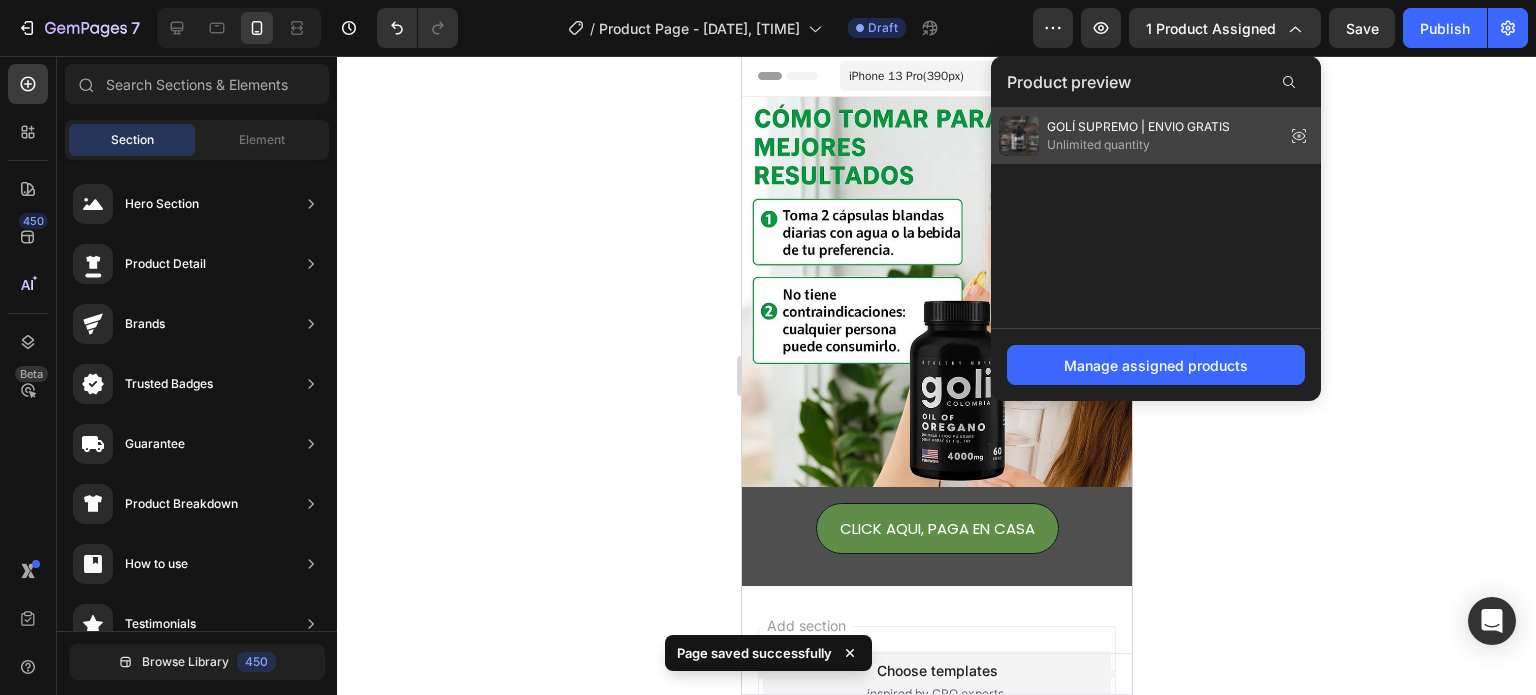 click 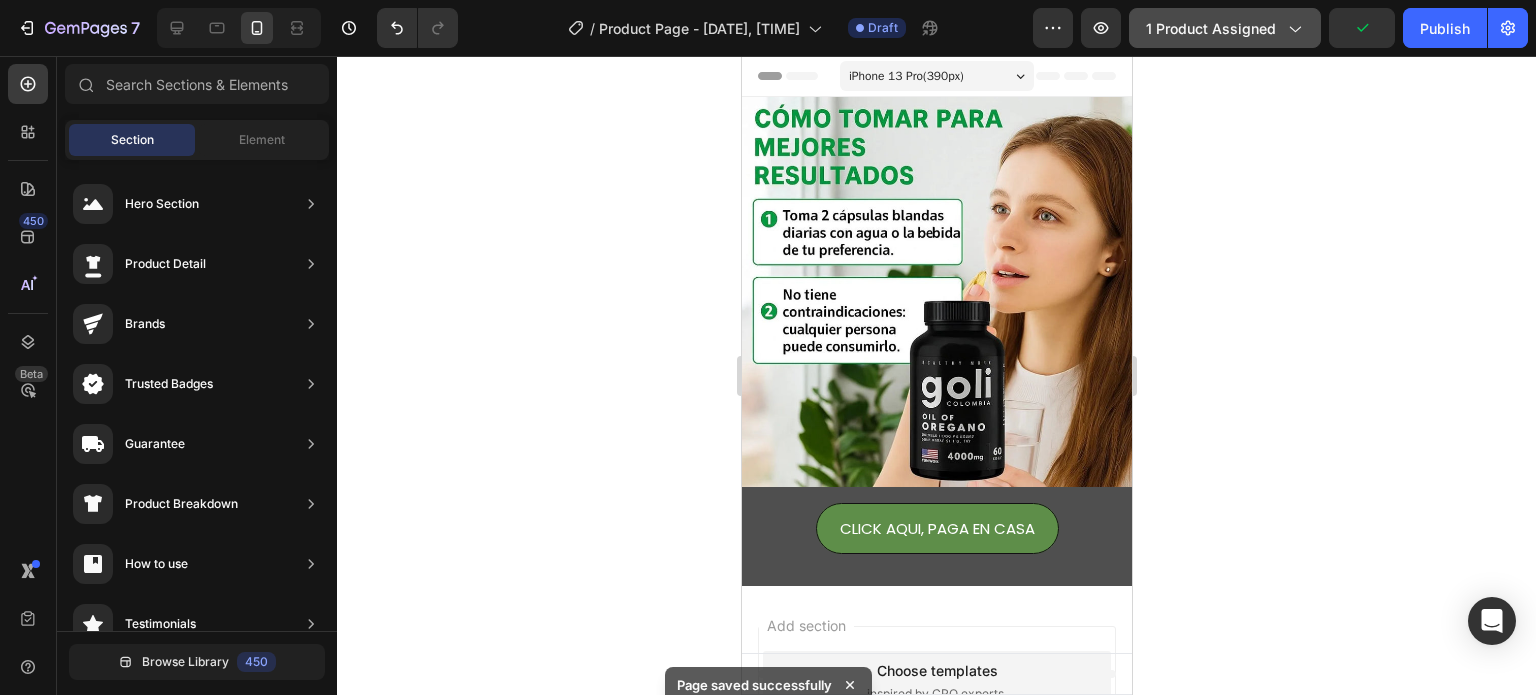 click 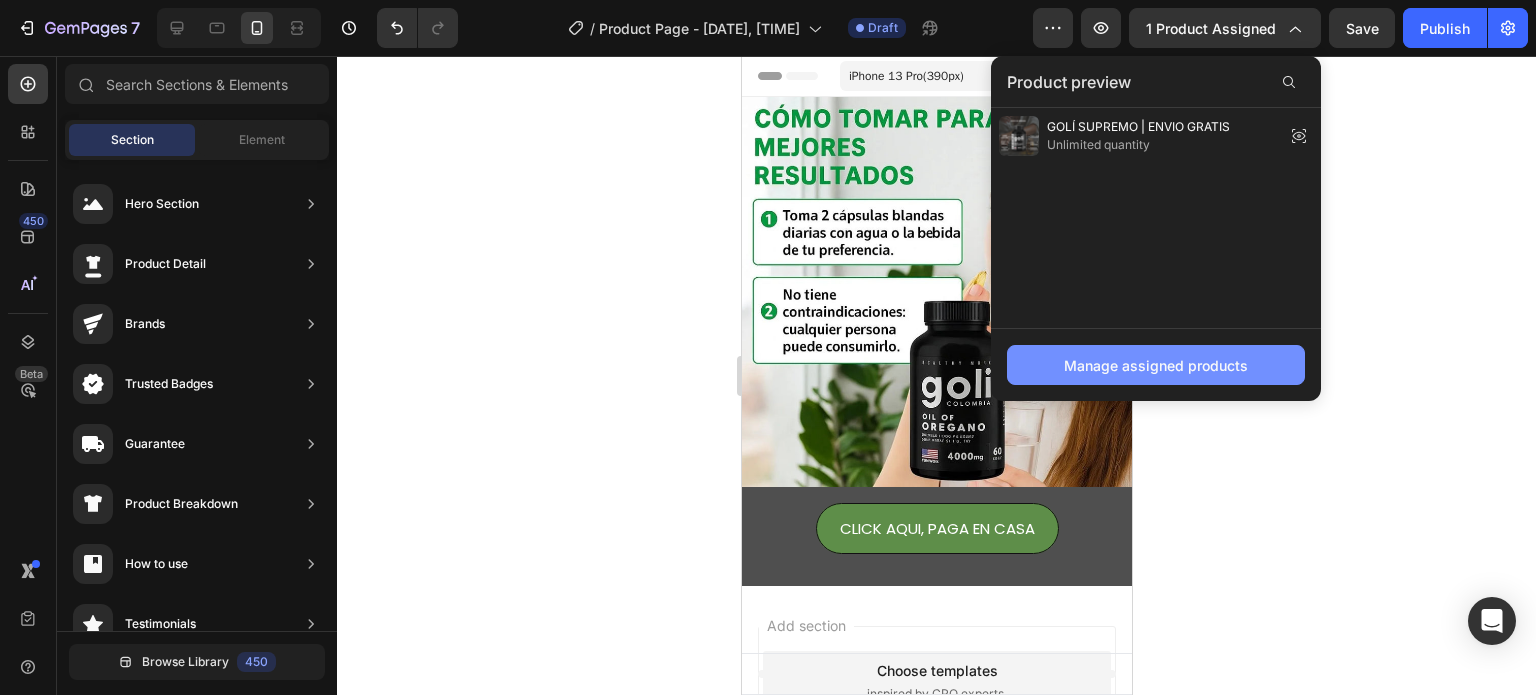 click on "Manage assigned products" at bounding box center (1156, 365) 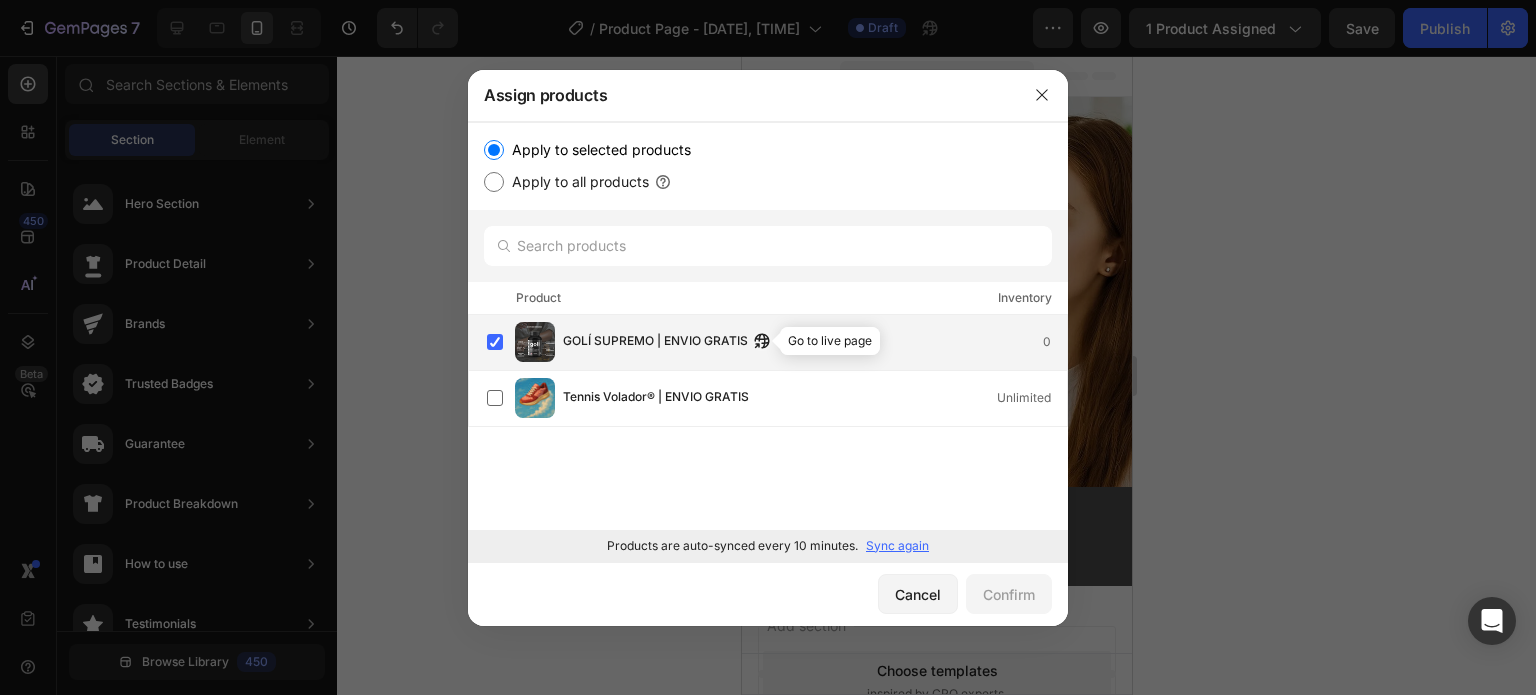click 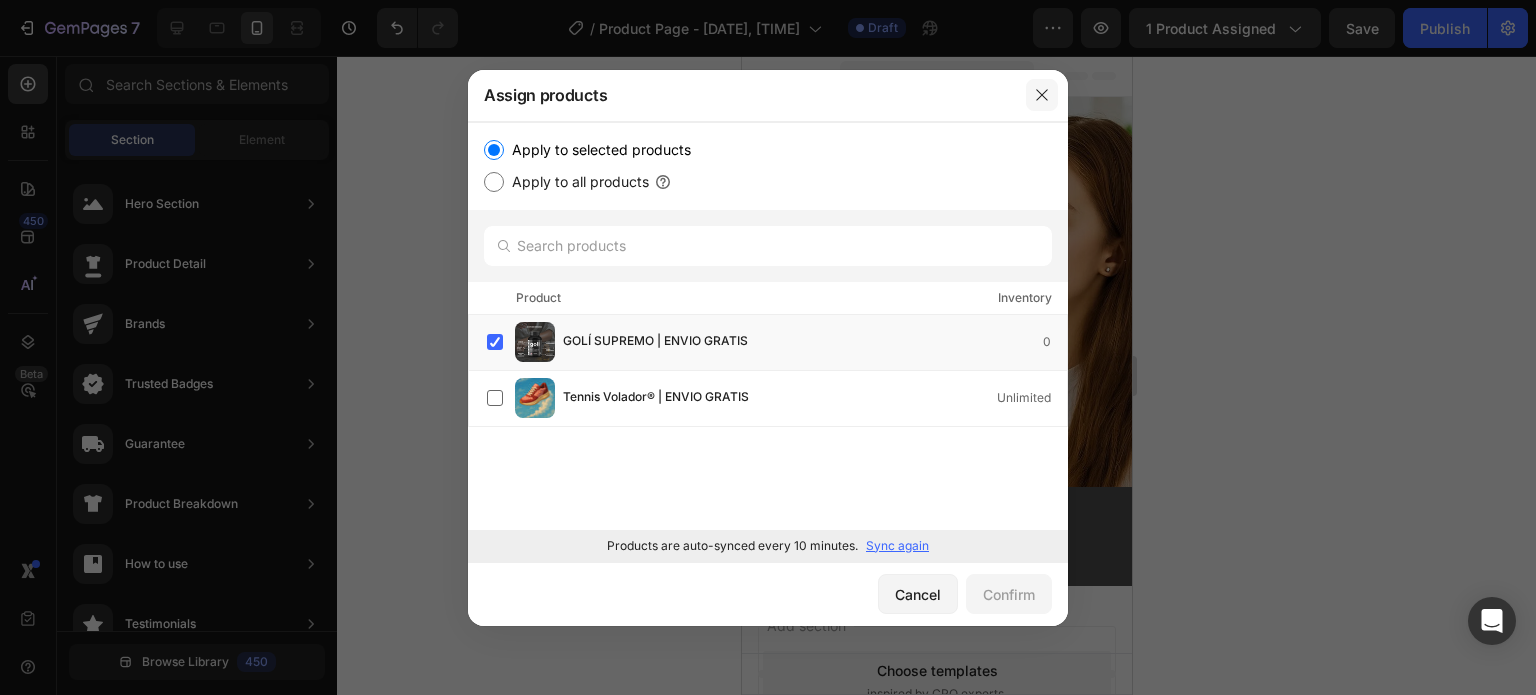 click 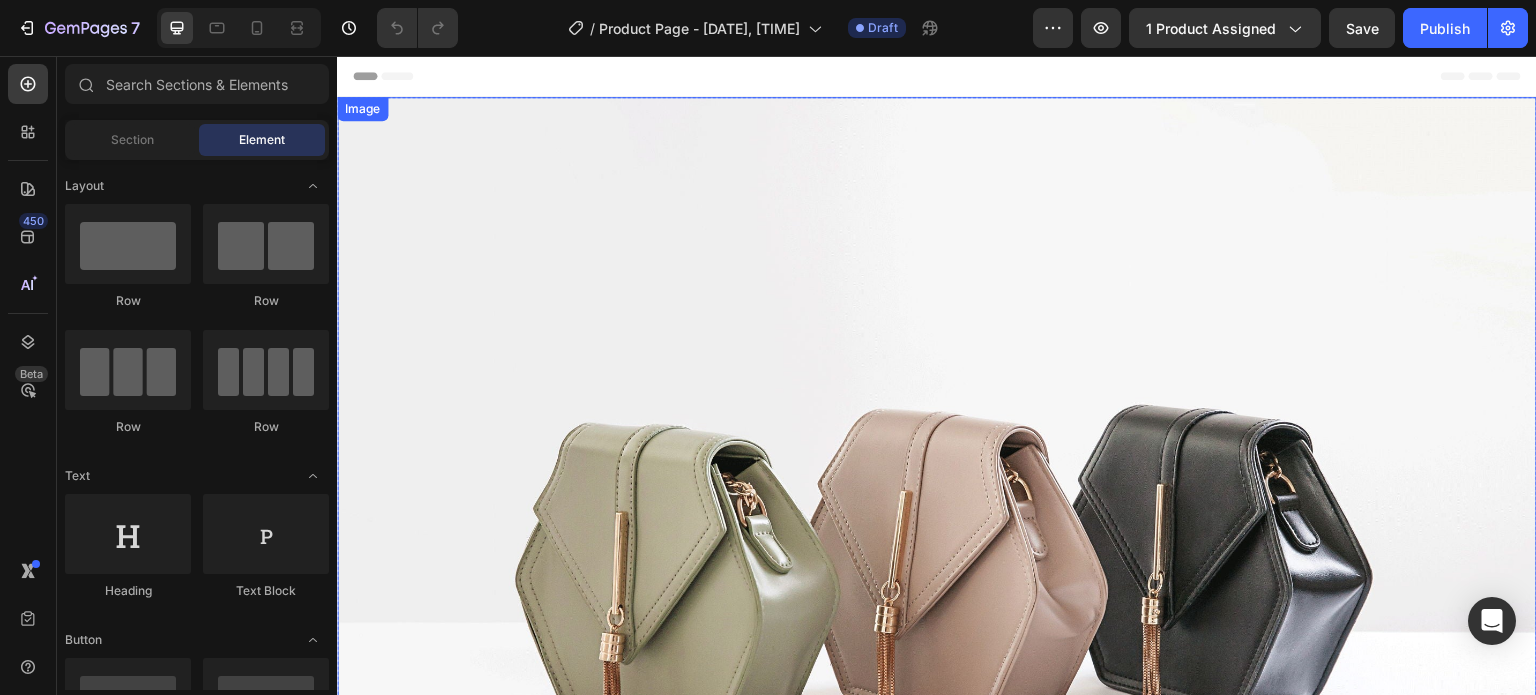 scroll, scrollTop: 0, scrollLeft: 0, axis: both 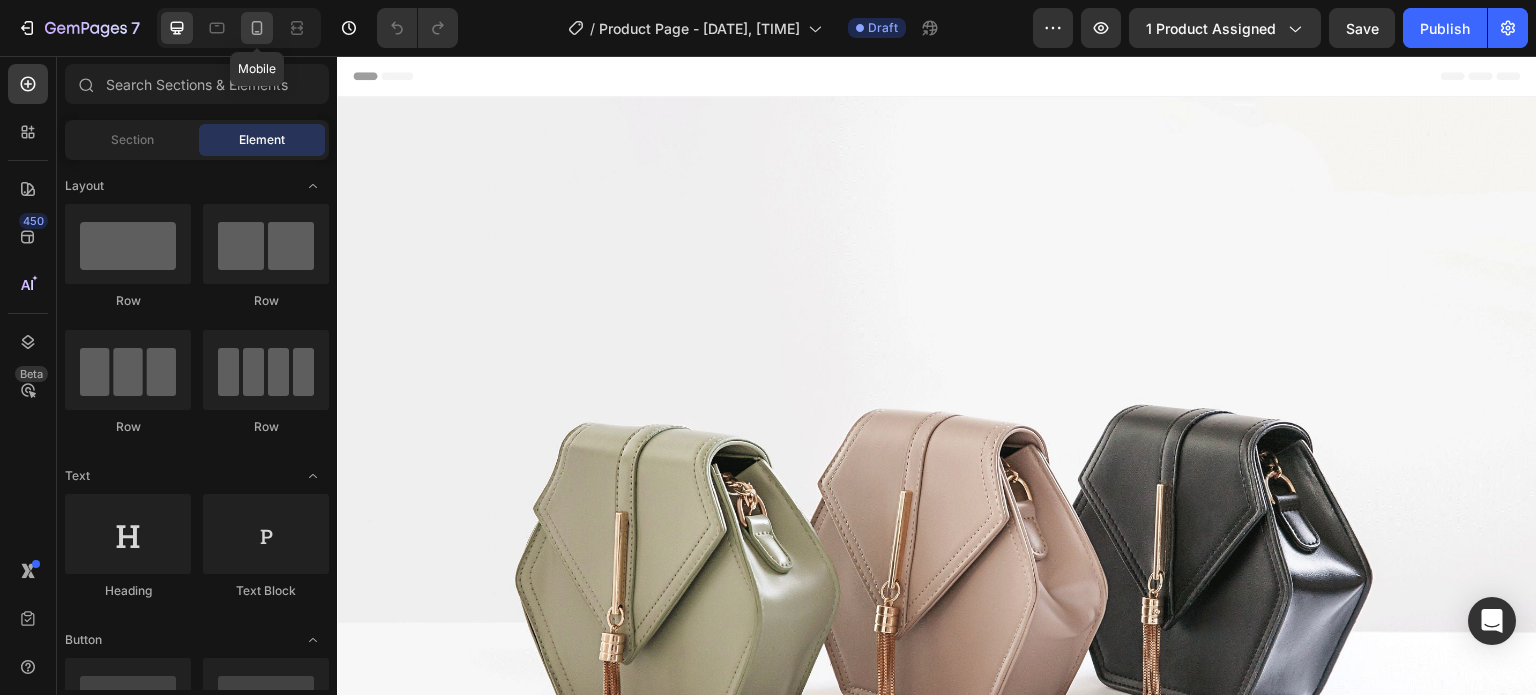 click 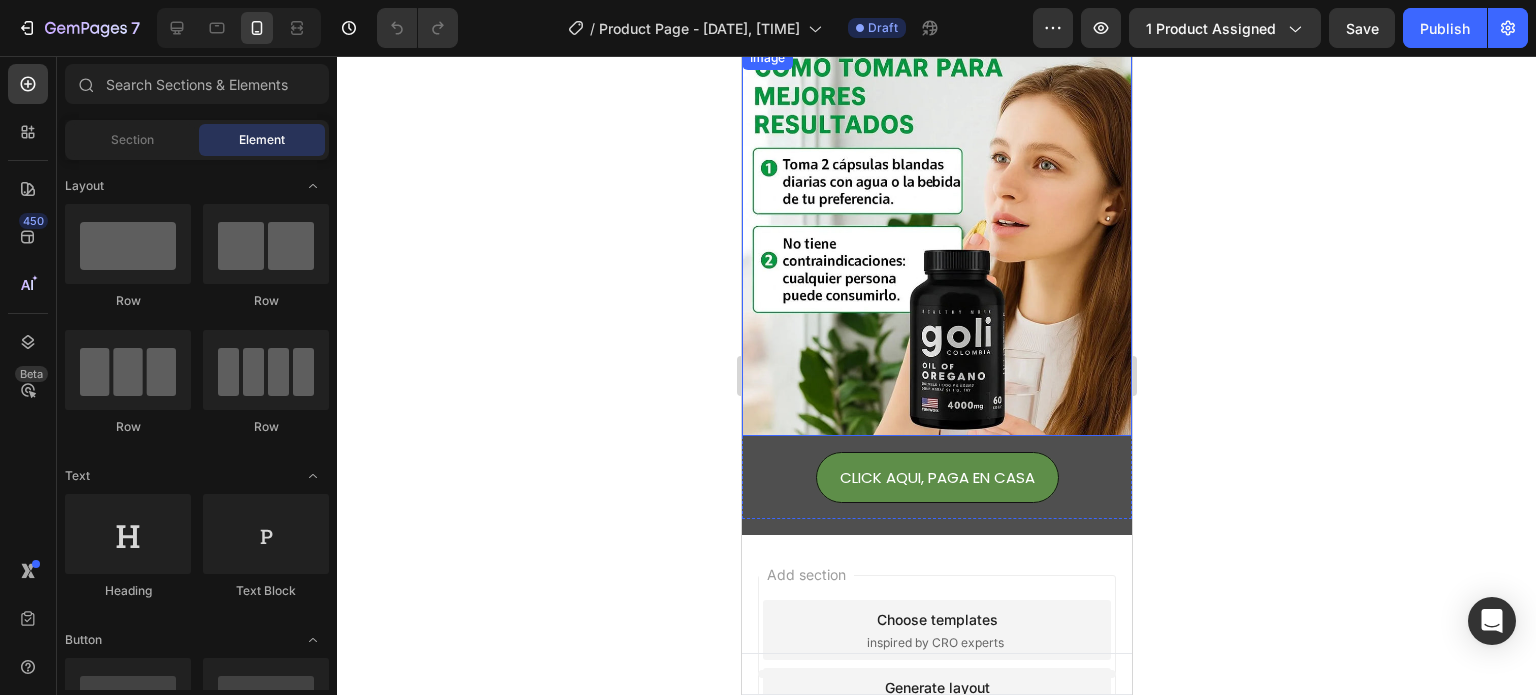 scroll, scrollTop: 100, scrollLeft: 0, axis: vertical 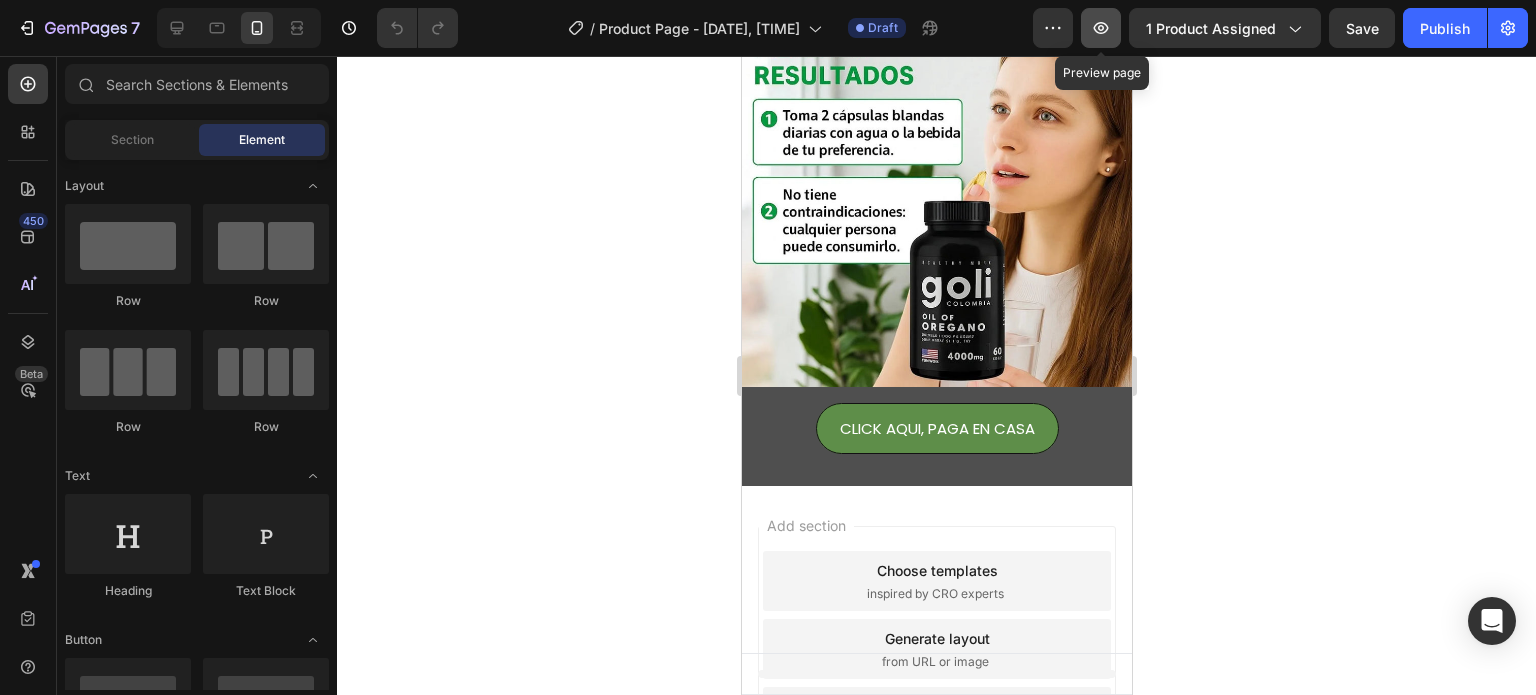 click 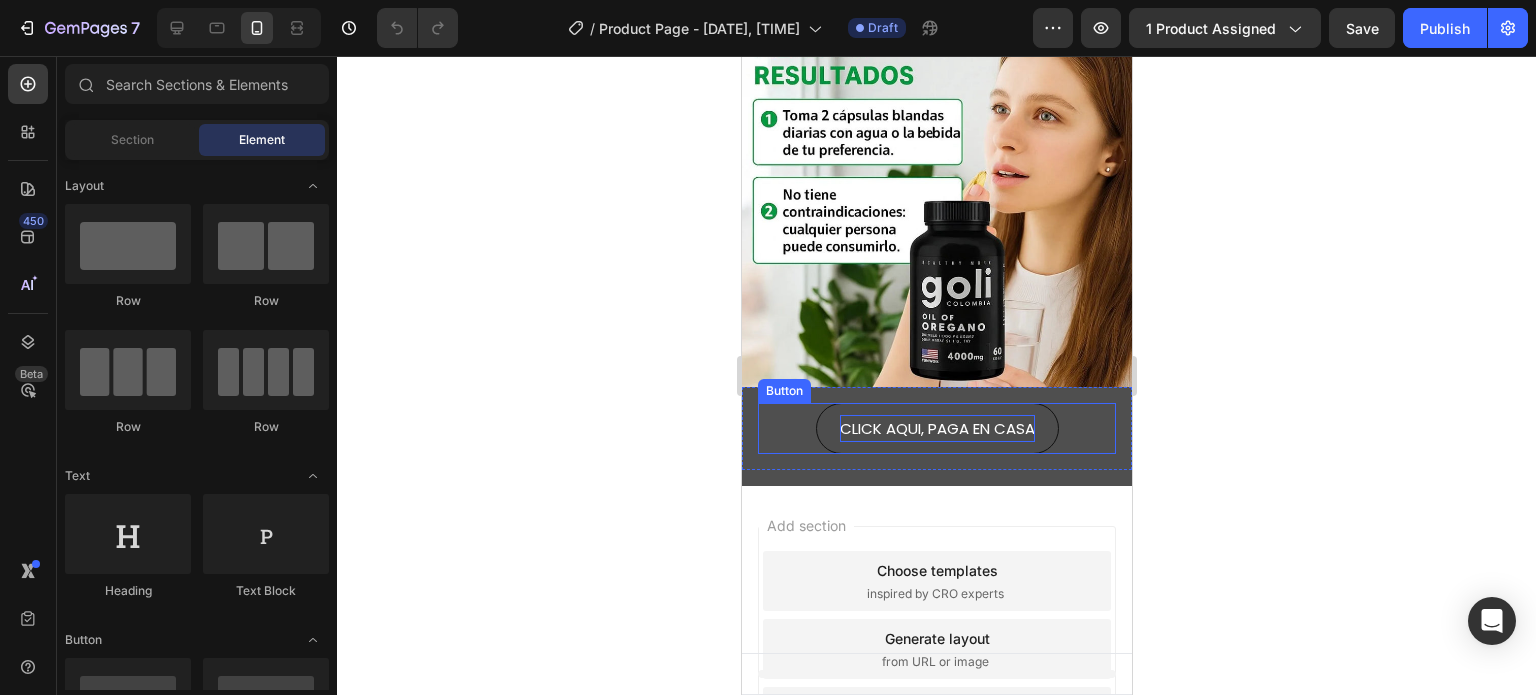 click on "CLICK AQUI, PAGA EN CASA" at bounding box center (936, 428) 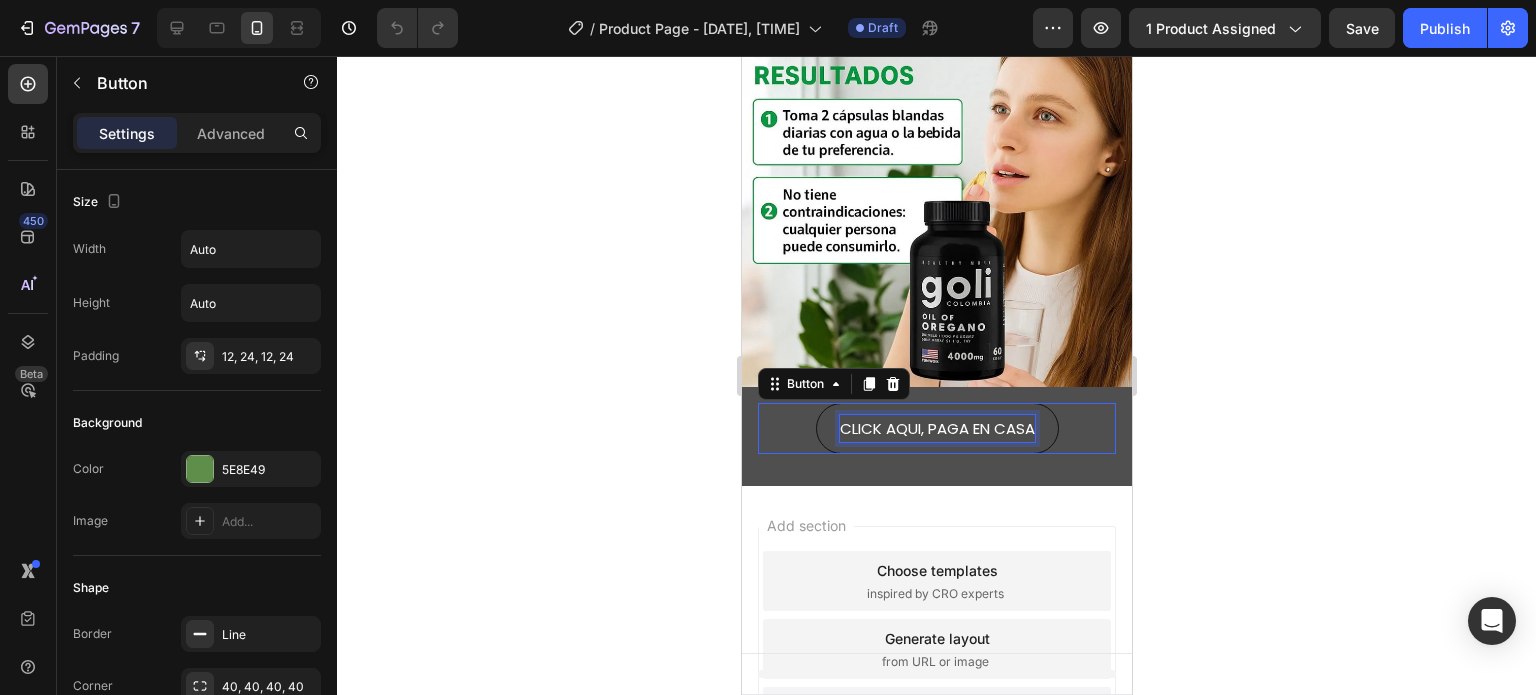 click on "CLICK AQUI, PAGA EN CASA" at bounding box center (936, 428) 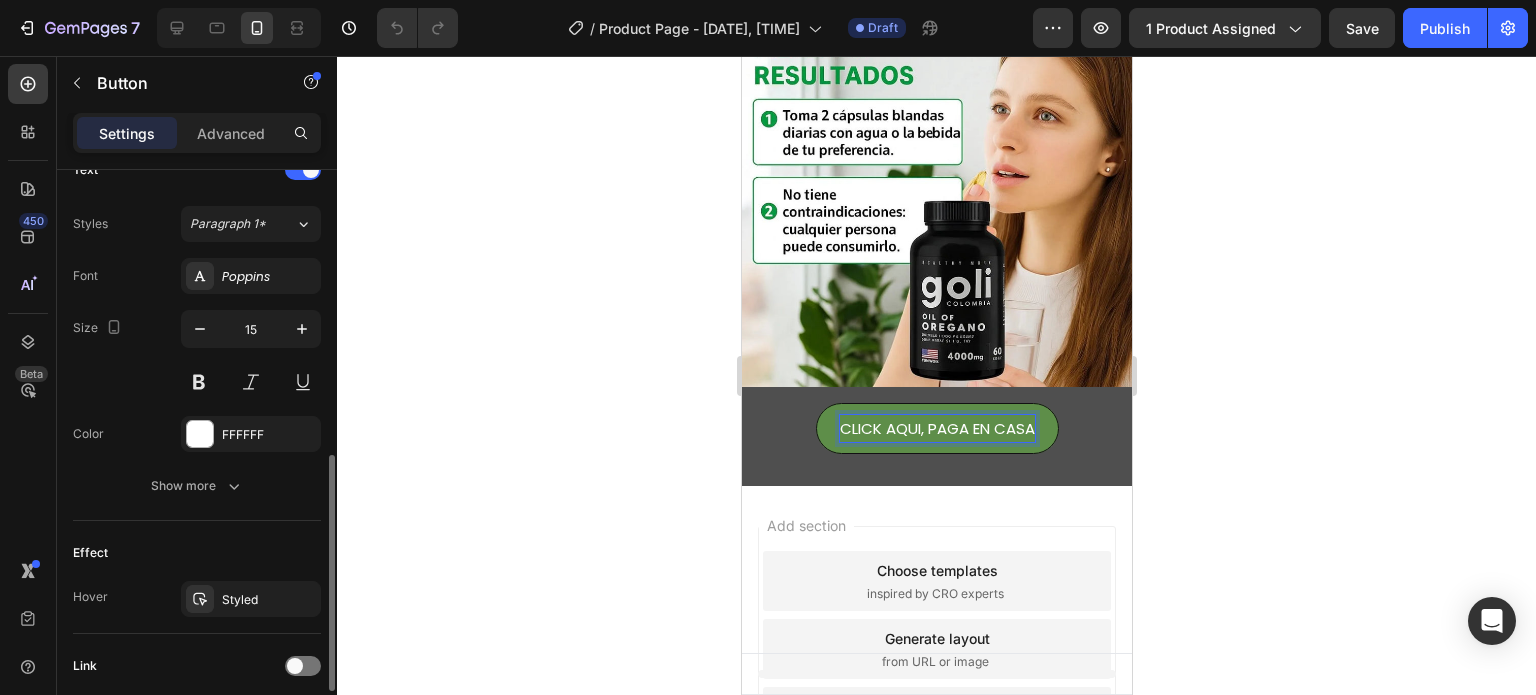 scroll, scrollTop: 848, scrollLeft: 0, axis: vertical 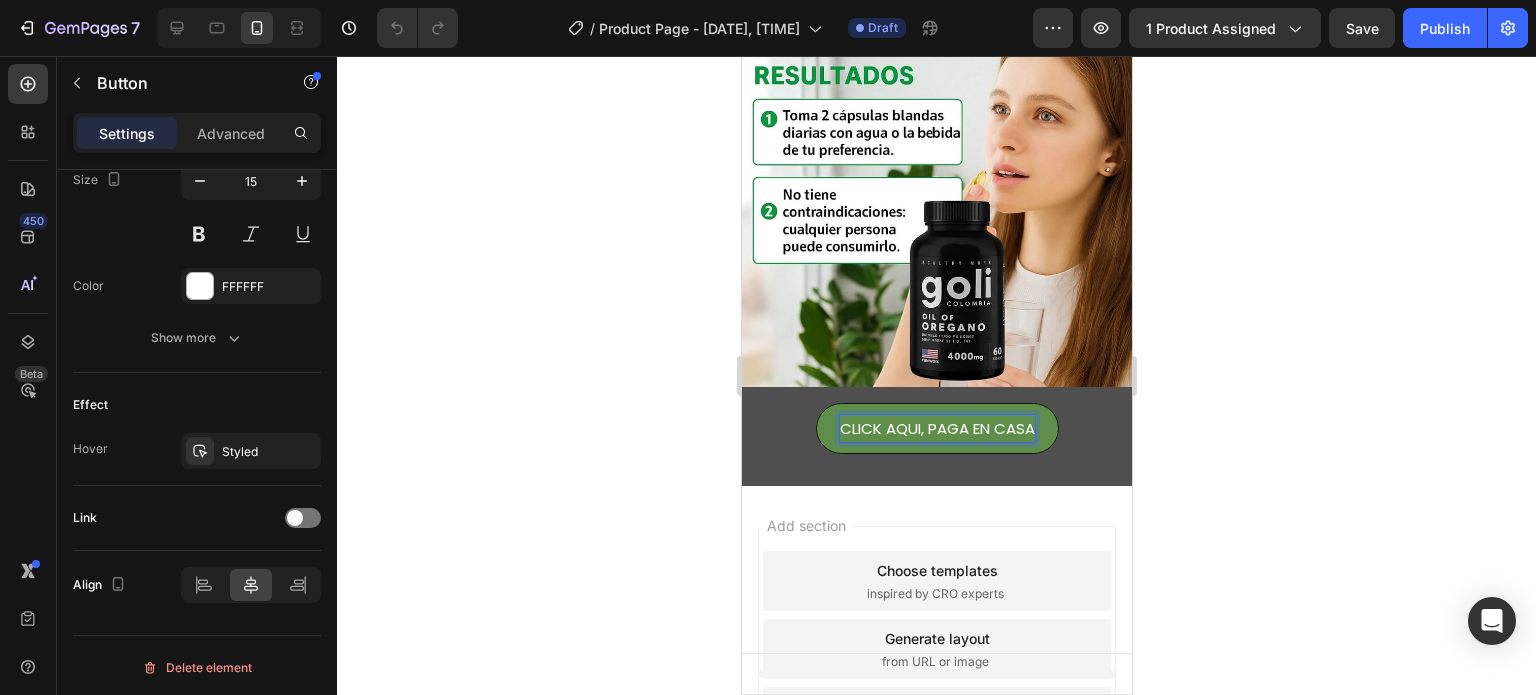 click on "Advanced" at bounding box center (231, 133) 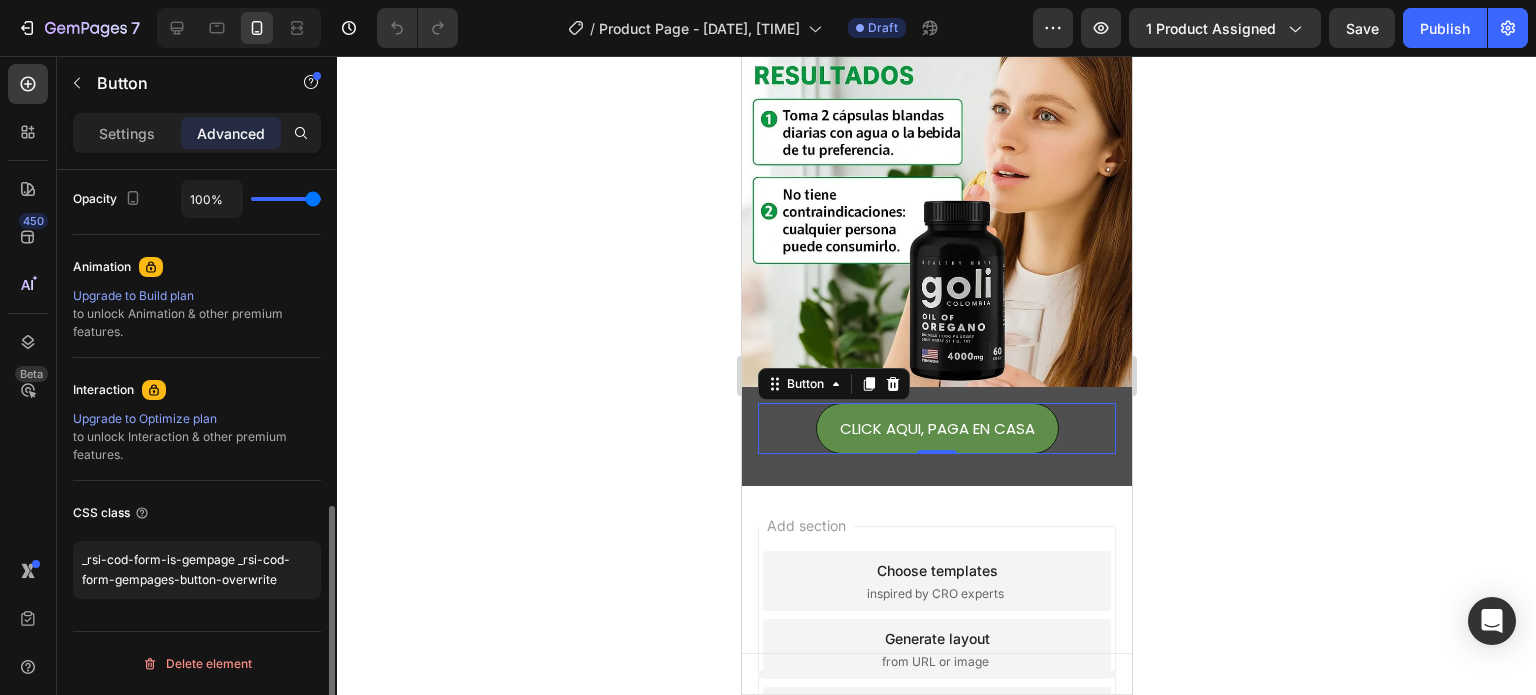 scroll, scrollTop: 804, scrollLeft: 0, axis: vertical 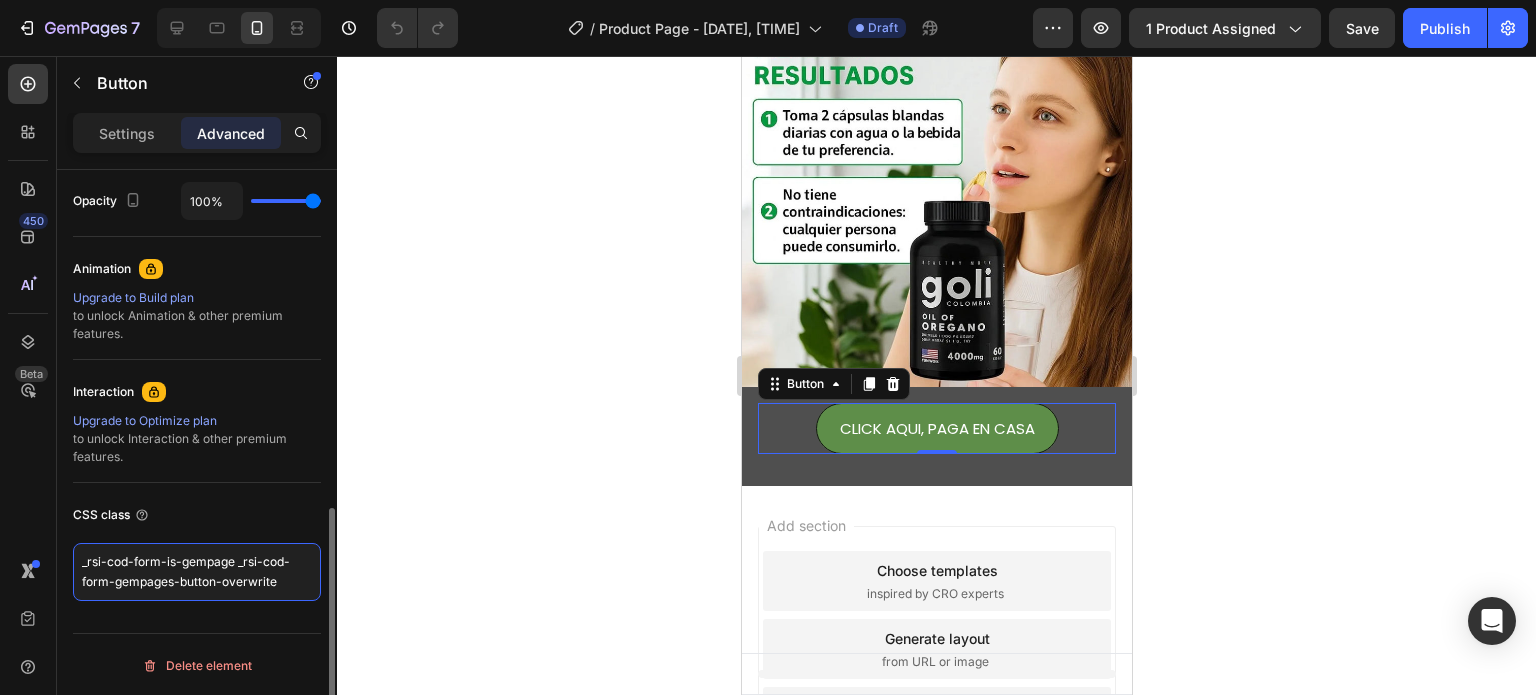 click on "_rsi-cod-form-is-gempage _rsi-cod-form-gempages-button-overwrite" at bounding box center [197, 572] 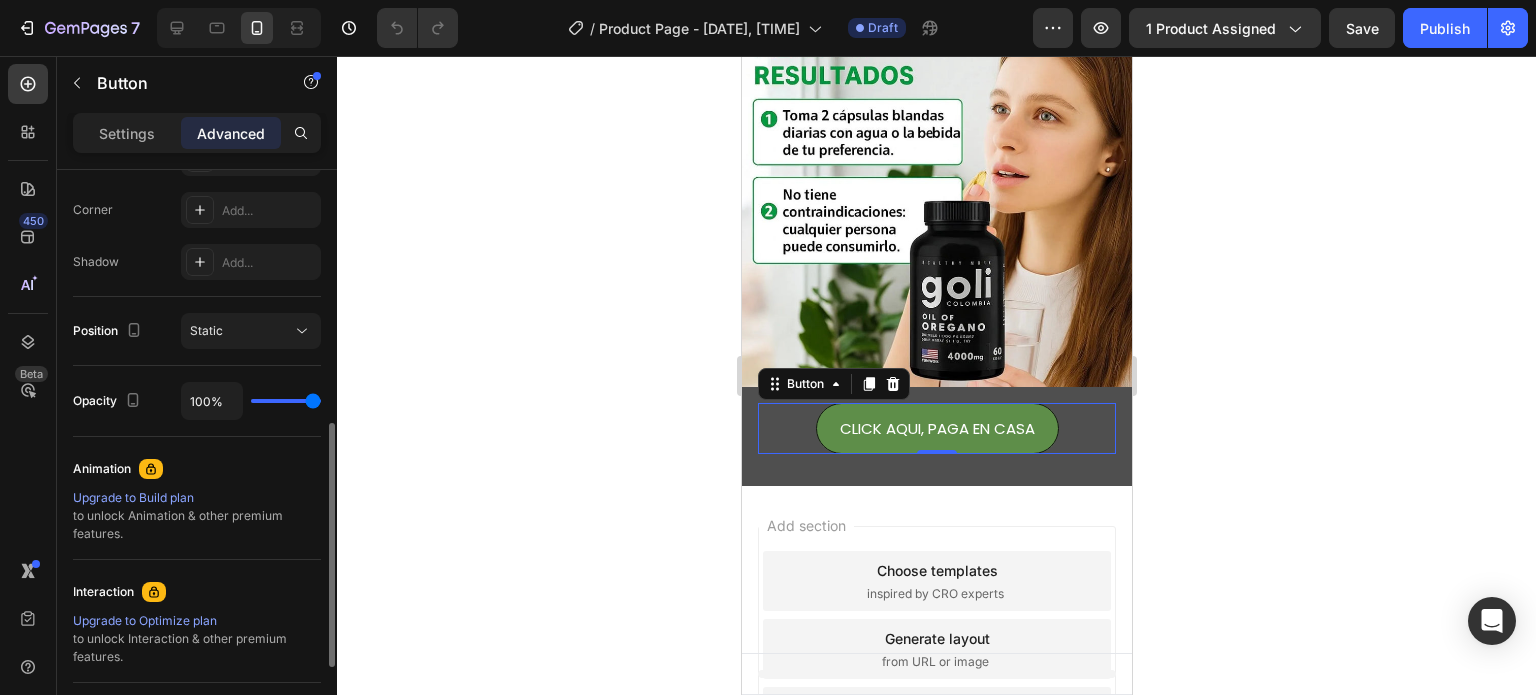 scroll, scrollTop: 504, scrollLeft: 0, axis: vertical 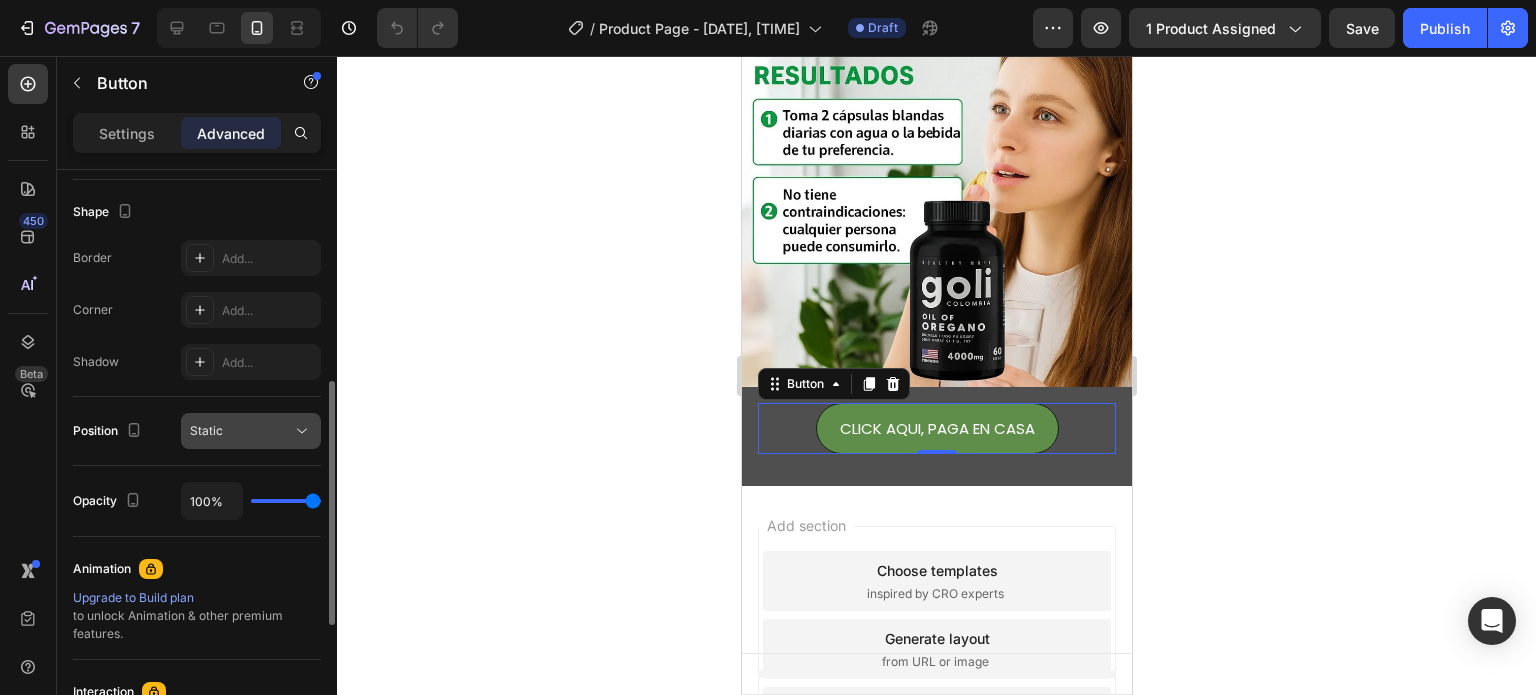 click on "Static" at bounding box center (241, 431) 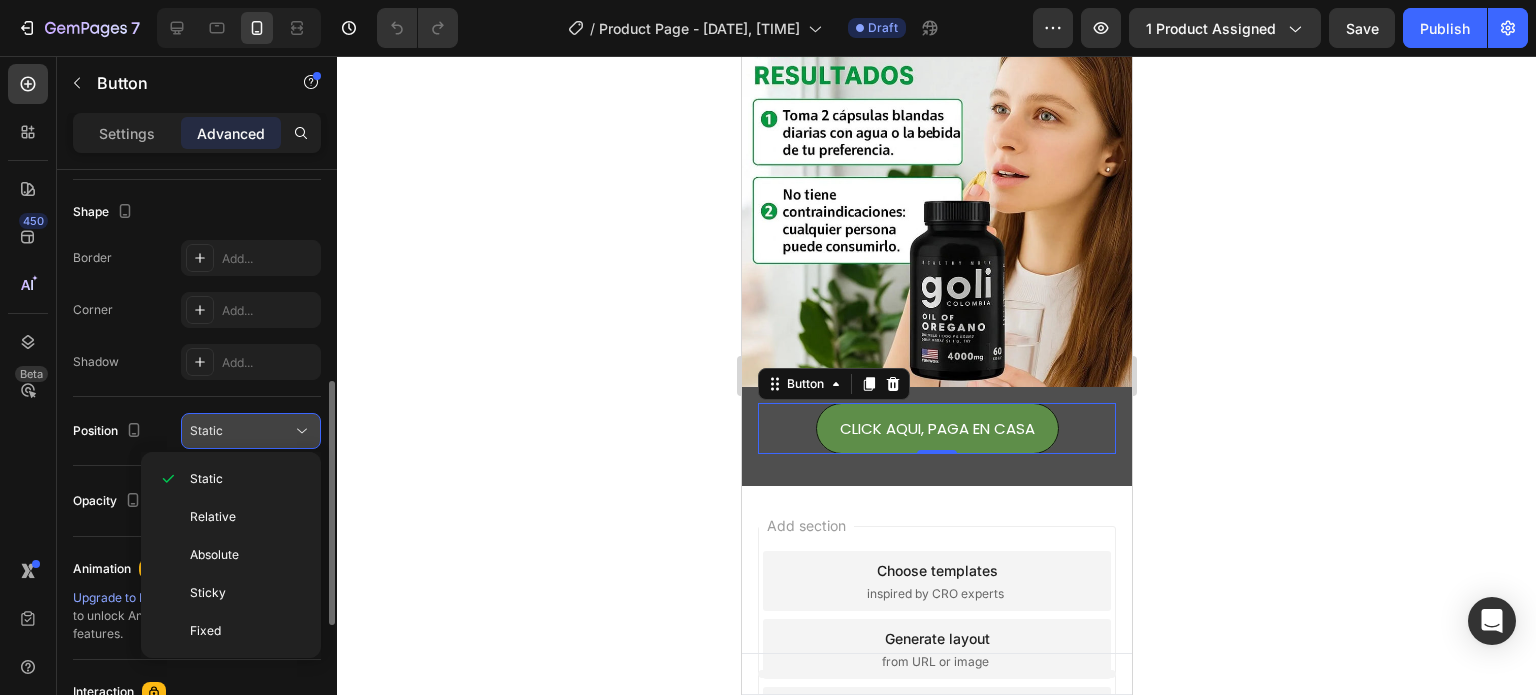 click on "Static" at bounding box center [241, 431] 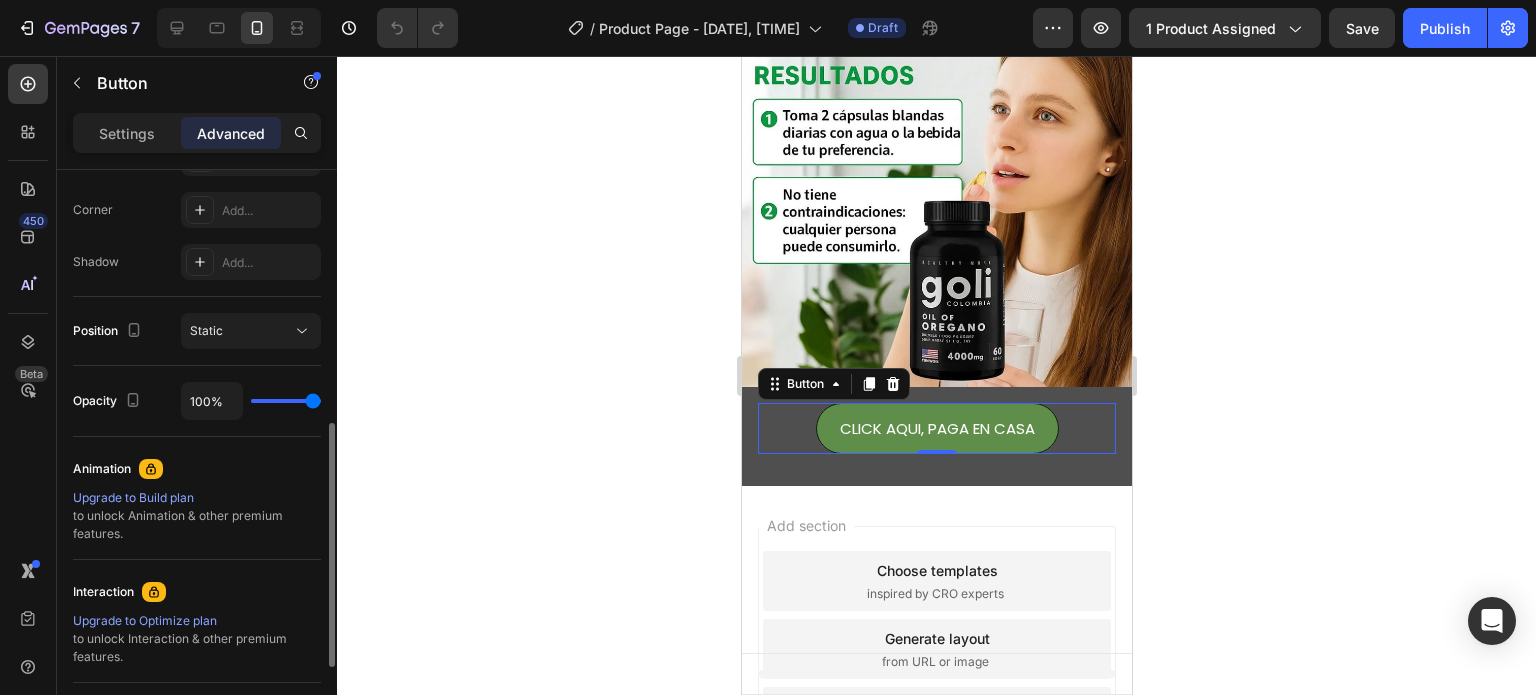 scroll, scrollTop: 704, scrollLeft: 0, axis: vertical 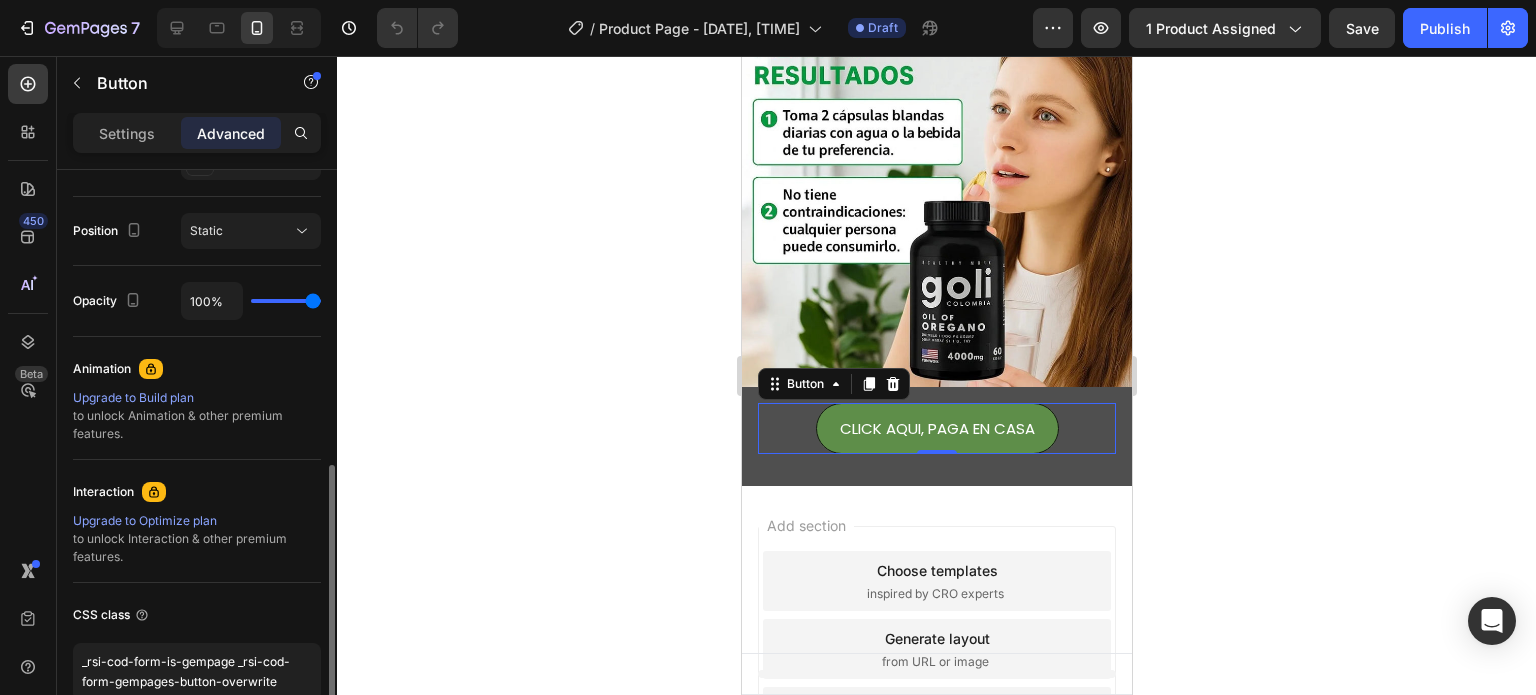 click on "Upgrade to Build plan" at bounding box center (197, 398) 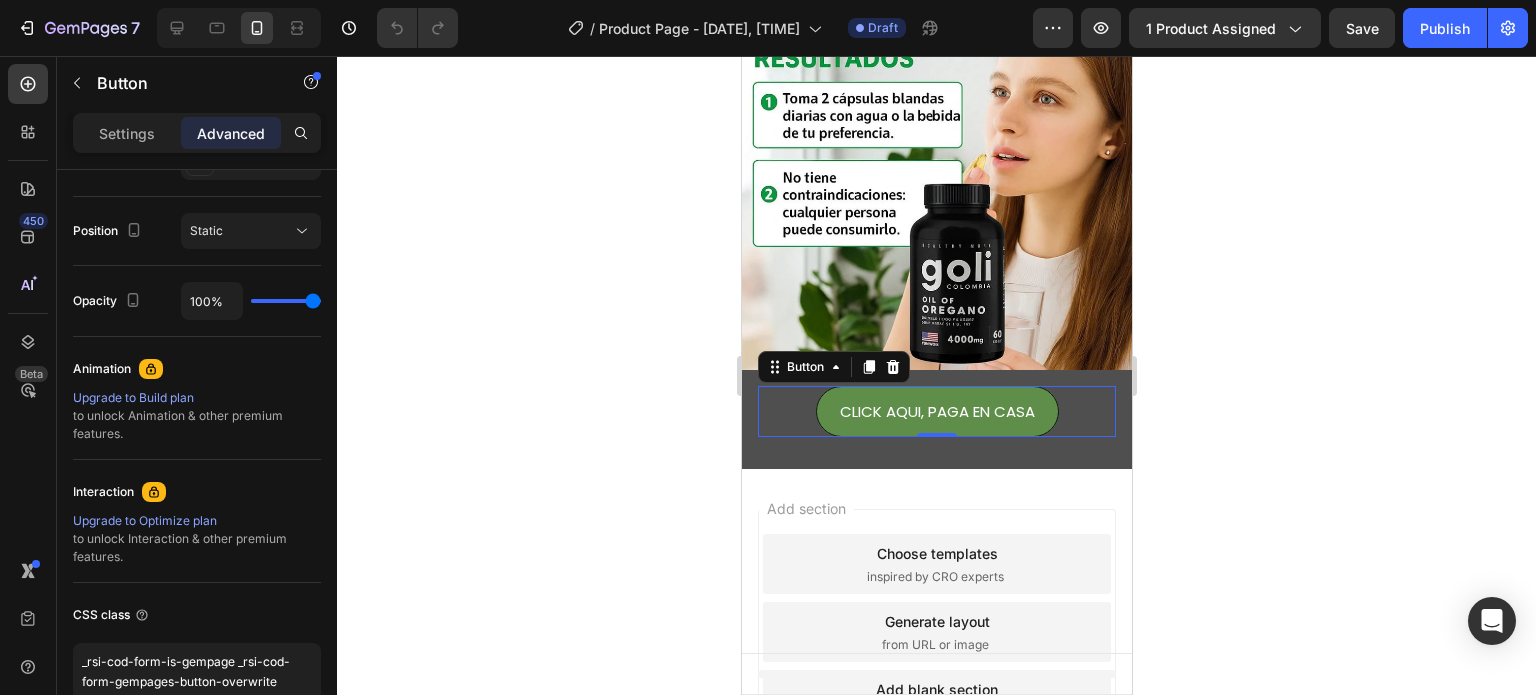 scroll, scrollTop: 9, scrollLeft: 0, axis: vertical 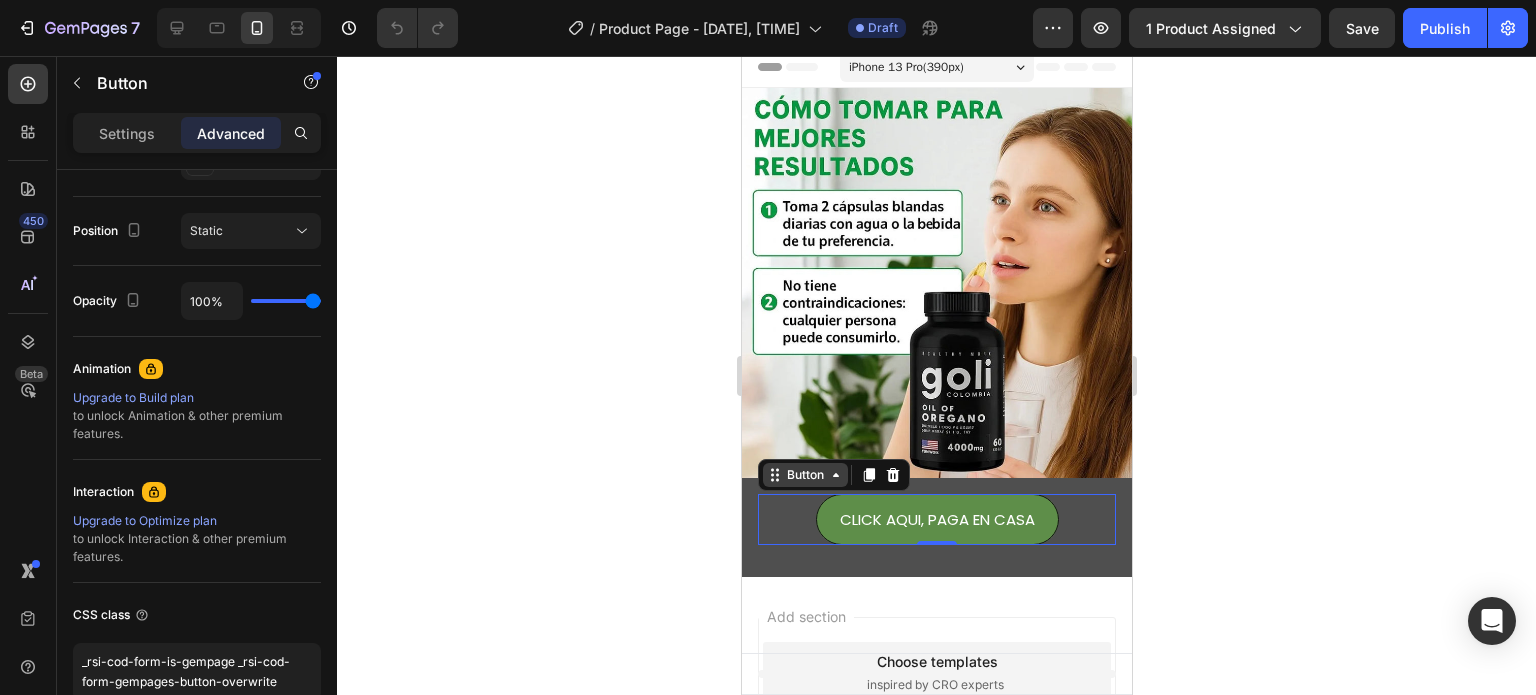 click on "Button" at bounding box center [804, 475] 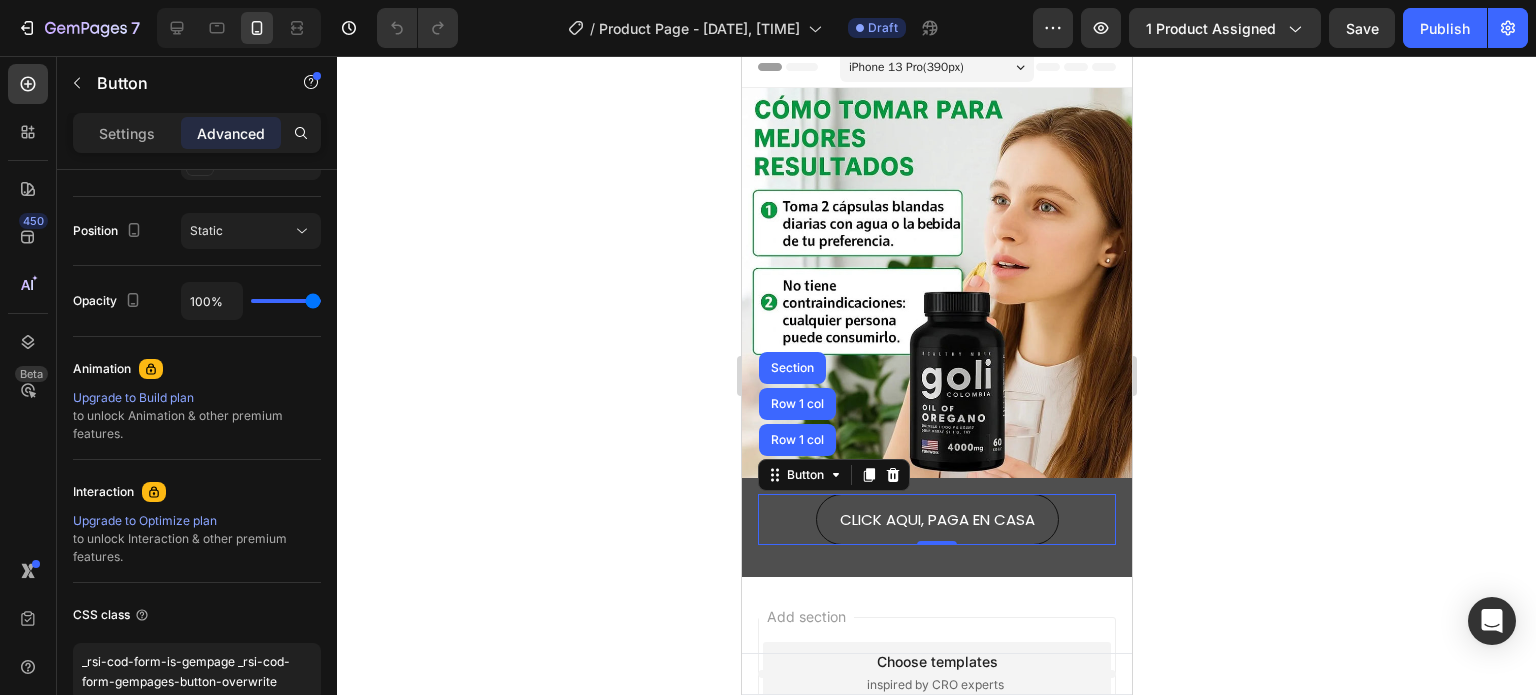 click on "CLICK AQUI, PAGA EN CASA" at bounding box center (936, 519) 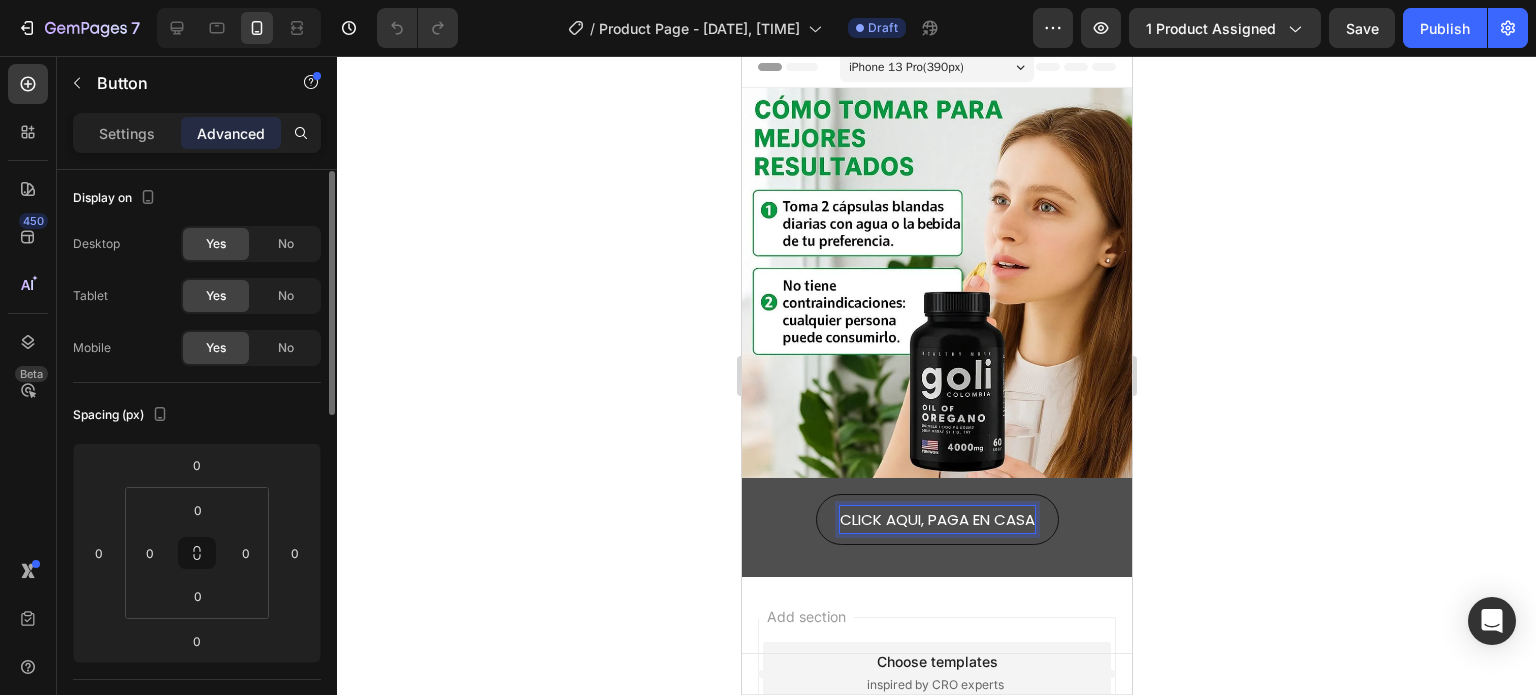 scroll, scrollTop: 0, scrollLeft: 0, axis: both 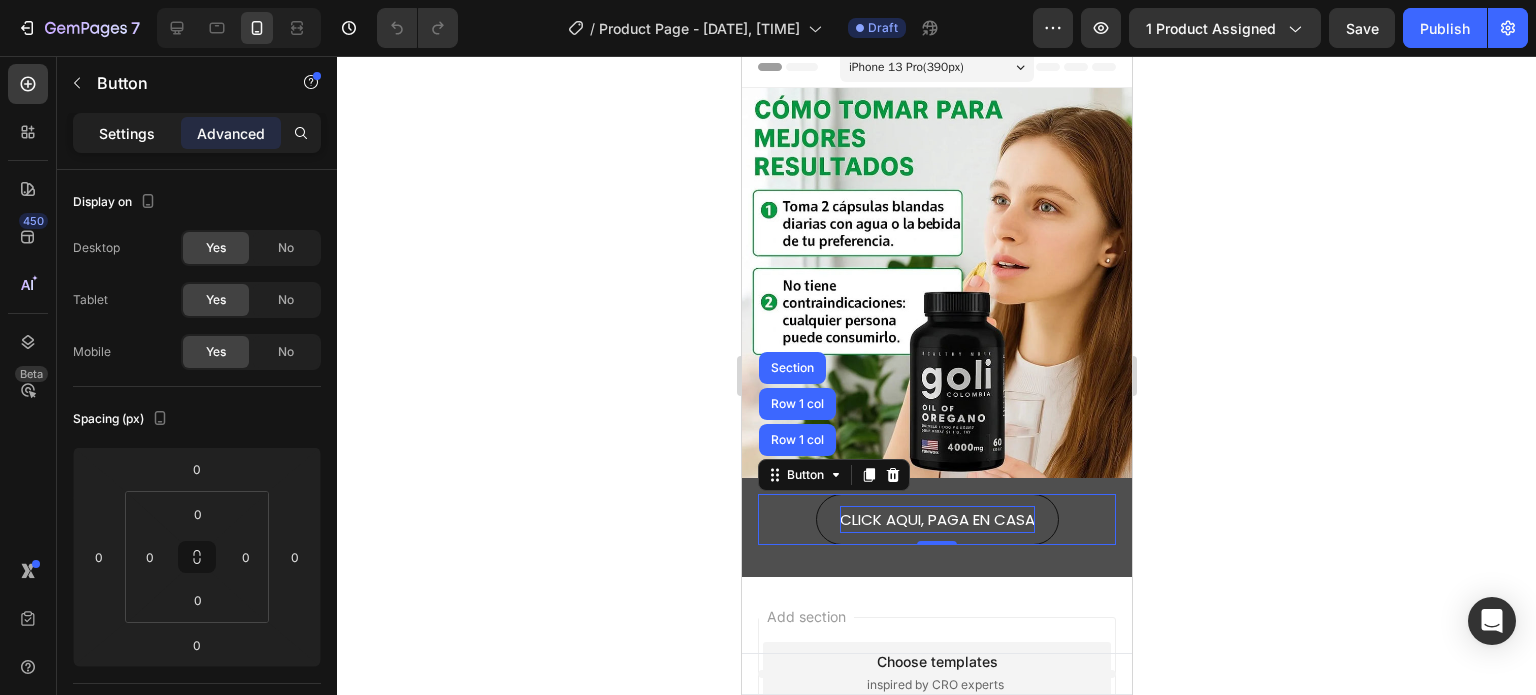 click on "Settings" at bounding box center (127, 133) 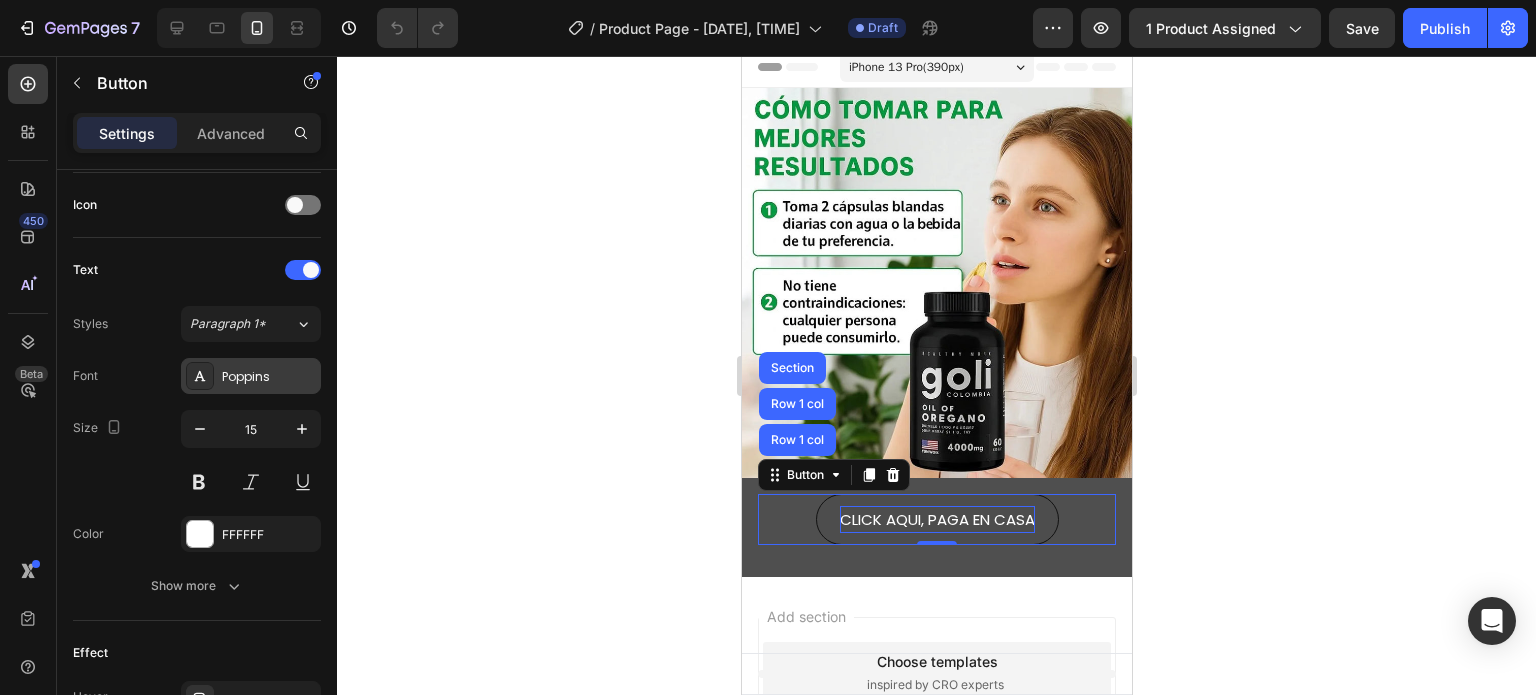 scroll, scrollTop: 800, scrollLeft: 0, axis: vertical 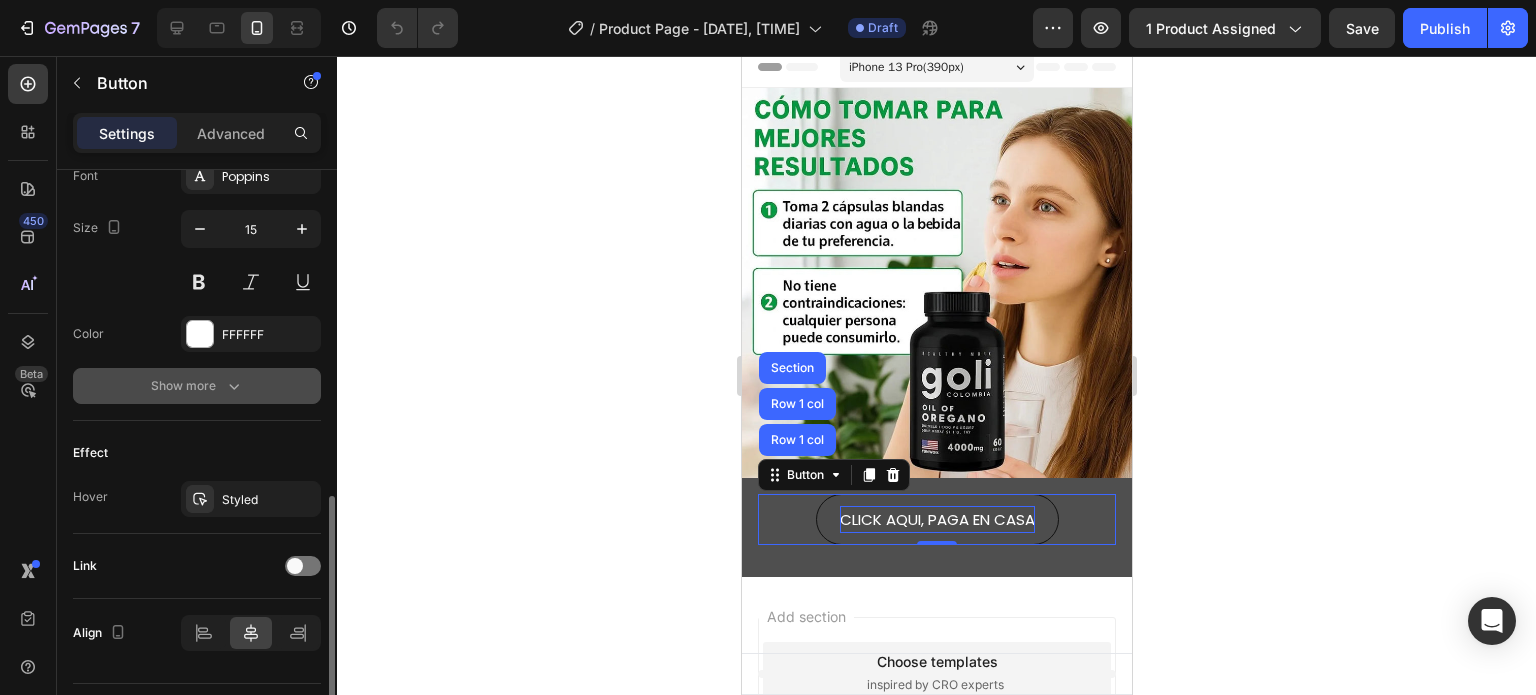 click on "Show more" at bounding box center [197, 386] 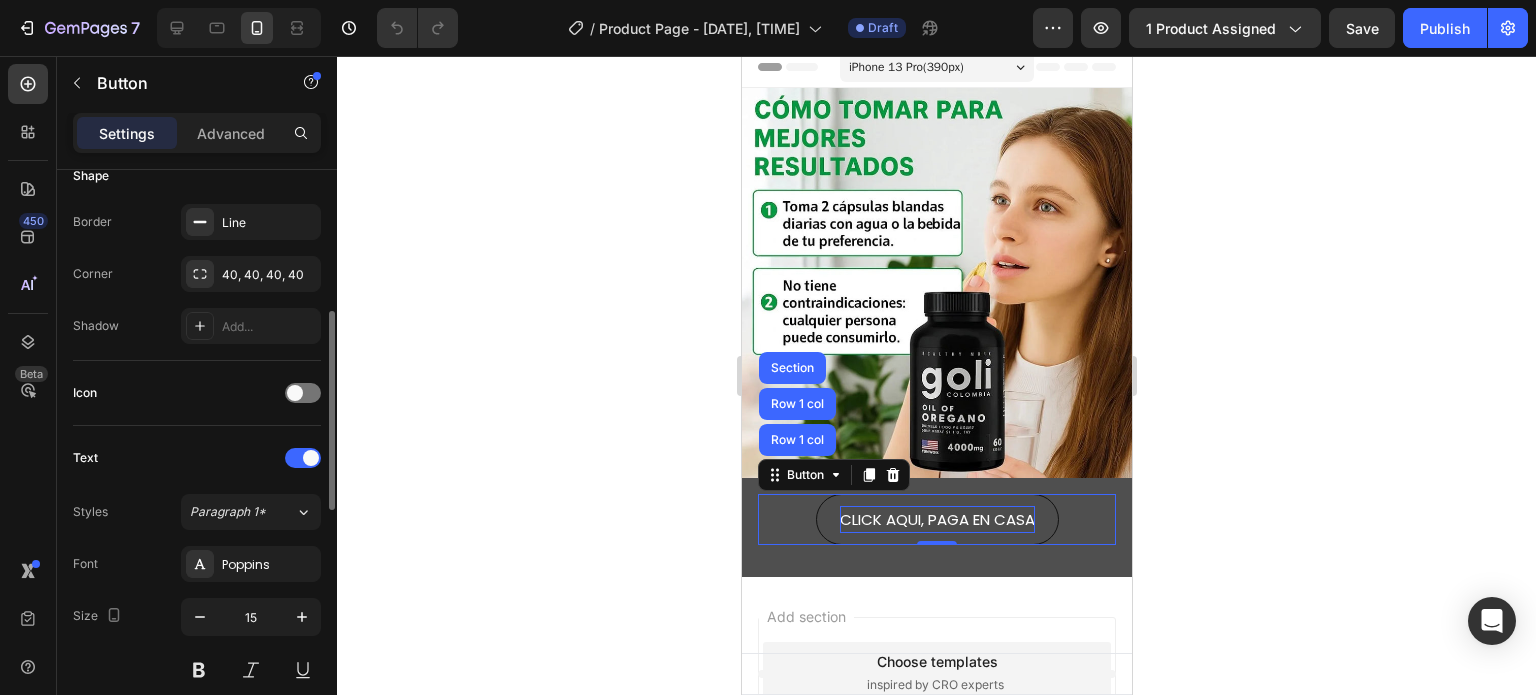 scroll, scrollTop: 112, scrollLeft: 0, axis: vertical 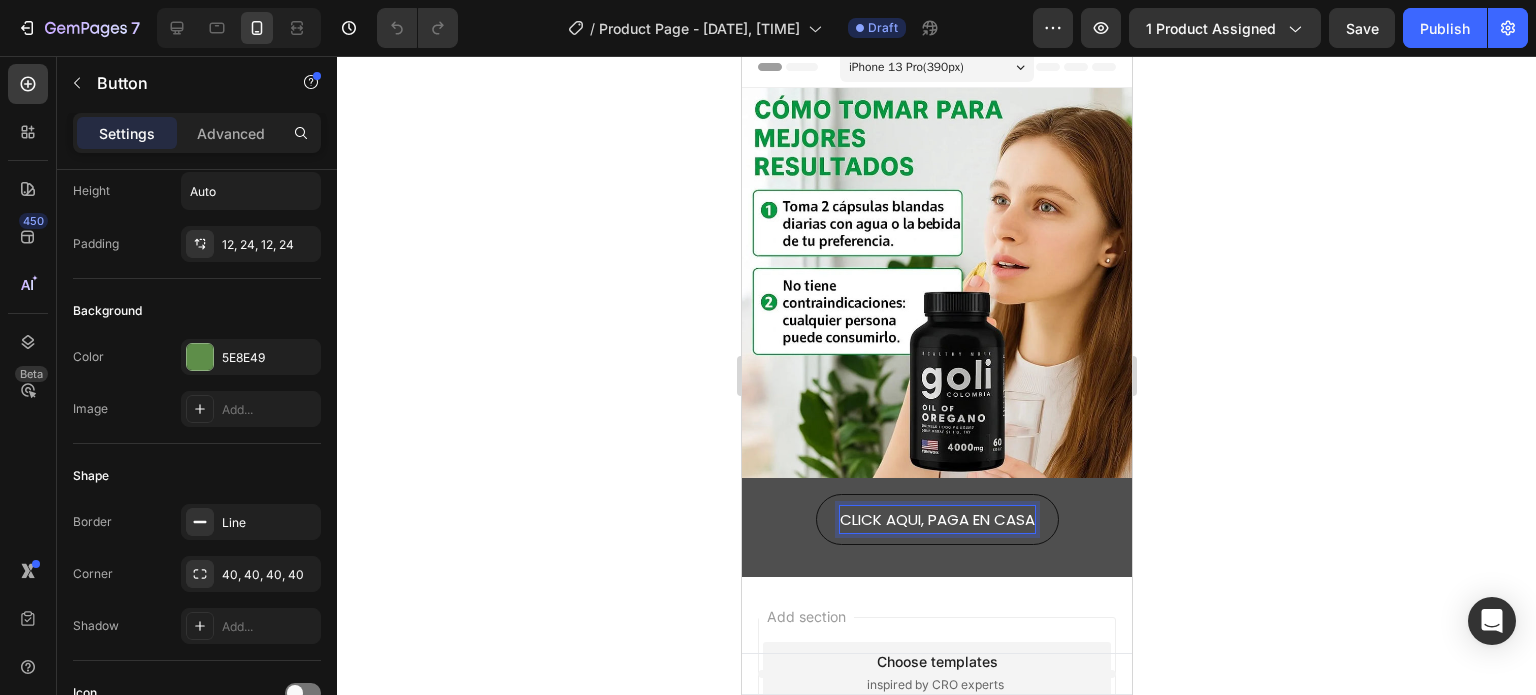 click on "CLICK AQUI, PAGA EN CASA" at bounding box center [936, 519] 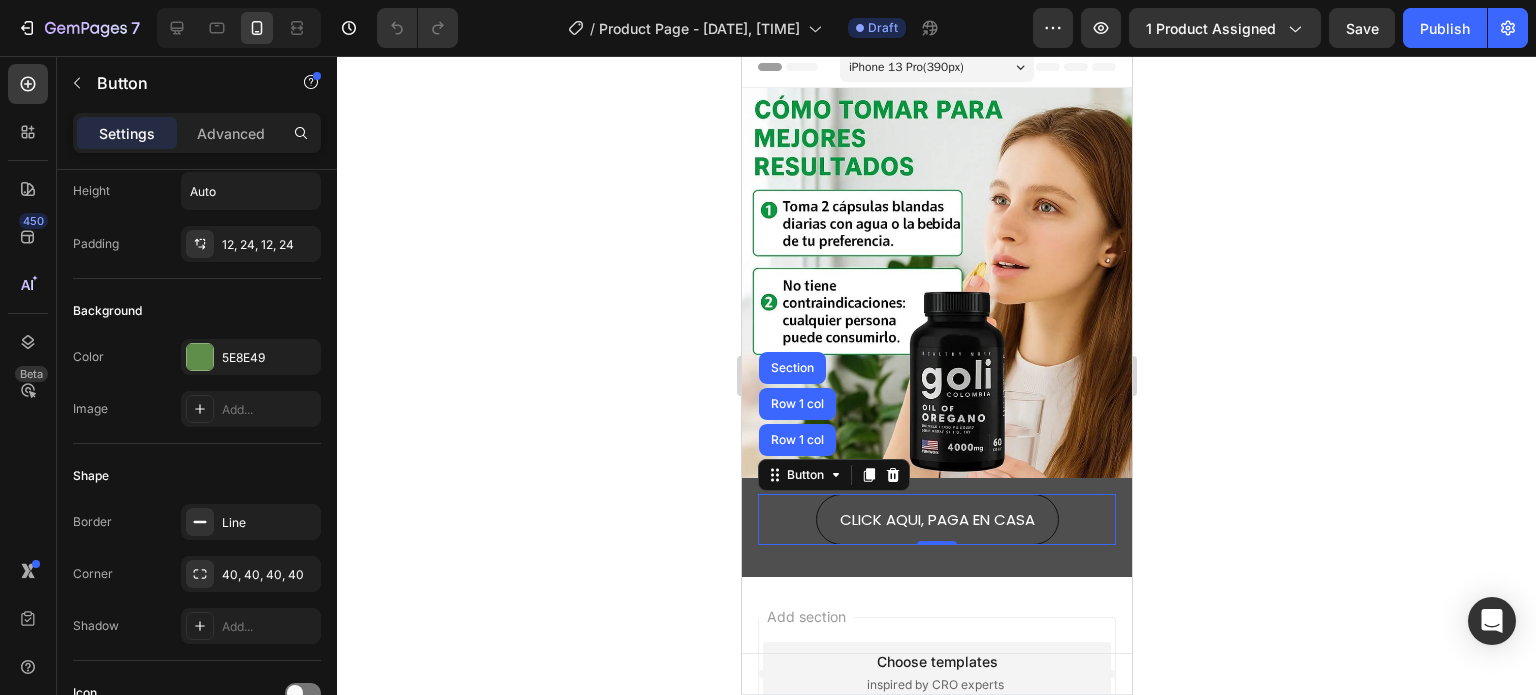 click on "CLICK AQUI, PAGA EN CASA" at bounding box center (936, 519) 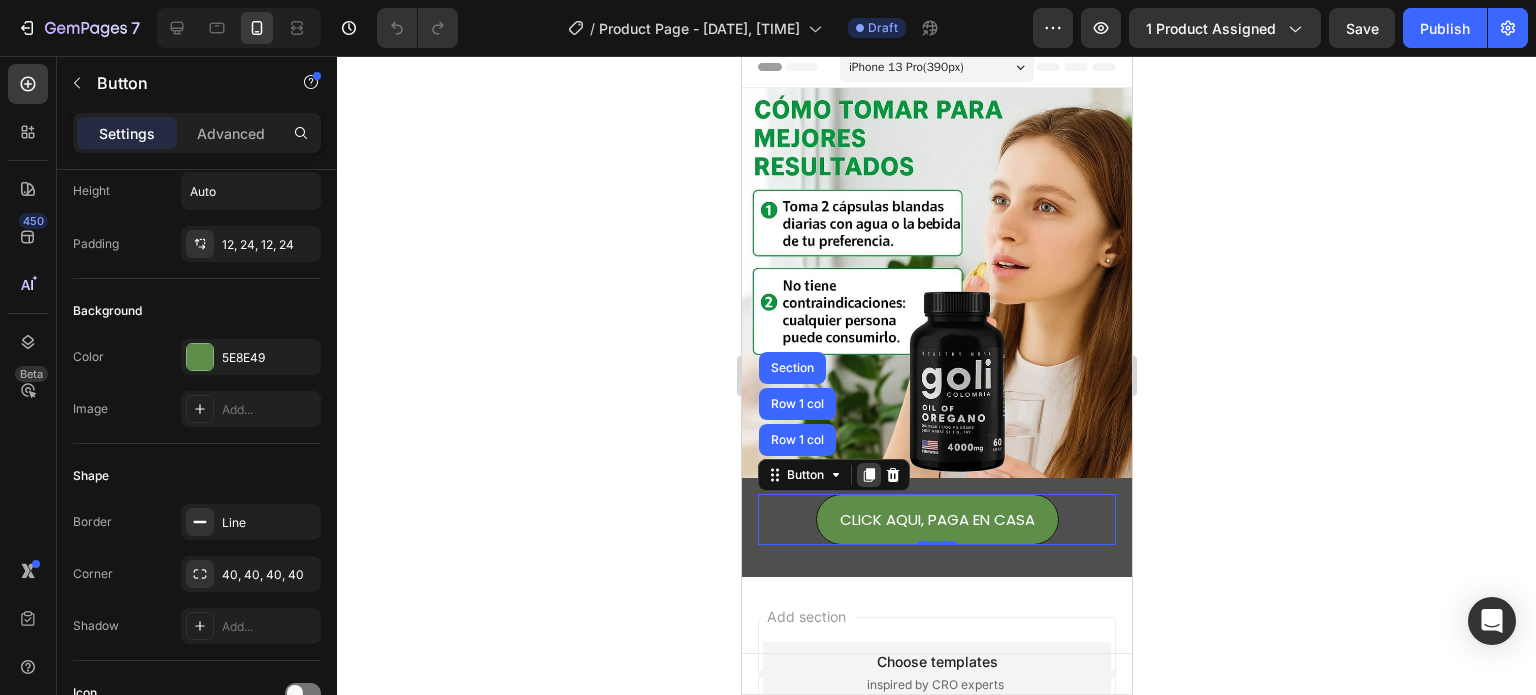 click 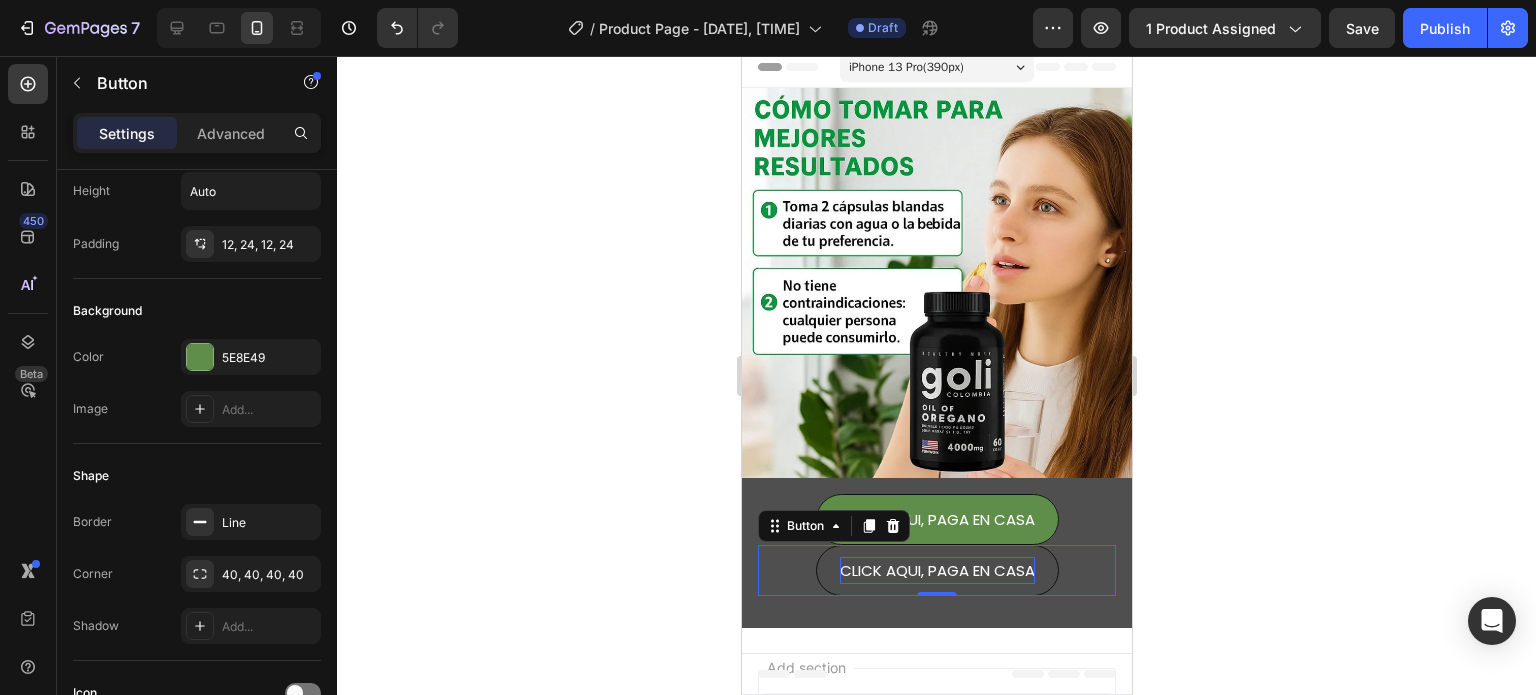 click on "CLICK AQUI, PAGA EN CASA" at bounding box center (936, 570) 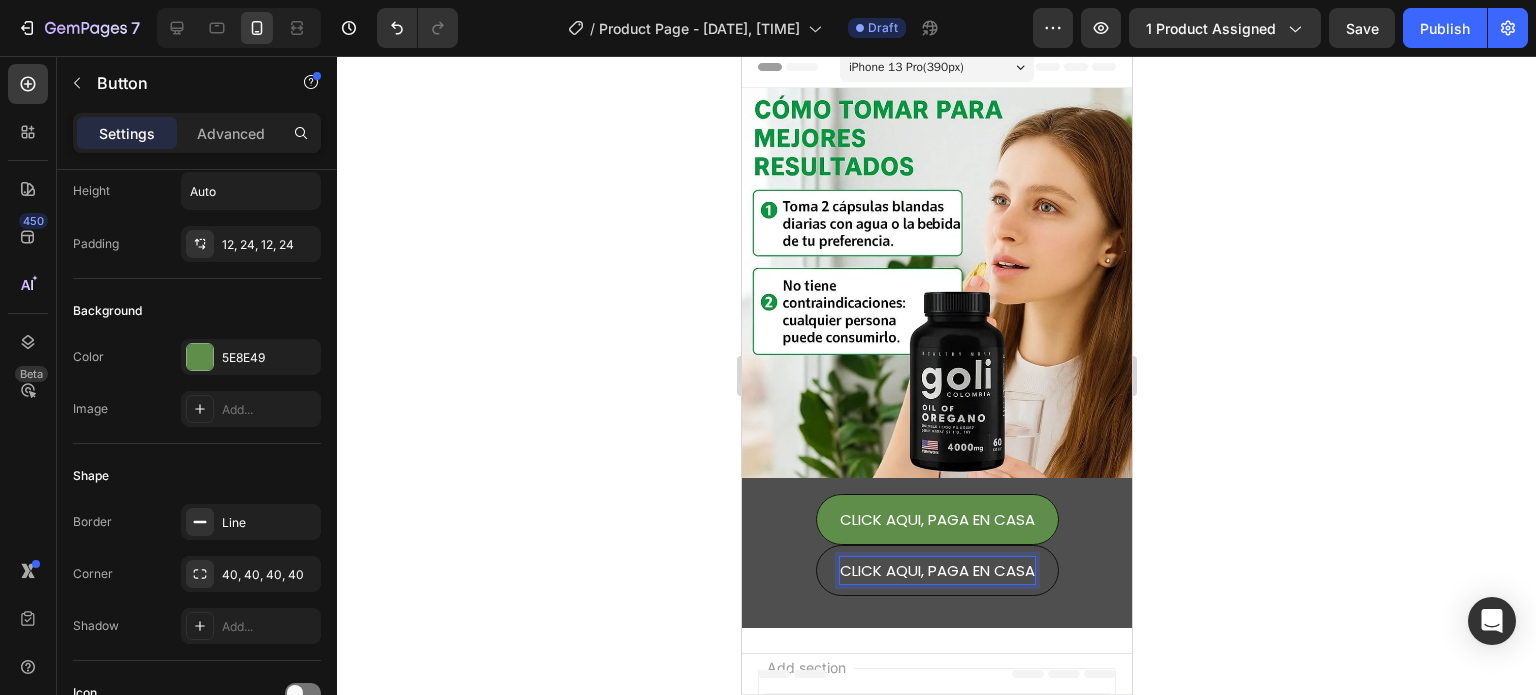 click on "CLICK AQUI, PAGA EN CASA" at bounding box center (936, 570) 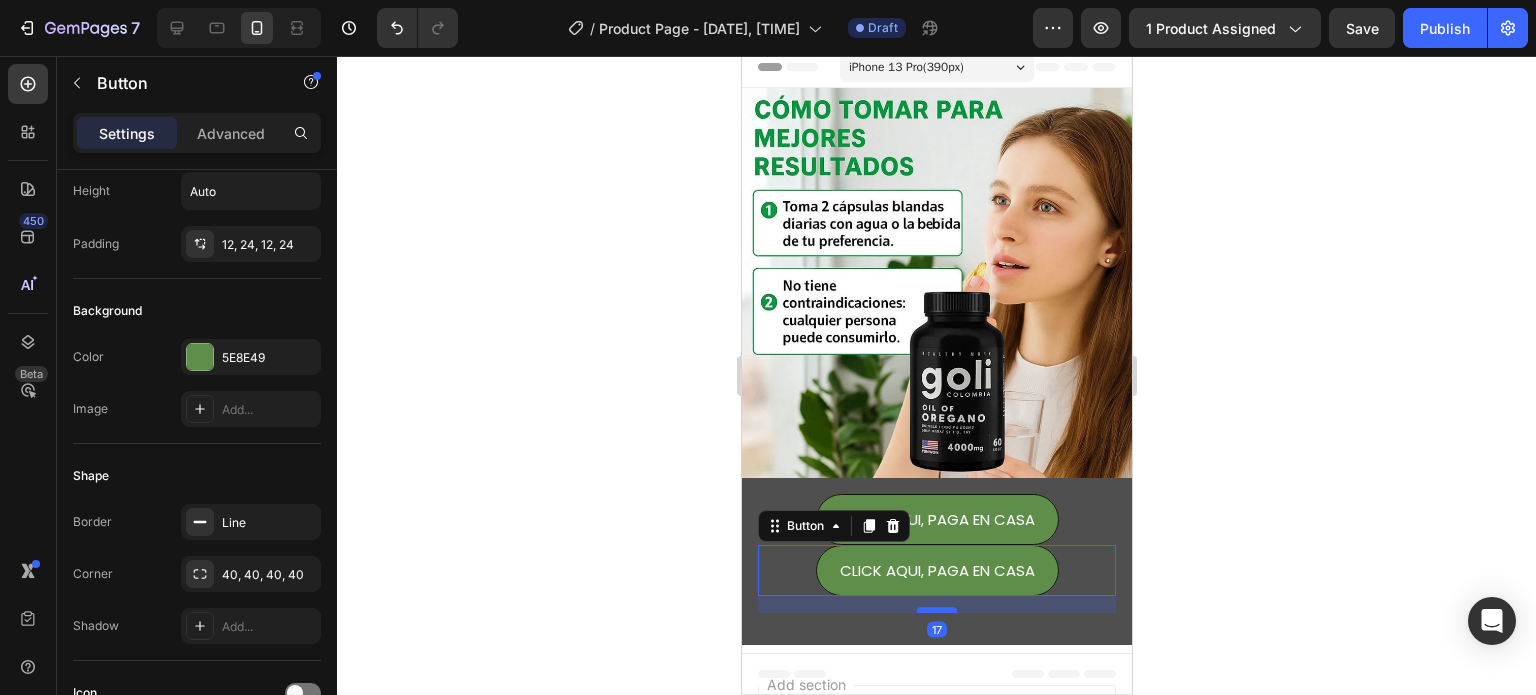 drag, startPoint x: 928, startPoint y: 578, endPoint x: 921, endPoint y: 595, distance: 18.384777 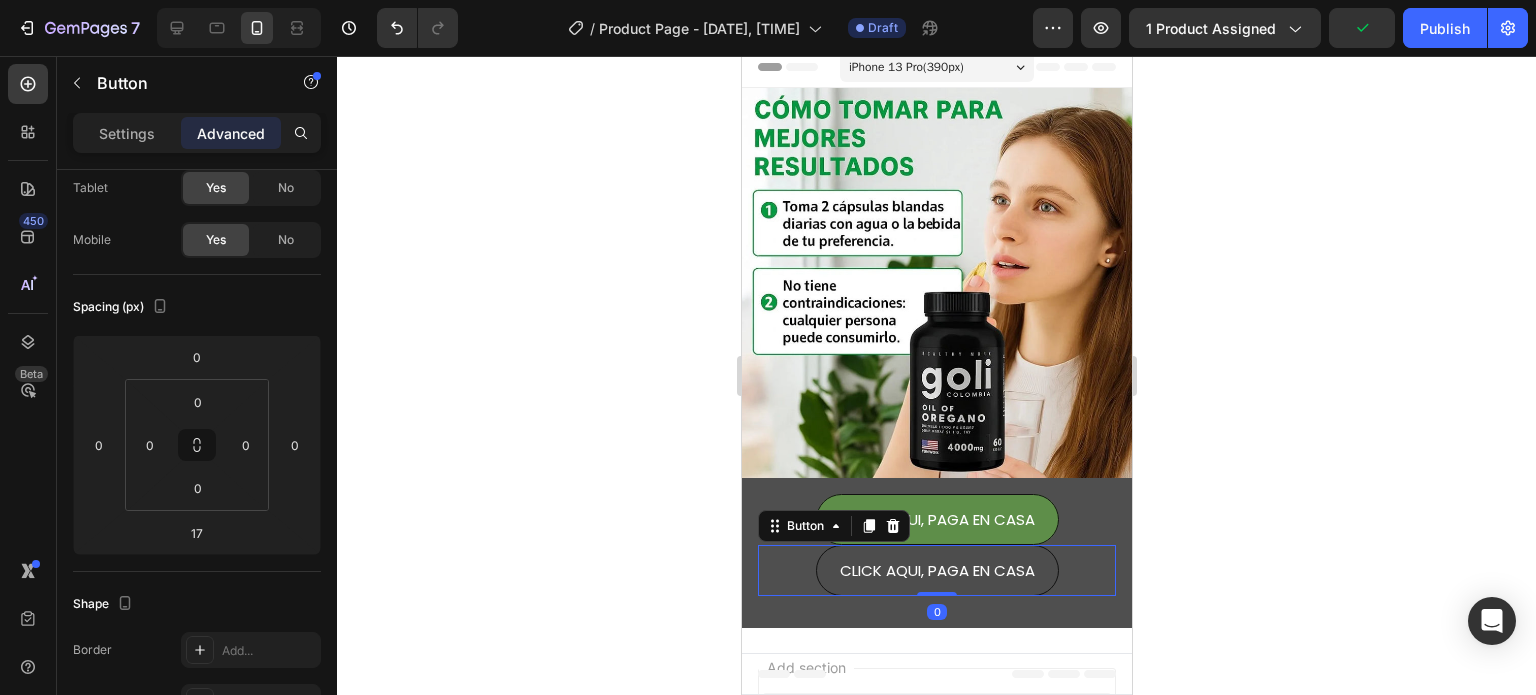 drag, startPoint x: 917, startPoint y: 595, endPoint x: 921, endPoint y: 573, distance: 22.36068 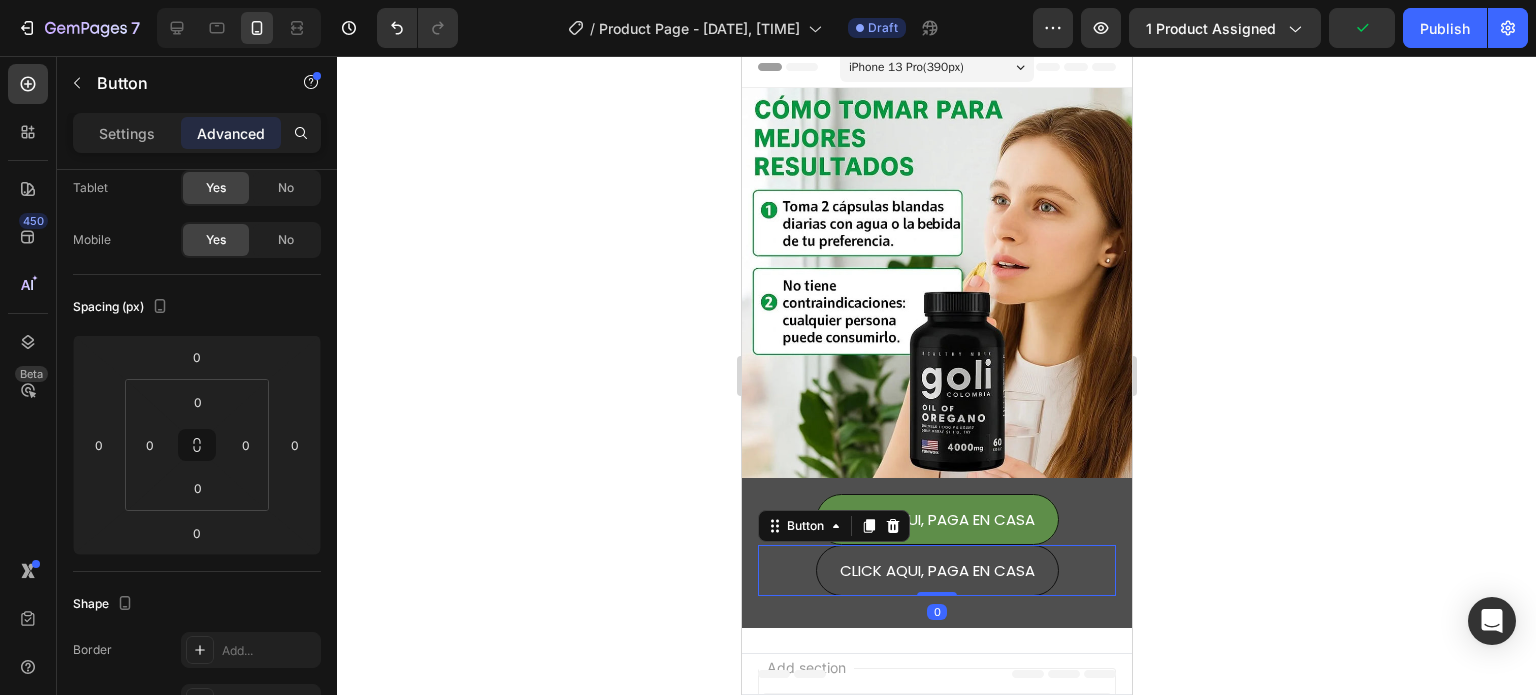 click on "CLICK AQUI, PAGA EN CASA" at bounding box center (936, 570) 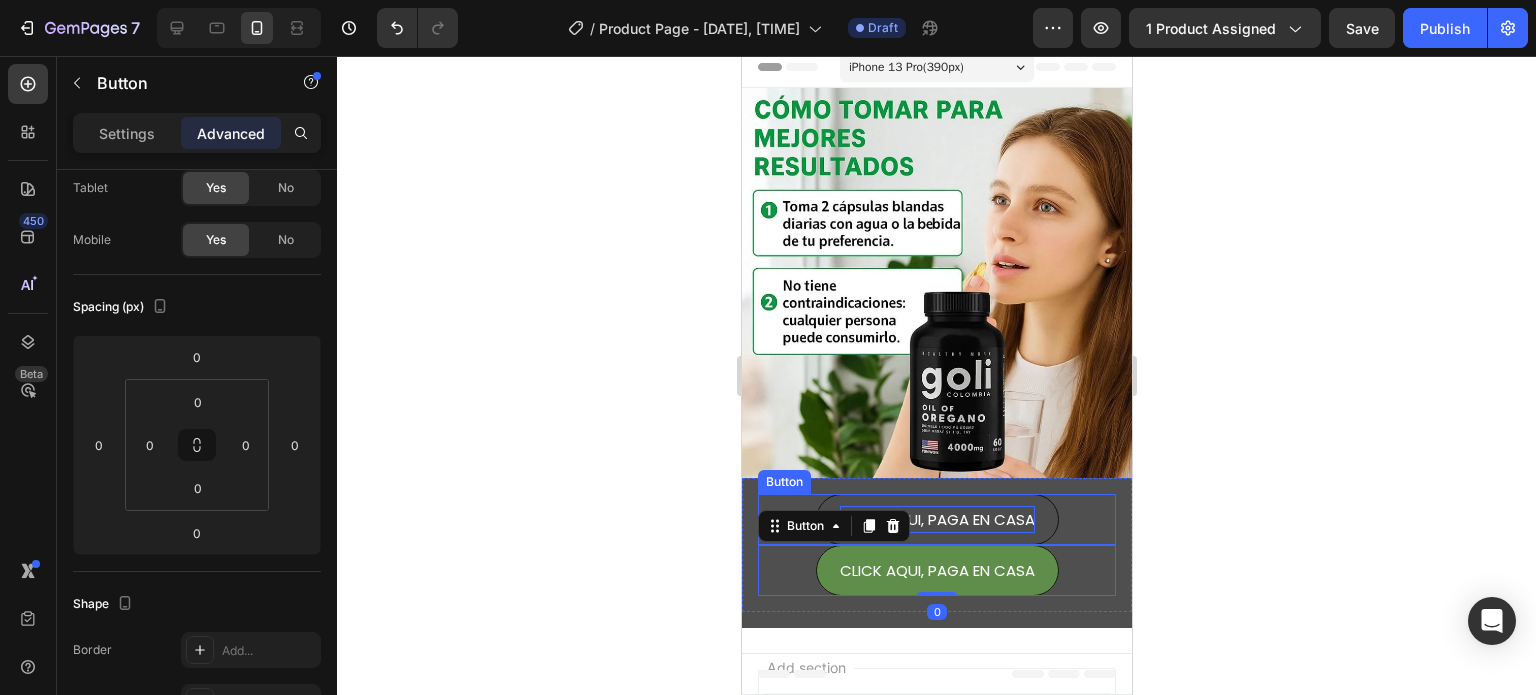 click on "CLICK AQUI, PAGA EN CASA" at bounding box center (936, 519) 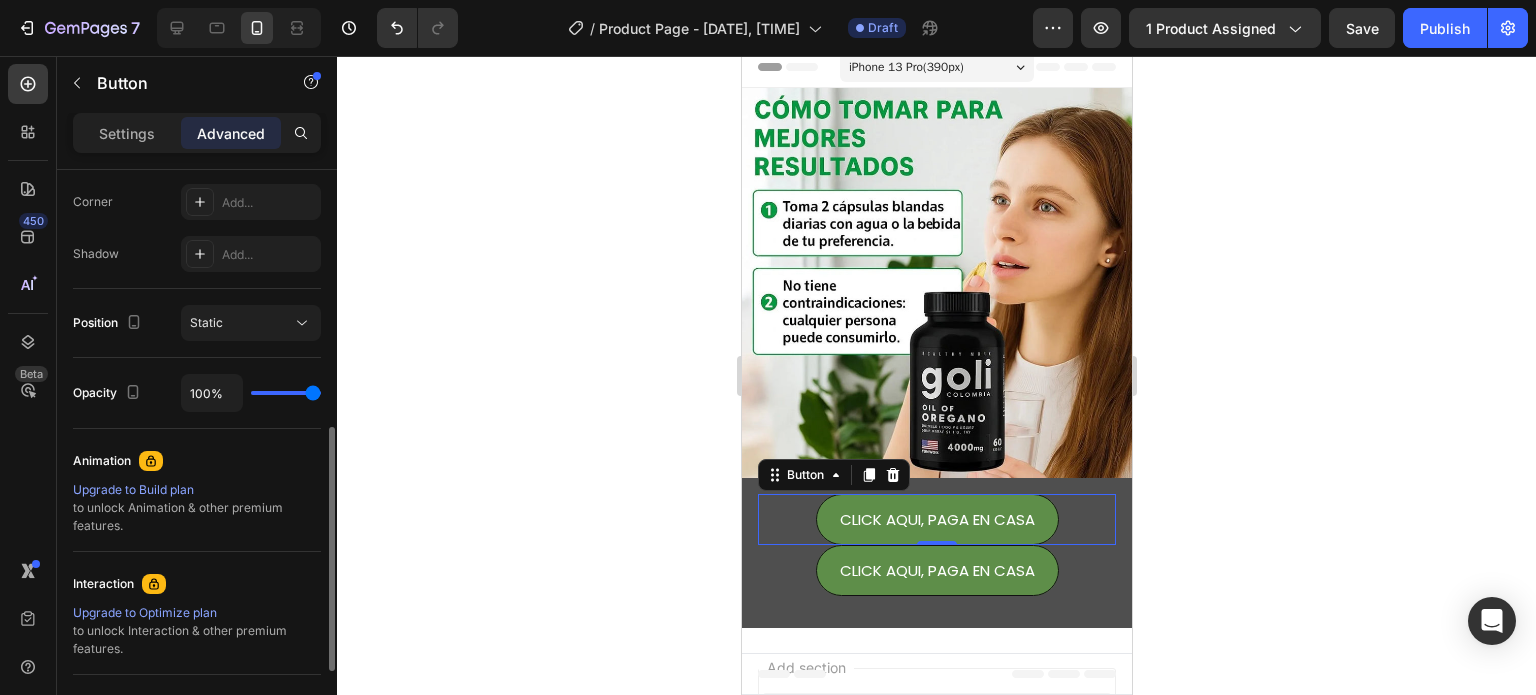 scroll, scrollTop: 804, scrollLeft: 0, axis: vertical 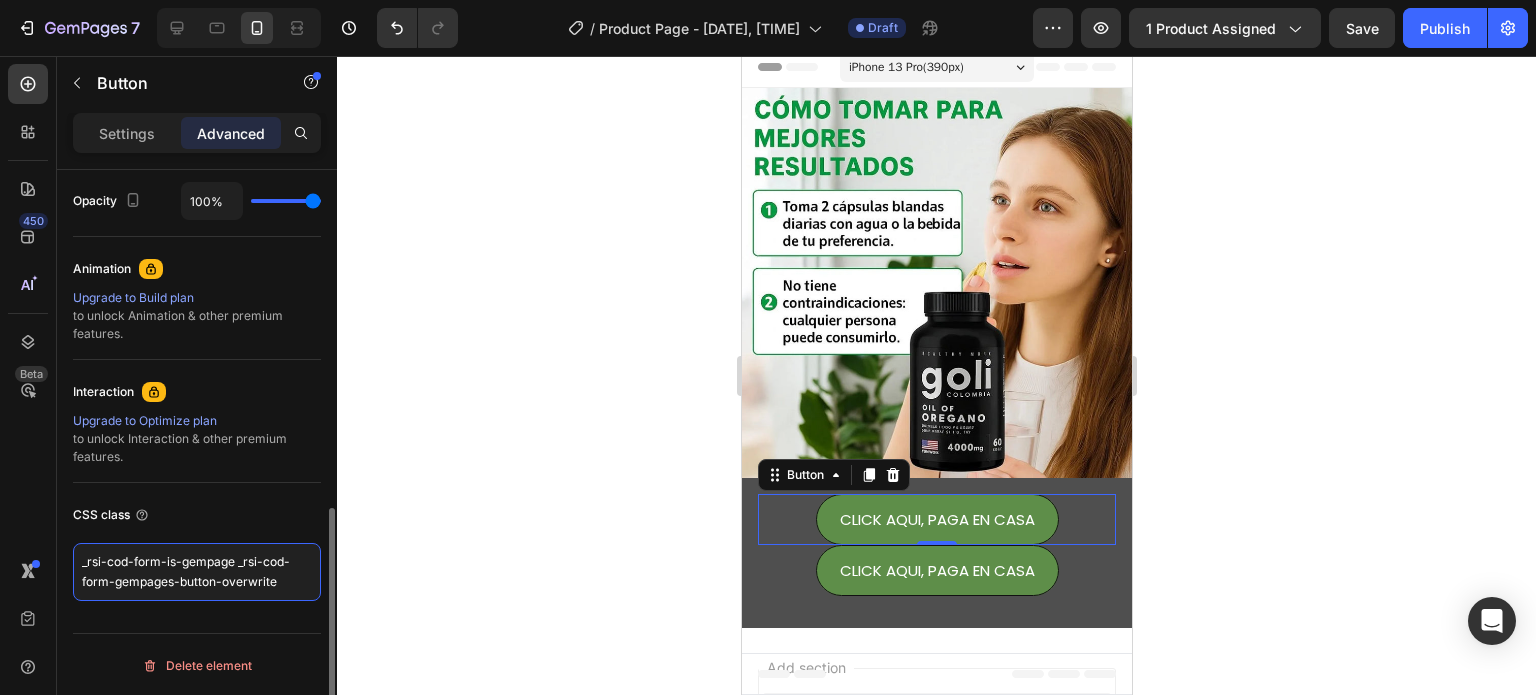 click on "_rsi-cod-form-is-gempage _rsi-cod-form-gempages-button-overwrite" at bounding box center (197, 572) 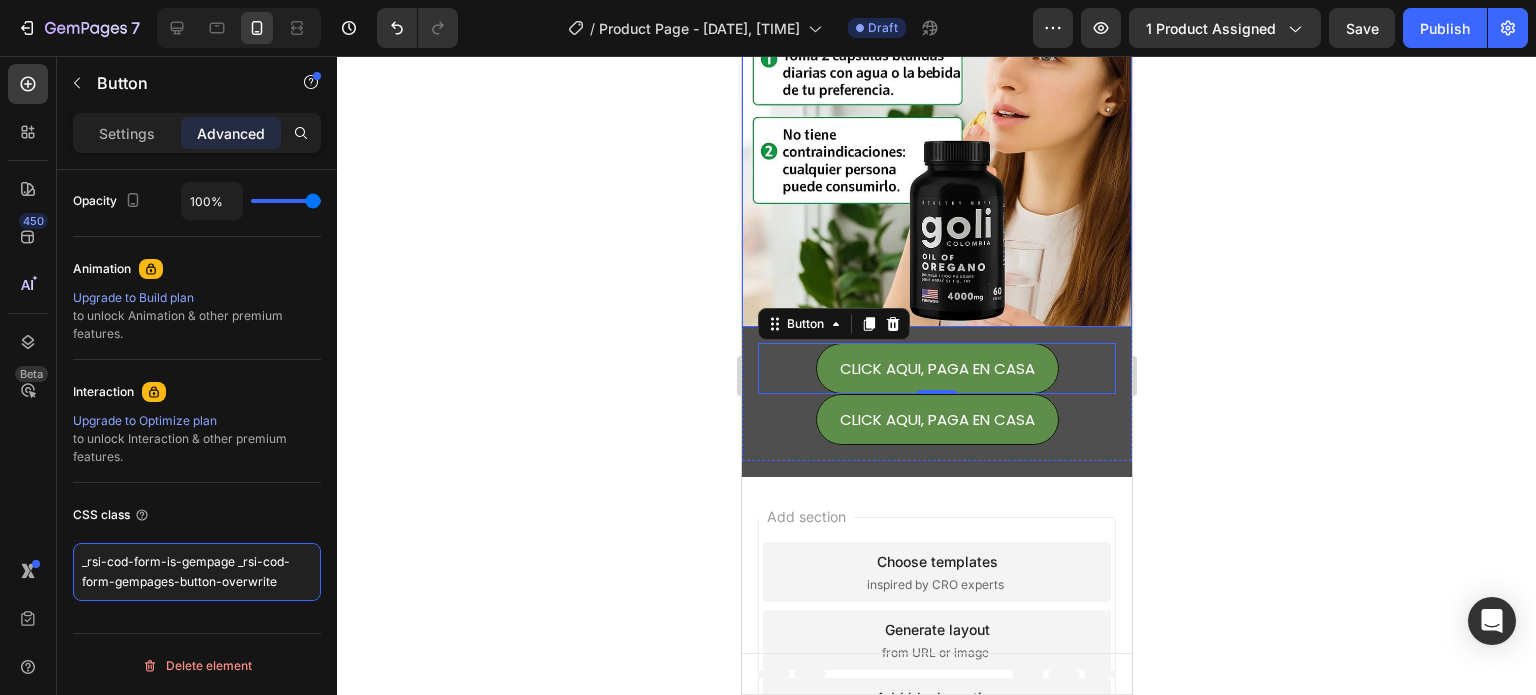 scroll, scrollTop: 209, scrollLeft: 0, axis: vertical 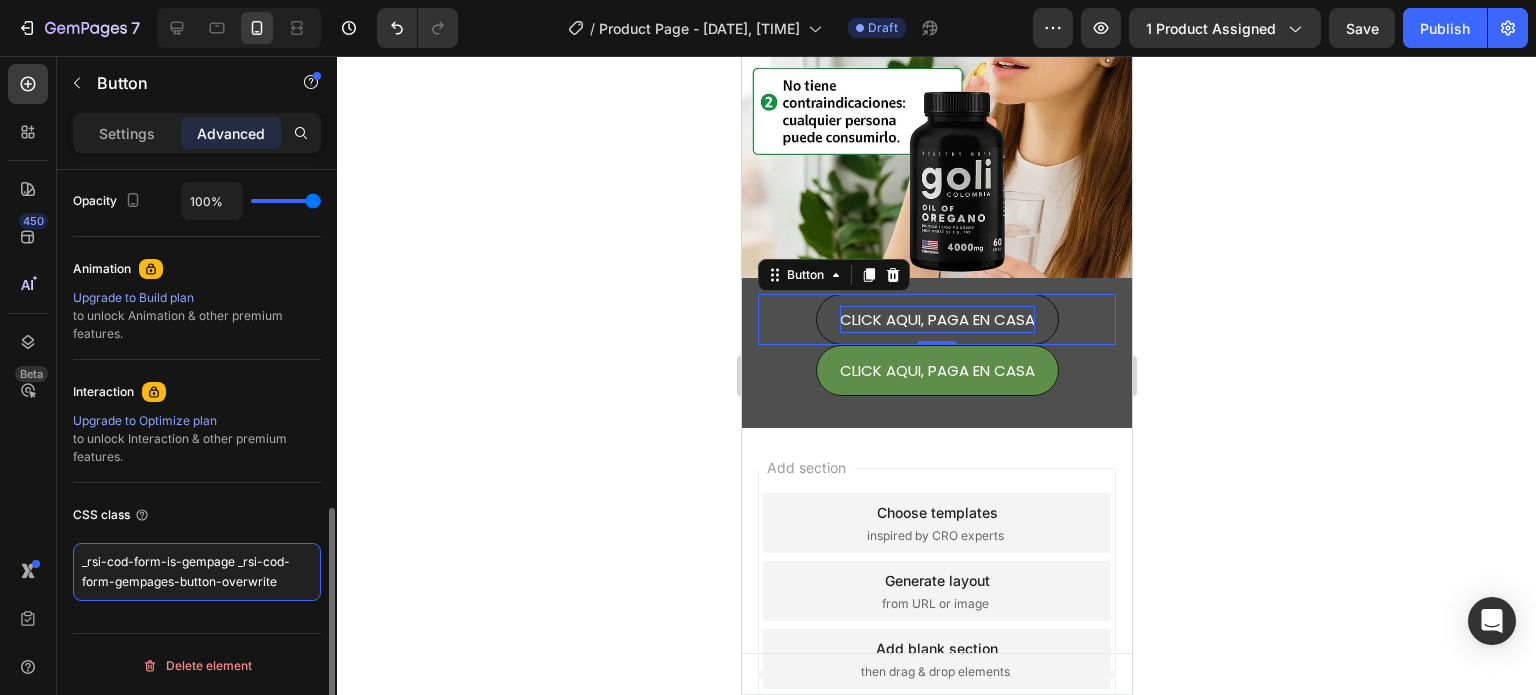 click on "_rsi-cod-form-is-gempage _rsi-cod-form-gempages-button-overwrite" at bounding box center [197, 572] 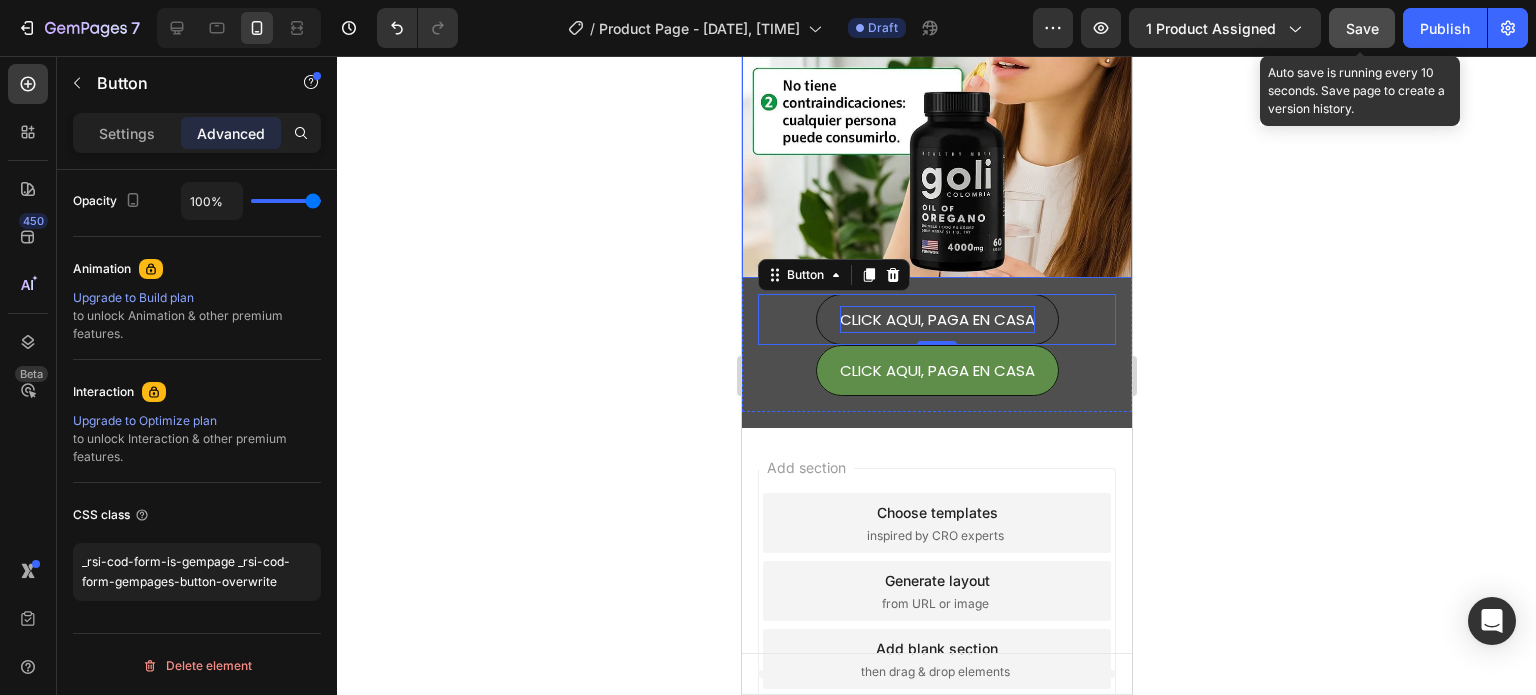 click on "Save" at bounding box center (1362, 28) 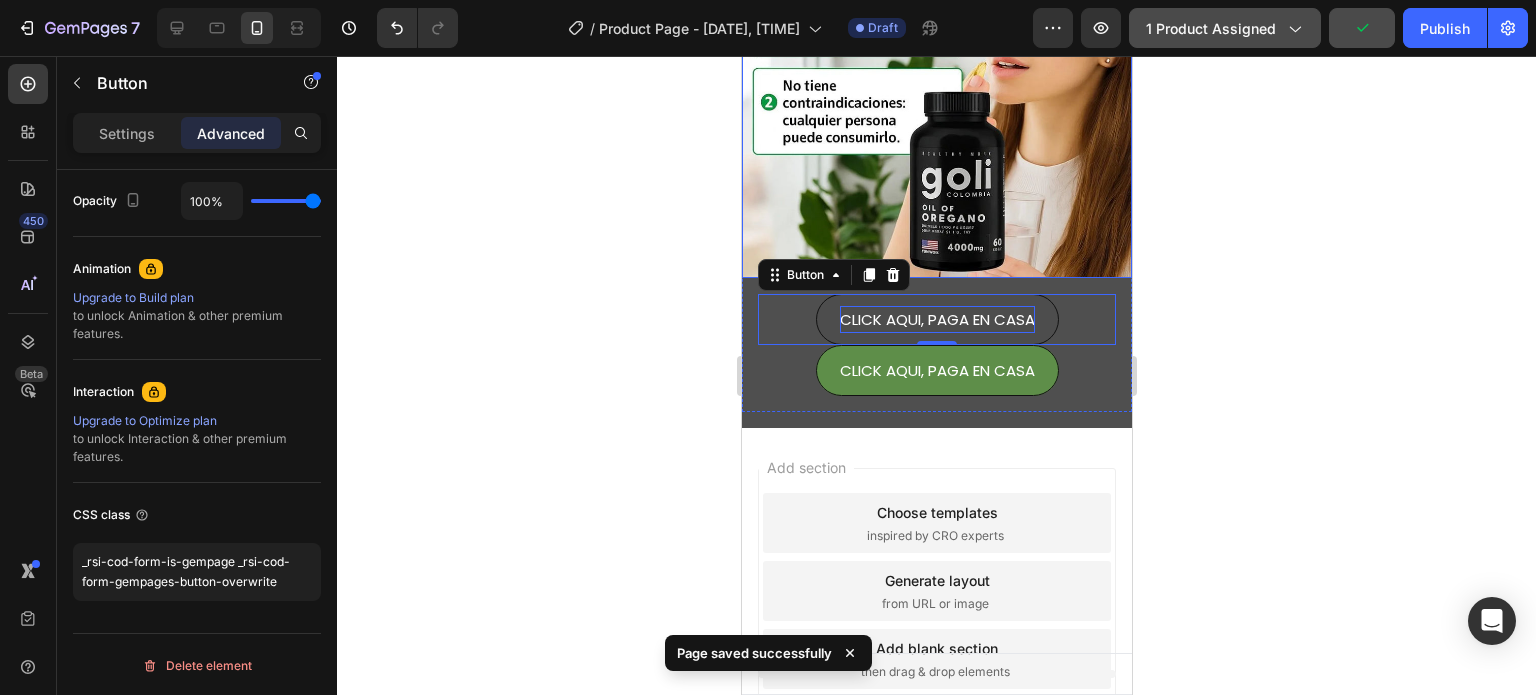 click on "1 product assigned" at bounding box center [1225, 28] 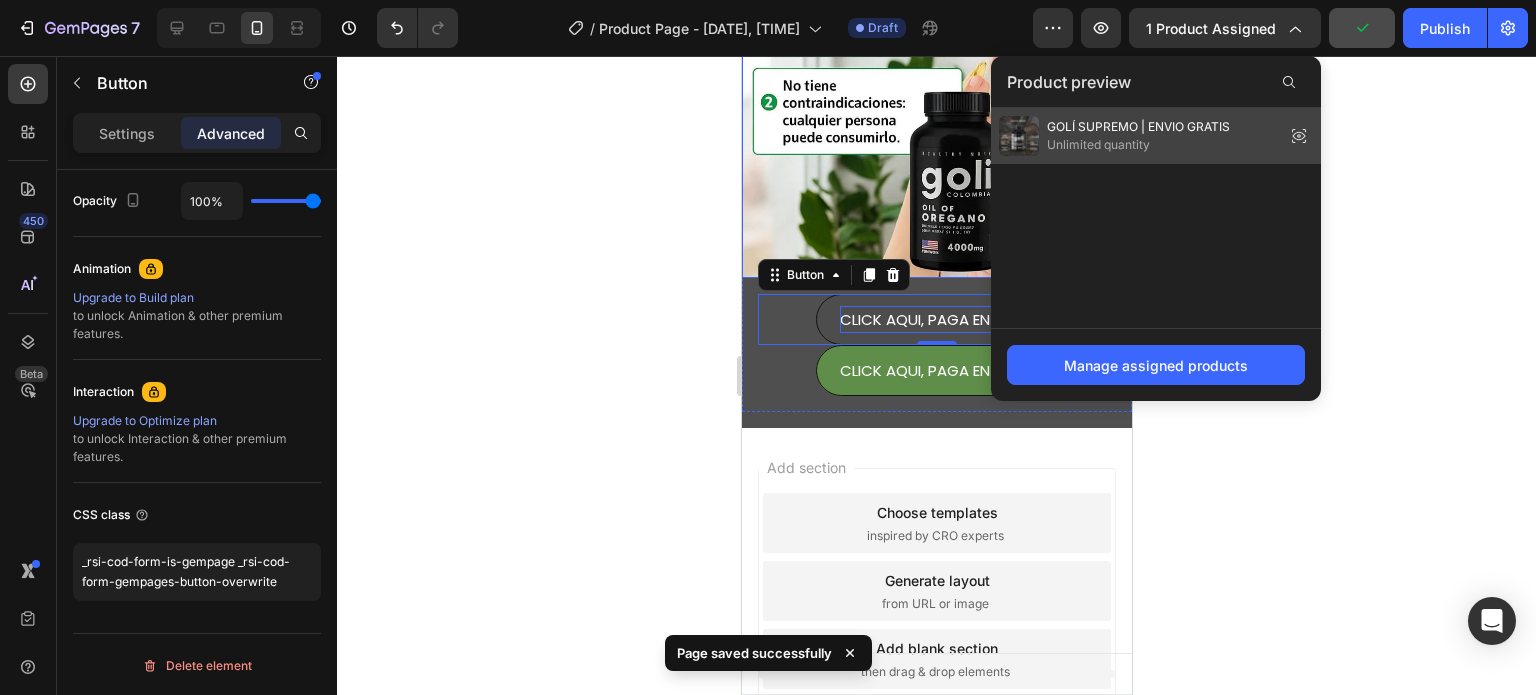 click on "Unlimited quantity" at bounding box center (1138, 145) 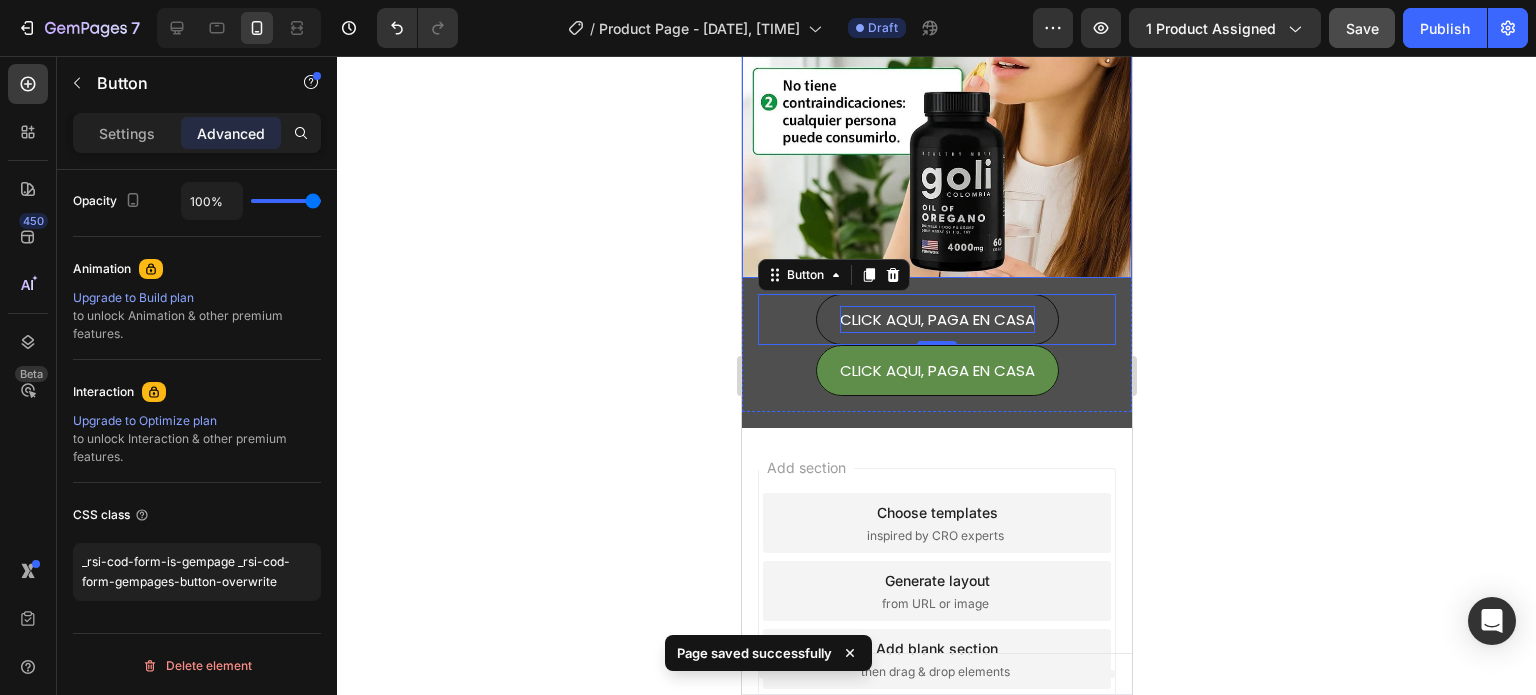 click on "7 / Product Page - [DATE], [TIME] Draft Preview 1 product assigned Save Publish" 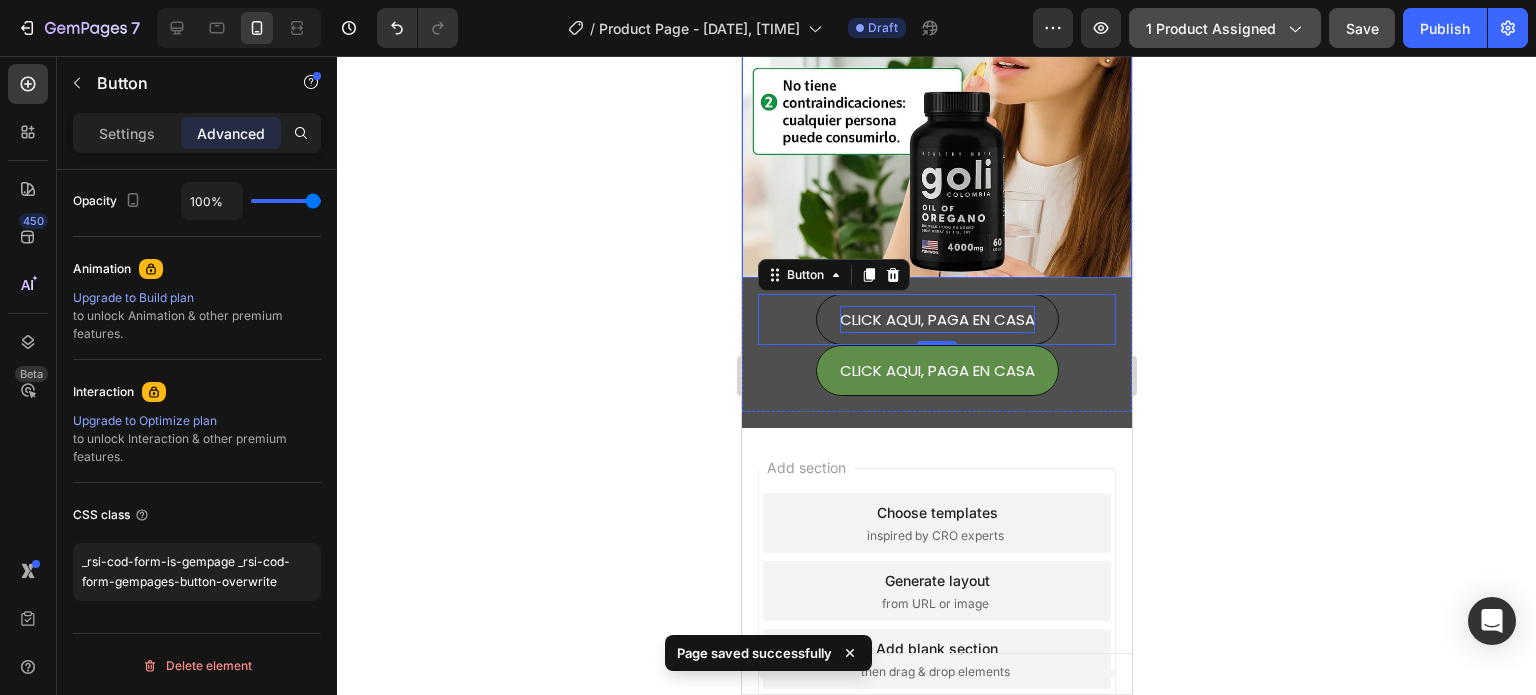click on "1 product assigned" at bounding box center [1225, 28] 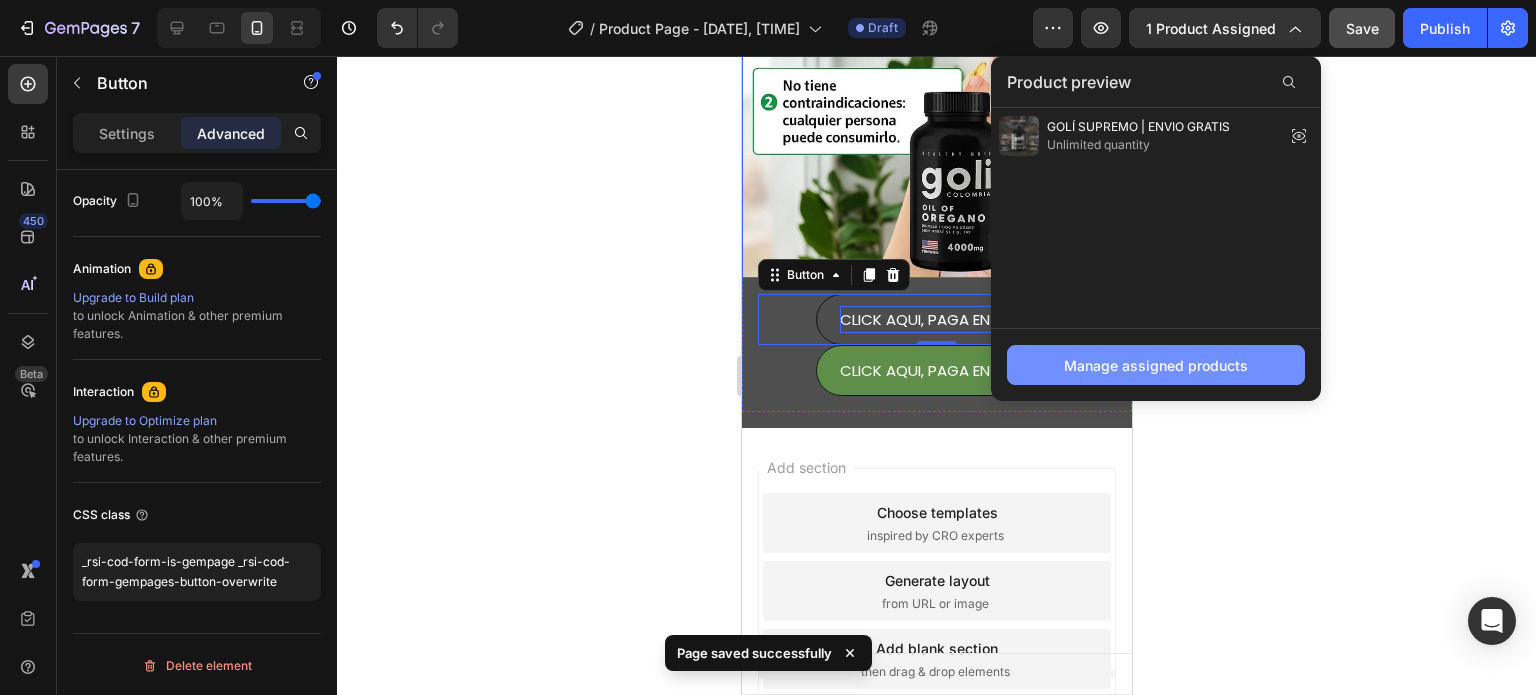 click on "Manage assigned products" at bounding box center (1156, 365) 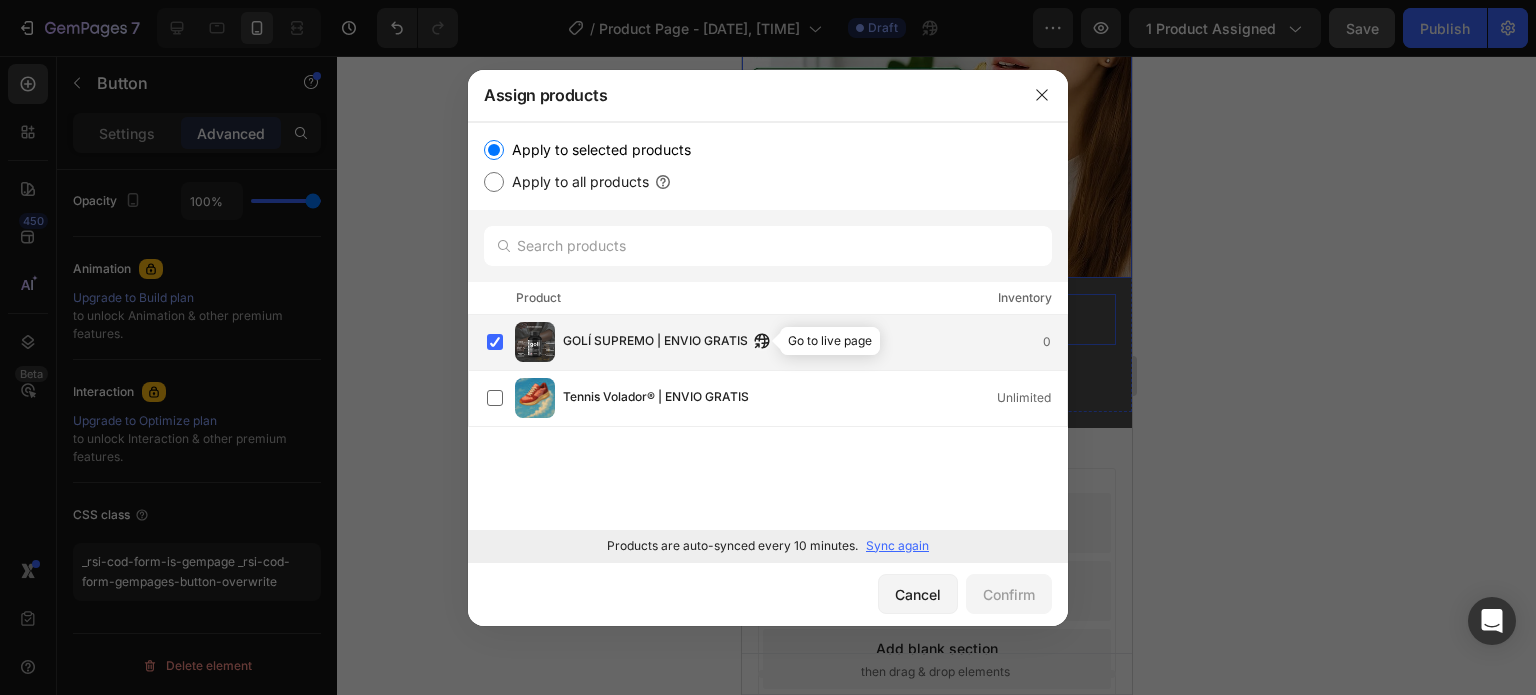click 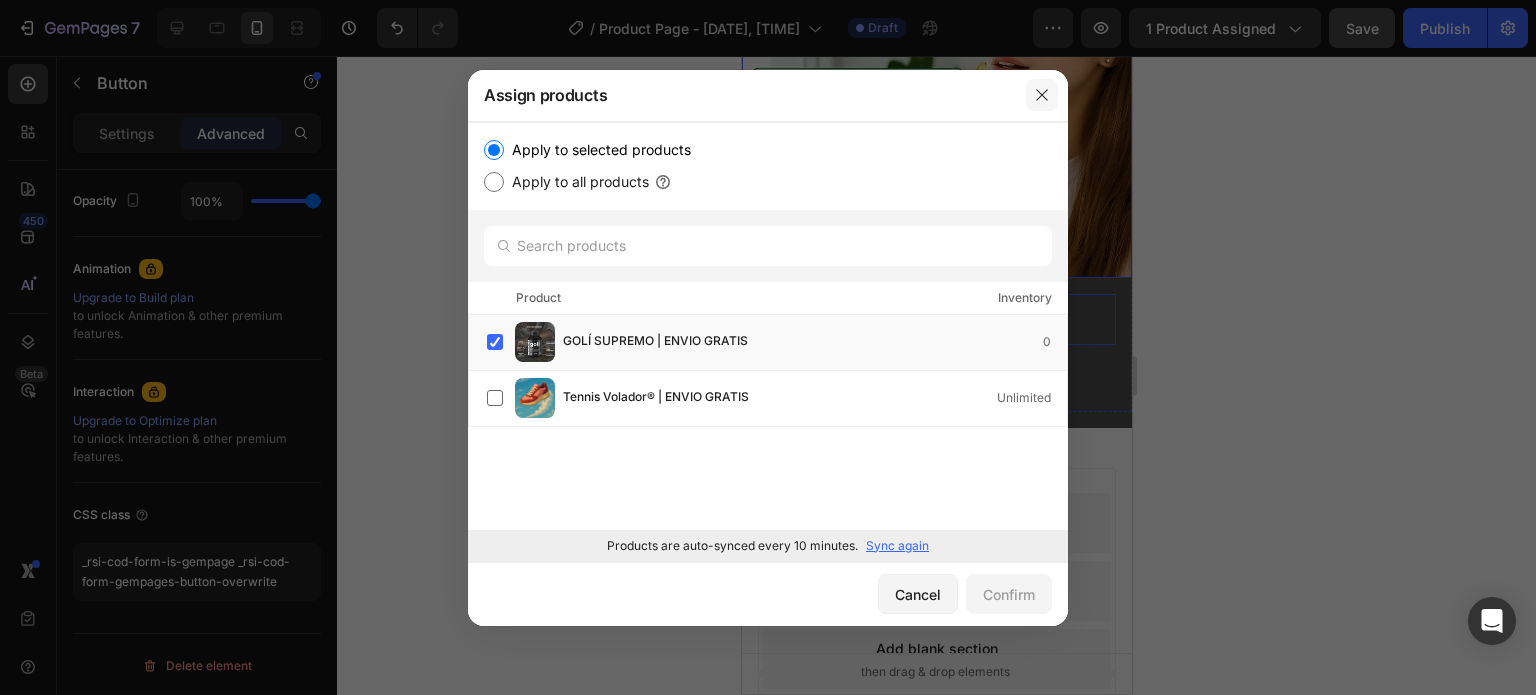 click 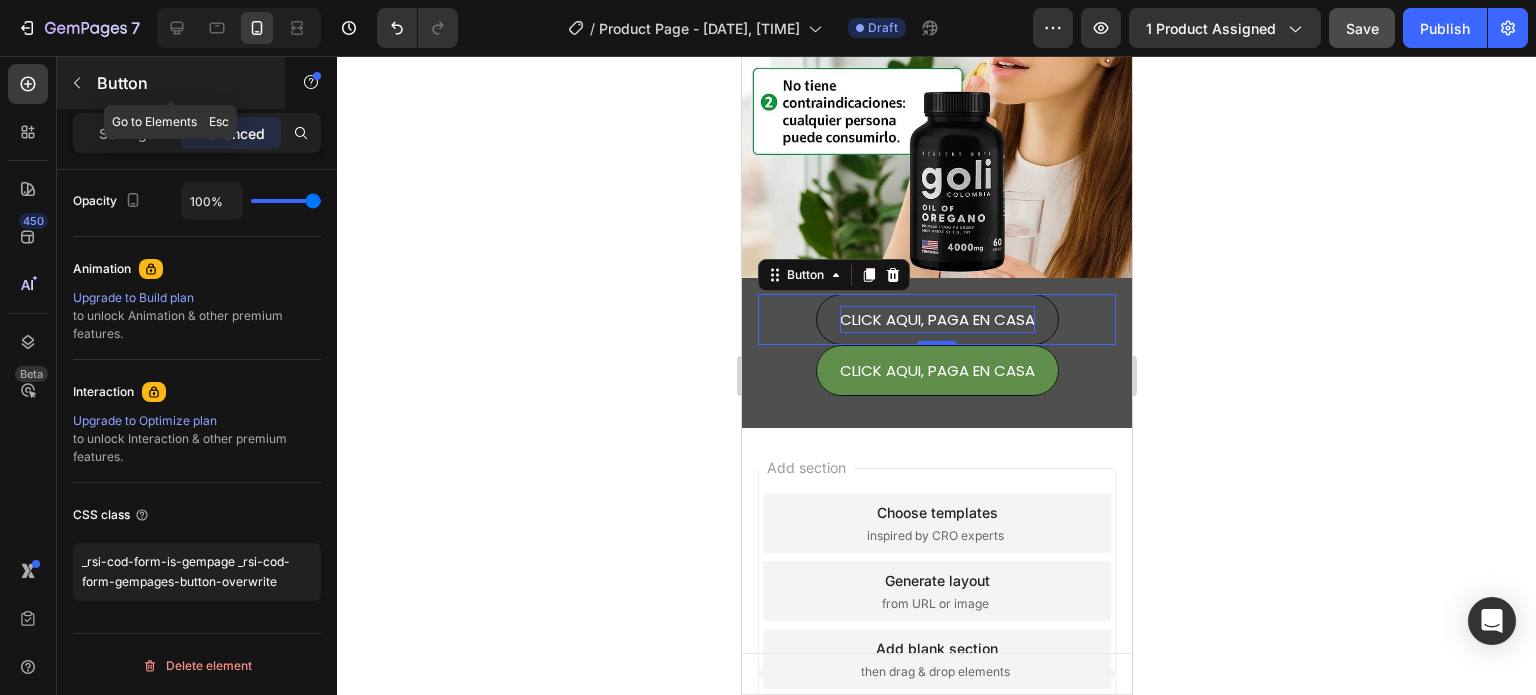 click 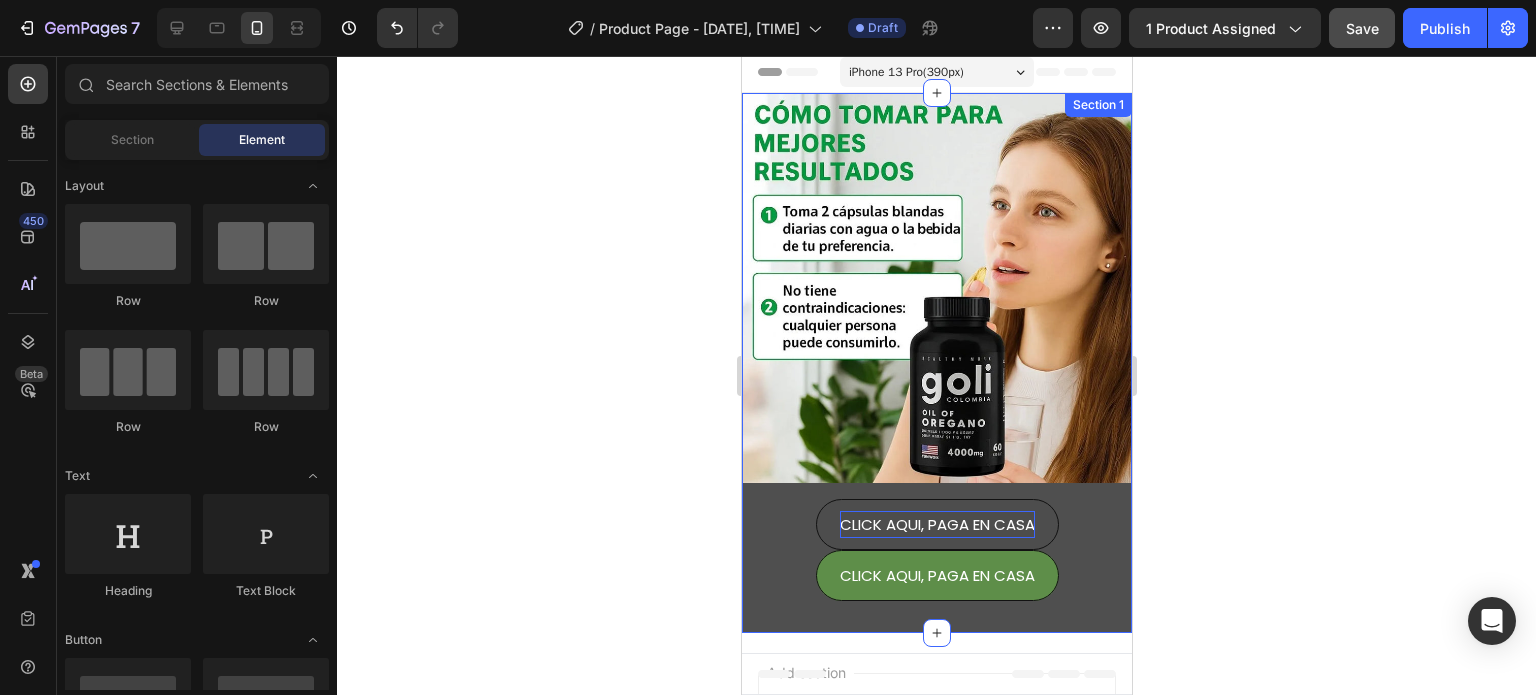 scroll, scrollTop: 0, scrollLeft: 0, axis: both 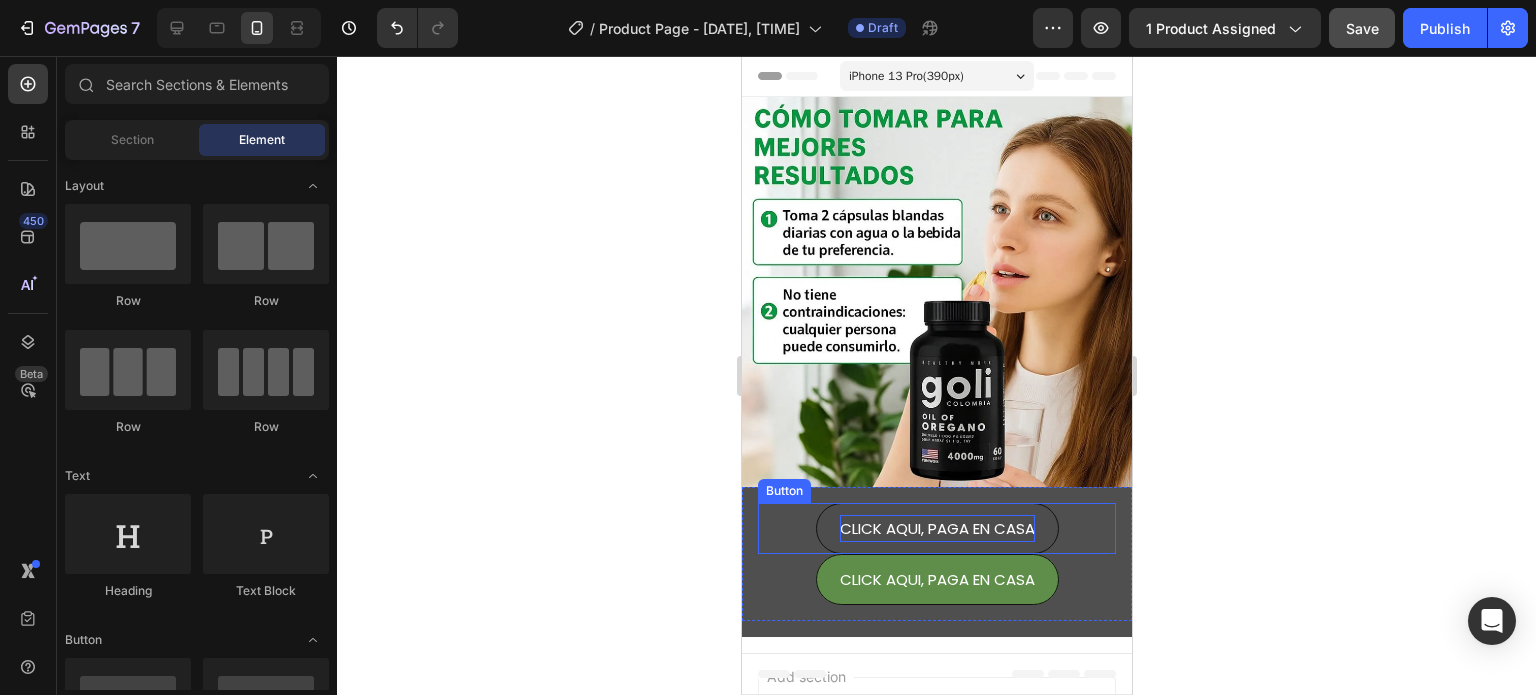 click on "CLICK AQUI, PAGA EN CASA" at bounding box center (936, 528) 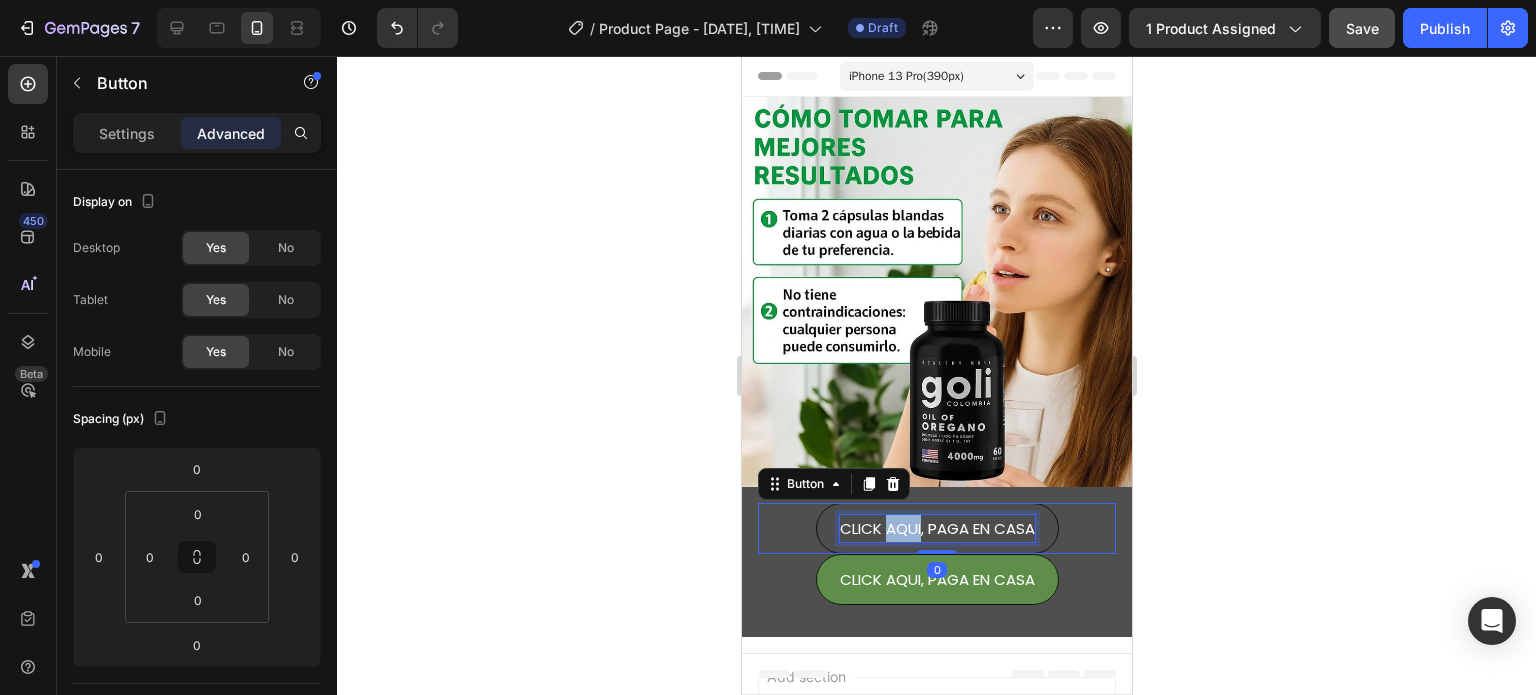 click on "CLICK AQUI, PAGA EN CASA" at bounding box center [936, 528] 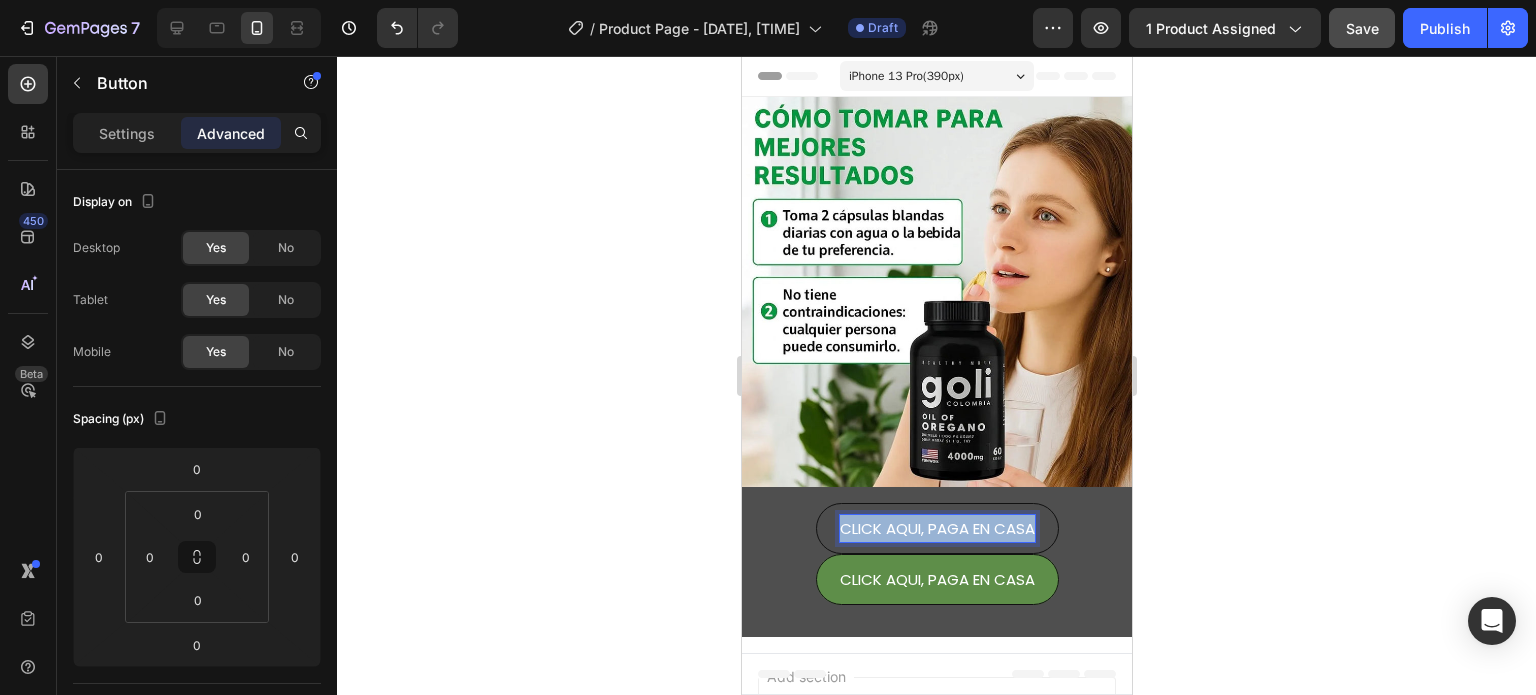 click on "CLICK AQUI, PAGA EN CASA" at bounding box center [936, 528] 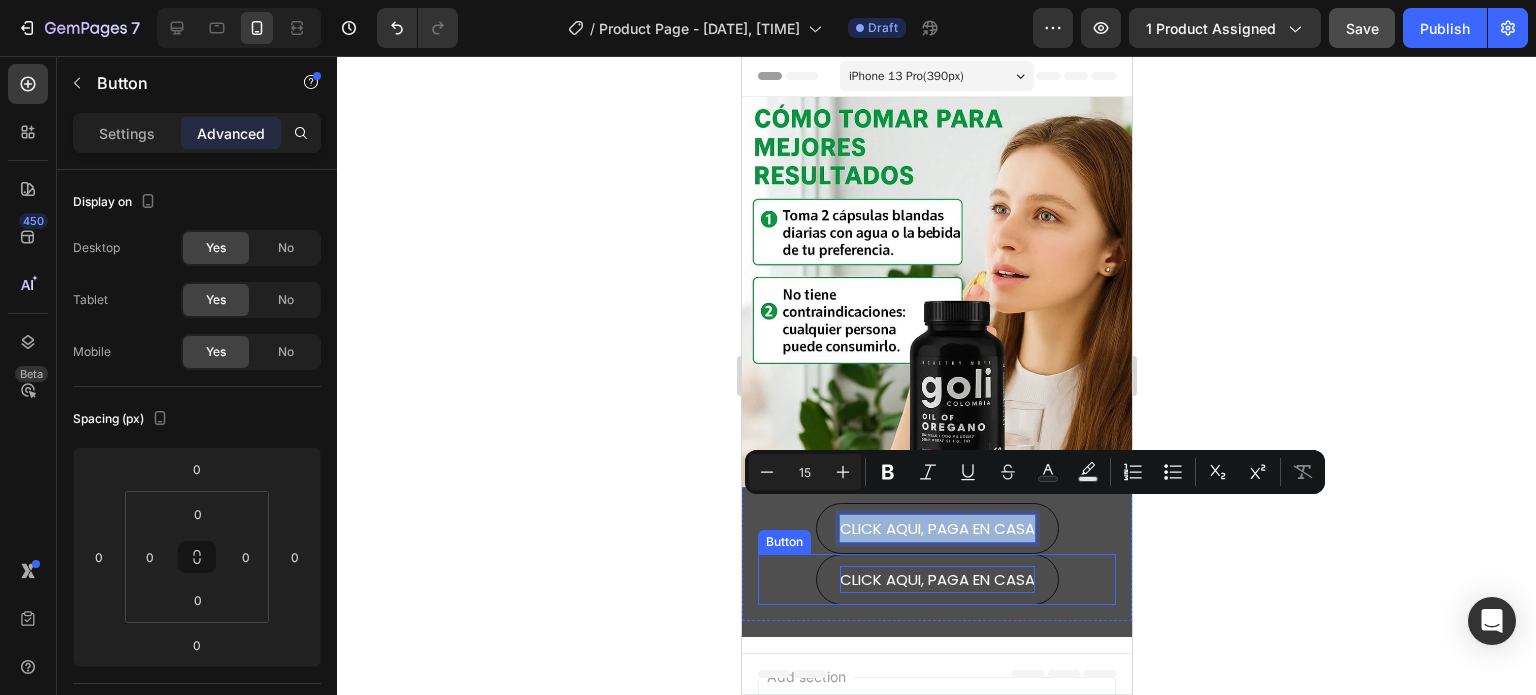 click on "CLICK AQUI, PAGA EN CASA" at bounding box center [936, 579] 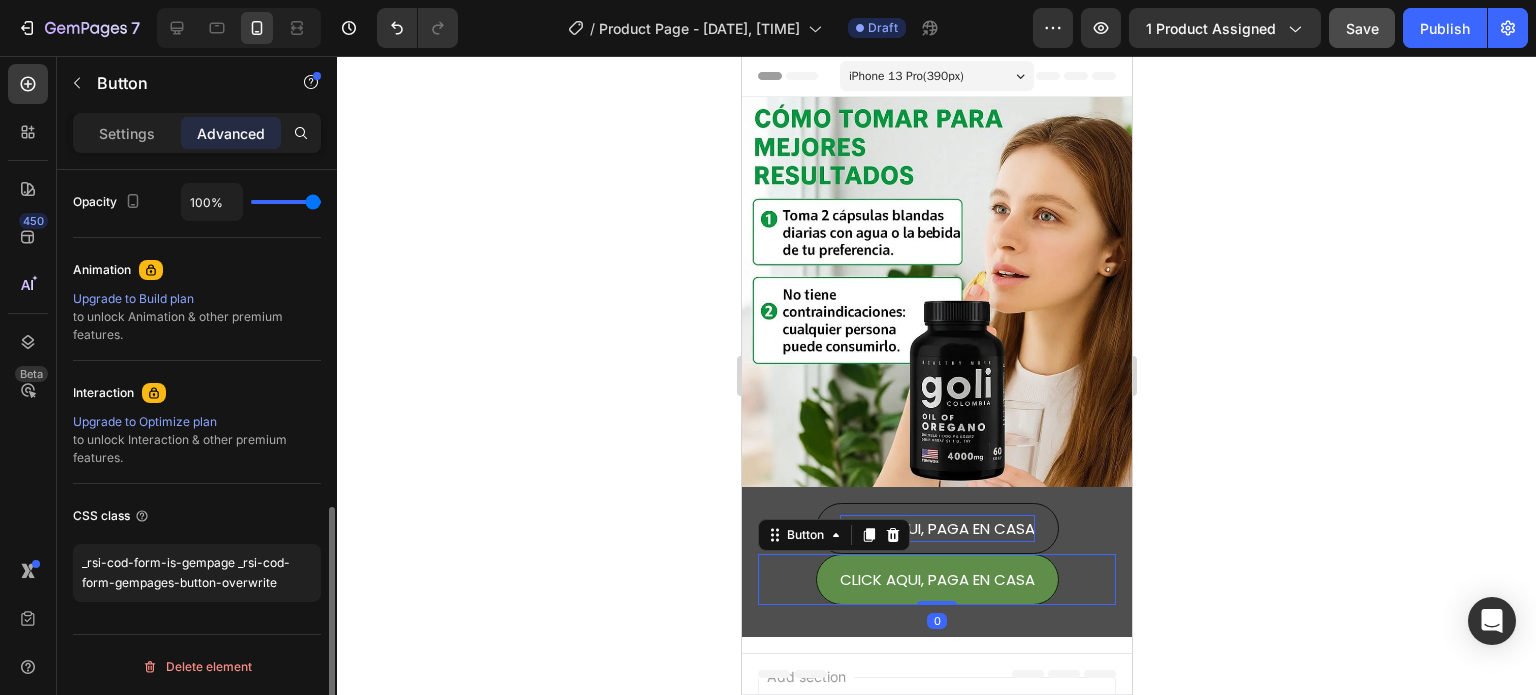 scroll, scrollTop: 804, scrollLeft: 0, axis: vertical 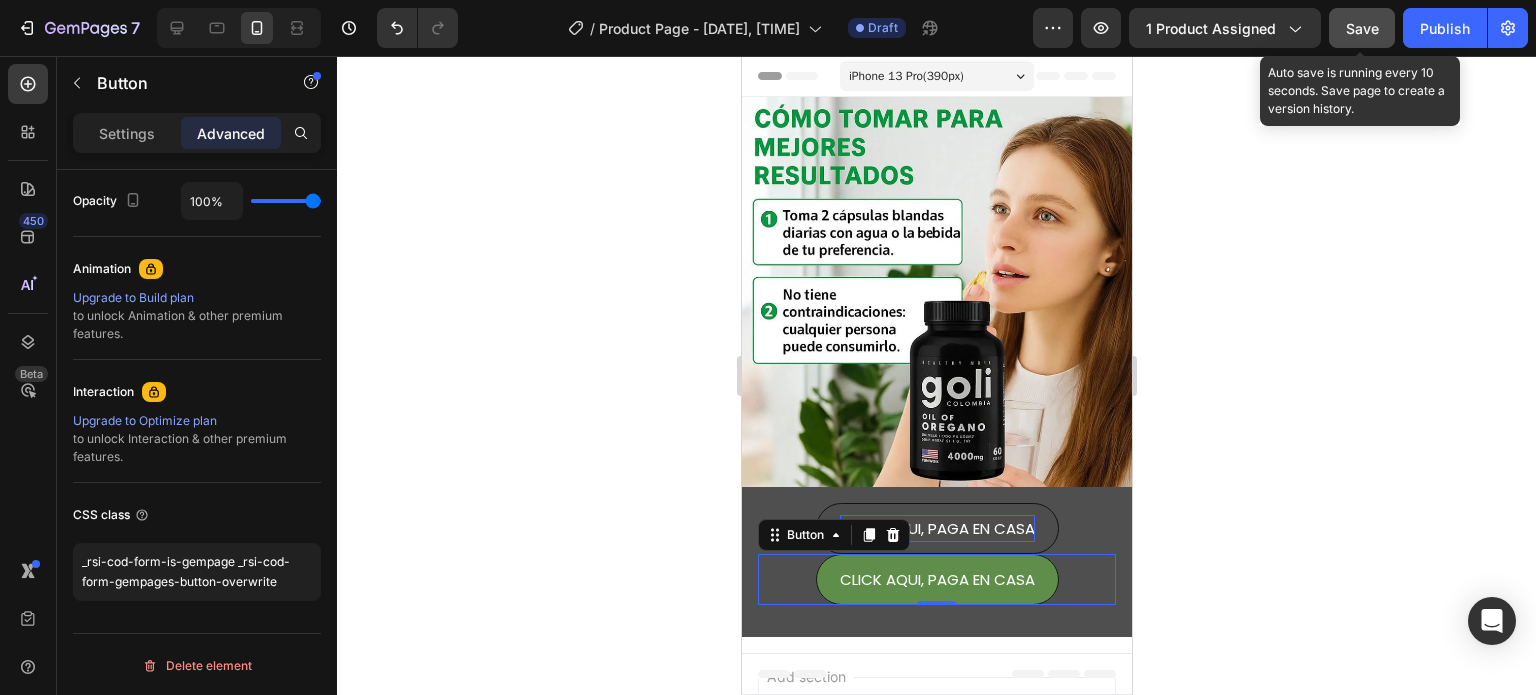 click on "Save" at bounding box center (1362, 28) 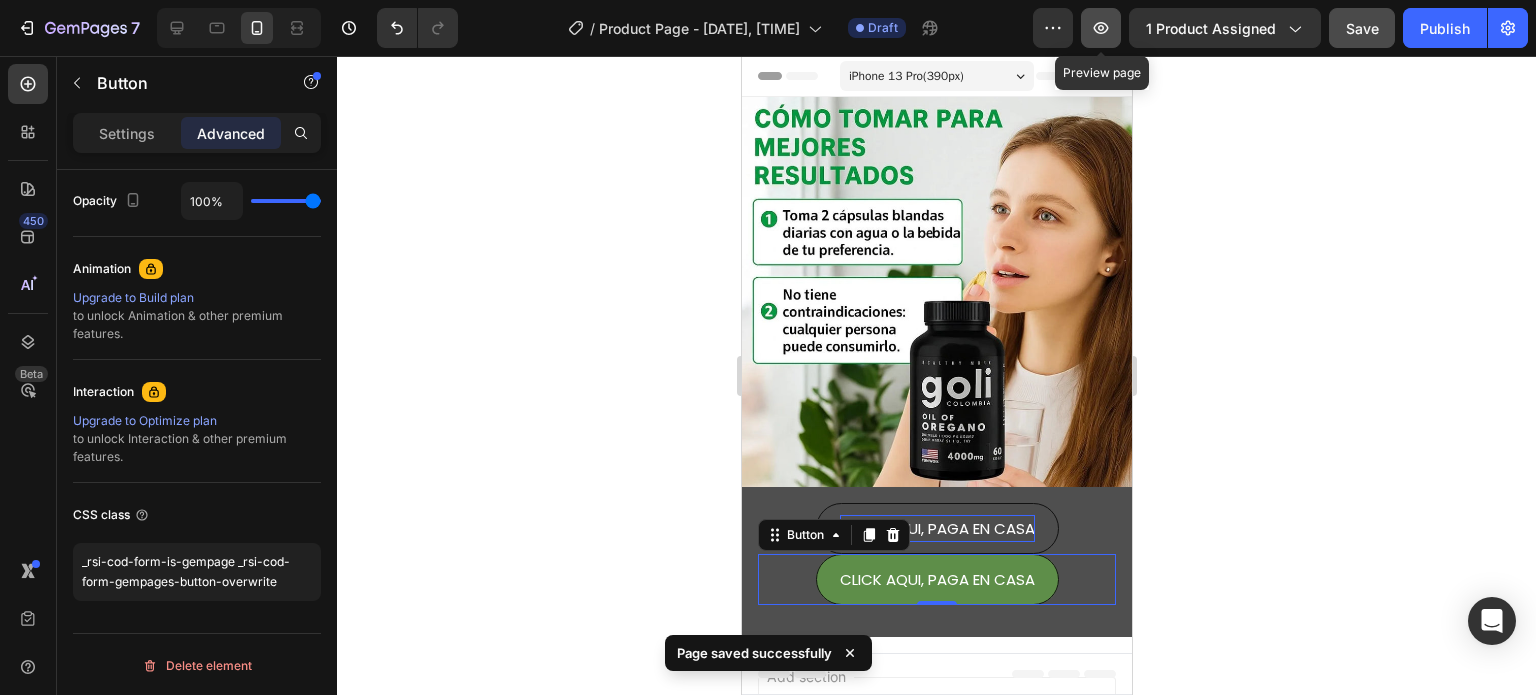 click 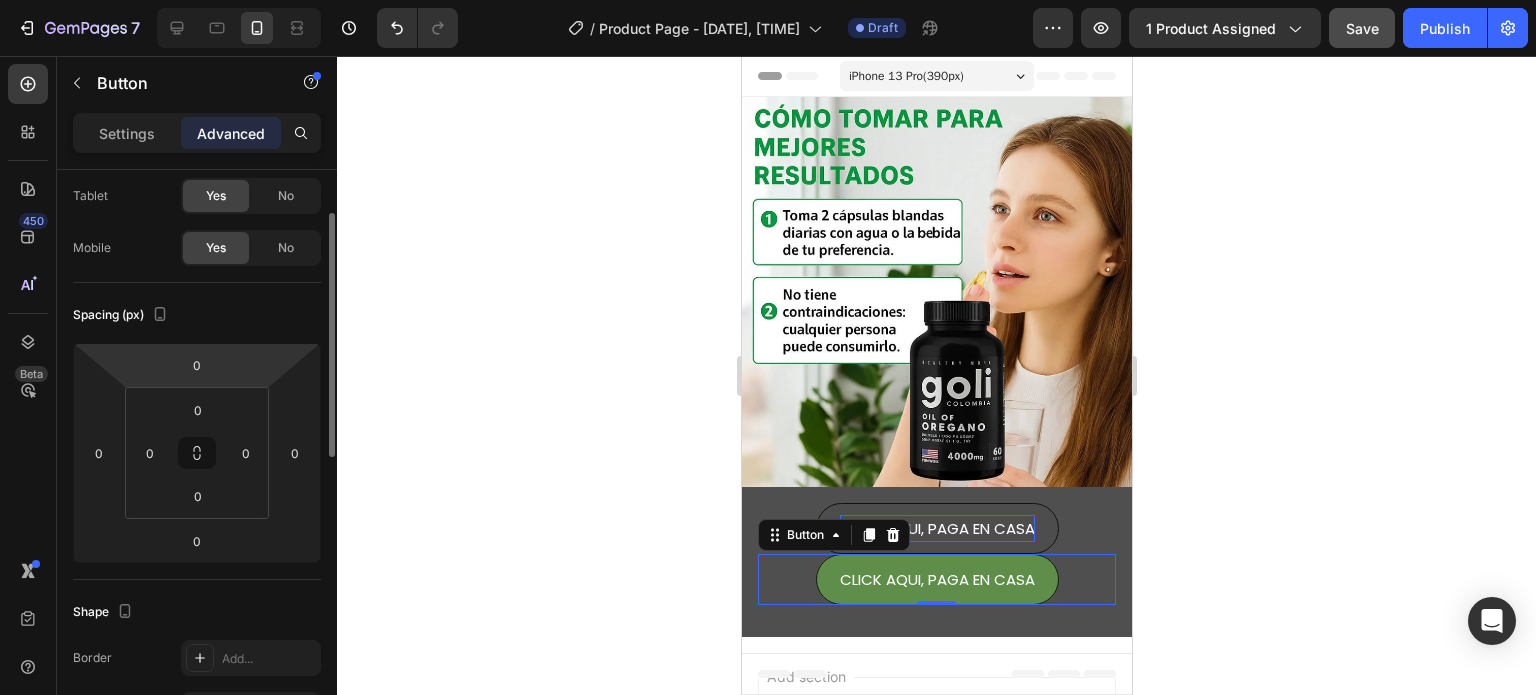 scroll, scrollTop: 0, scrollLeft: 0, axis: both 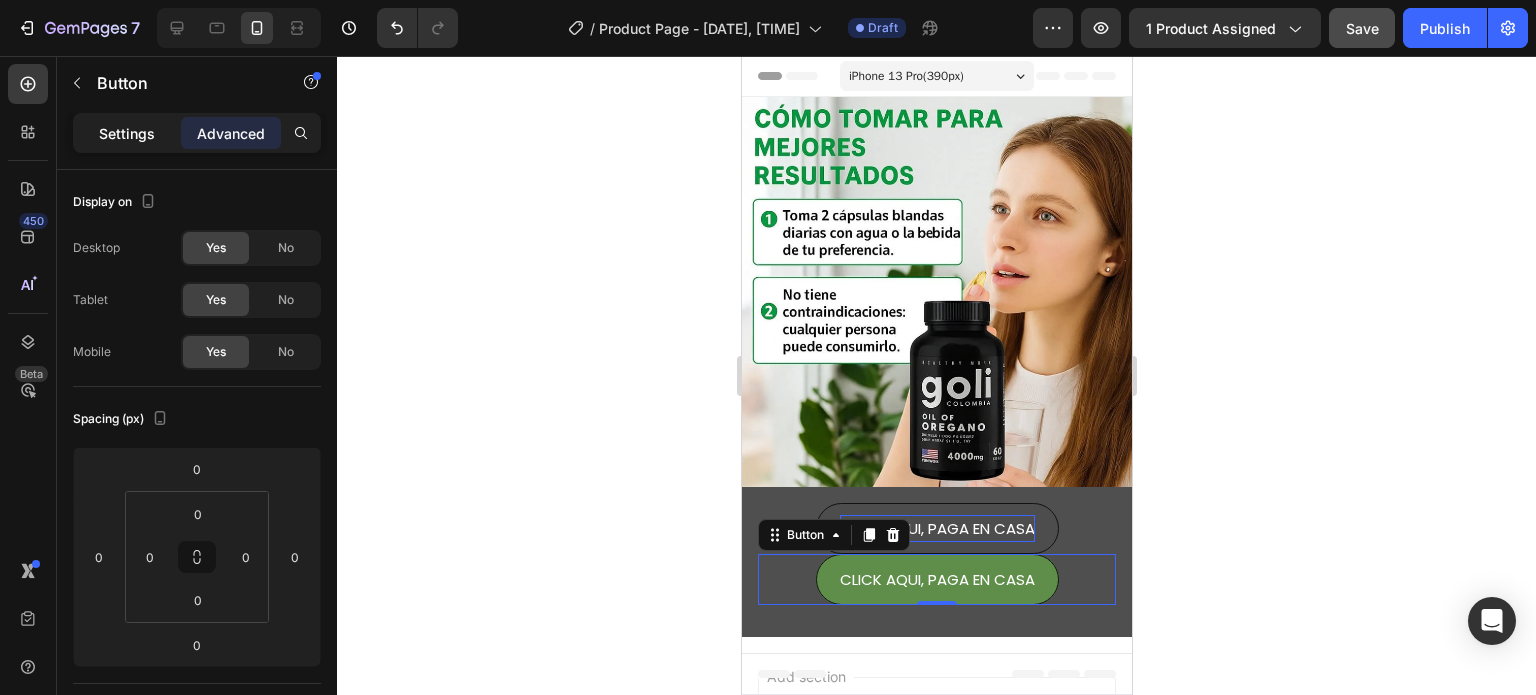 click on "Settings" at bounding box center (127, 133) 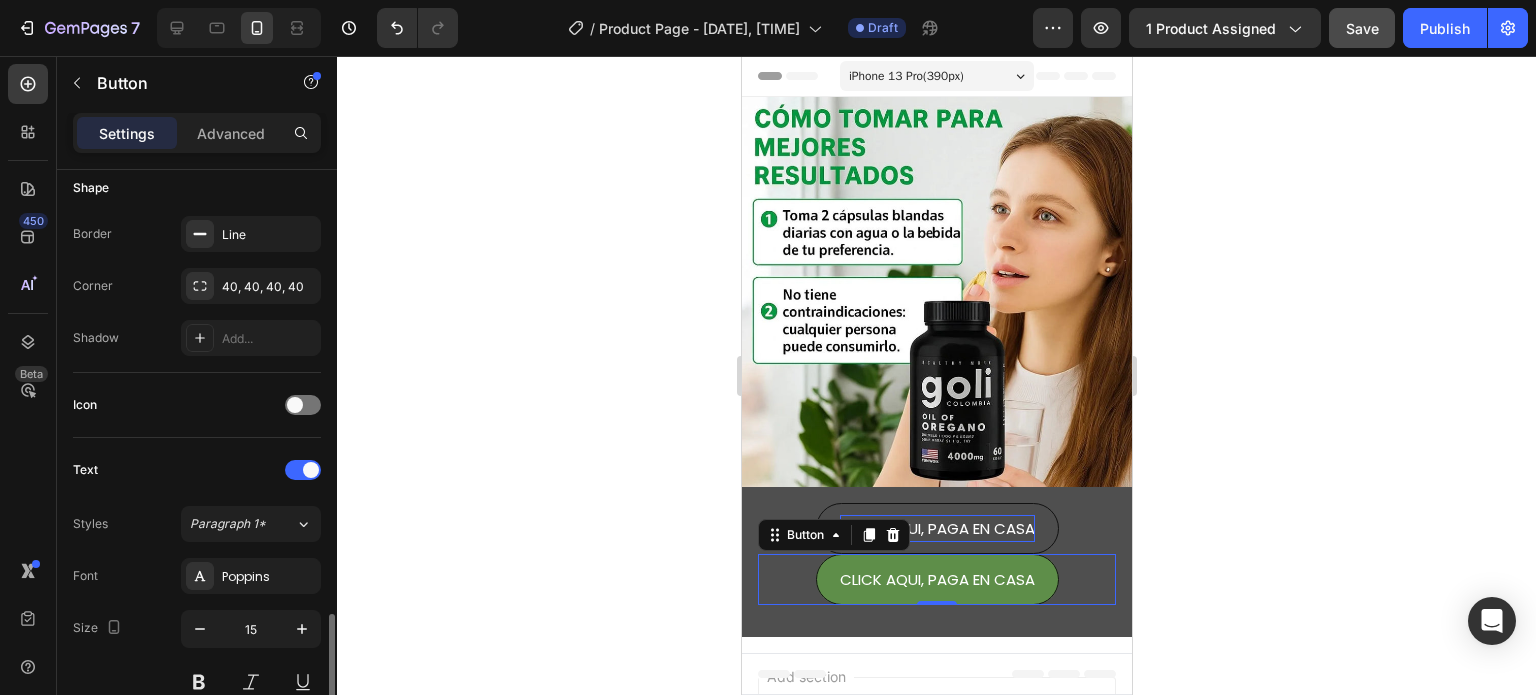 scroll, scrollTop: 600, scrollLeft: 0, axis: vertical 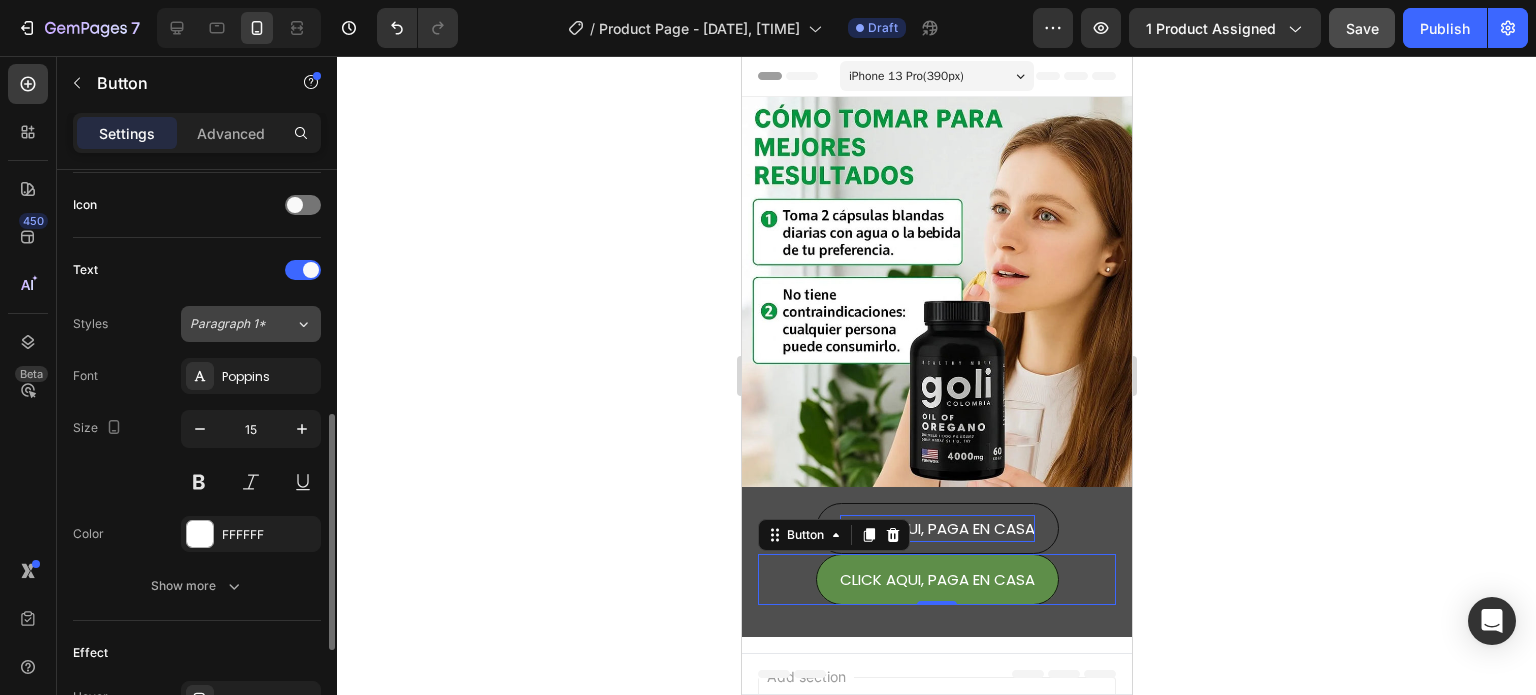 click 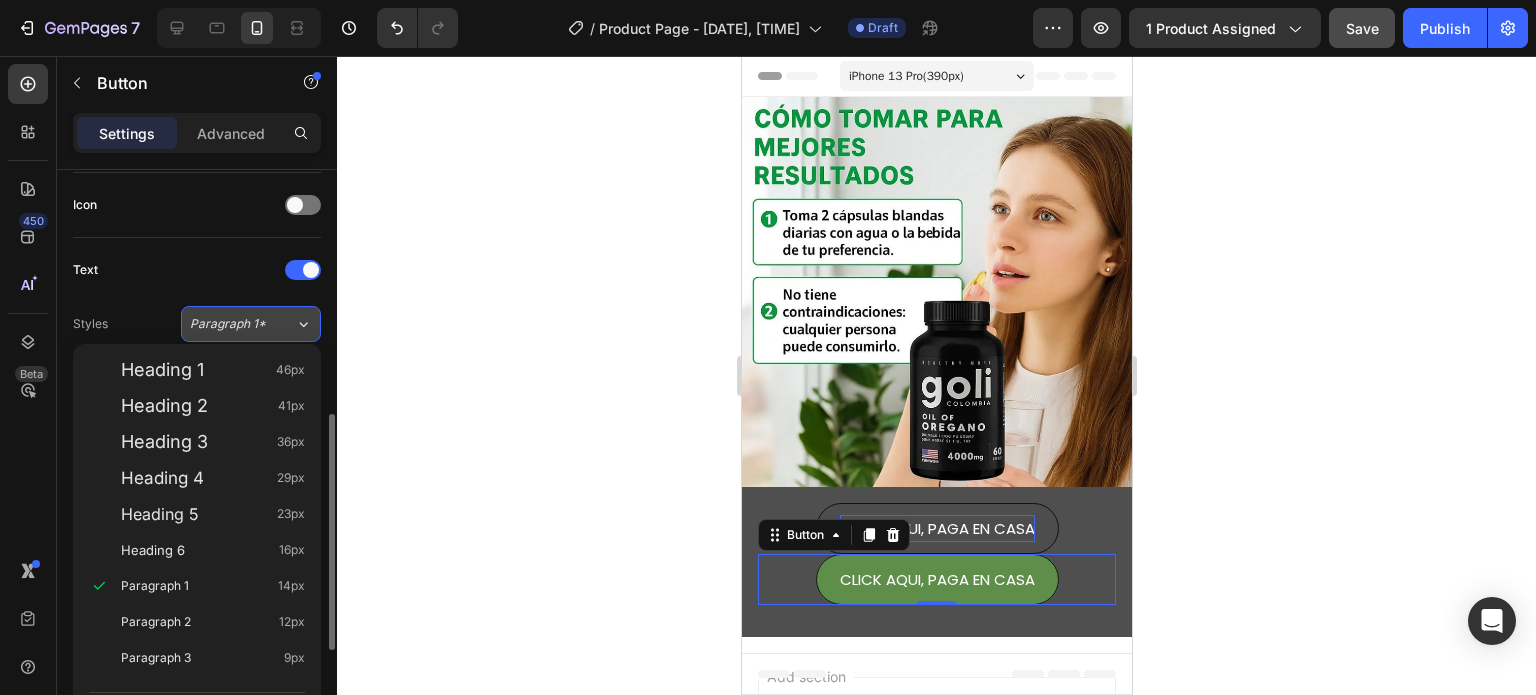 click 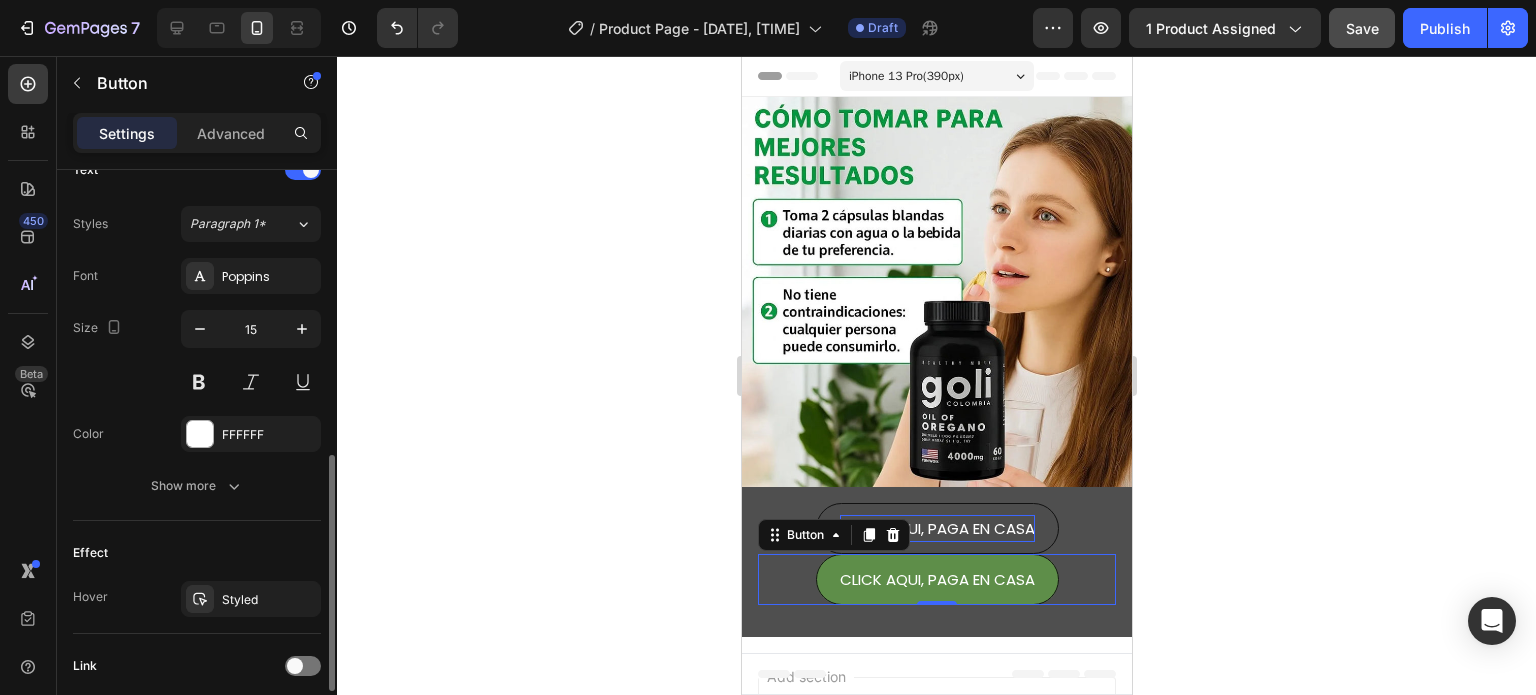 scroll, scrollTop: 848, scrollLeft: 0, axis: vertical 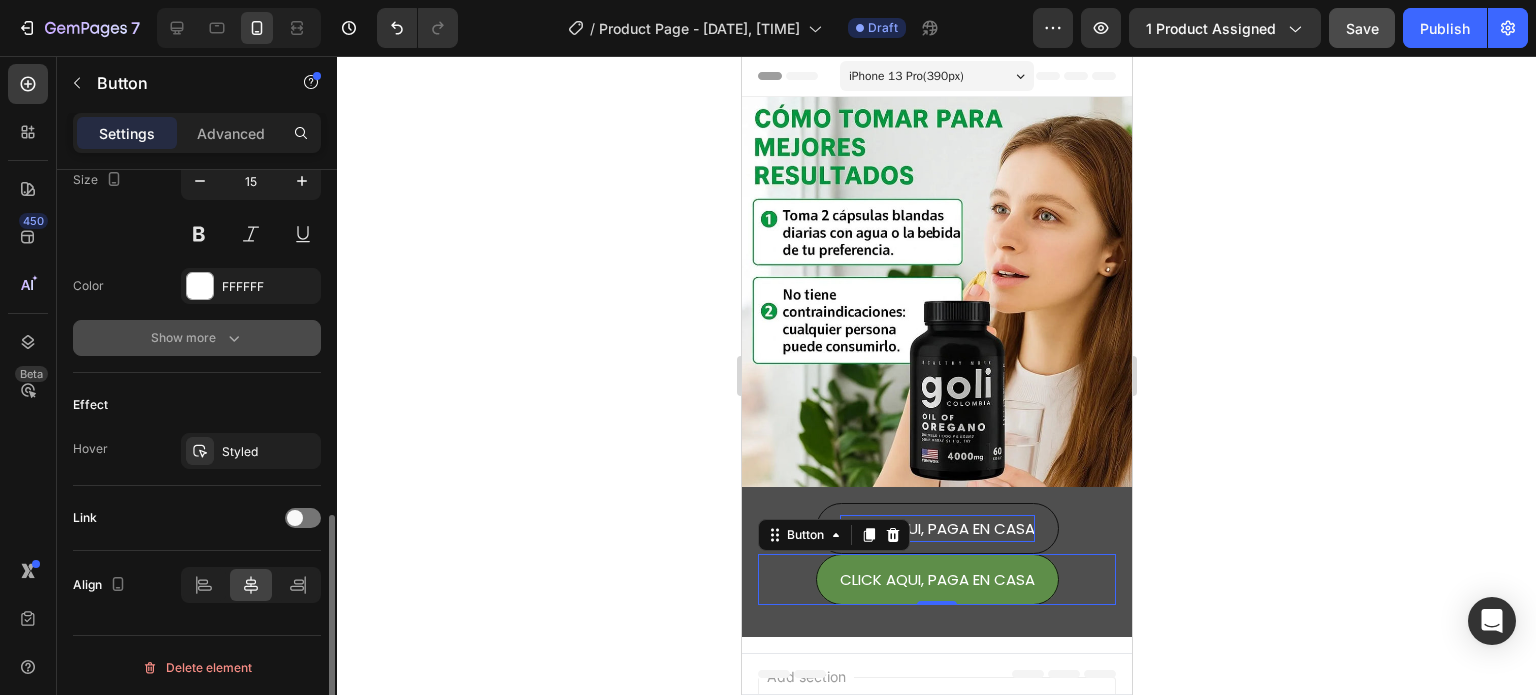 click on "Show more" at bounding box center [197, 338] 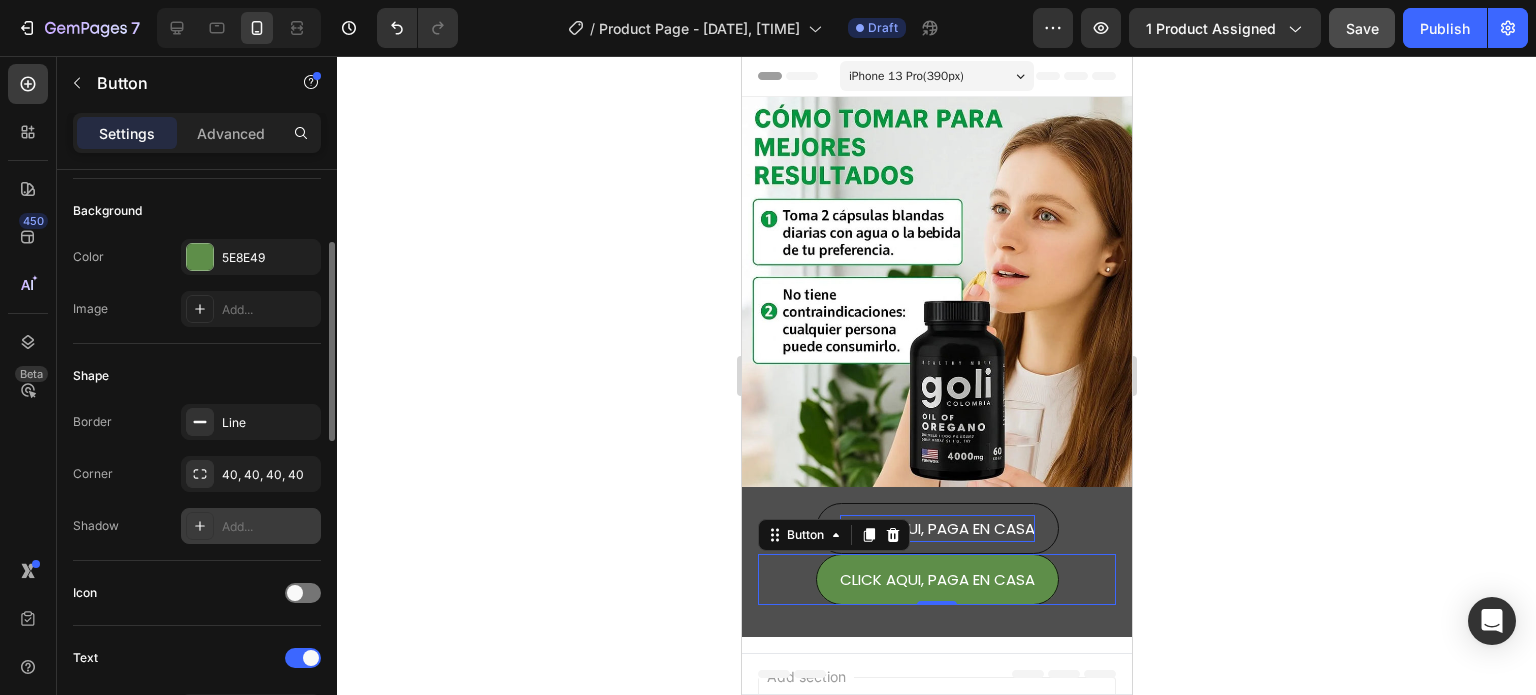 scroll, scrollTop: 0, scrollLeft: 0, axis: both 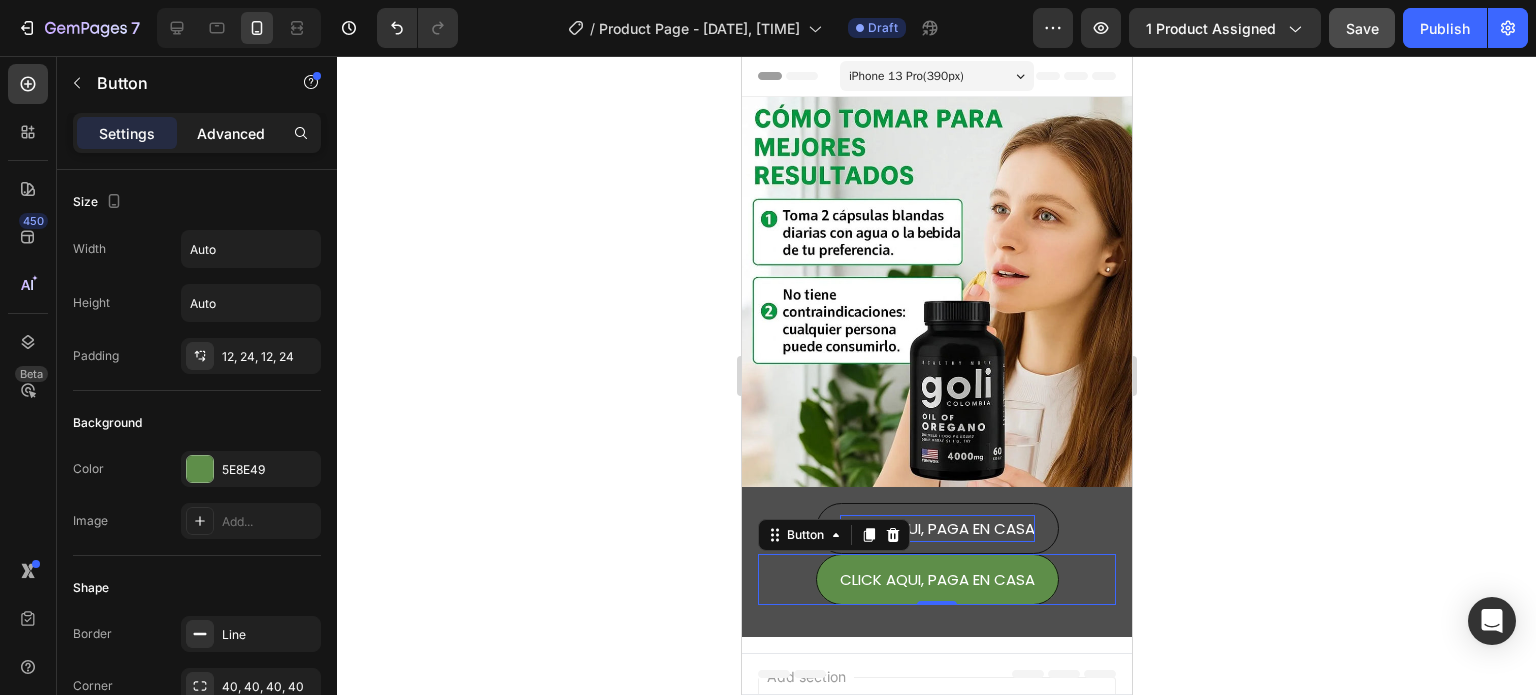 click on "Advanced" at bounding box center [231, 133] 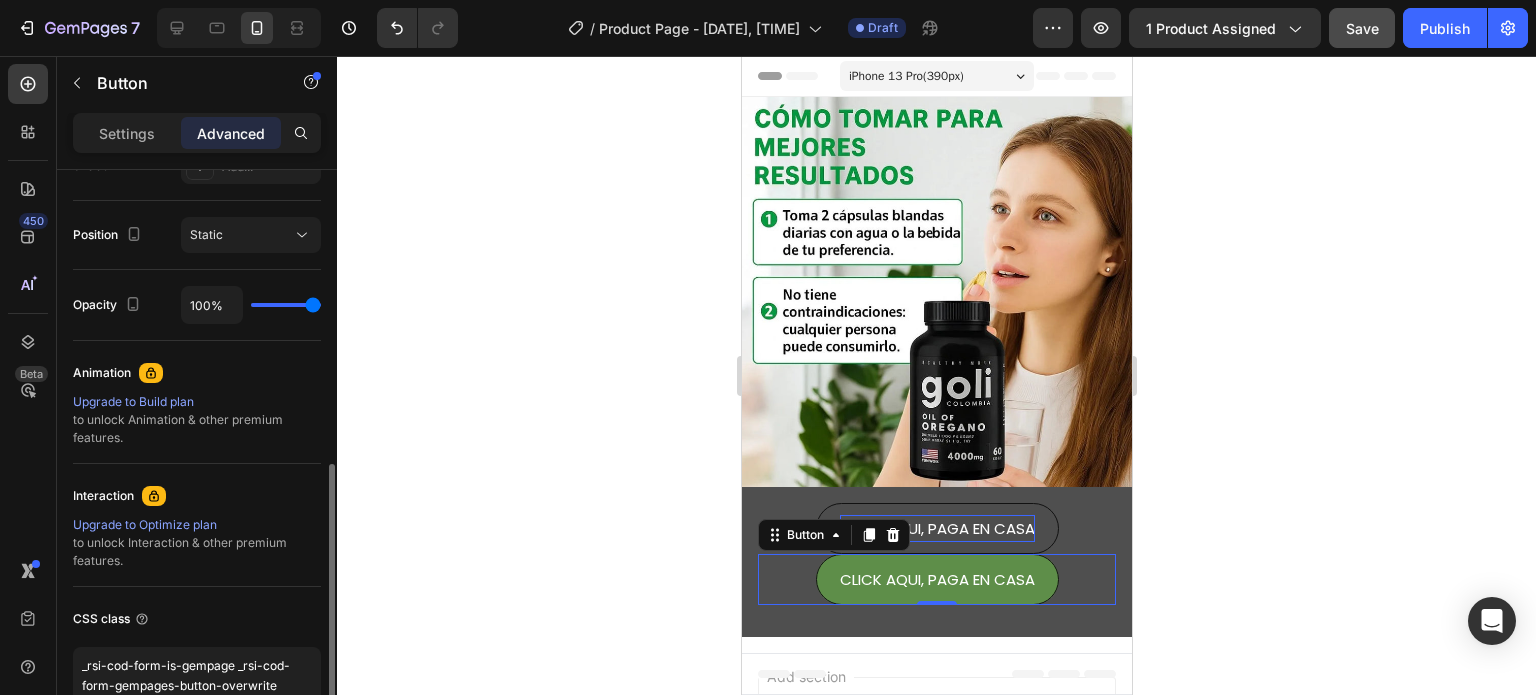 scroll, scrollTop: 804, scrollLeft: 0, axis: vertical 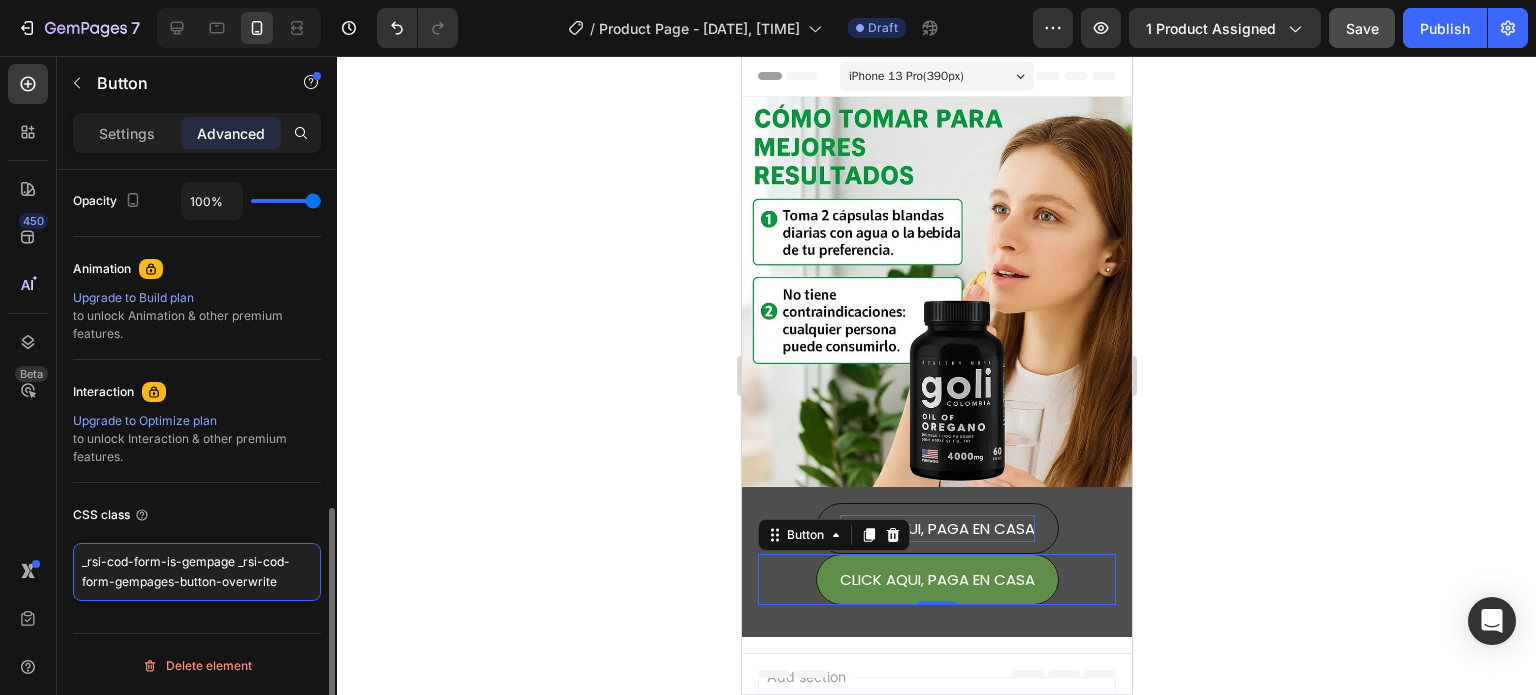 click on "_rsi-cod-form-is-gempage _rsi-cod-form-gempages-button-overwrite" at bounding box center (197, 572) 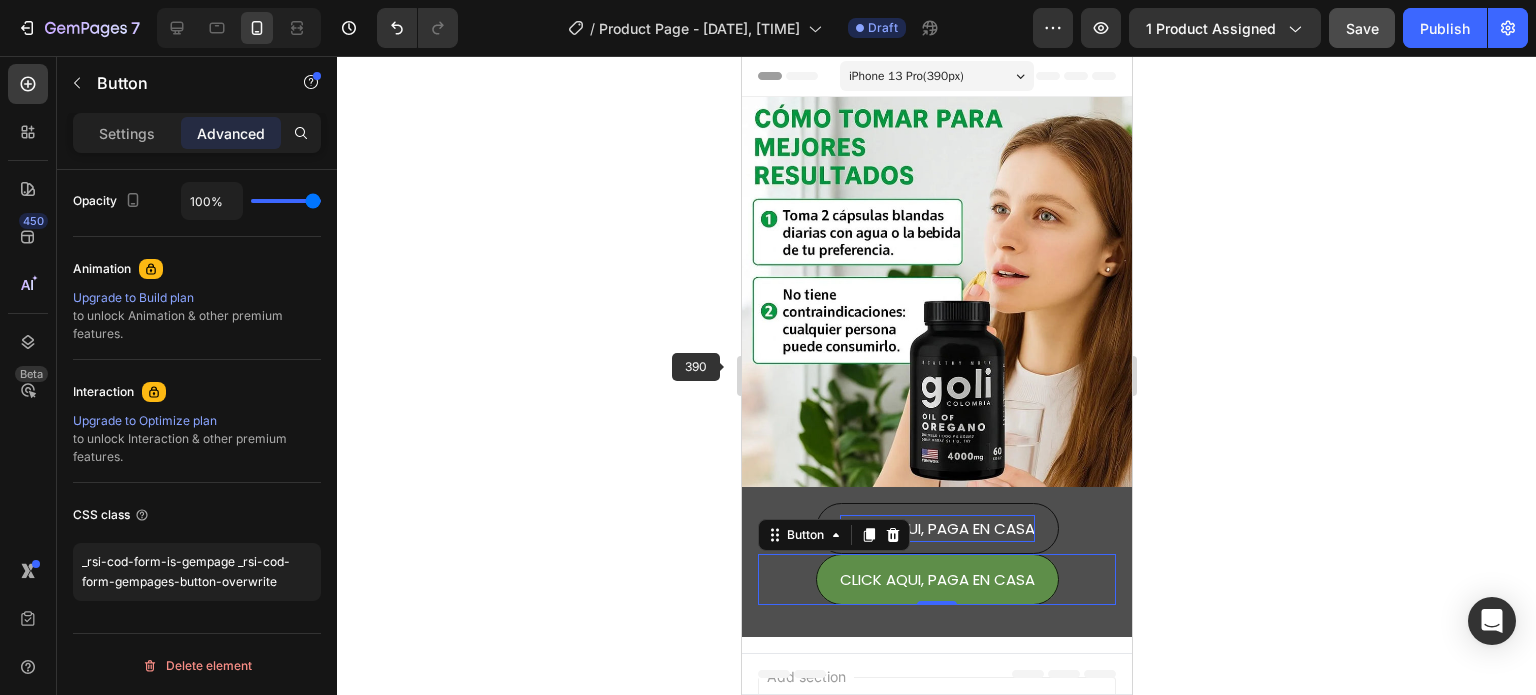 click 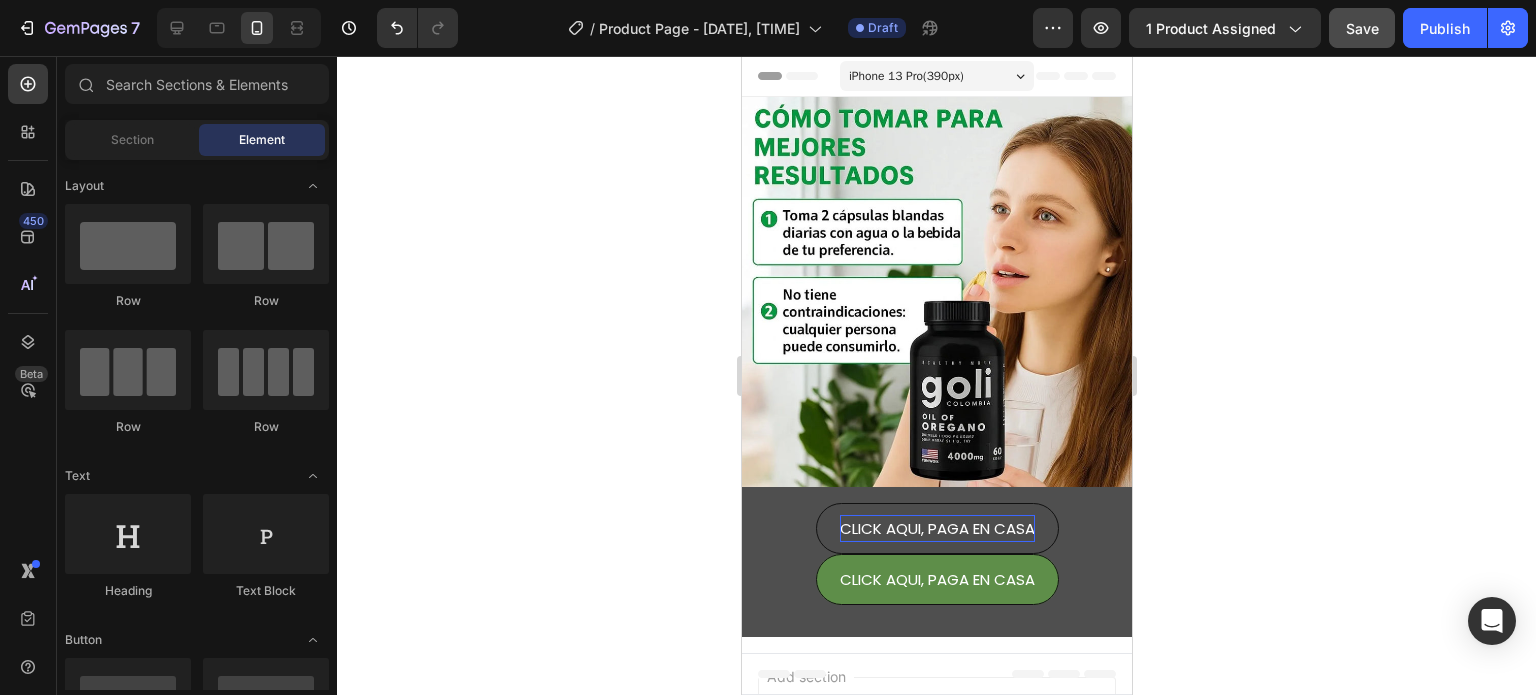 click on "Save" 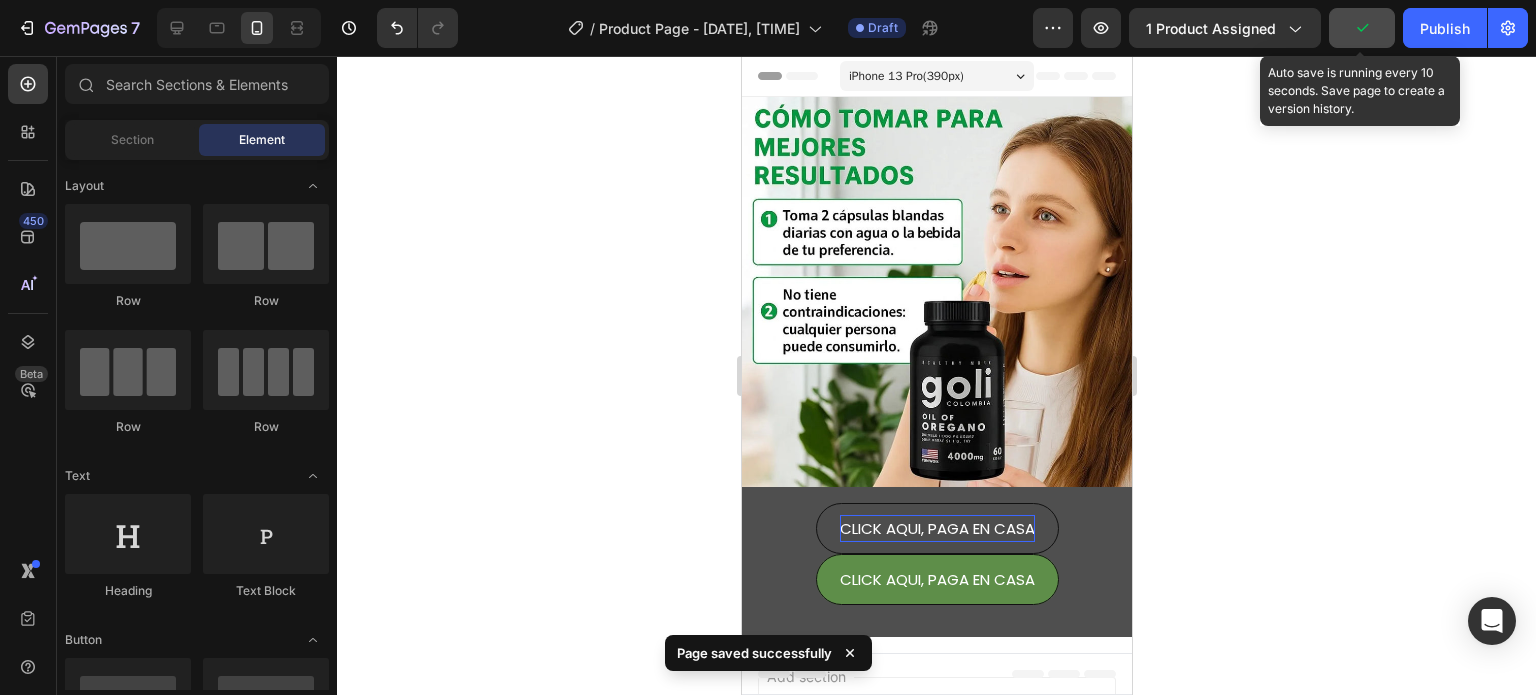 click 